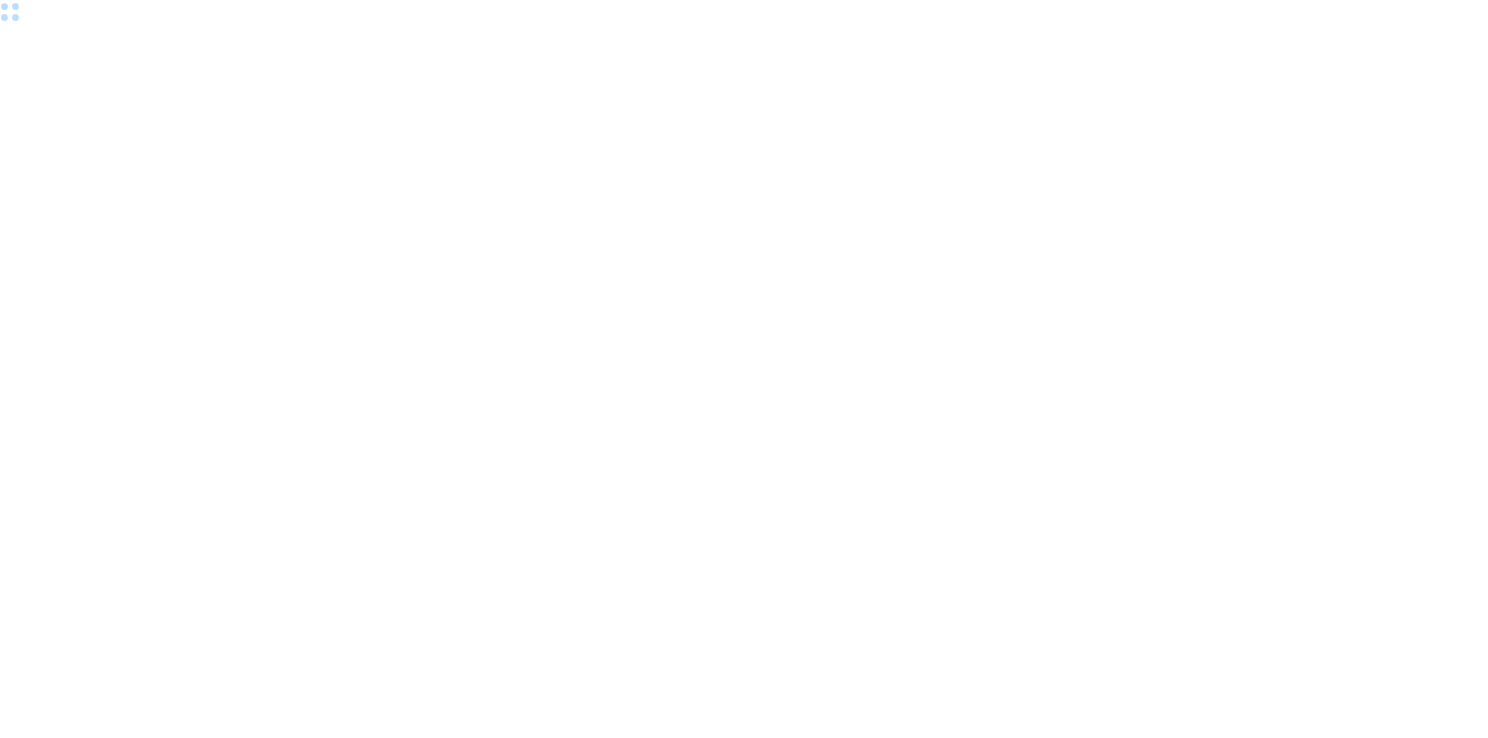scroll, scrollTop: 0, scrollLeft: 0, axis: both 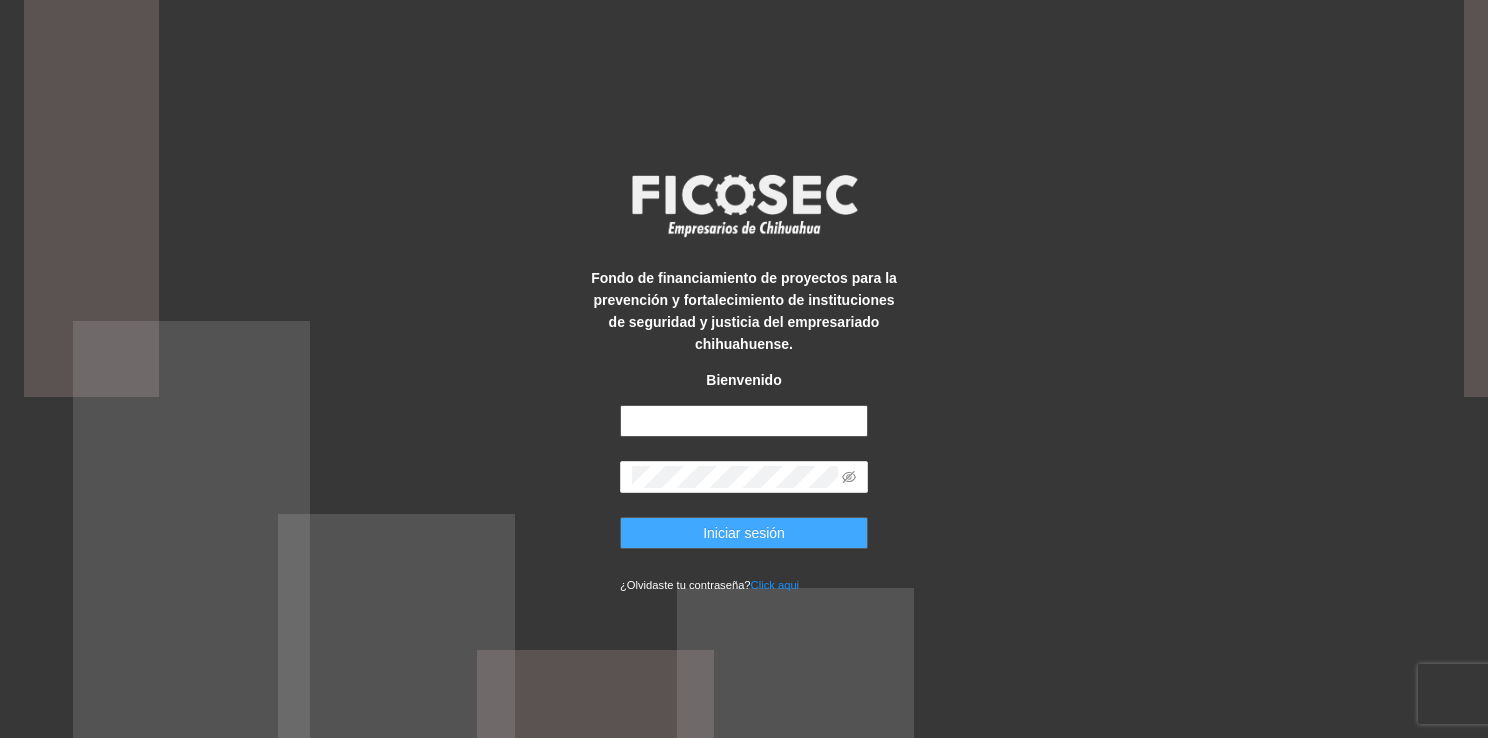 type on "**********" 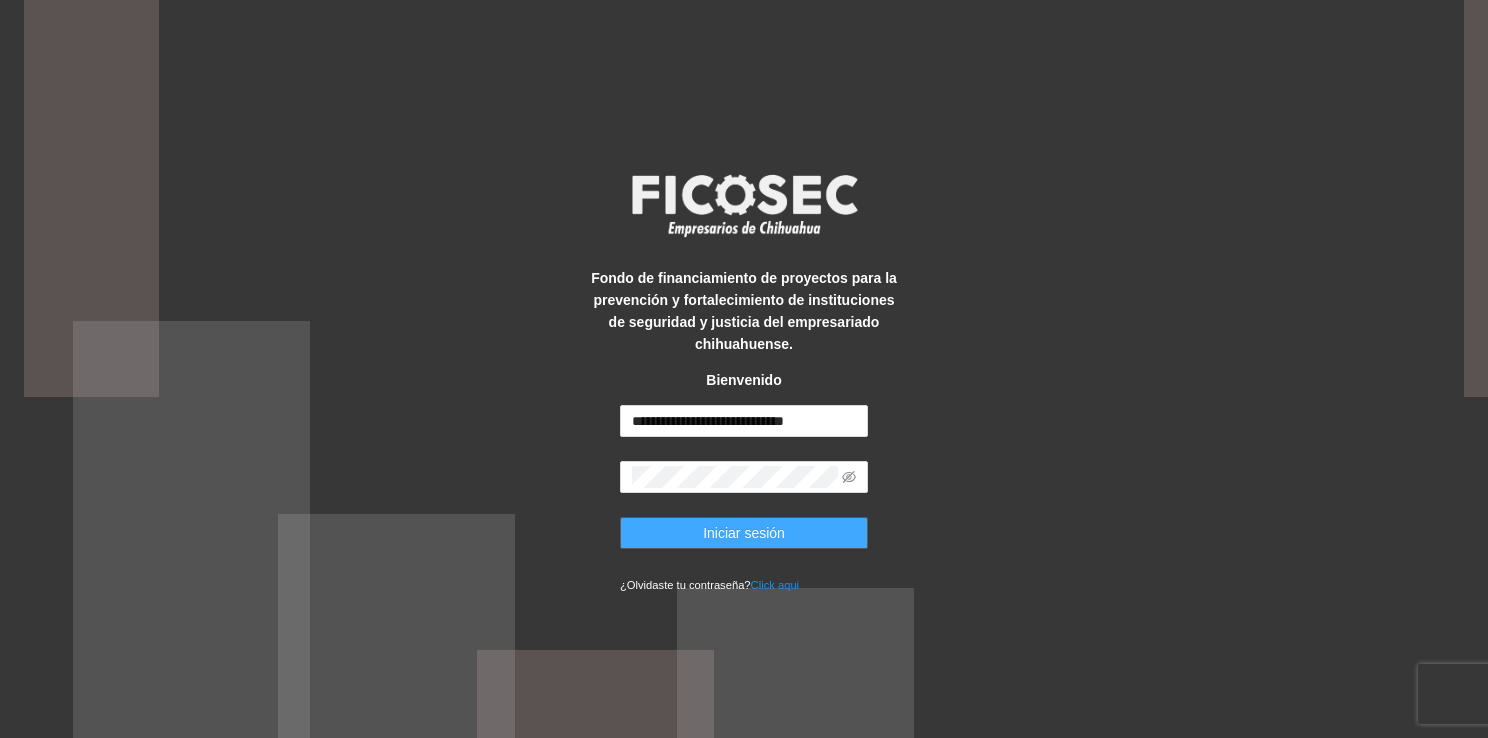 click on "Iniciar sesión" at bounding box center (744, 533) 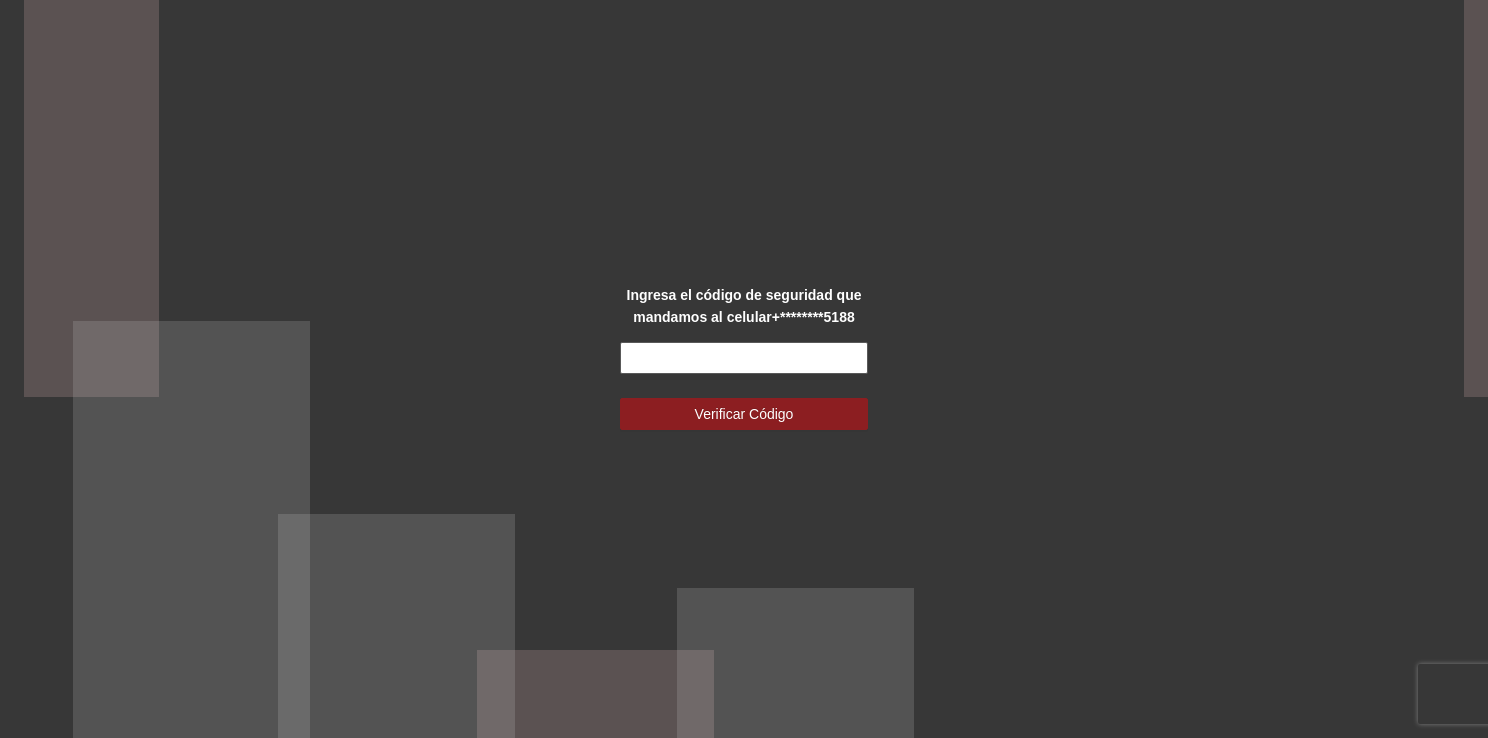 click at bounding box center (744, 358) 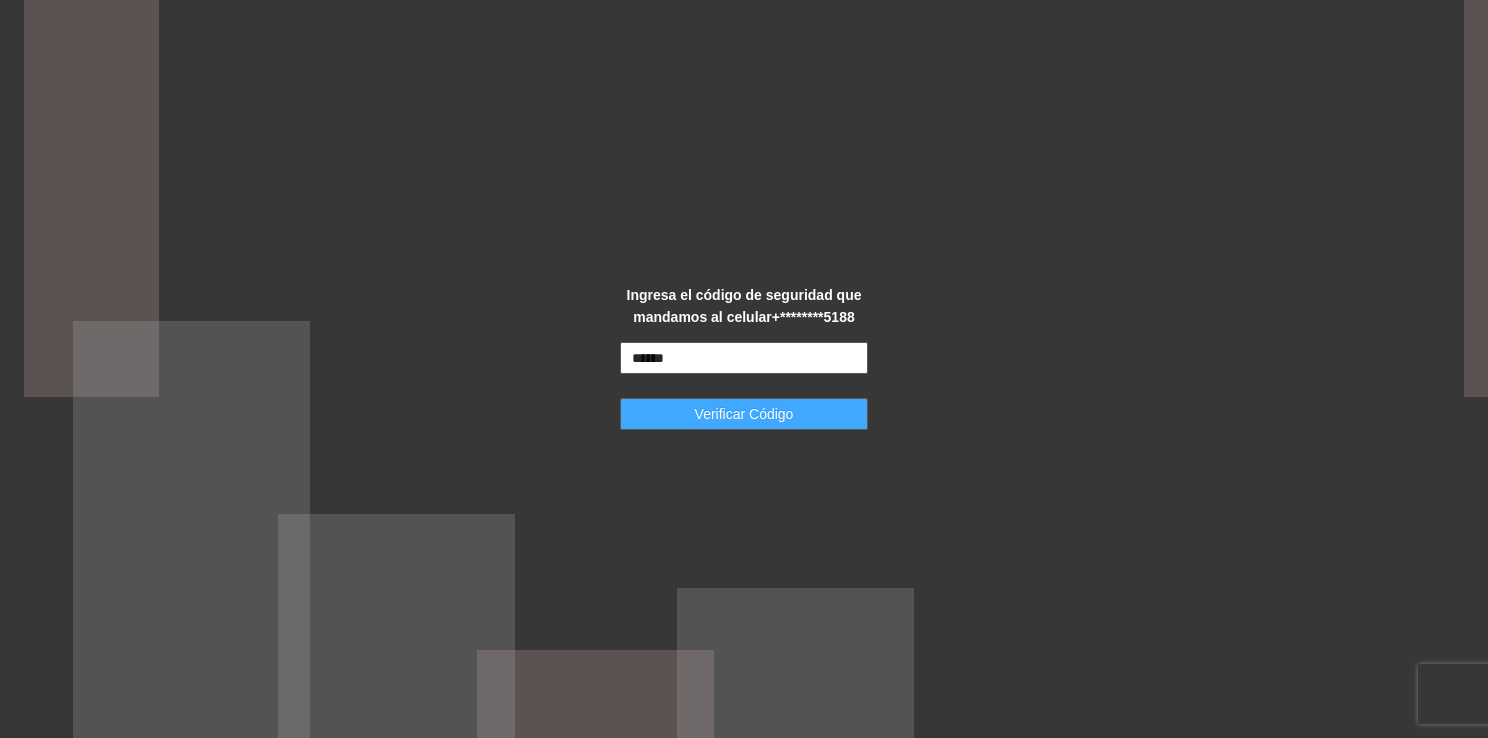 type on "******" 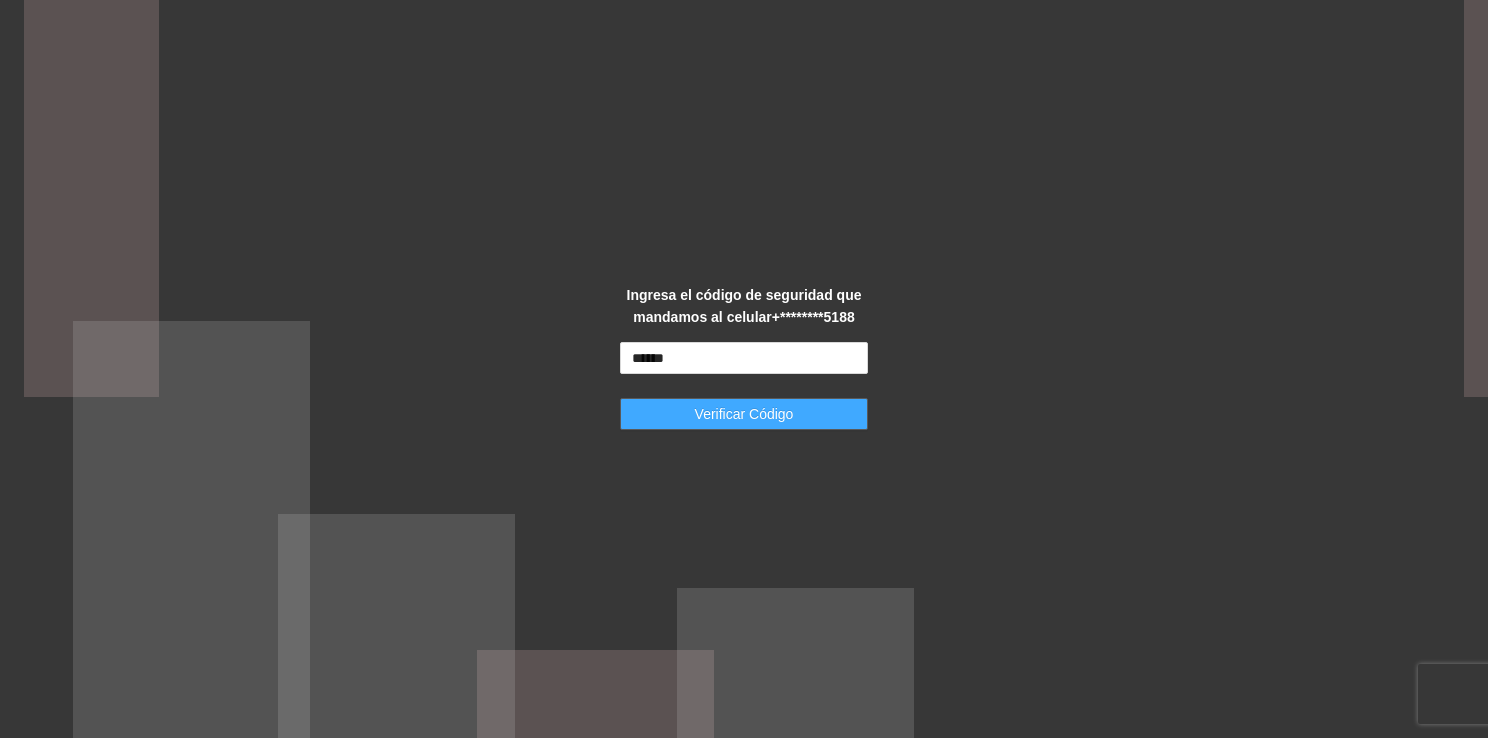 click on "Verificar Código" at bounding box center (744, 414) 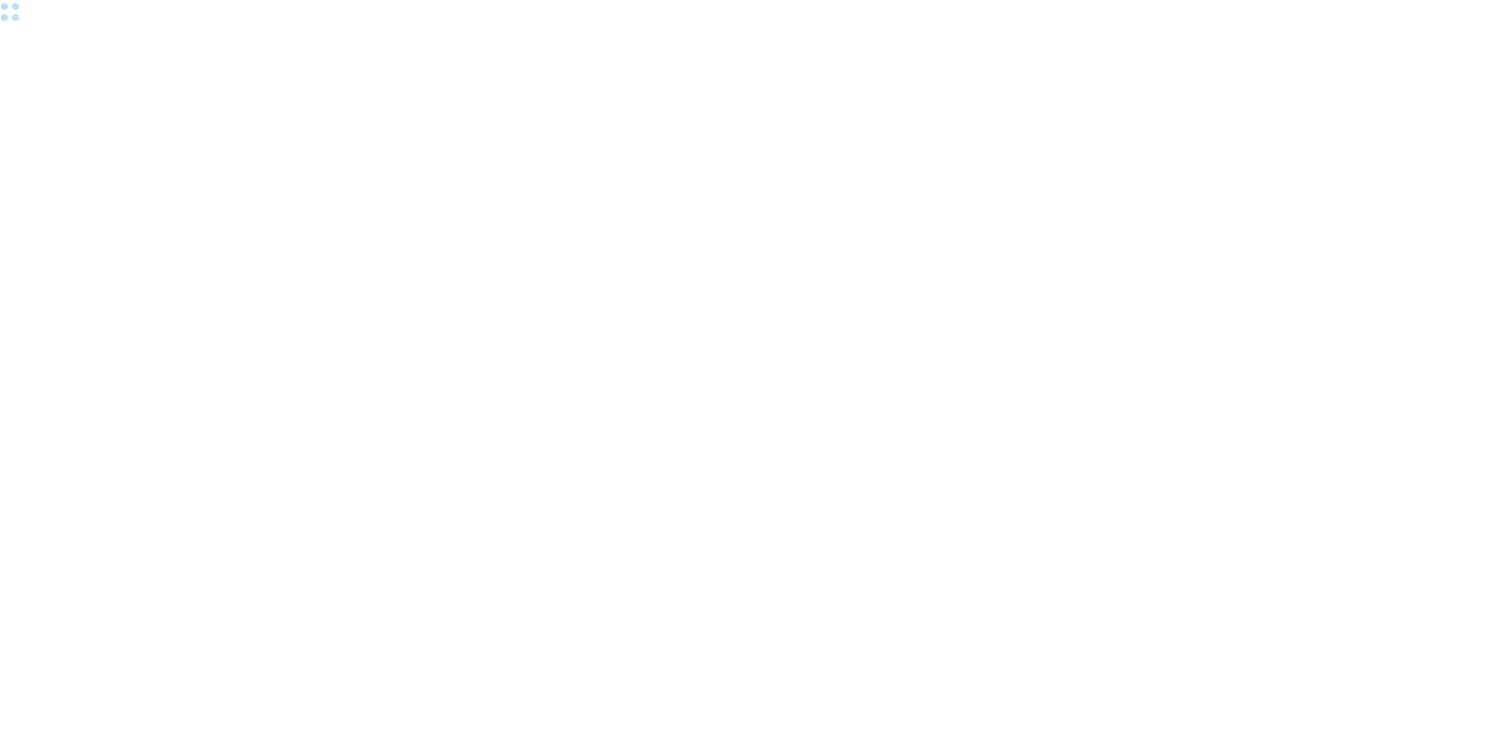 scroll, scrollTop: 0, scrollLeft: 0, axis: both 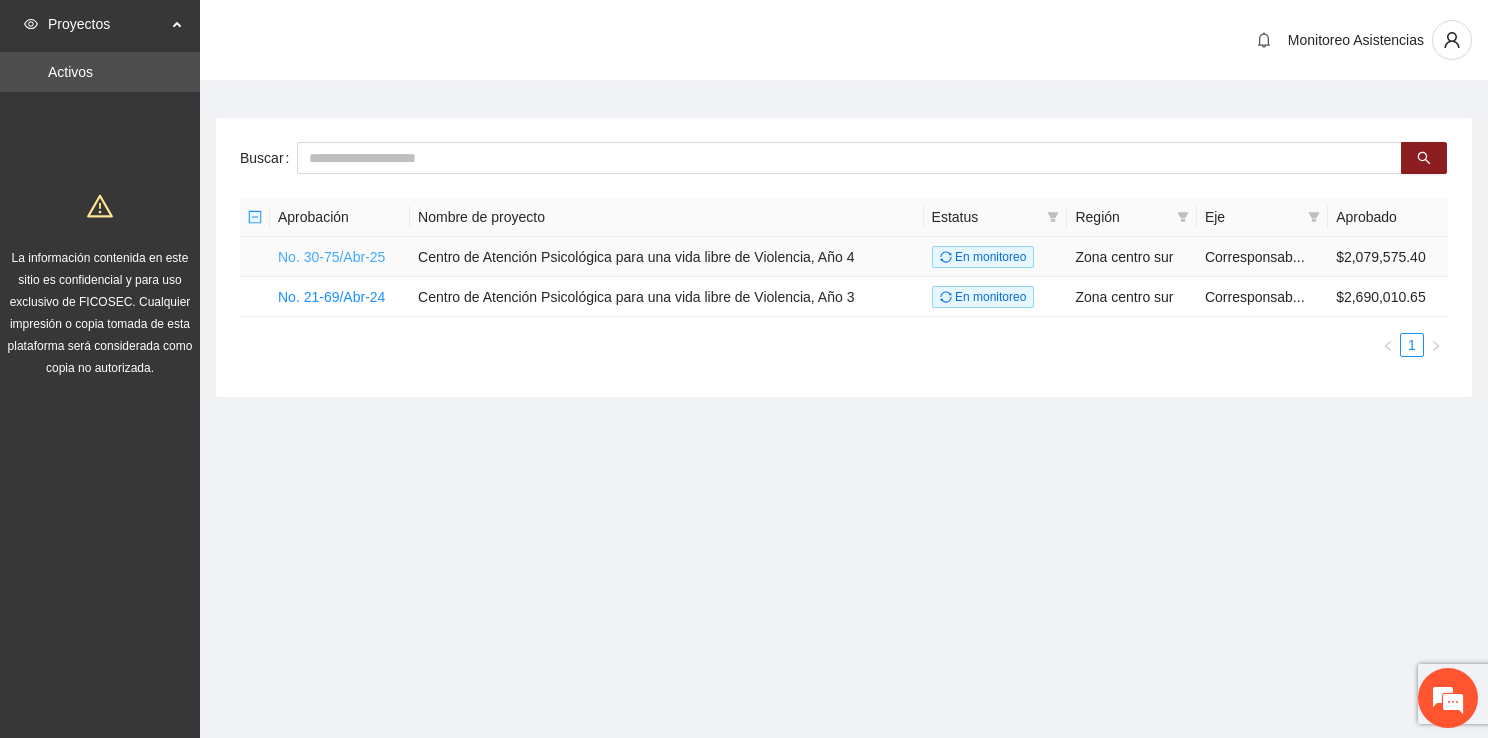 click on "No. 30-75/Abr-25" at bounding box center (331, 257) 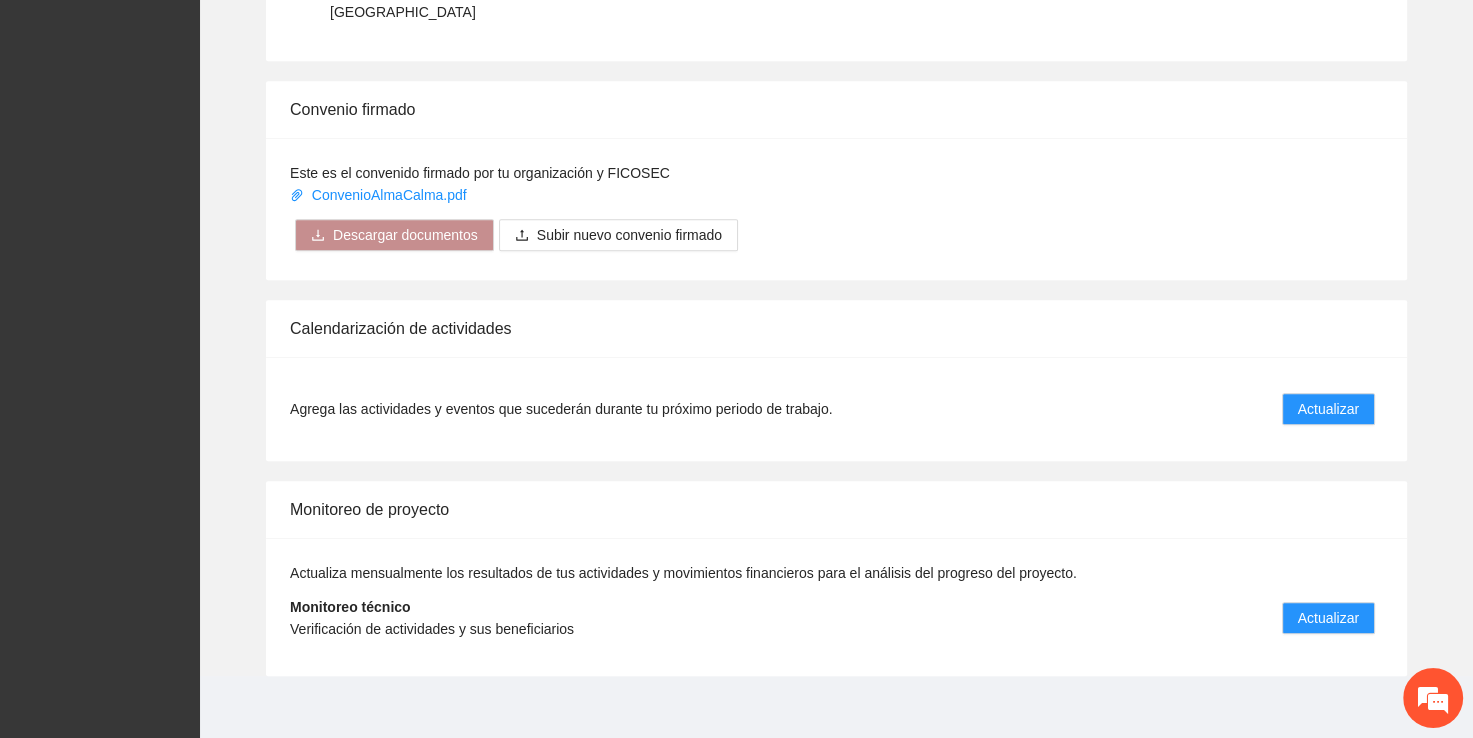 scroll, scrollTop: 1157, scrollLeft: 0, axis: vertical 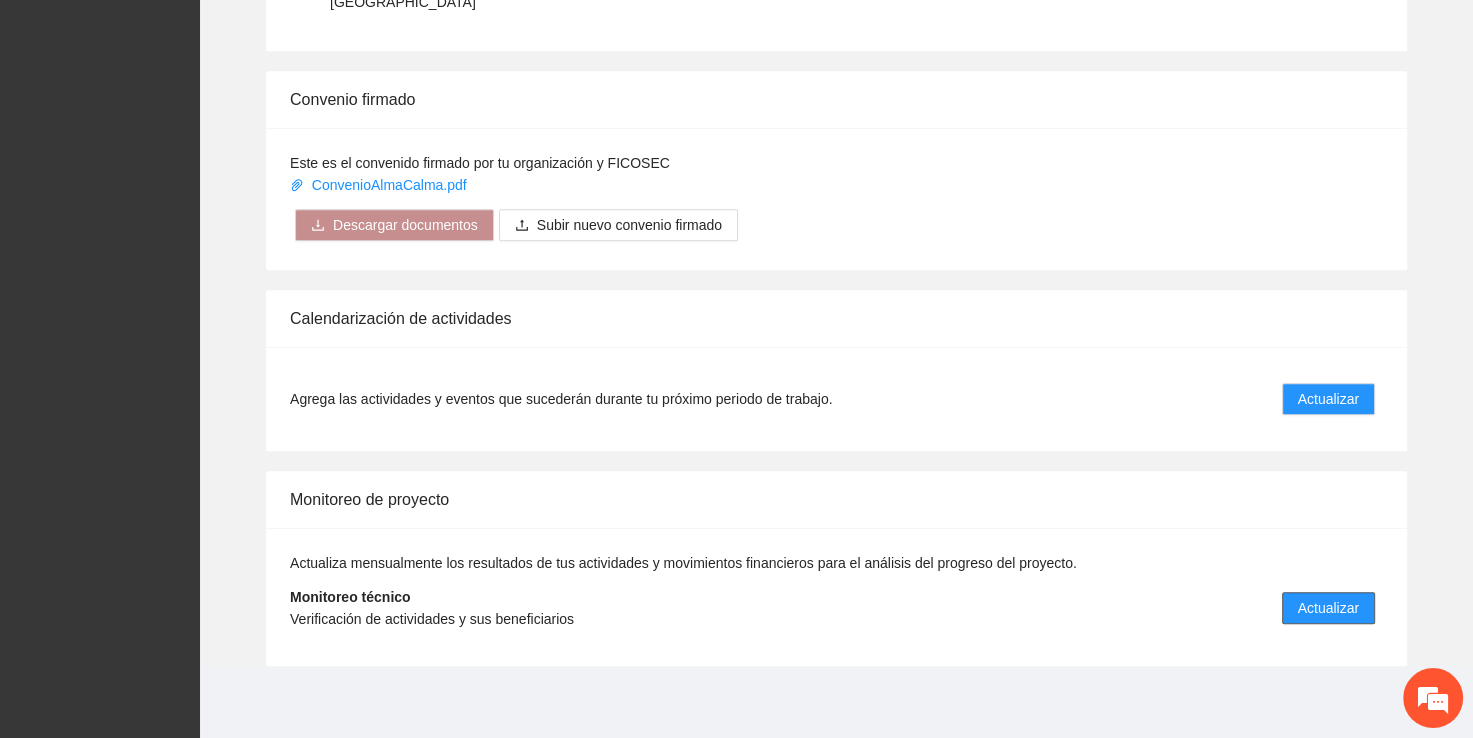 click on "Actualizar" at bounding box center [1328, 608] 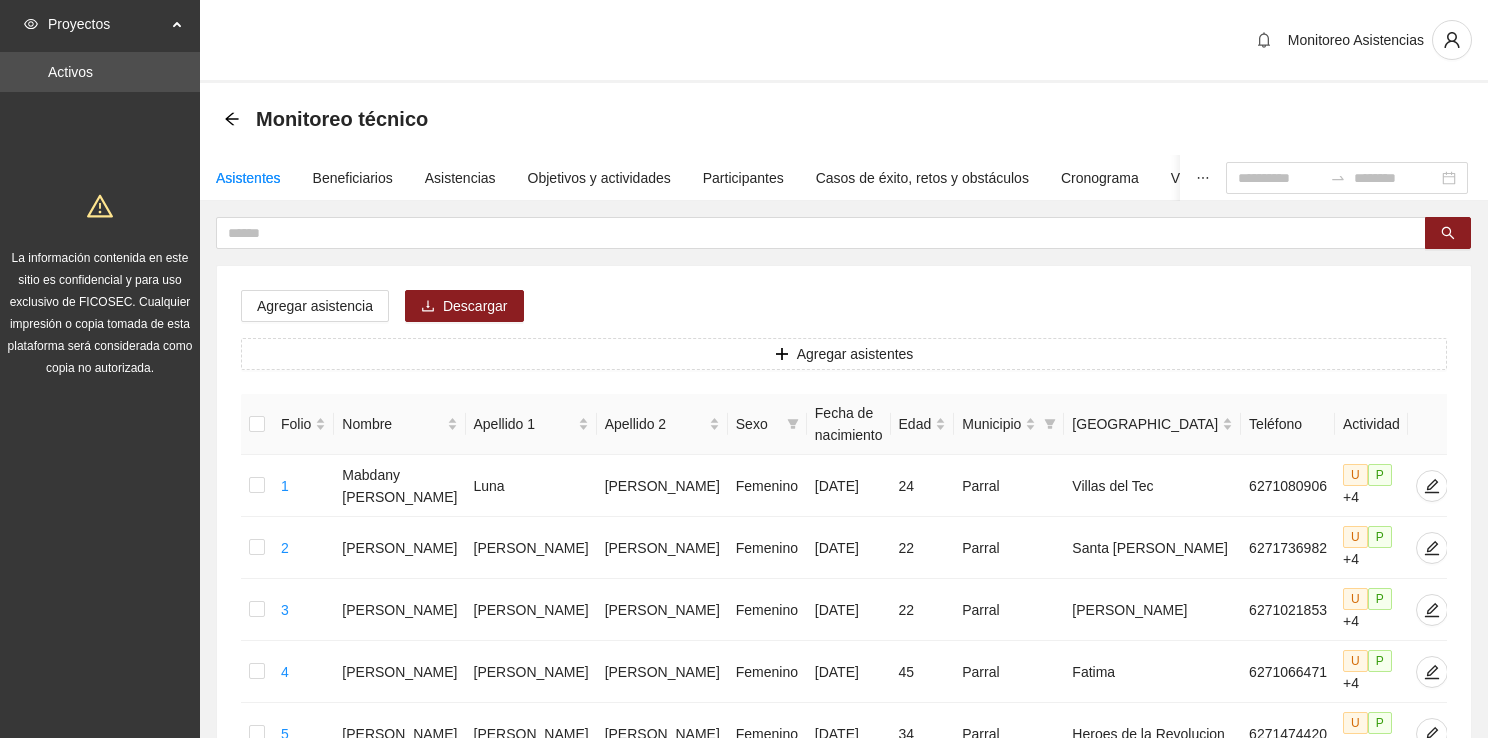 scroll, scrollTop: 0, scrollLeft: 0, axis: both 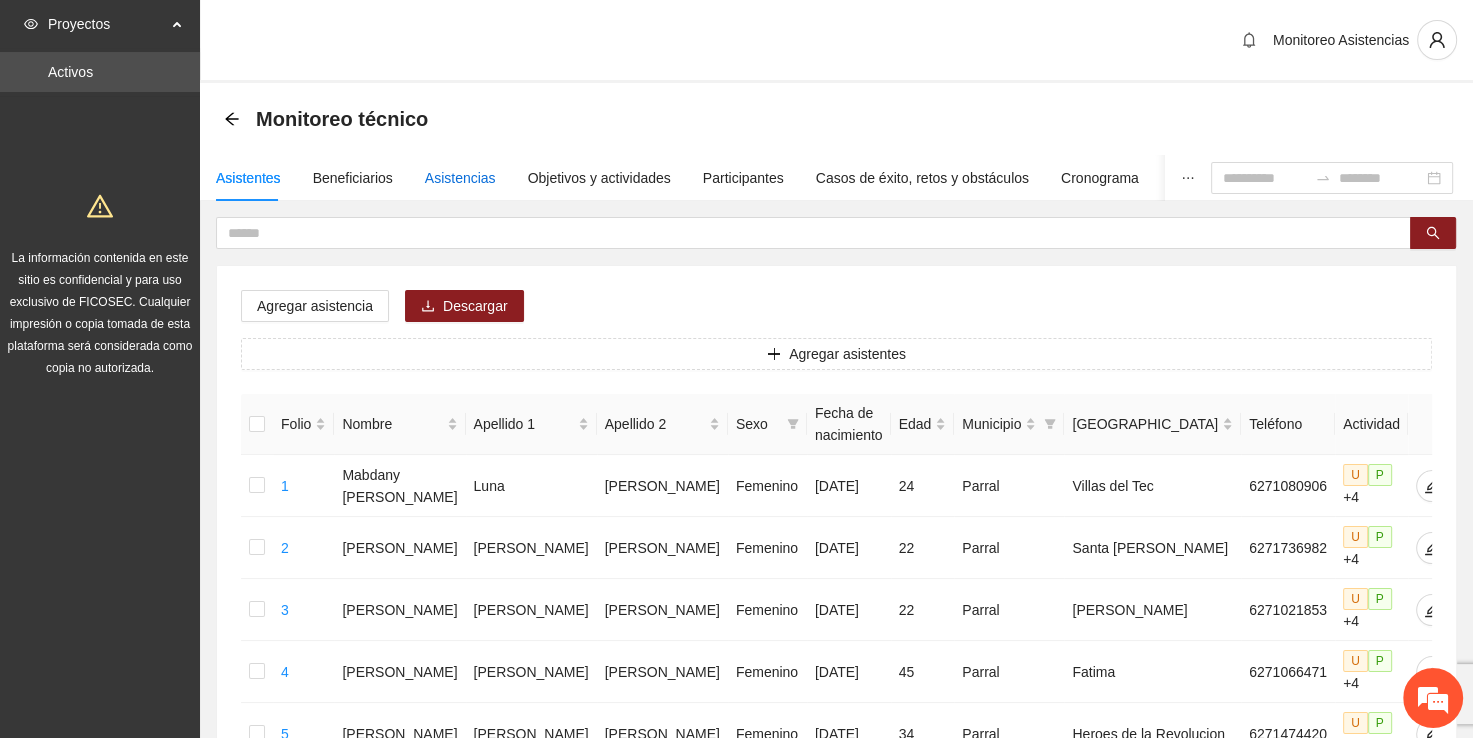 click on "Asistencias" at bounding box center (460, 178) 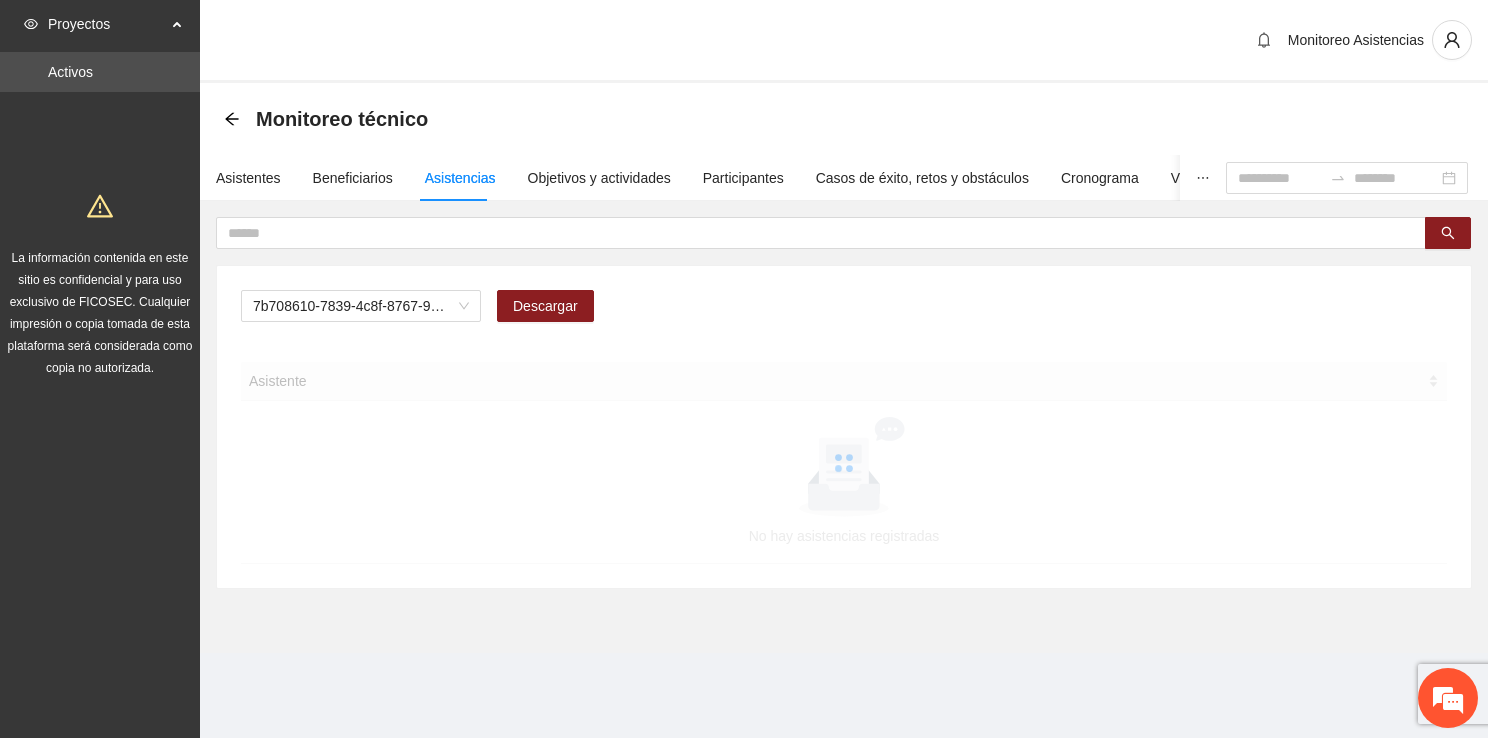 scroll, scrollTop: 0, scrollLeft: 0, axis: both 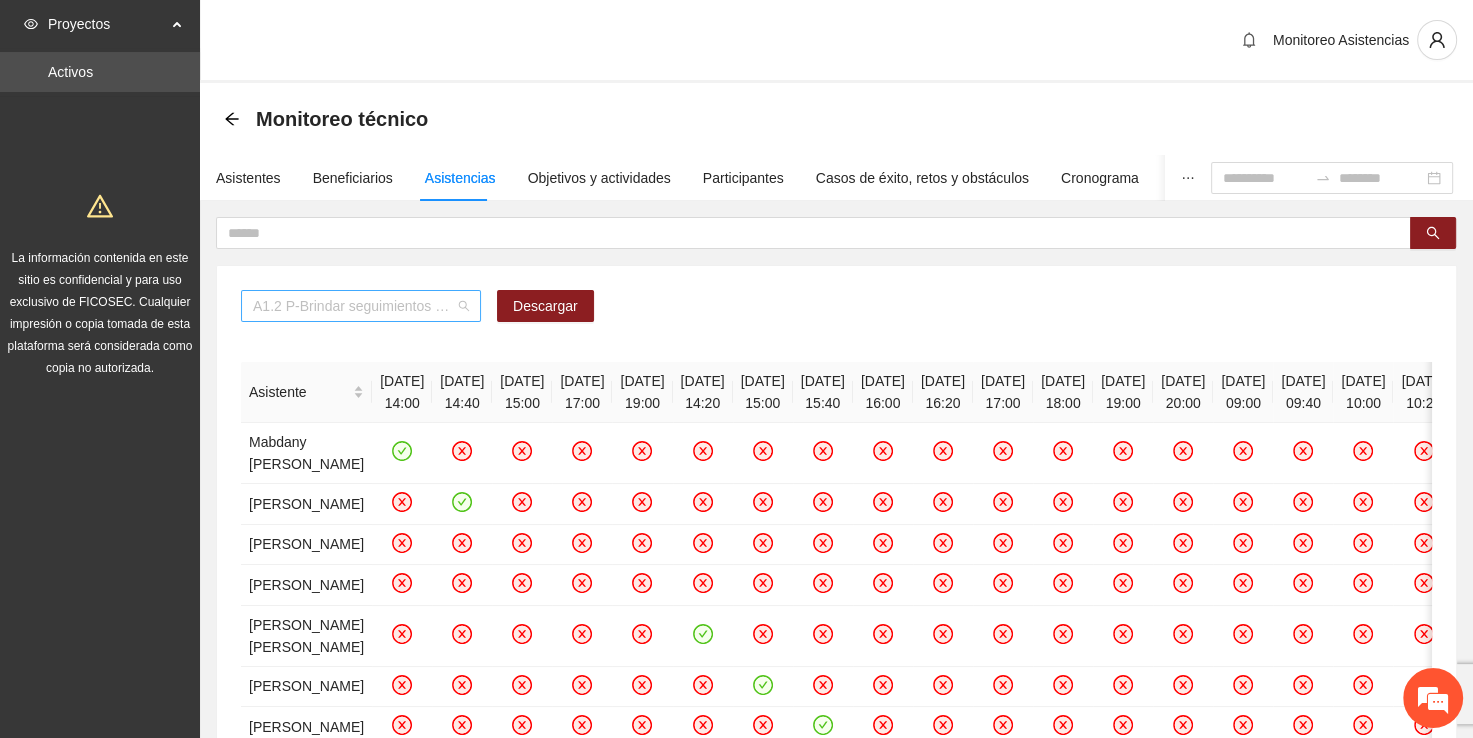 click on "A1.2 P-Brindar seguimientos de Trabajo Social en [GEOGRAPHIC_DATA]" at bounding box center [361, 306] 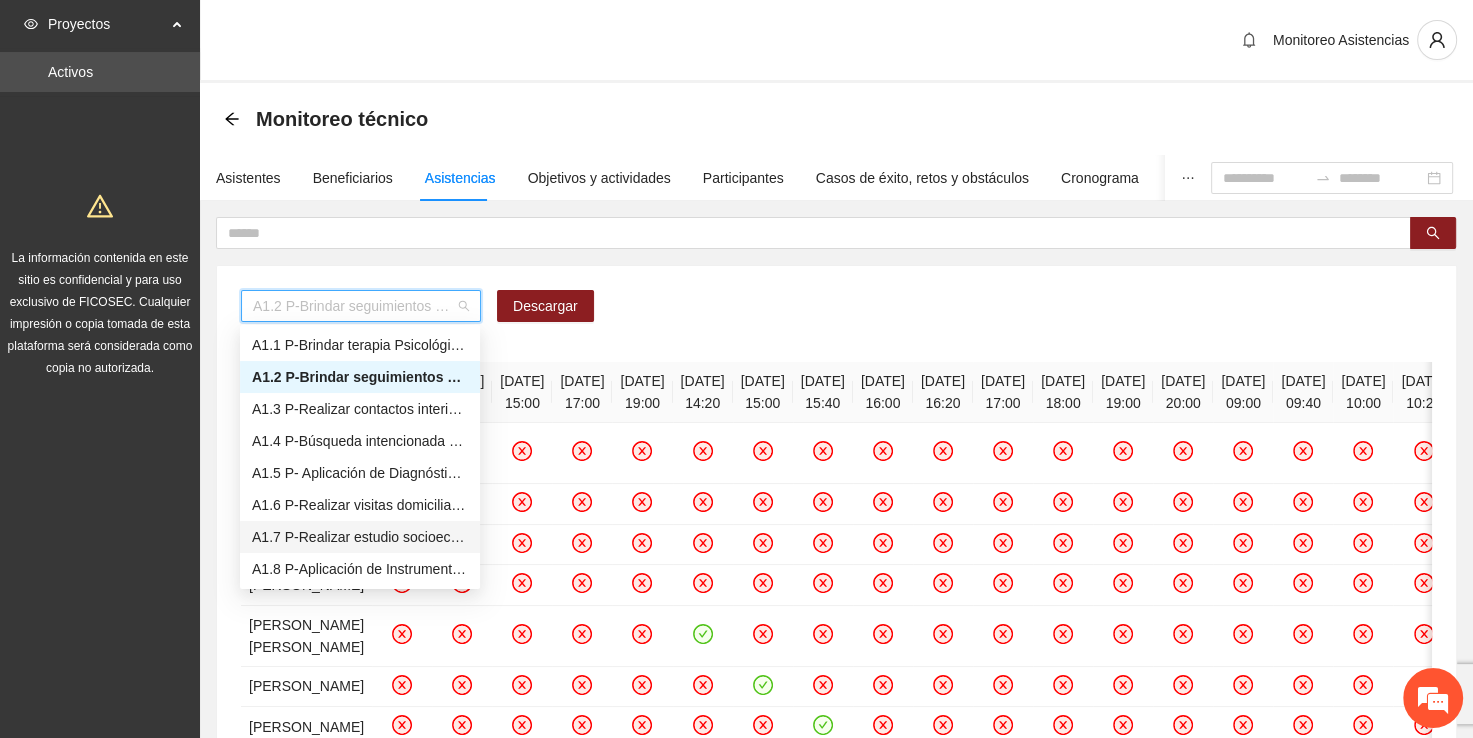 click on "A1.7 P-Realizar estudio socioeconómico de Trabajo Social en Parral" at bounding box center (360, 537) 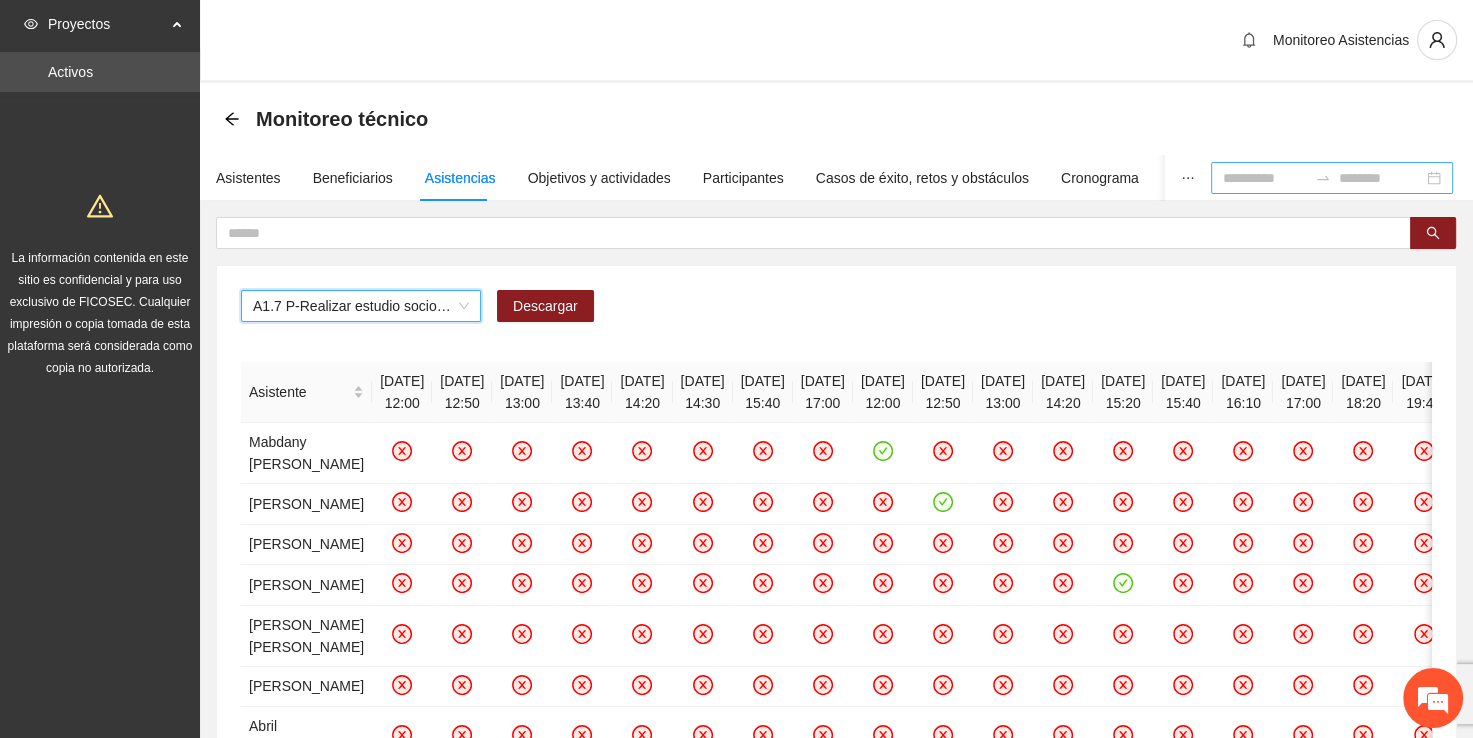 click at bounding box center (1265, 178) 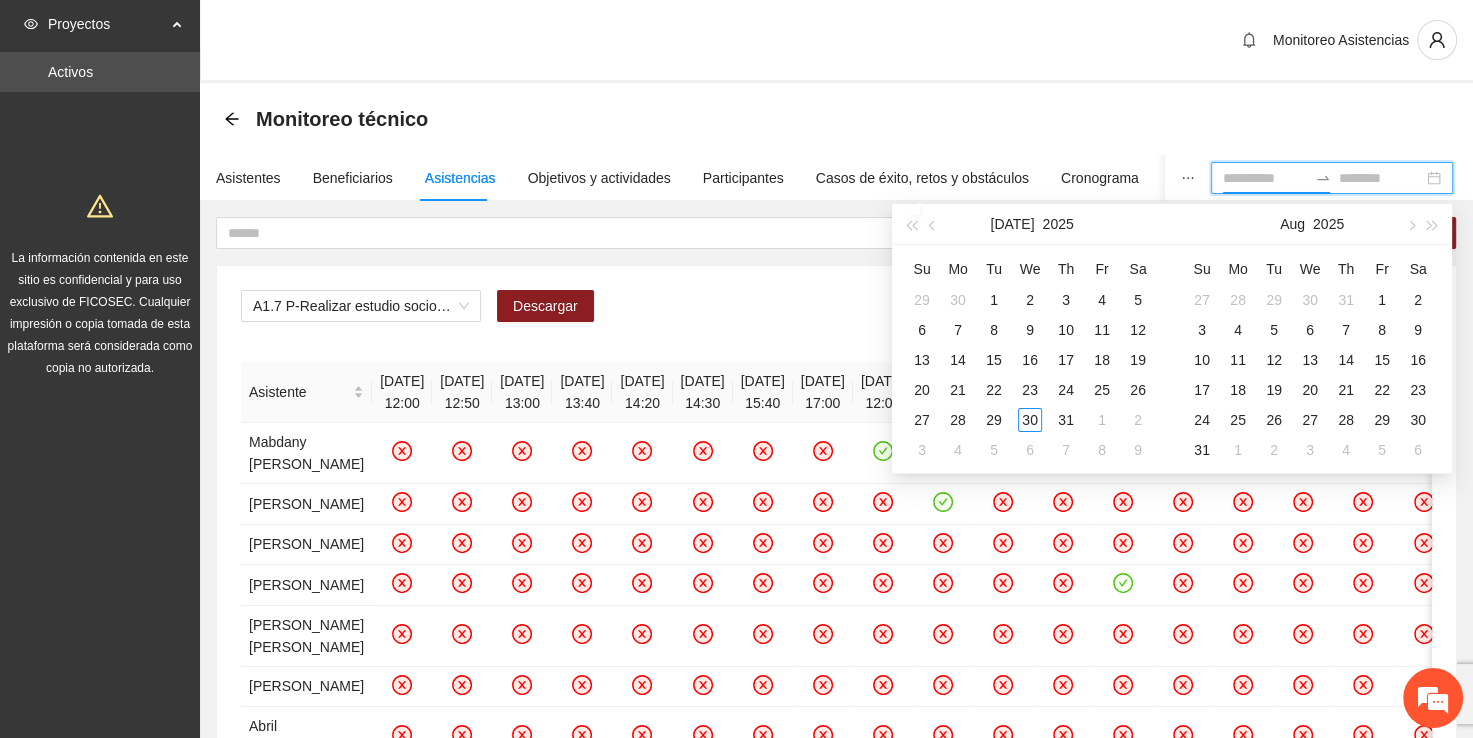 type on "**********" 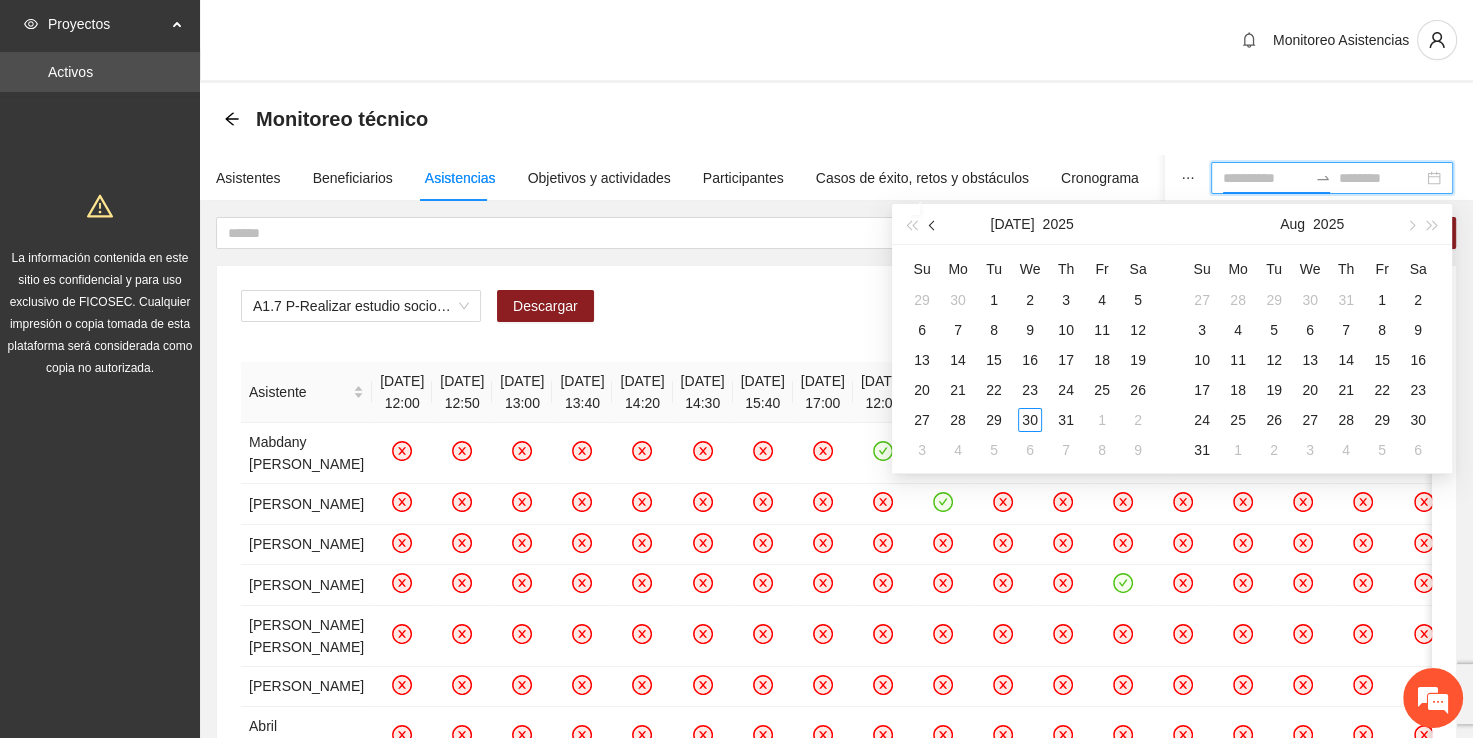 click at bounding box center [933, 224] 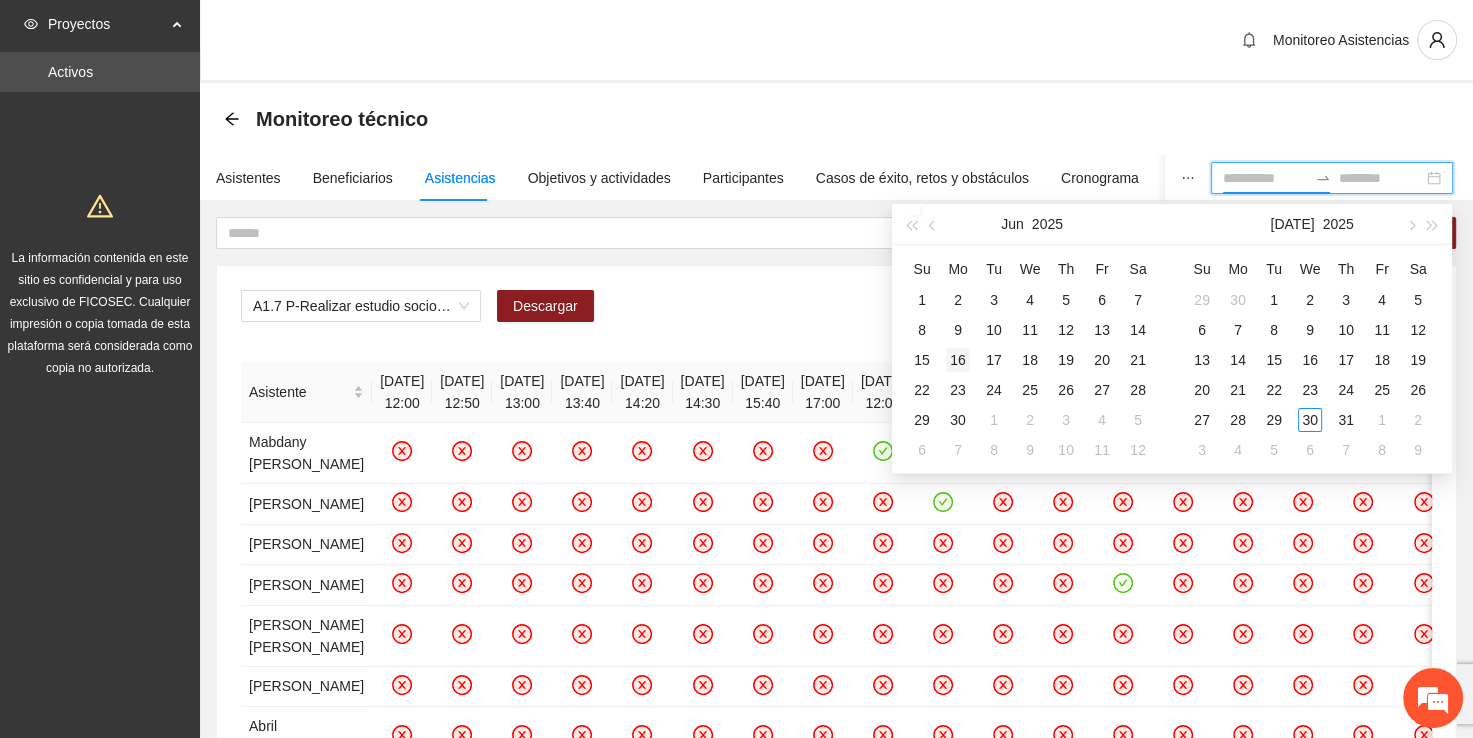 type on "**********" 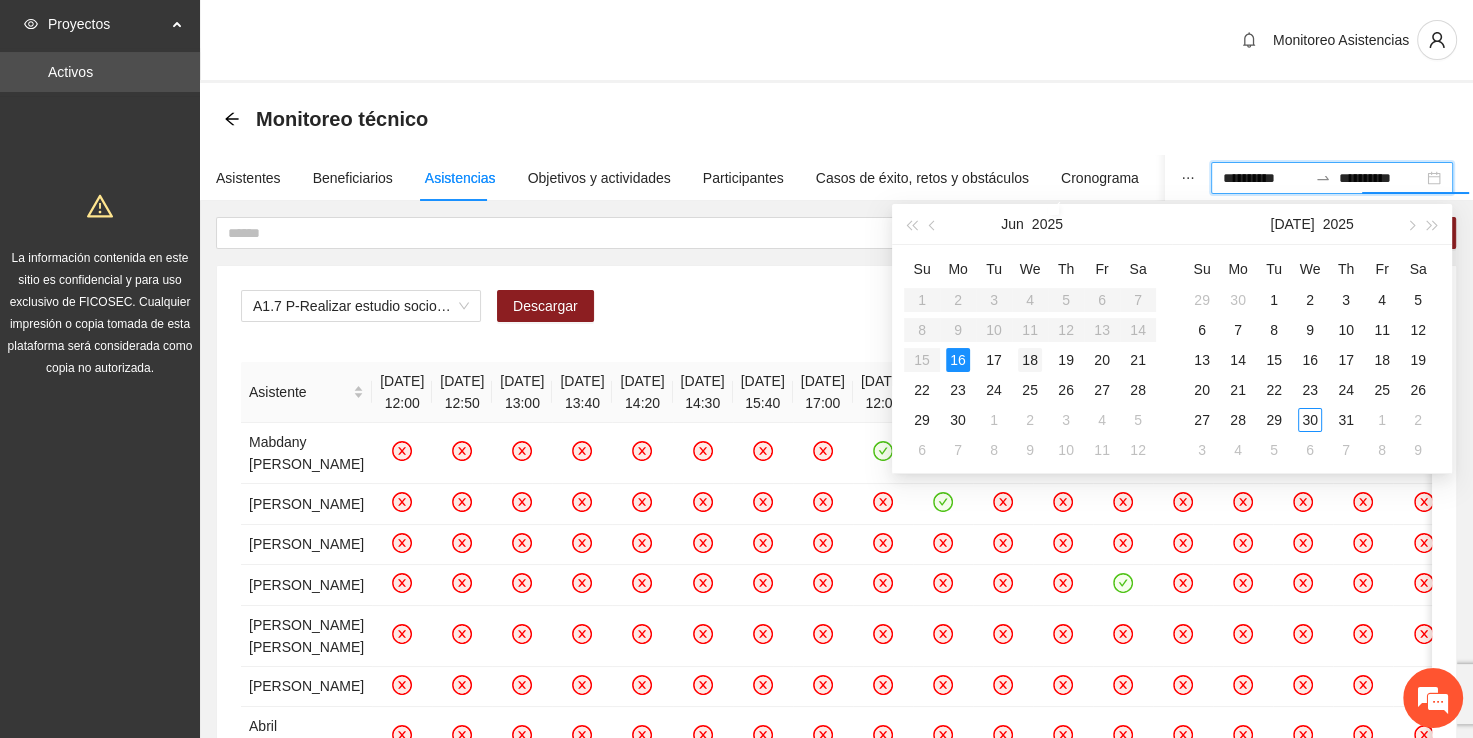 type on "**********" 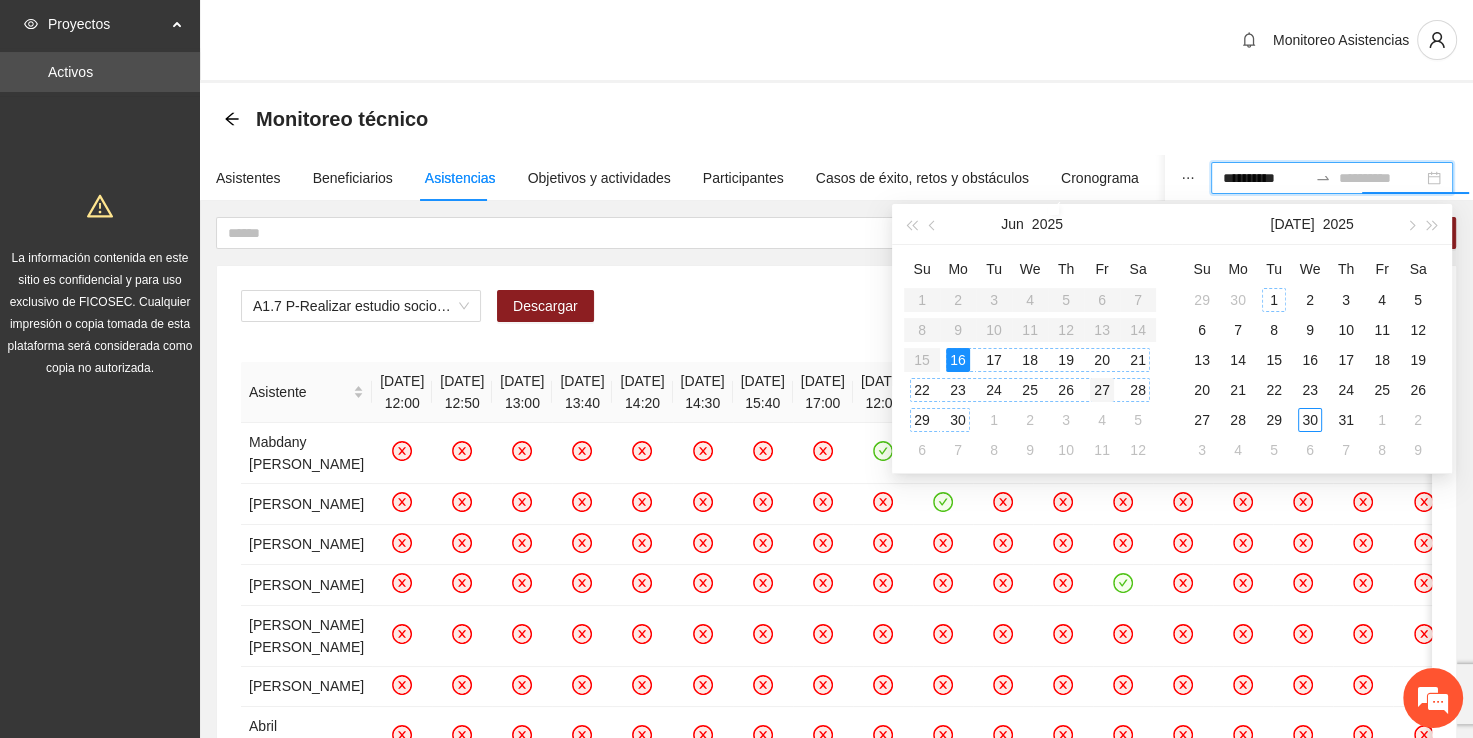 type on "**********" 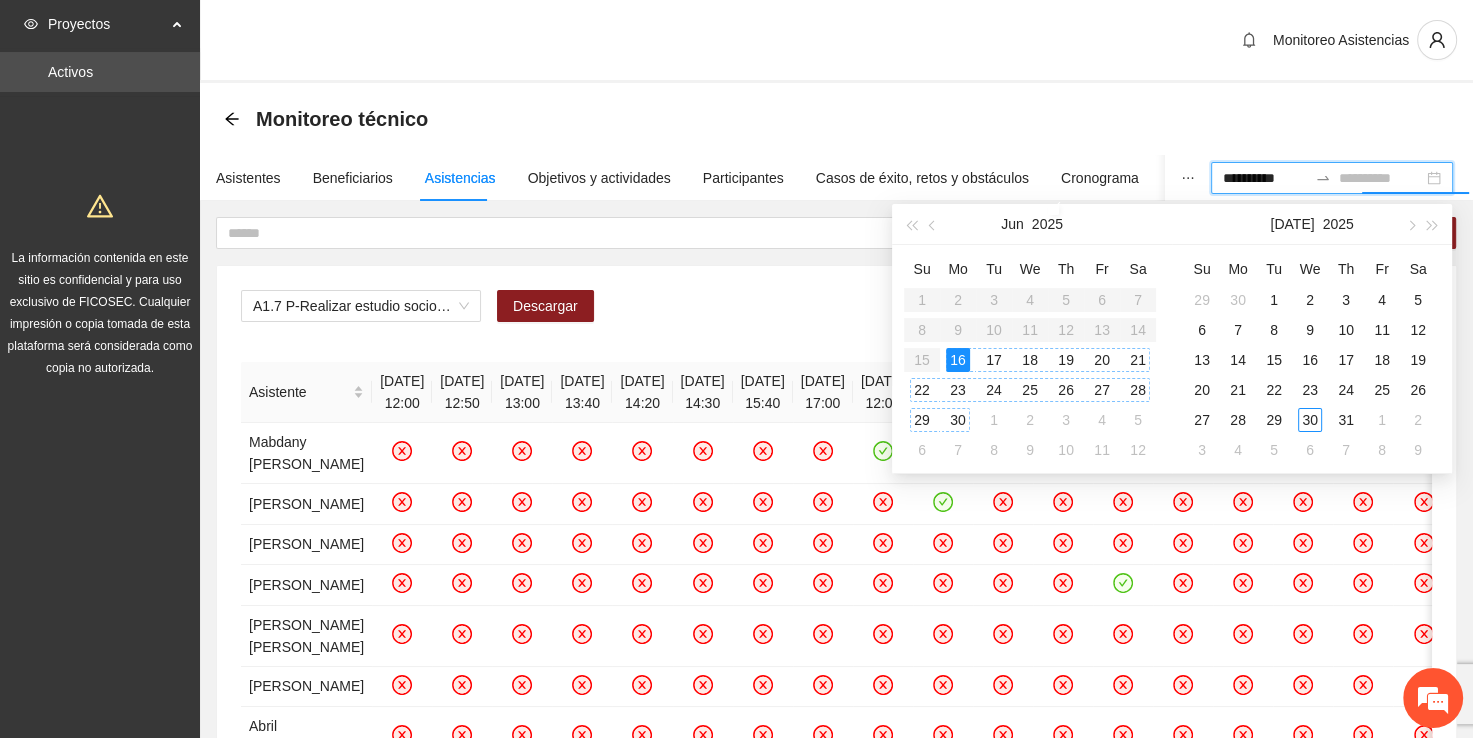 type on "**********" 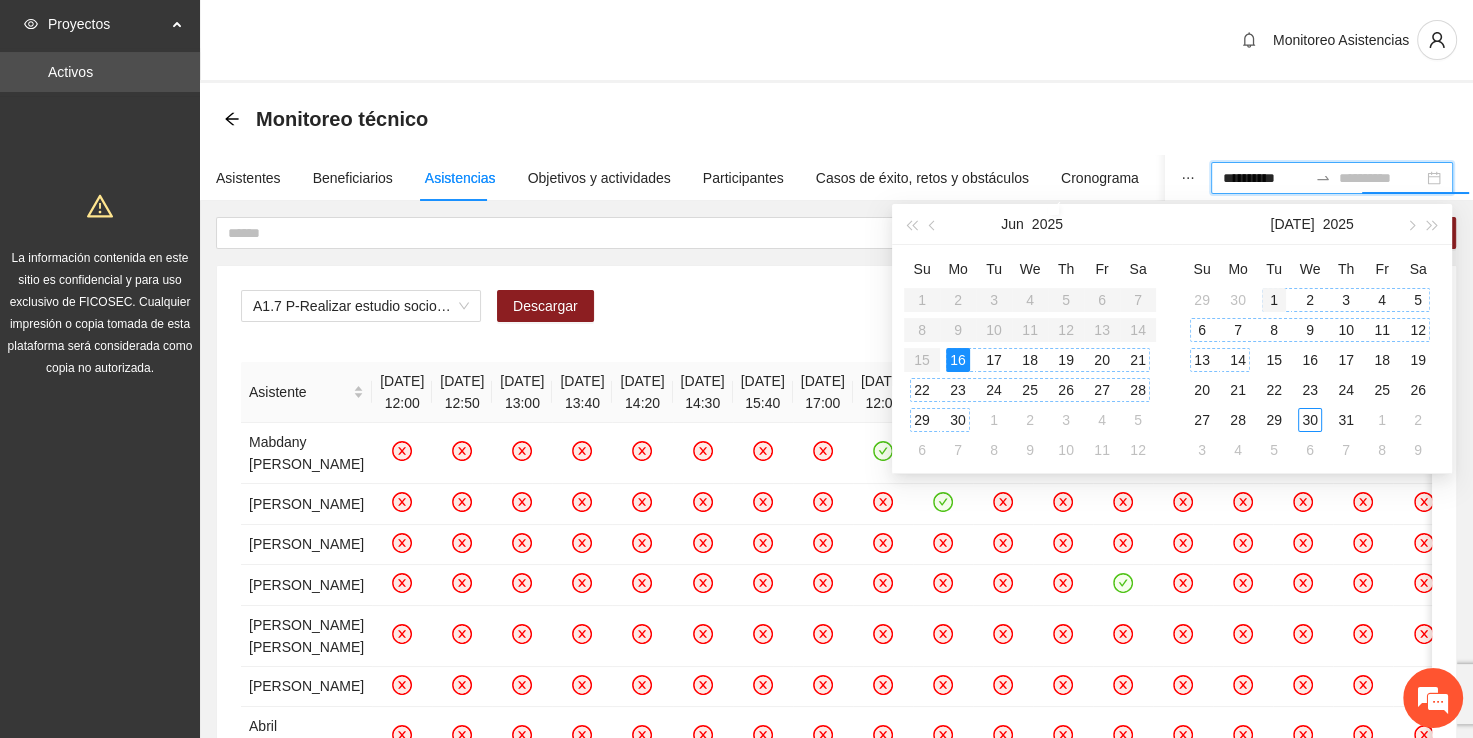 type on "**********" 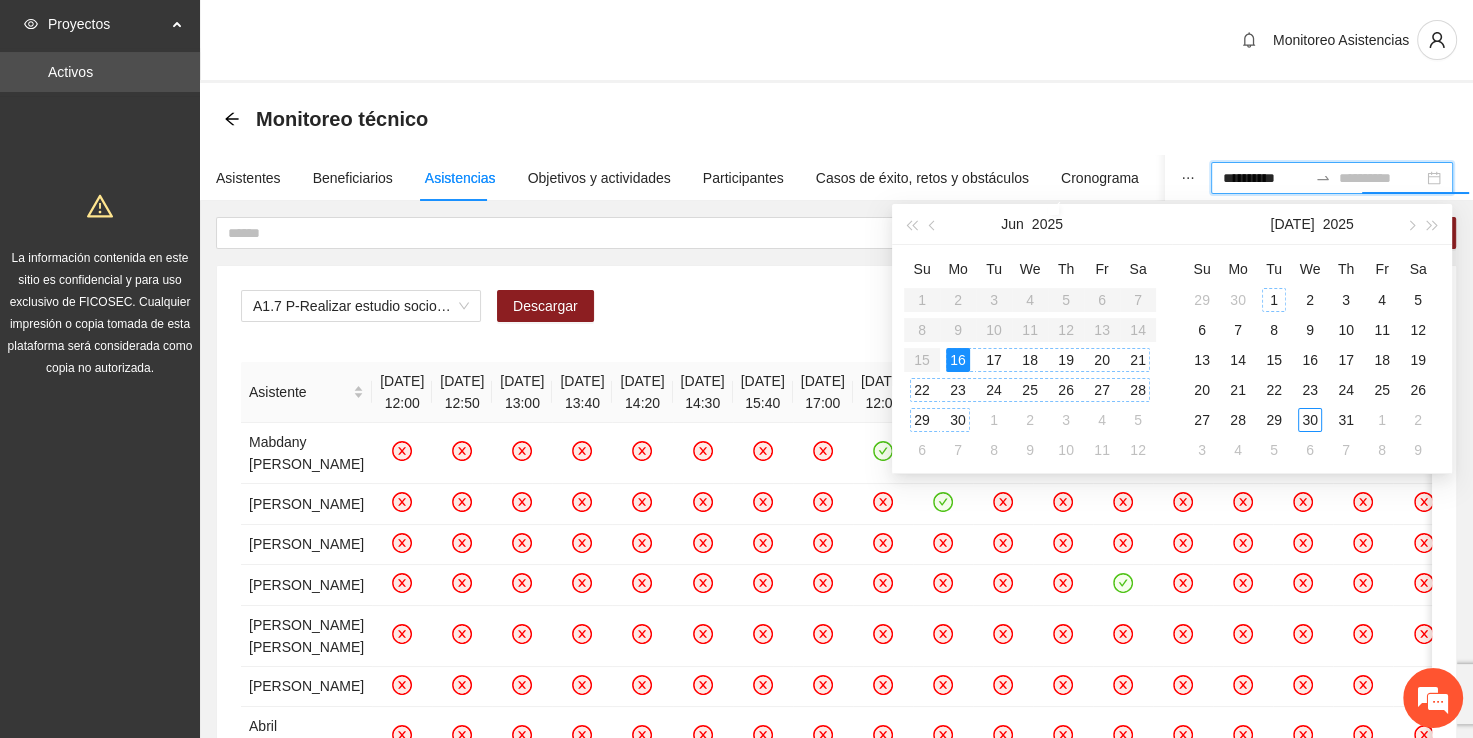 click on "1" at bounding box center [1274, 300] 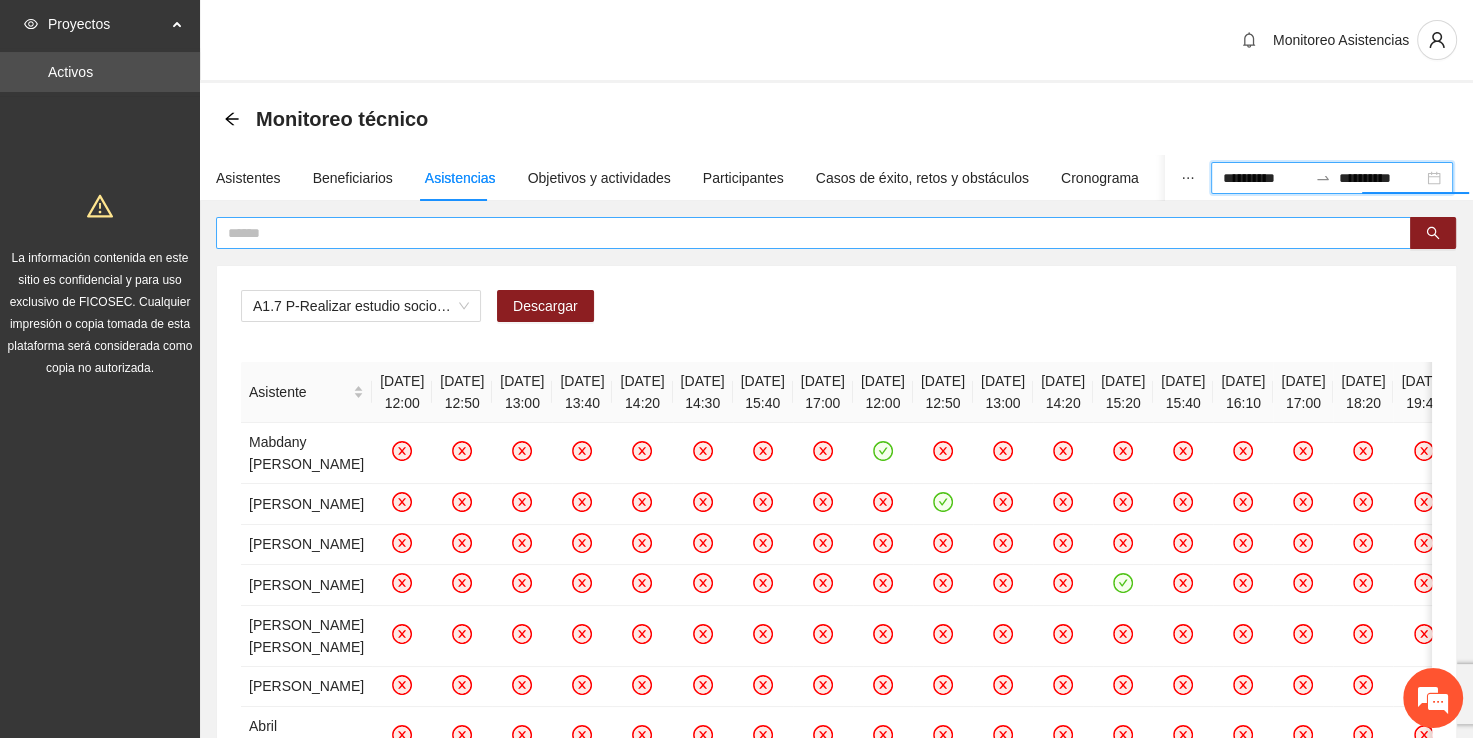 click at bounding box center (805, 233) 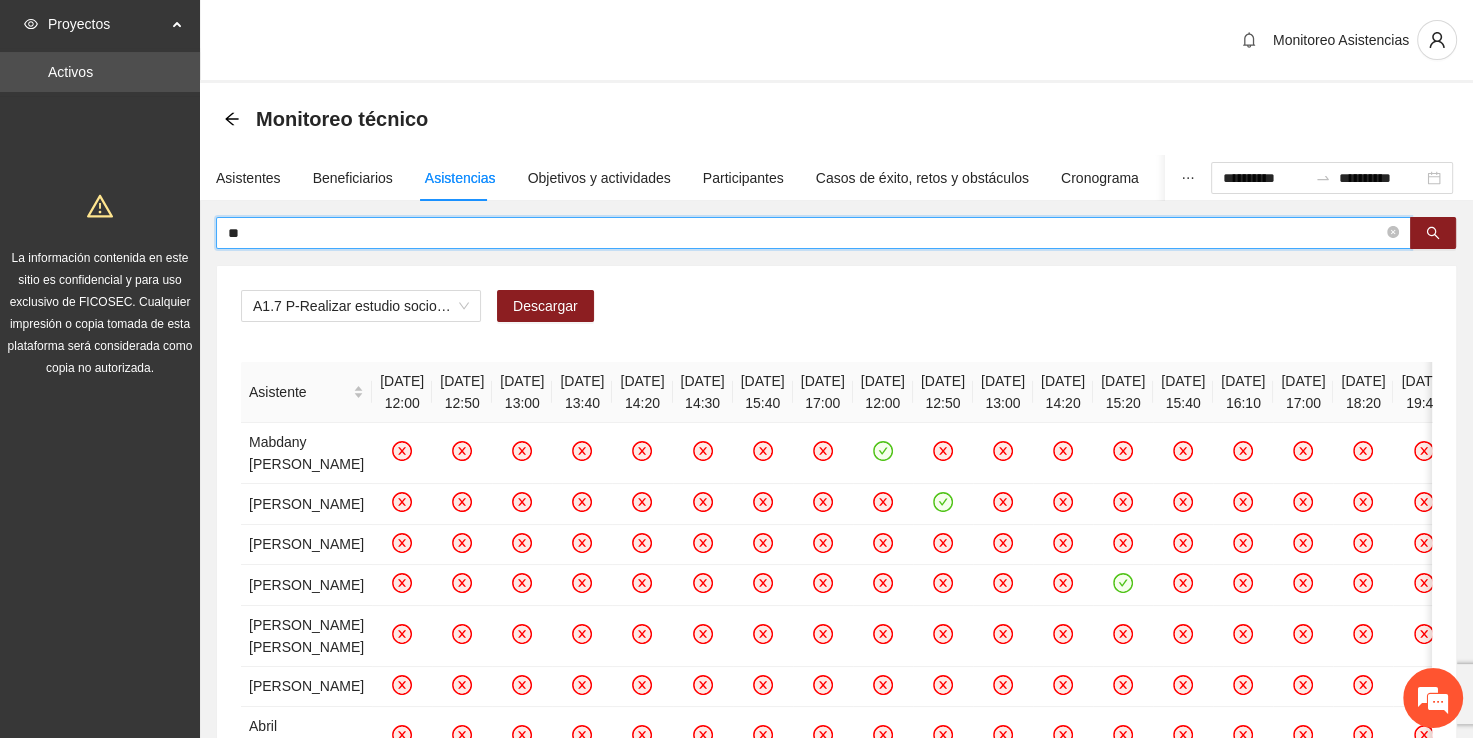 type on "*" 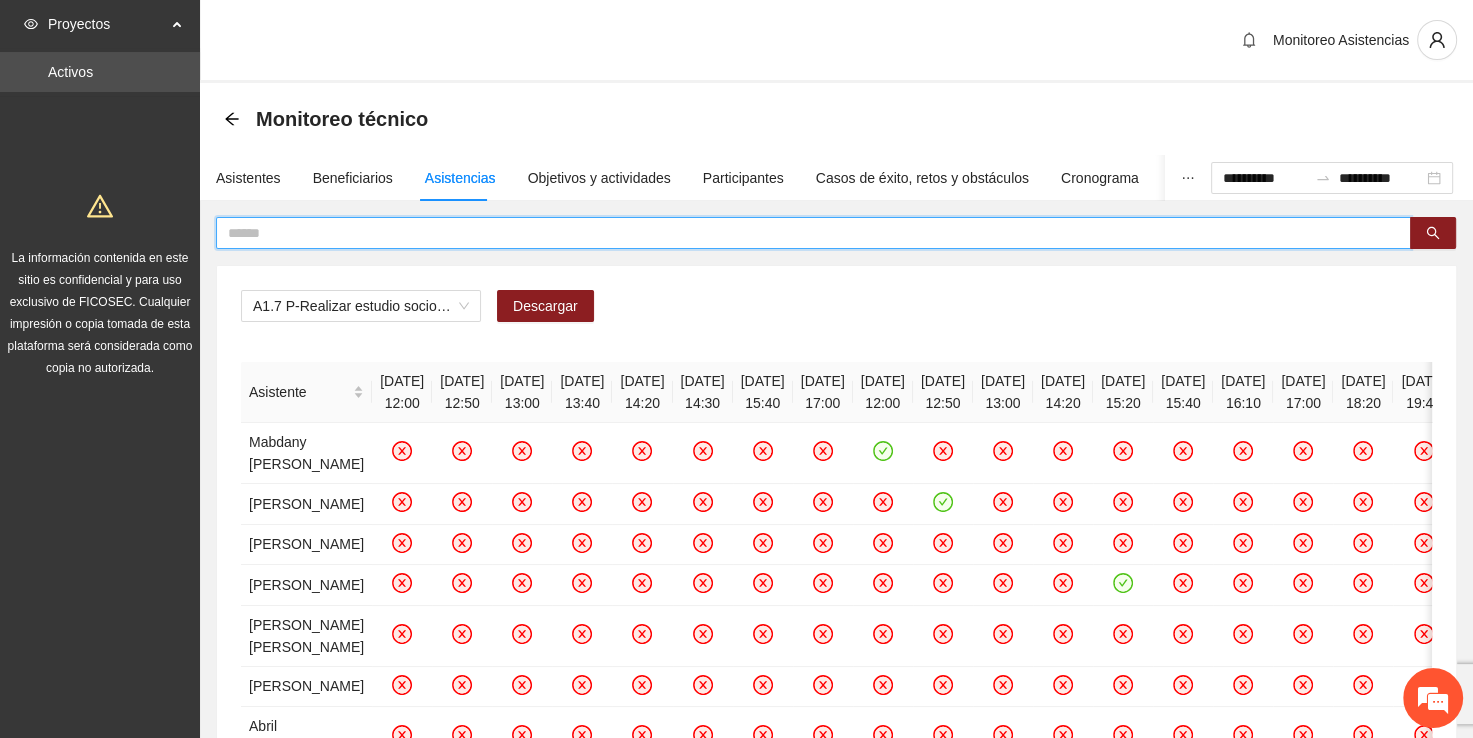 click at bounding box center [805, 233] 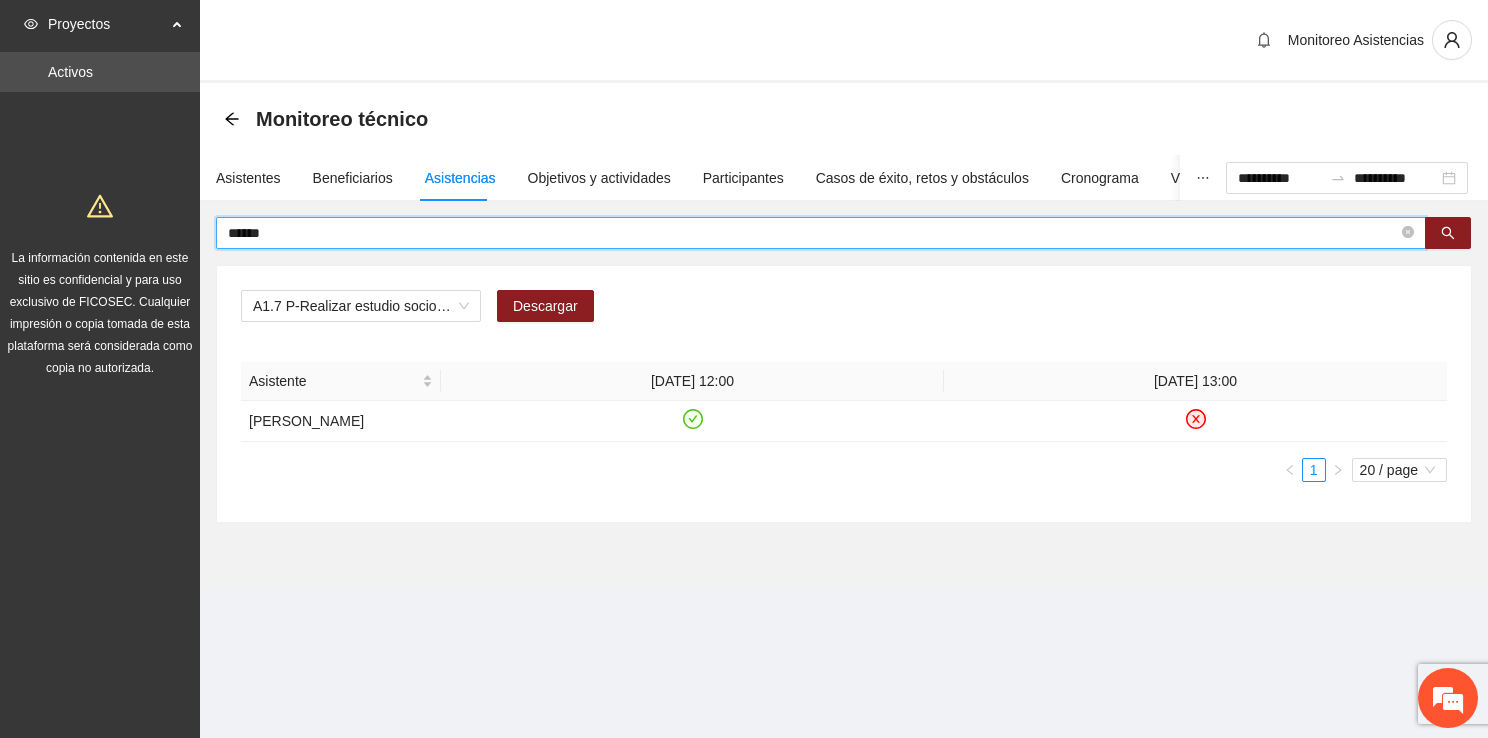 click on "******" at bounding box center [813, 233] 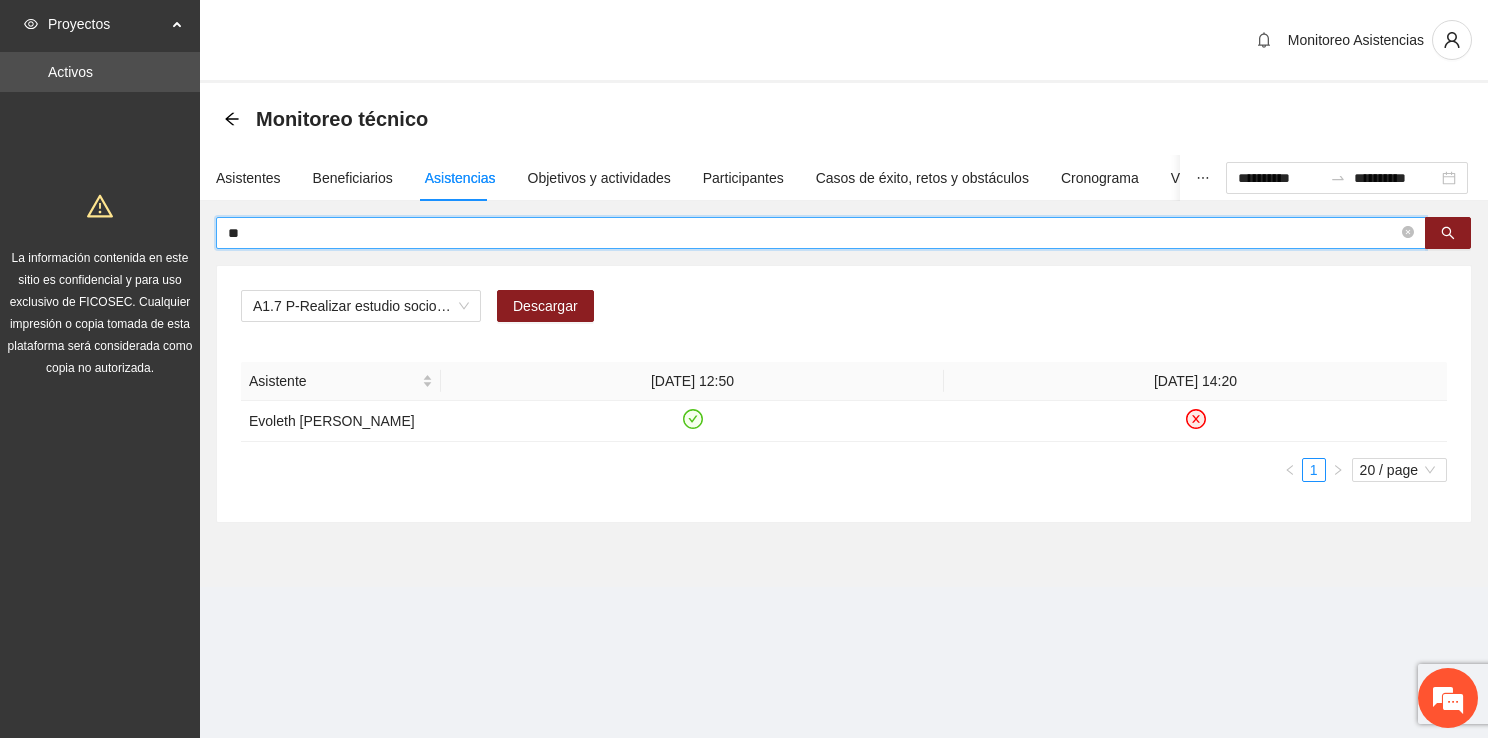 type on "*" 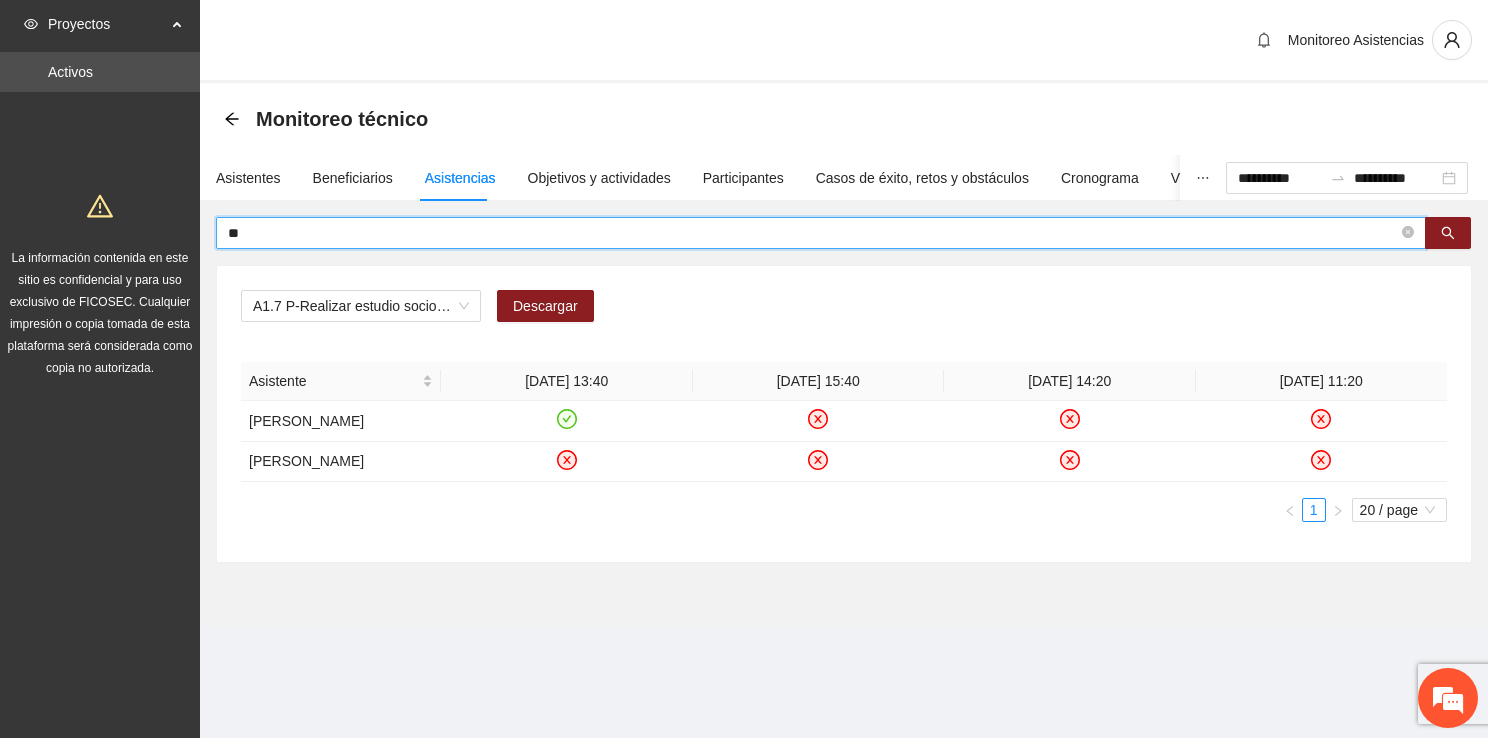 type on "*" 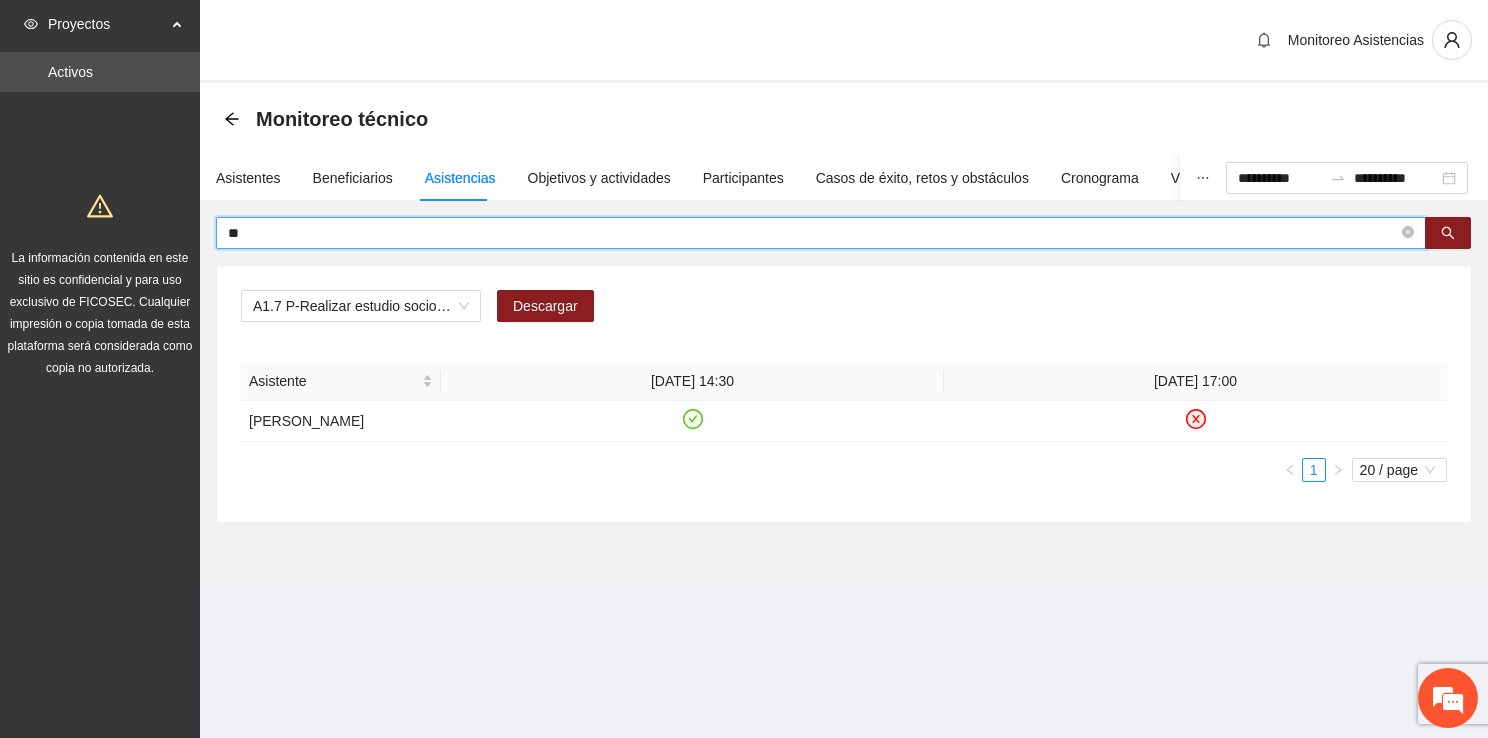 type on "*" 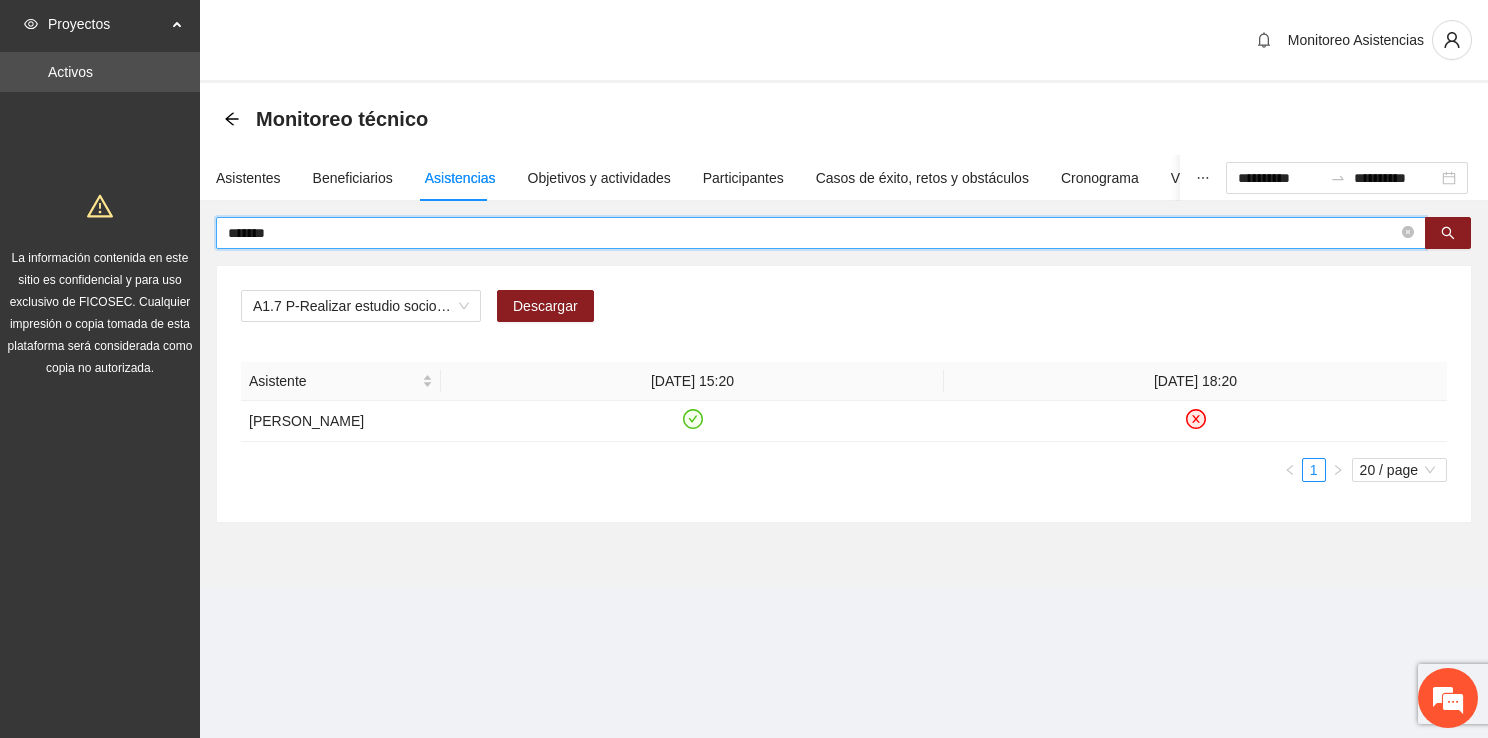 click on "*******" at bounding box center (813, 233) 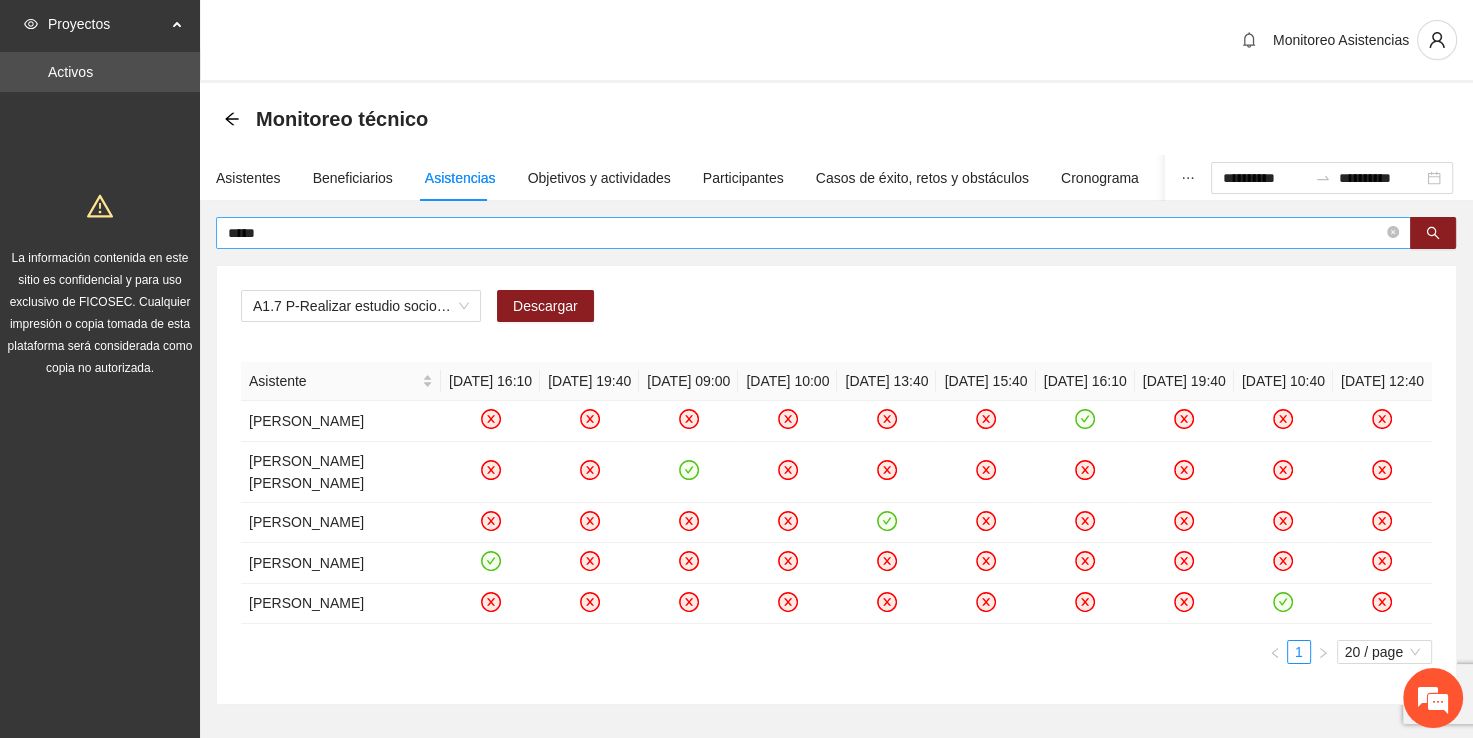 drag, startPoint x: 316, startPoint y: 217, endPoint x: 313, endPoint y: 229, distance: 12.369317 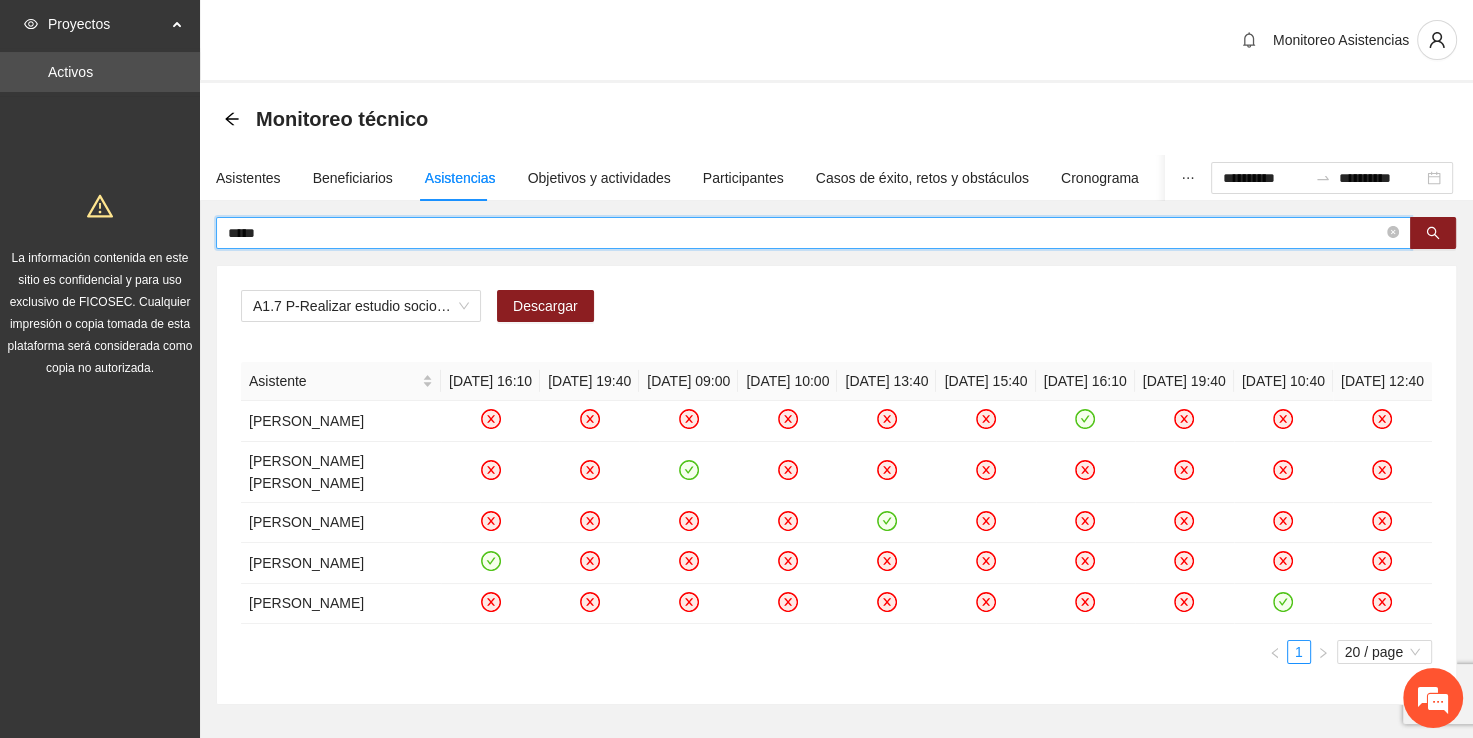 click on "*****" at bounding box center (805, 233) 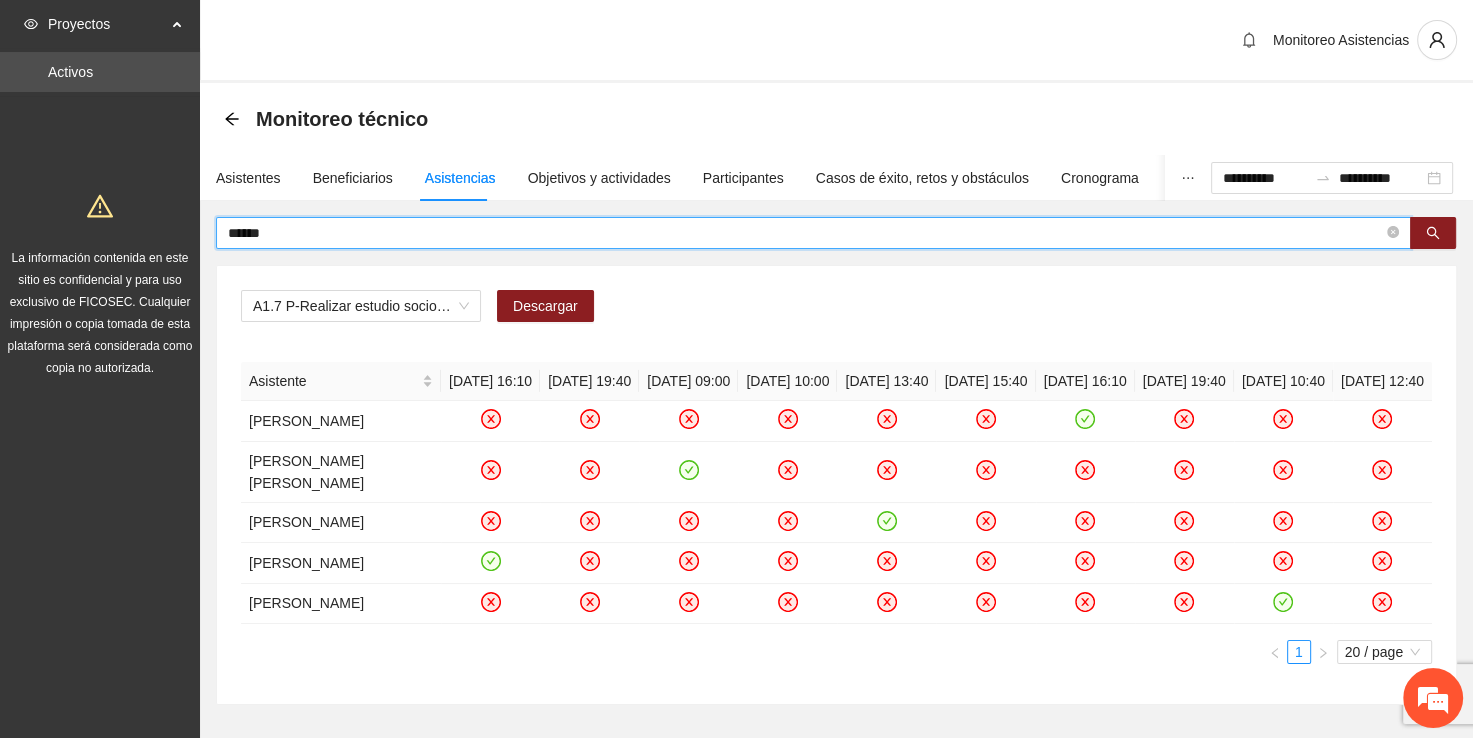 type on "******" 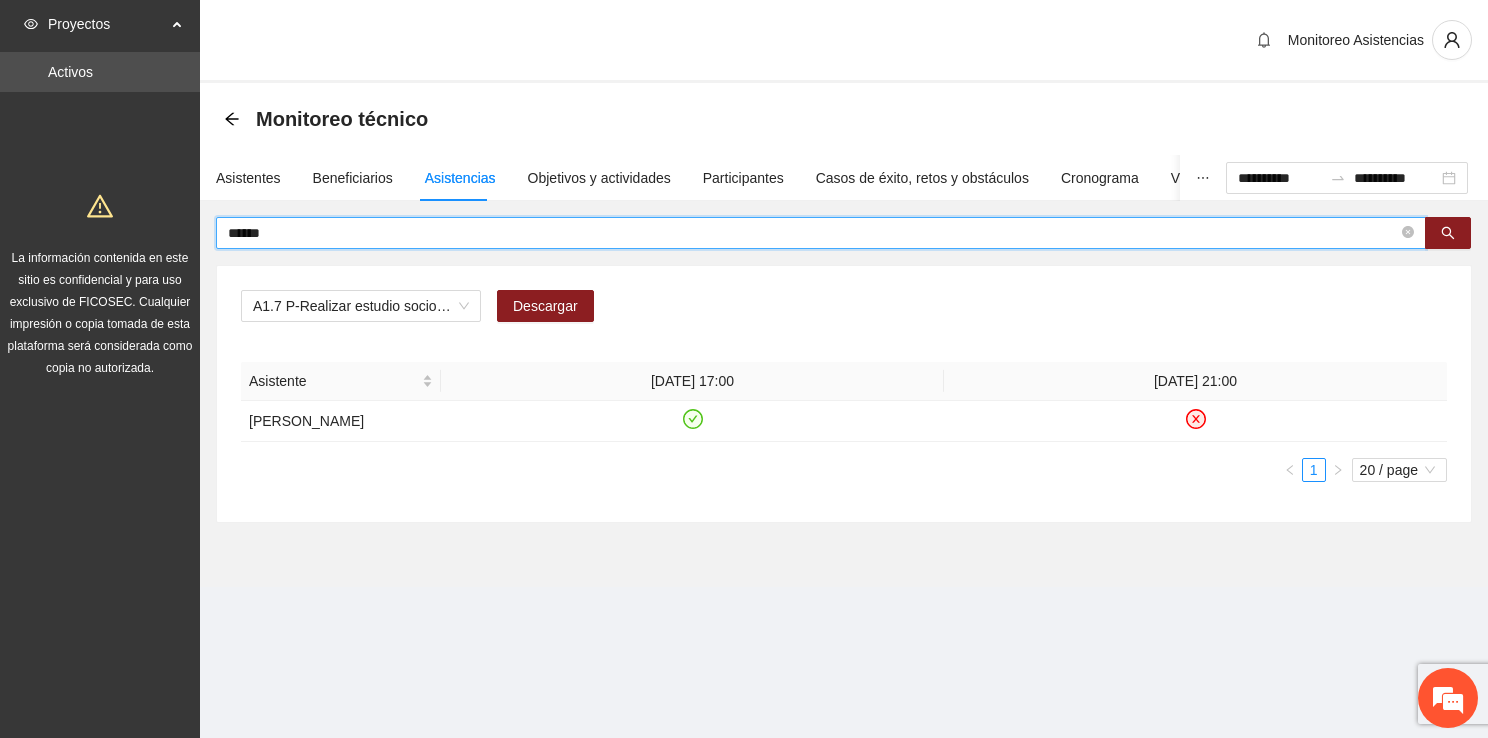 click on "******" at bounding box center [813, 233] 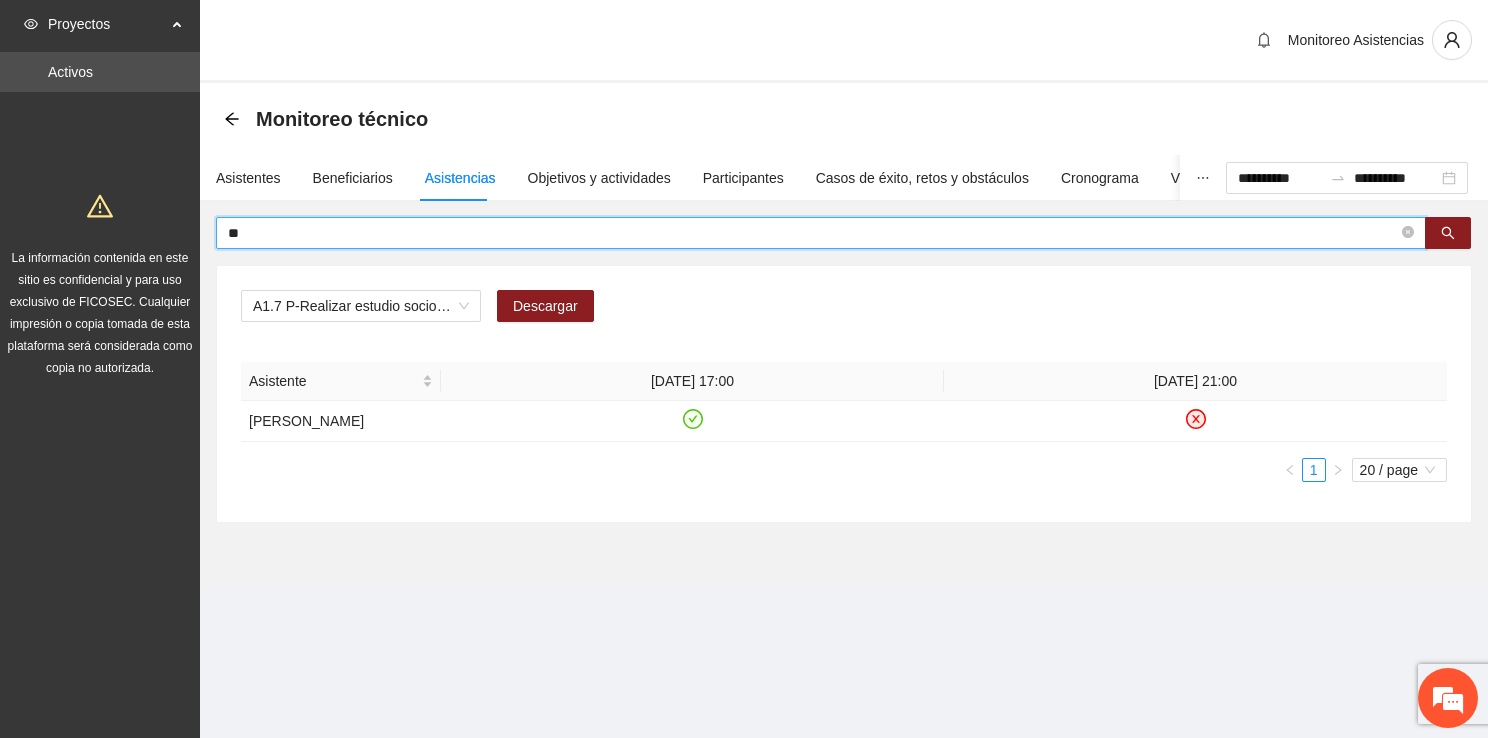 type on "*" 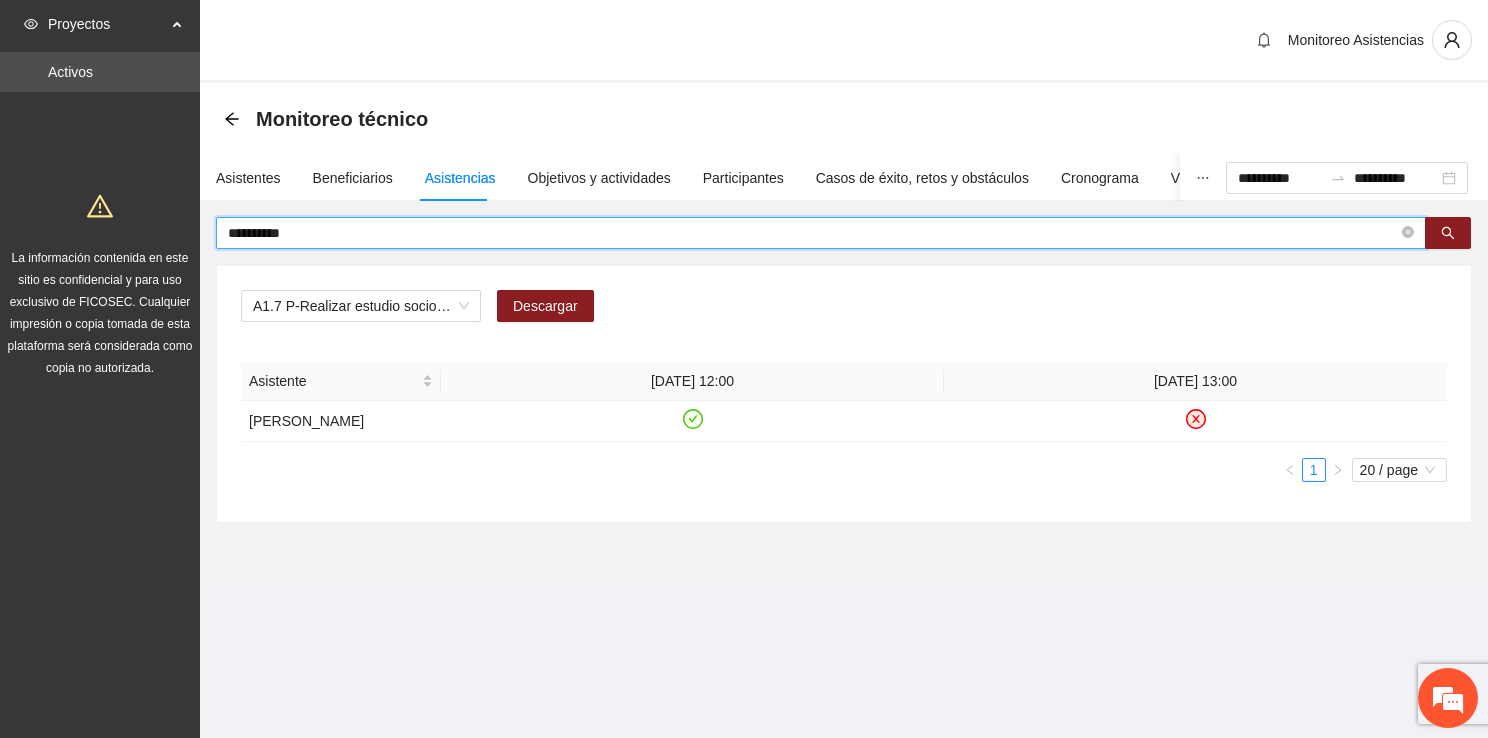 click on "**********" at bounding box center (813, 233) 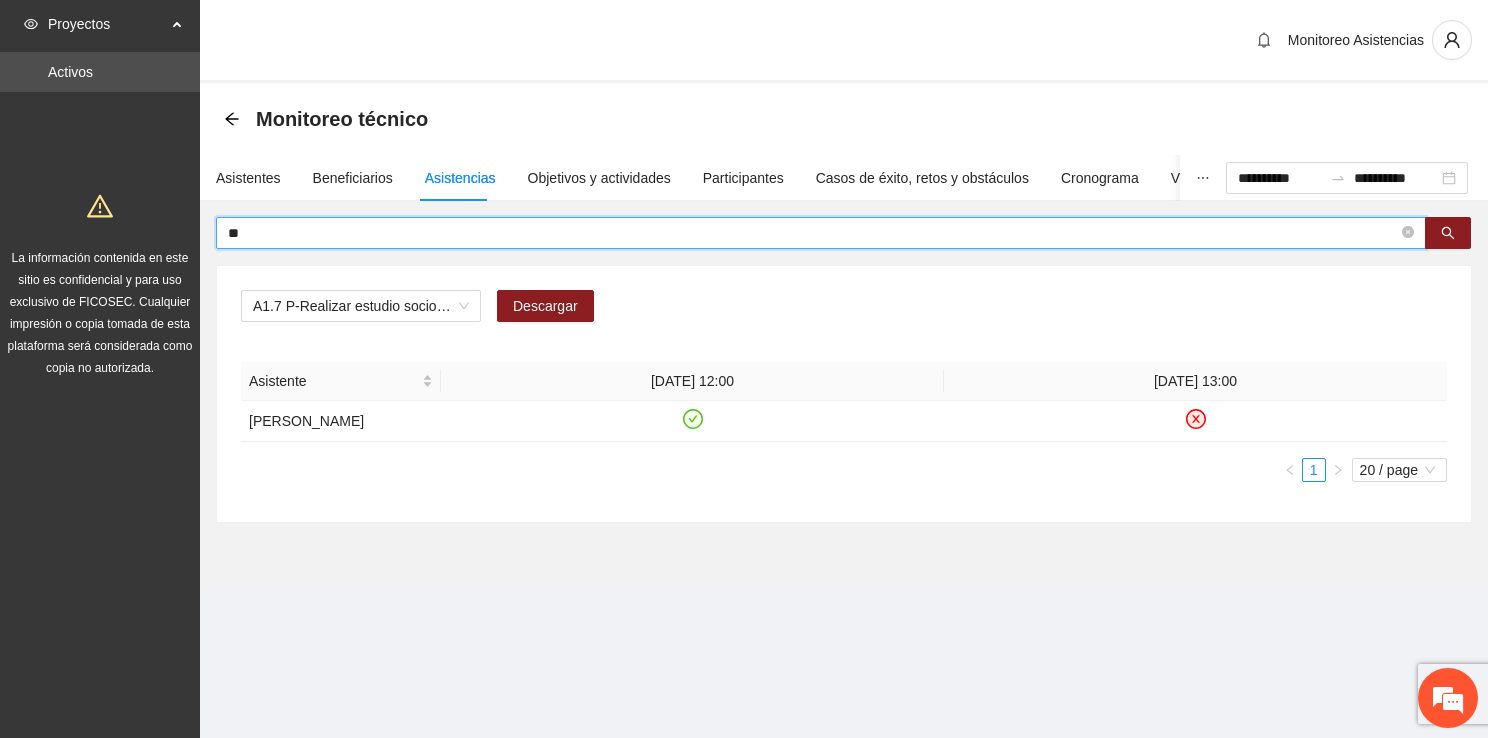 type on "*" 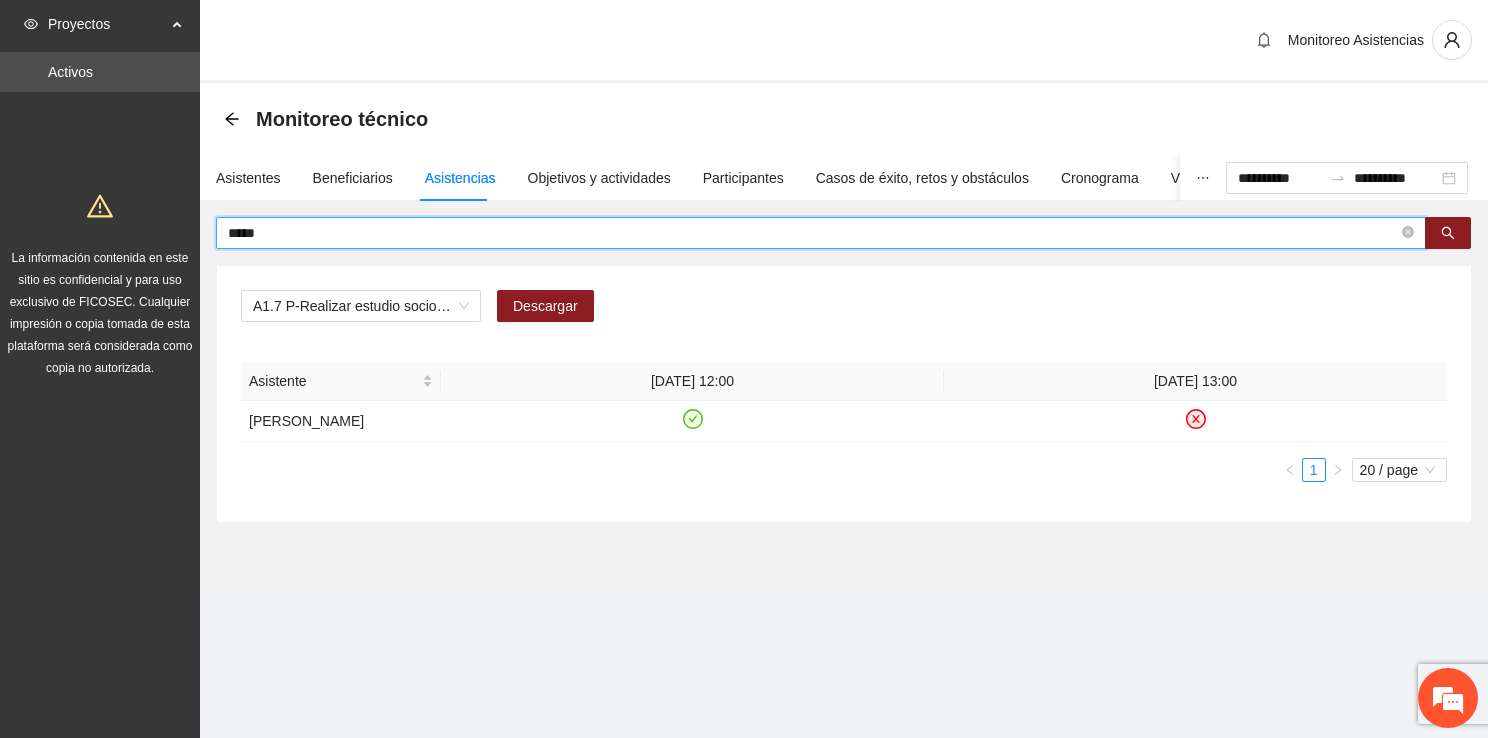 type on "*****" 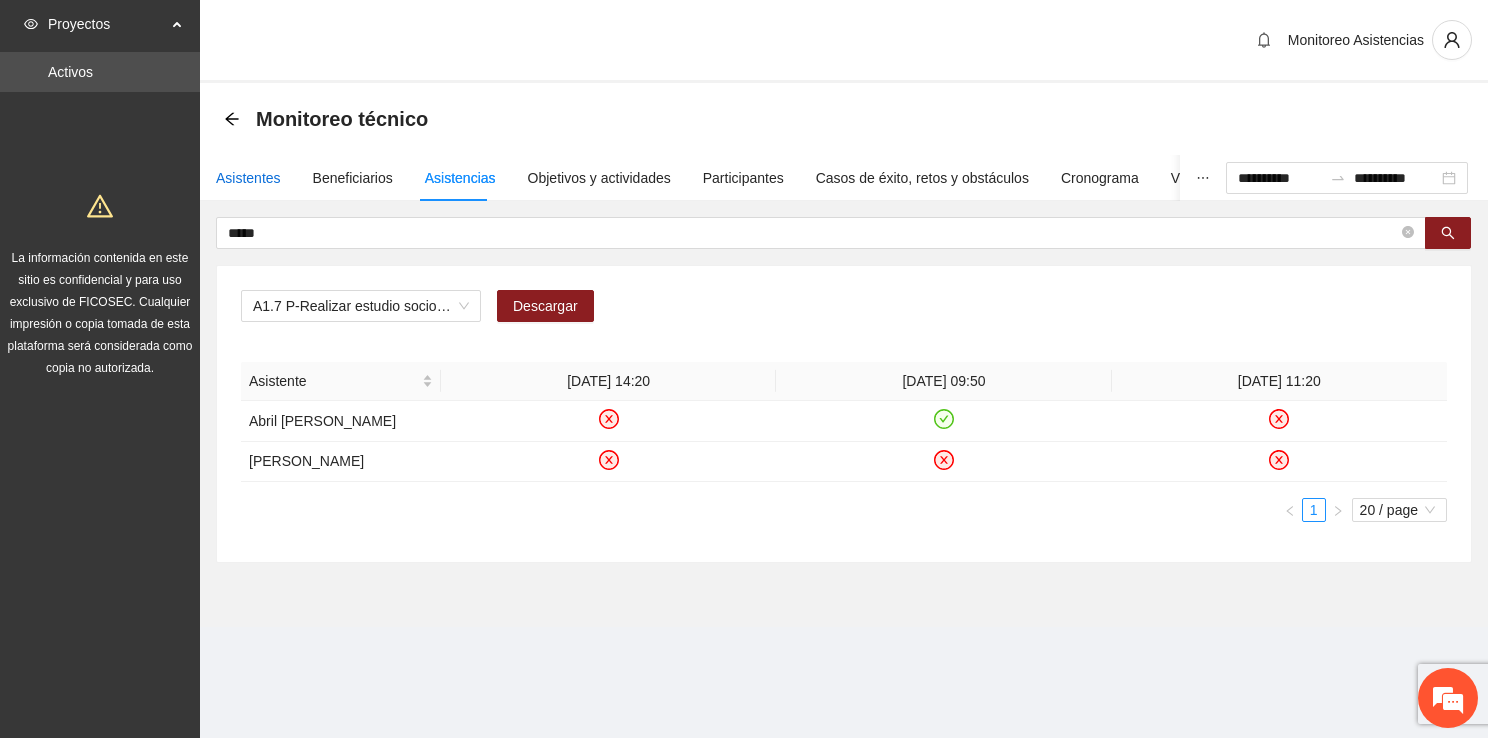 click on "Asistentes" at bounding box center (248, 178) 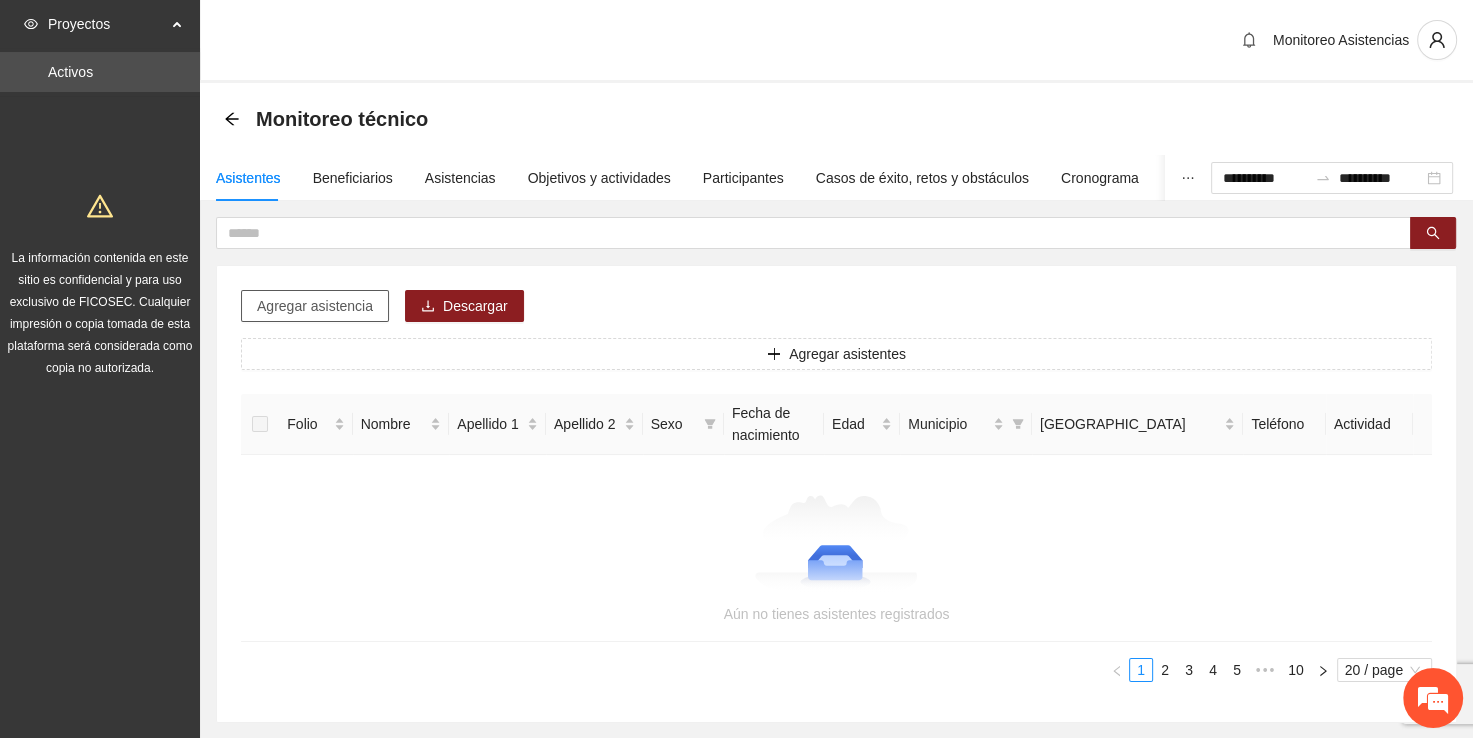 click on "Agregar asistencia" at bounding box center [315, 306] 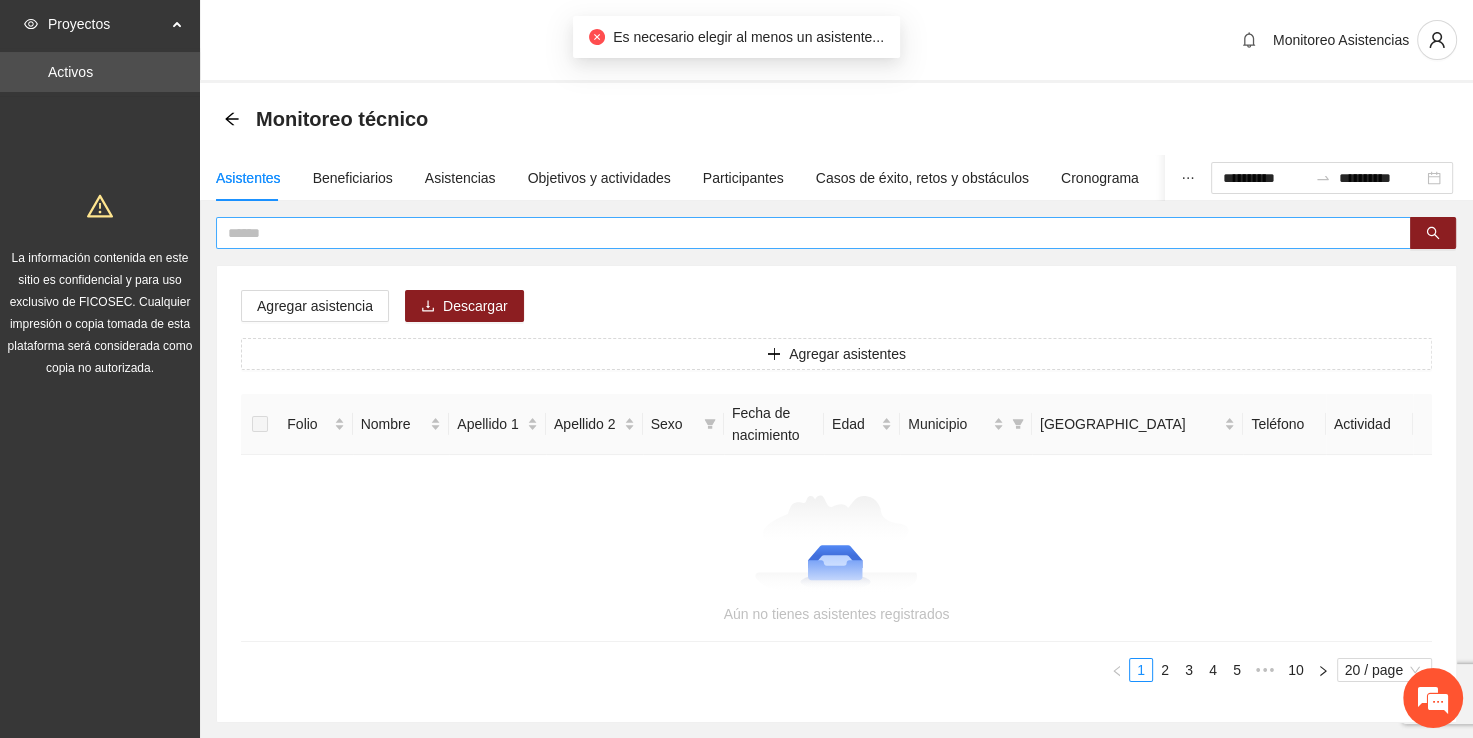 click at bounding box center [805, 233] 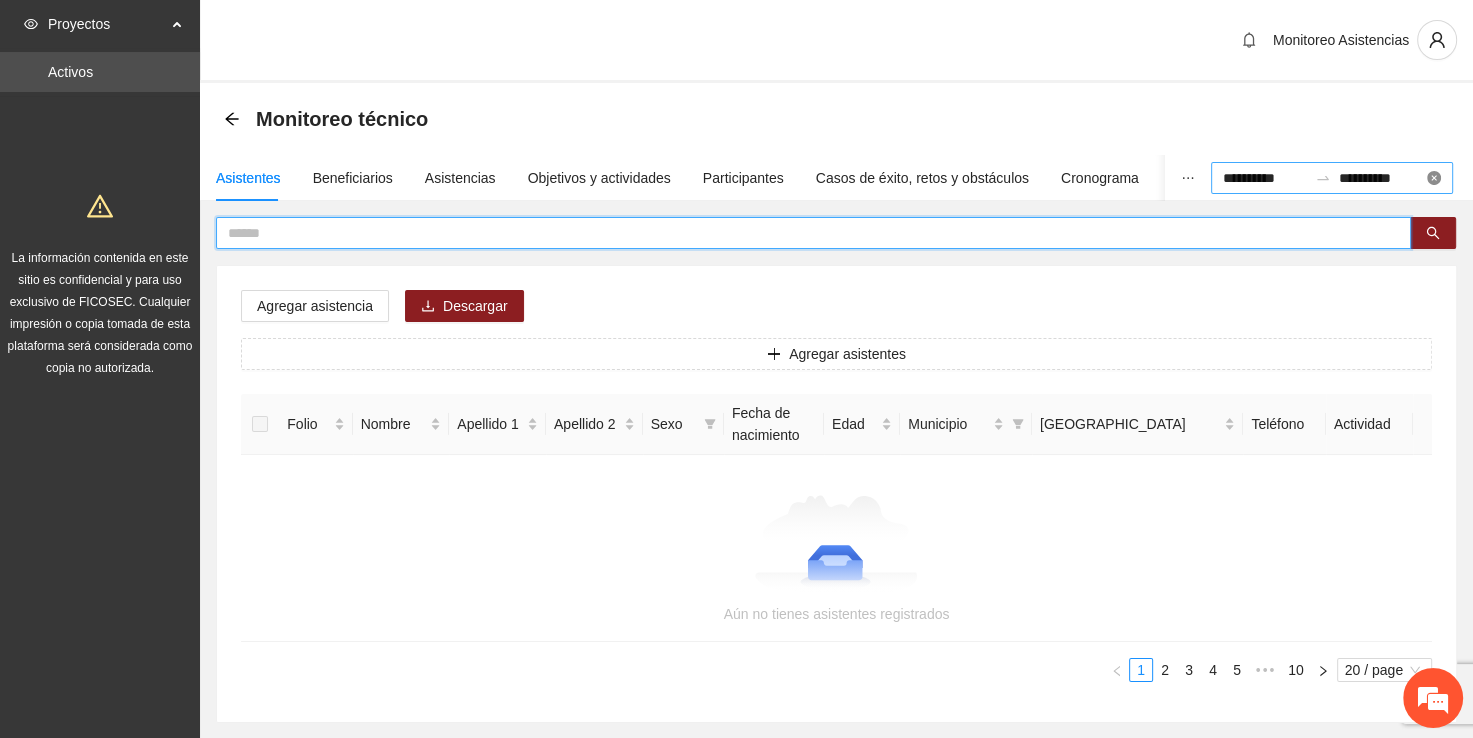 type 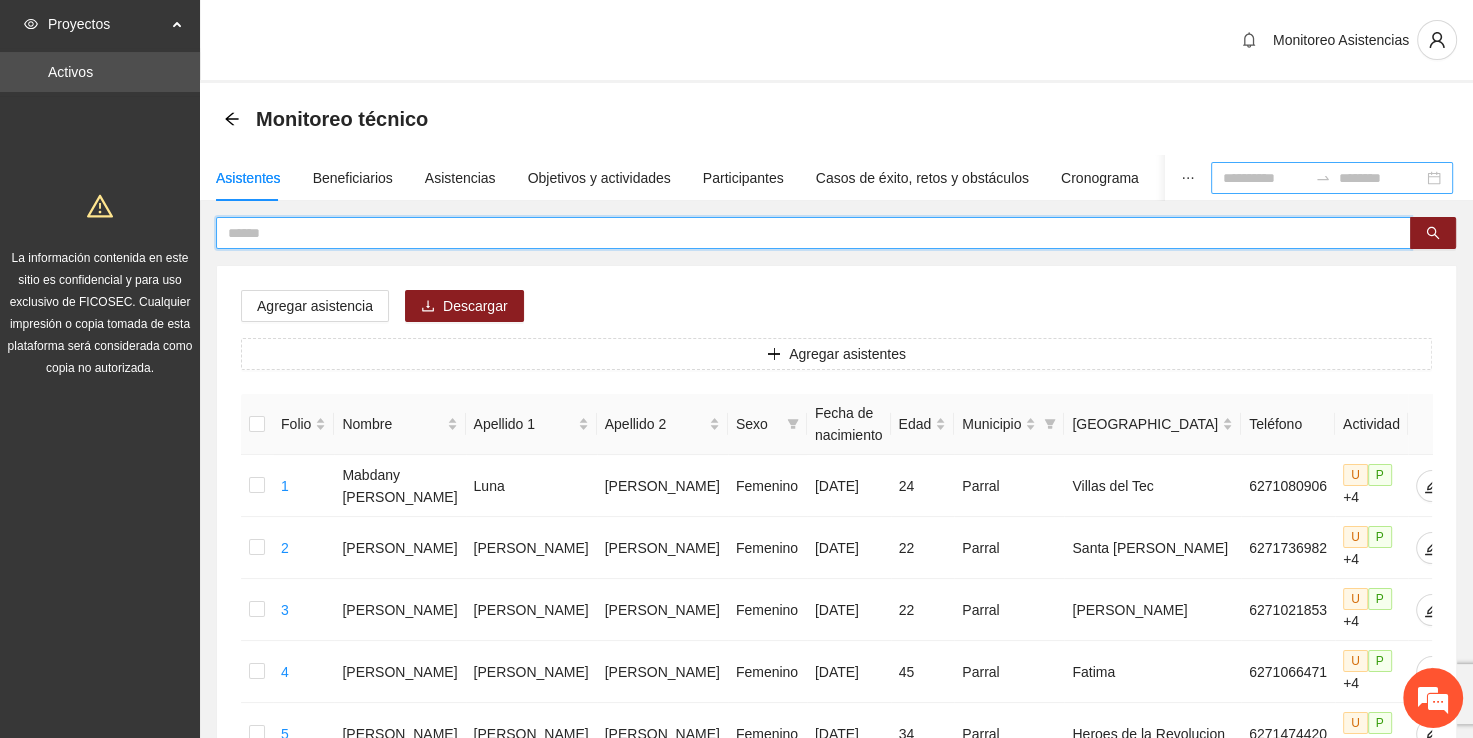 click at bounding box center [805, 233] 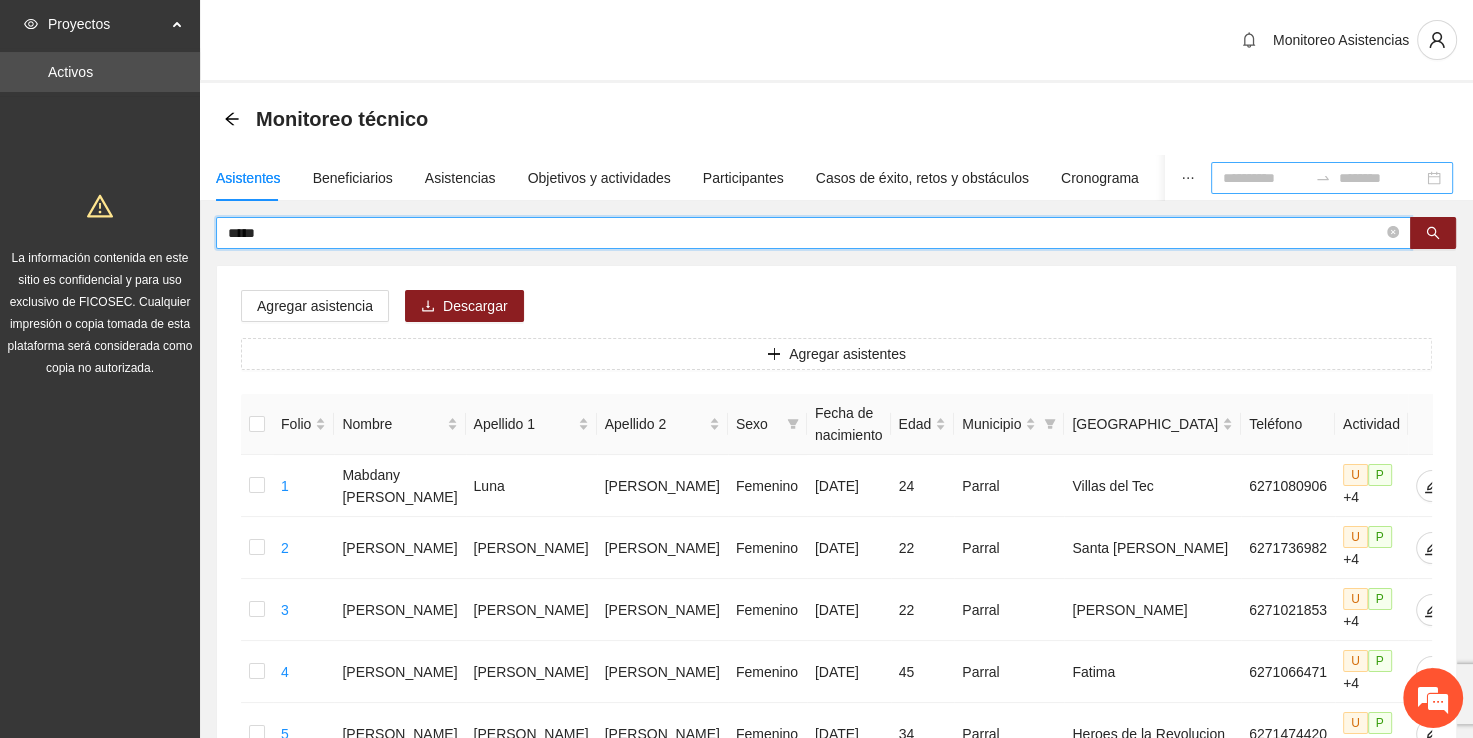 type on "*****" 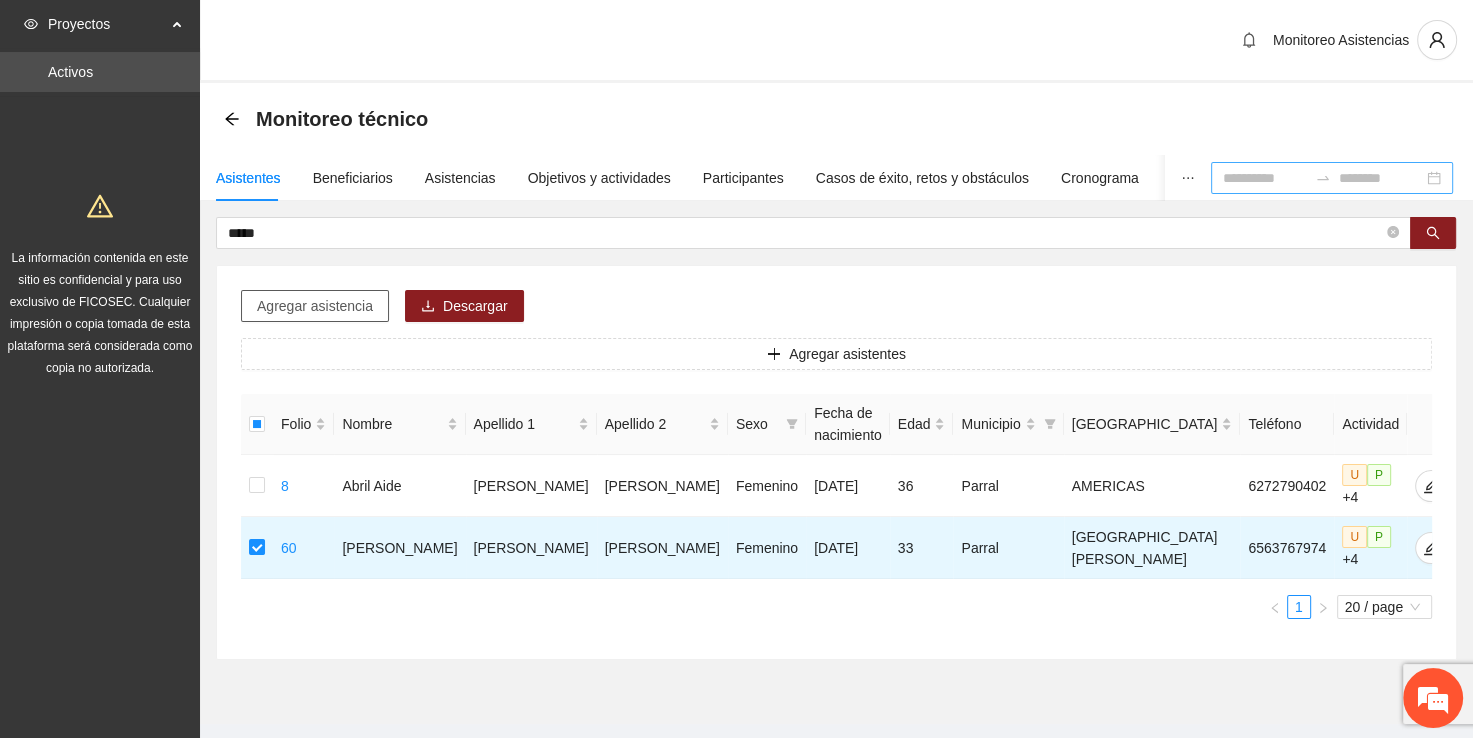 click on "Agregar asistencia" at bounding box center [315, 306] 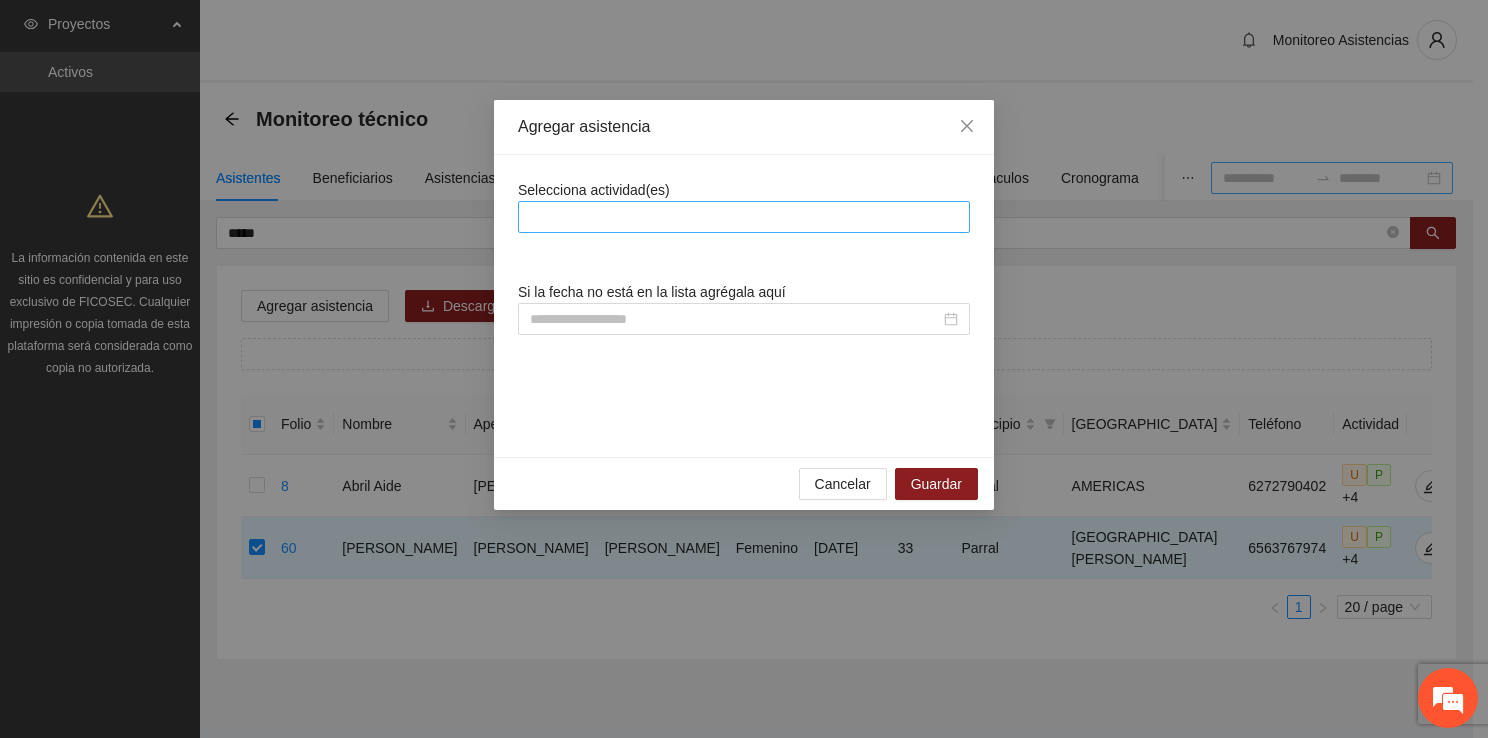 click at bounding box center (744, 217) 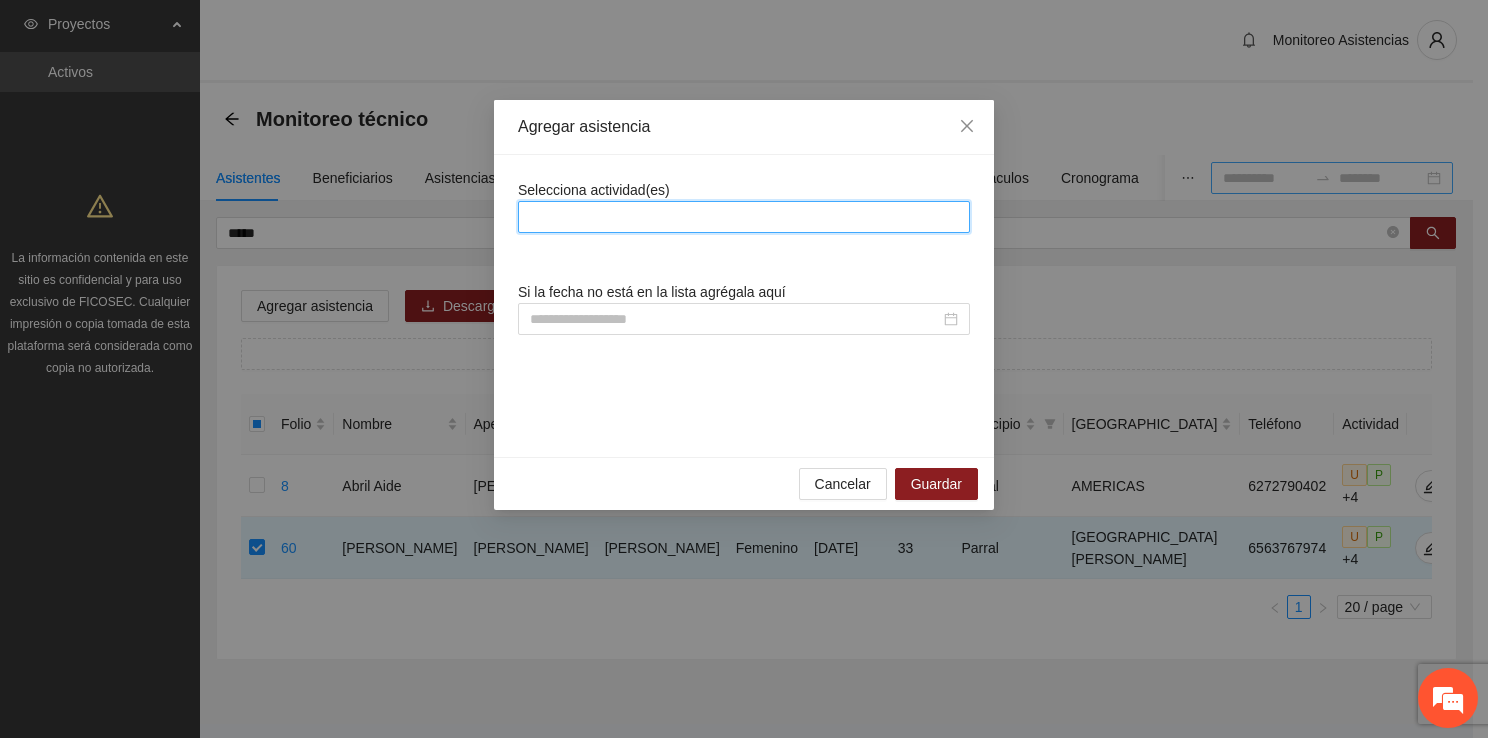 click at bounding box center [744, 217] 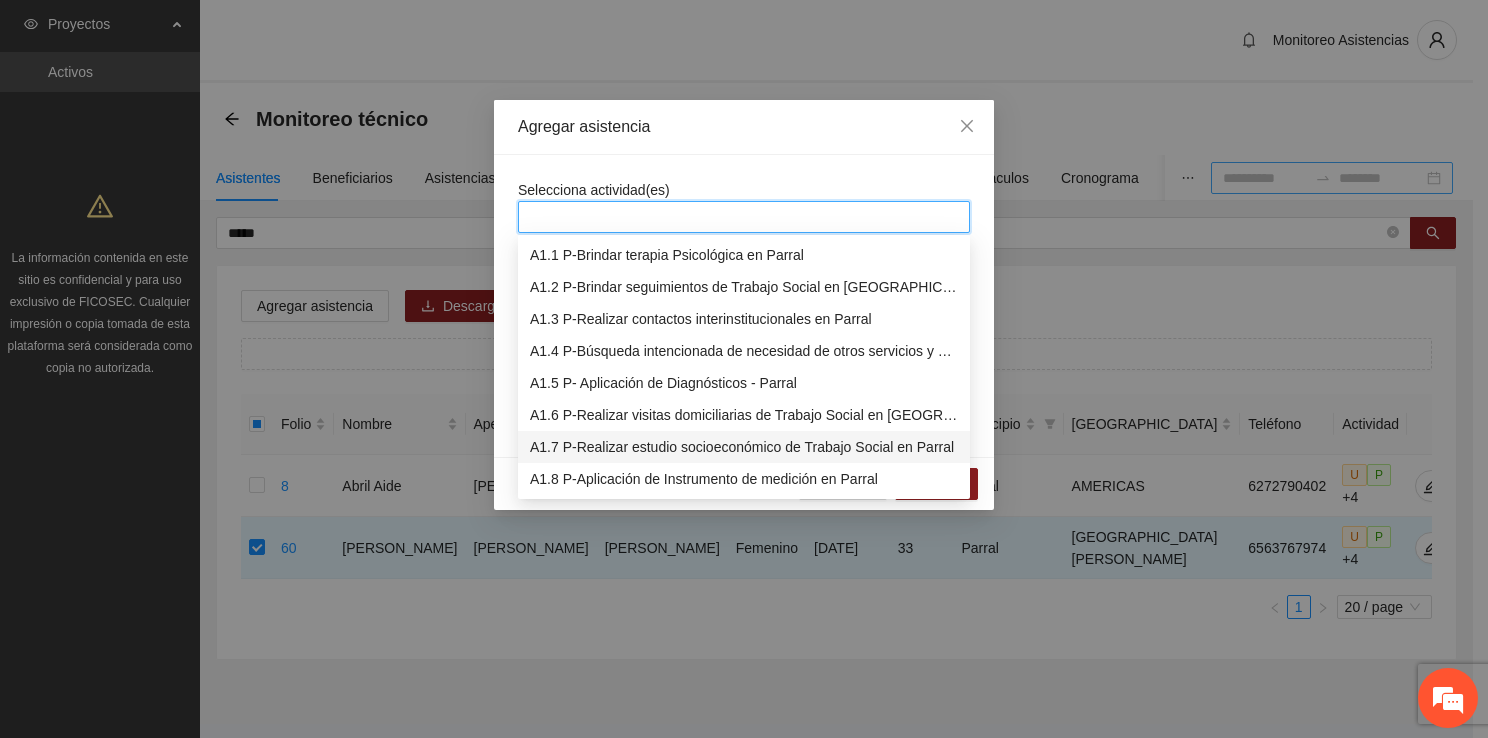 click on "A1.7 P-Realizar estudio socioeconómico de Trabajo Social en Parral" at bounding box center (744, 447) 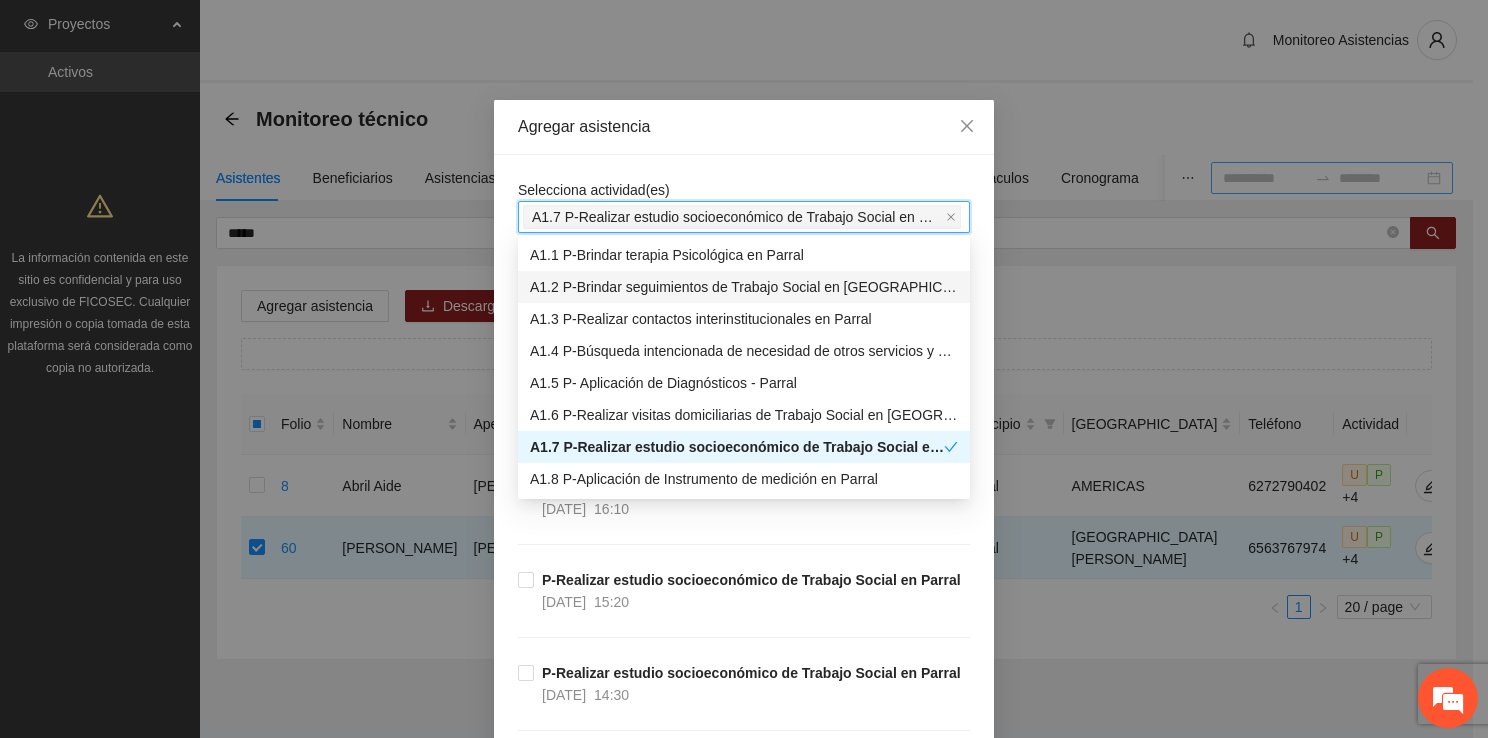 click on "Agregar asistencia Selecciona actividad(es) A1.7 P-Realizar estudio socioeconómico de Trabajo Social en Parral A1.7 P-Realizar estudio socioeconómico de Trabajo Social en Parral   Si la fecha no está en la lista agrégala aquí P-Realizar estudio socioeconómico de Trabajo Social en Parral [DATE] 17:00 P-Realizar estudio socioeconómico de Trabajo Social en Parral [DATE] 16:10 P-Realizar estudio socioeconómico de Trabajo Social en Parral [DATE] 15:20 P-Realizar estudio socioeconómico de Trabajo Social en Parral [DATE] 14:30 P-Realizar estudio socioeconómico de Trabajo Social en Parral [DATE] 13:40 P-Realizar estudio socioeconómico de Trabajo Social en Parral [DATE] 12:50 P-Realizar estudio socioeconómico de Trabajo Social en Parral [DATE] 12:00 P-Realizar estudio socioeconómico de Trabajo Social en Parral [DATE] 15:20 P-Realizar estudio socioeconómico de Trabajo Social en Parral [DATE] 15:20 P-Realizar estudio socioeconómico de Trabajo Social en Parral 13:40" at bounding box center [744, 369] 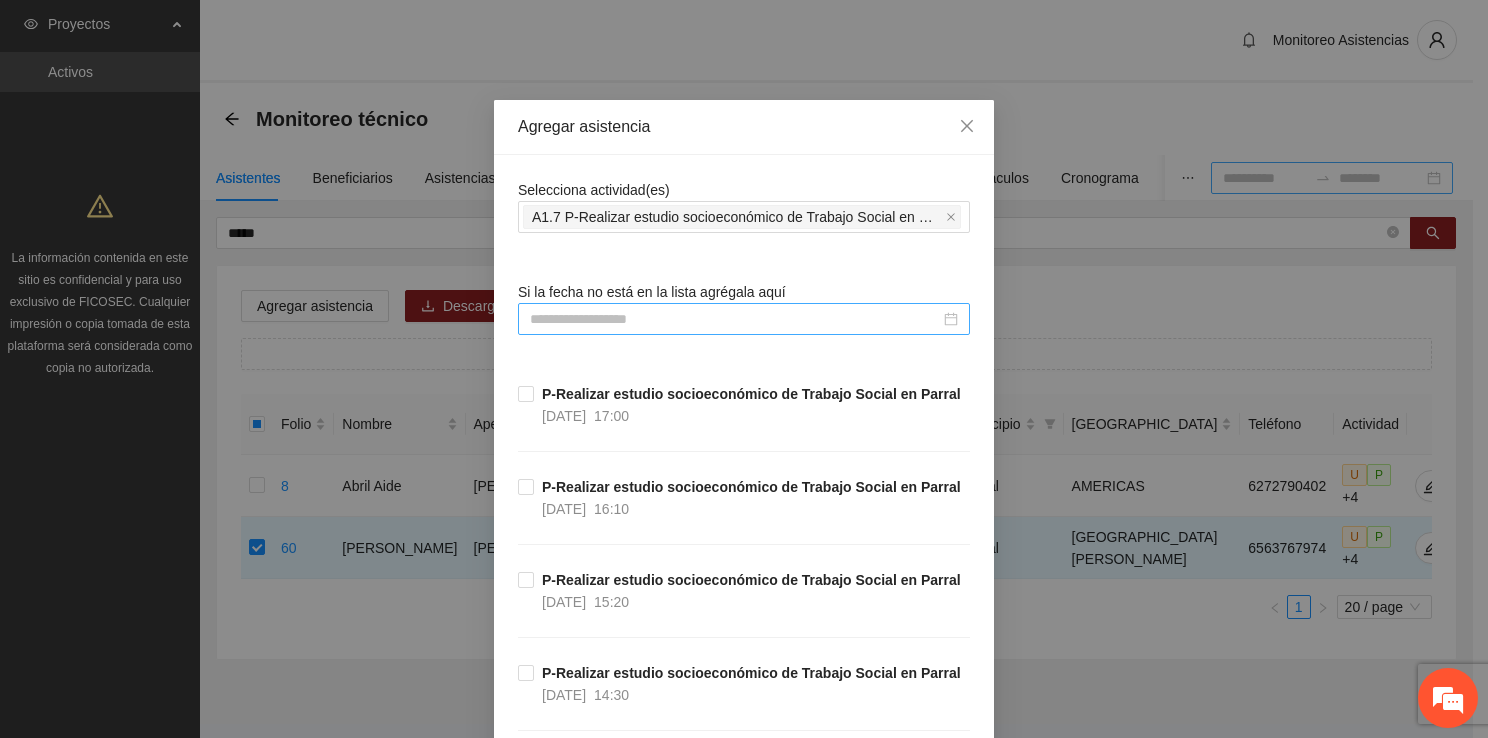click at bounding box center [735, 319] 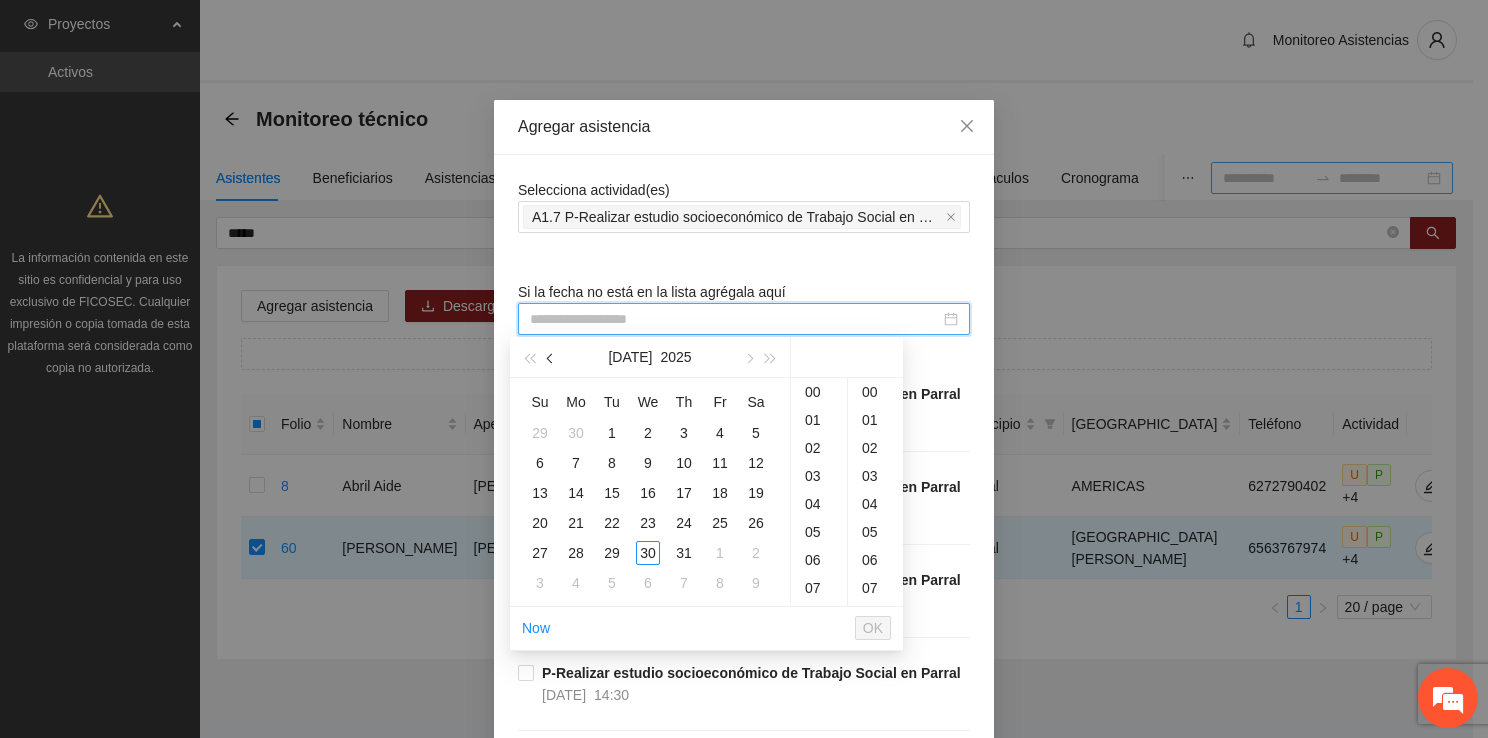 click at bounding box center (551, 357) 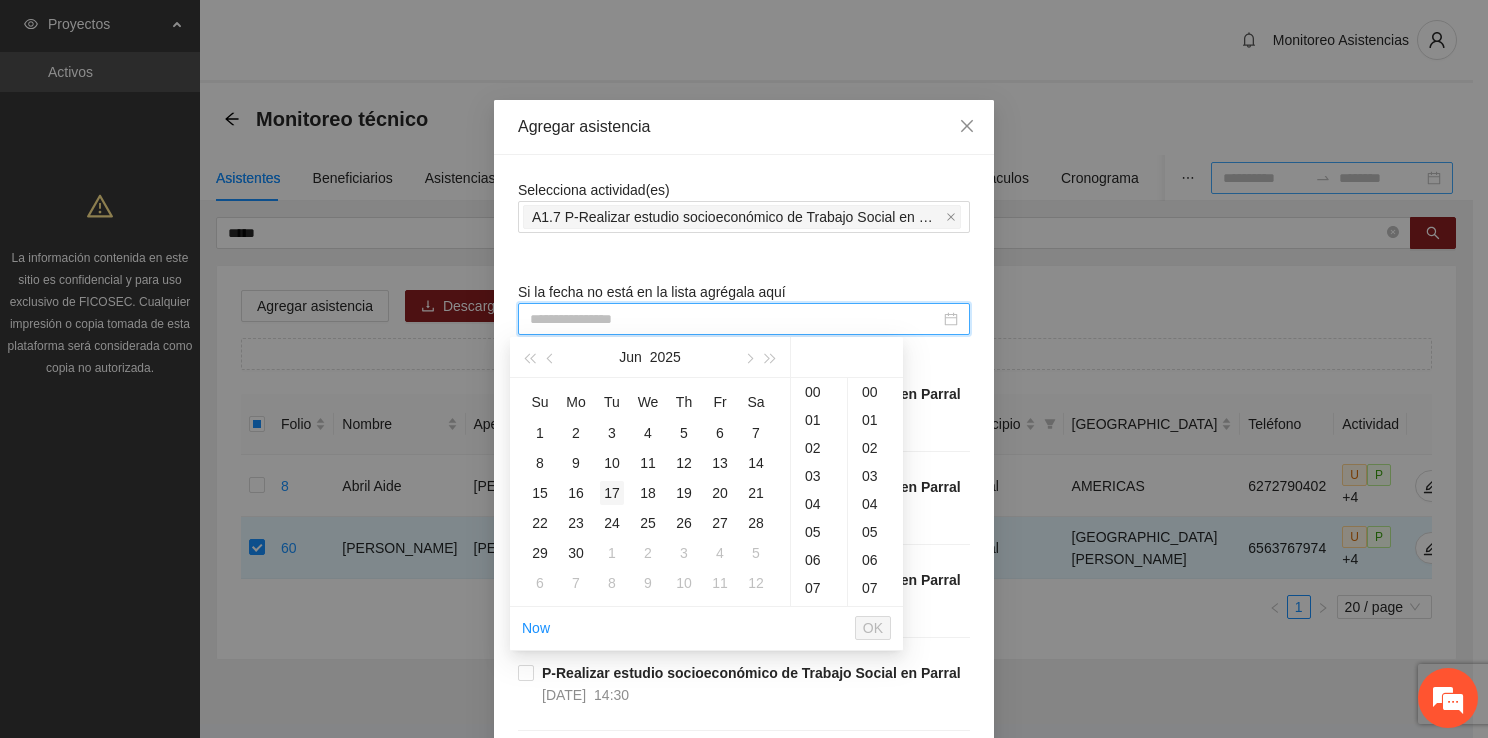 click on "17" at bounding box center (612, 493) 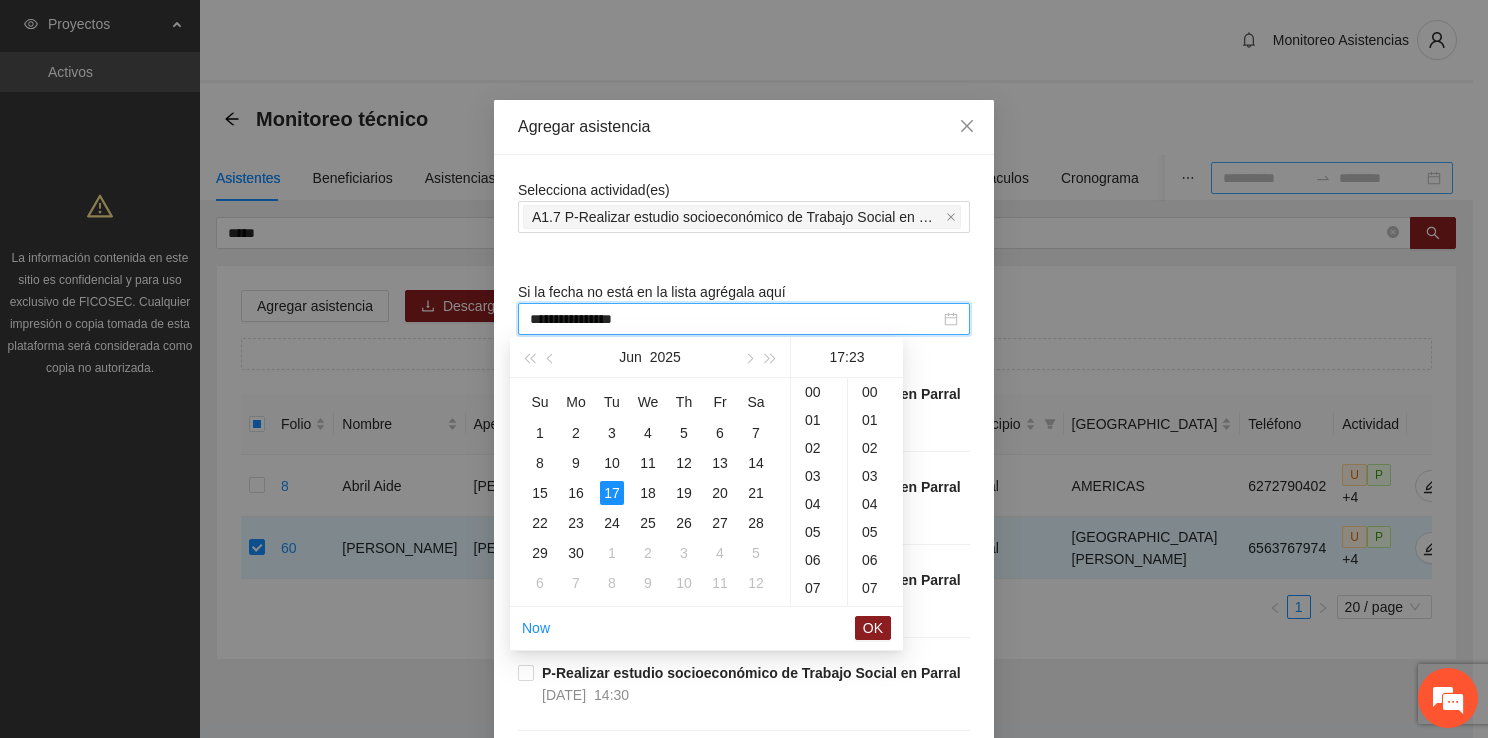 scroll, scrollTop: 476, scrollLeft: 0, axis: vertical 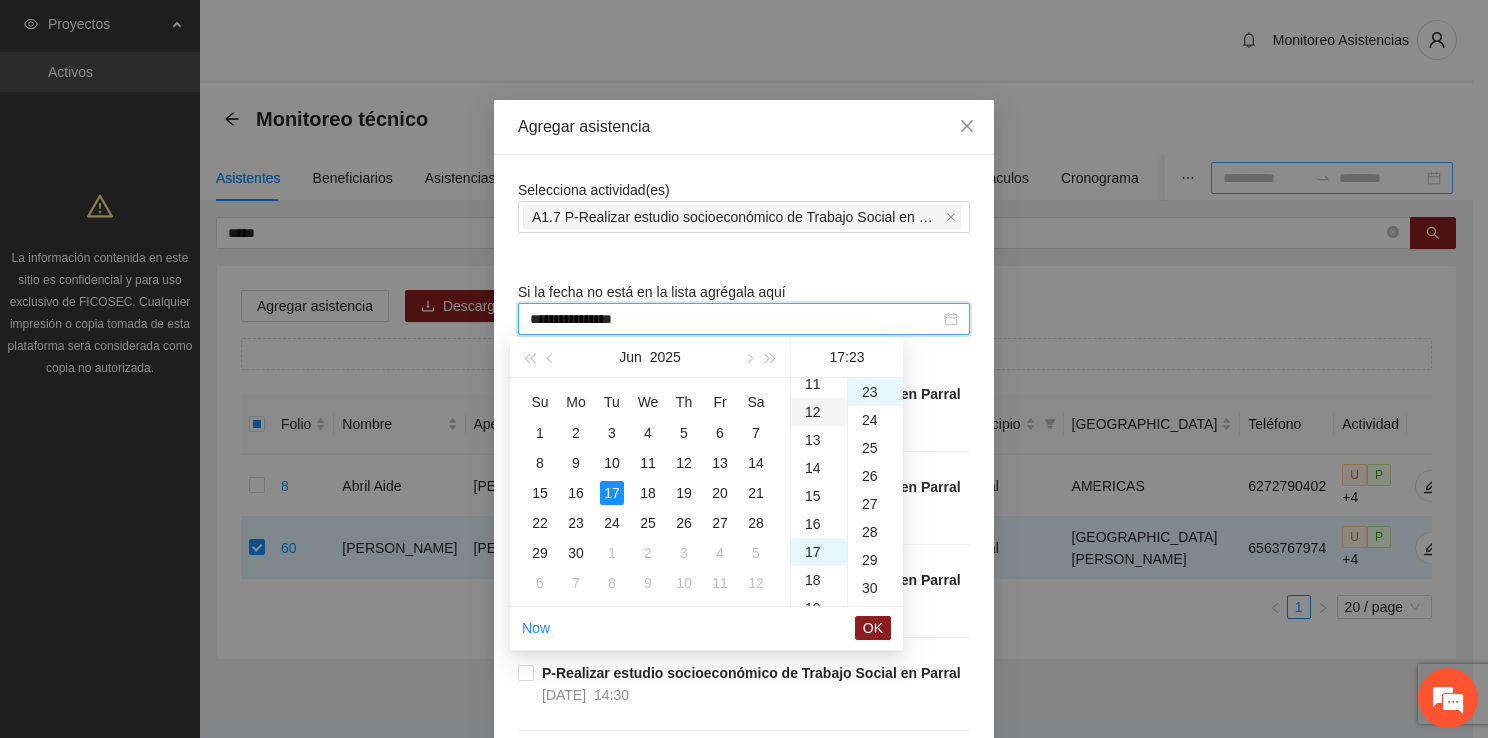 click on "12" at bounding box center (819, 412) 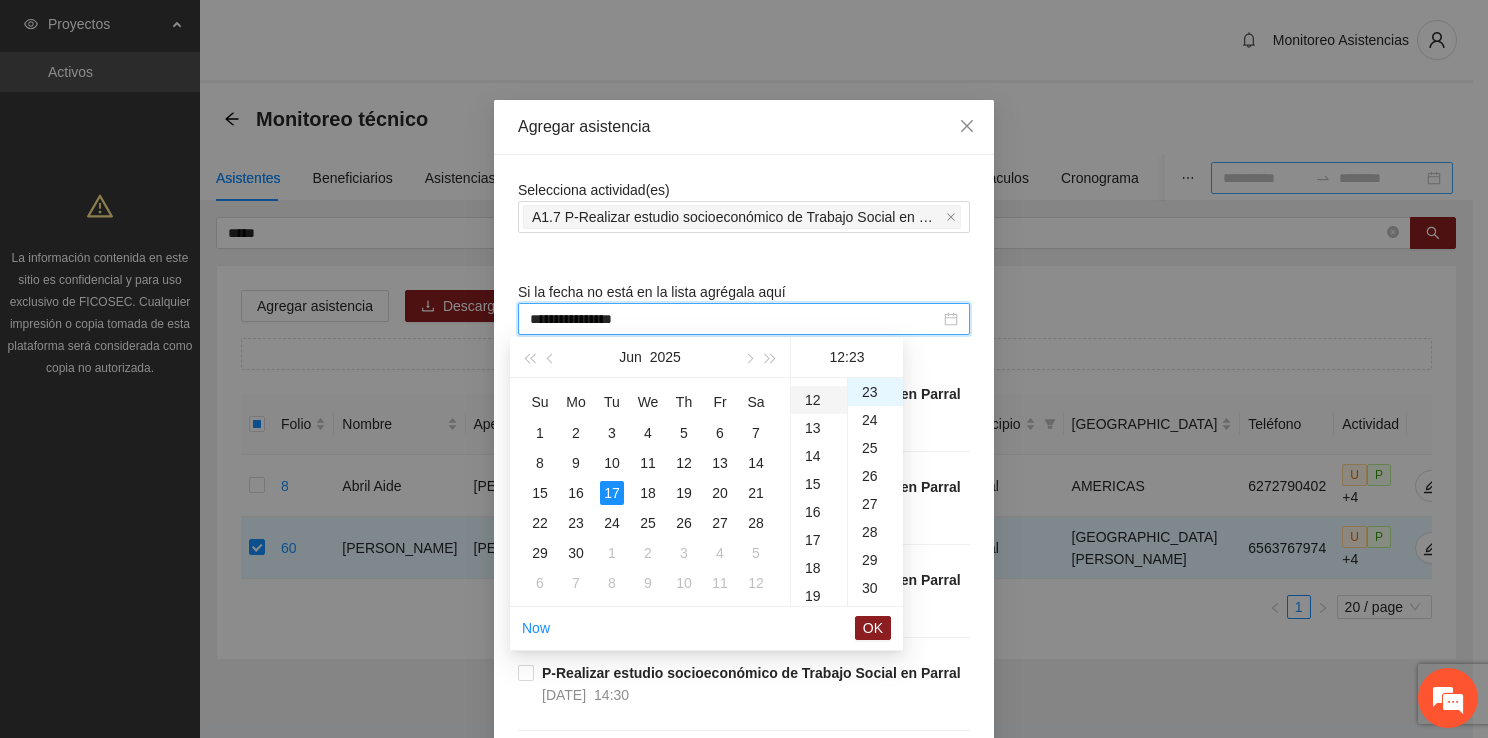 scroll, scrollTop: 336, scrollLeft: 0, axis: vertical 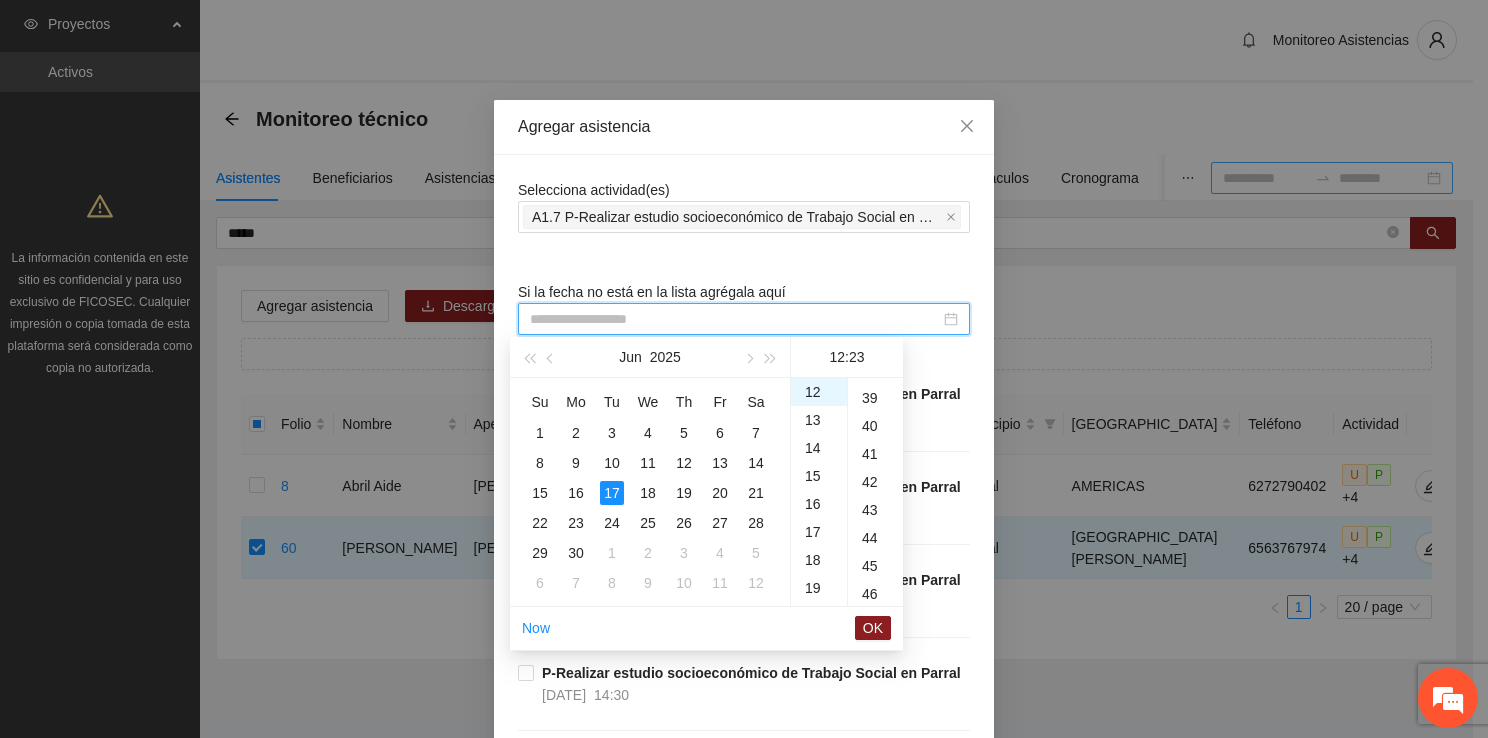 click on "Proyectos Activos La información contenida en este sitio es confidencial y para uso exclusivo de FICOSEC. Cualquier impresión o copia tomada de esta plataforma será considerada como copia no autorizada. Monitoreo Asistencias Monitoreo técnico Asistentes Beneficiarios Asistencias Objetivos y actividades Participantes Casos de éxito, retos y obstáculos Cronograma Visita de campo y entregables ***** Agregar asistencia Descargar Agregar asistentes Folio Nombre Apellido 1 Apellido 2 Sexo Fecha de nacimiento Edad Municipio Colonia Teléfono Actividad                           [DATE] [PERSON_NAME] Femenino [DATE] 36 Parral  AMERICAS 6272790402 U P +4 60 [PERSON_NAME] [DATE] 33 Parral  San [PERSON_NAME] 6563767974 U P +4 1 20 / page ¡Hola! ¿Cómo puedo ayudarte? [DATE] Su Mo Tu We Th Fr Sa 1 2 3 4 5 6 7 8 9 10 11 12 13 14 15 16 17 18 19 20 21 22 23 24 25 26 27 28 29 30 1 2 3 4 5 6 7 8 9 10 11 [DATE] Mo Tu We Th Fr Sa 29 30 1 2 3 4 5 6 7 8 9 10" at bounding box center [736, 369] 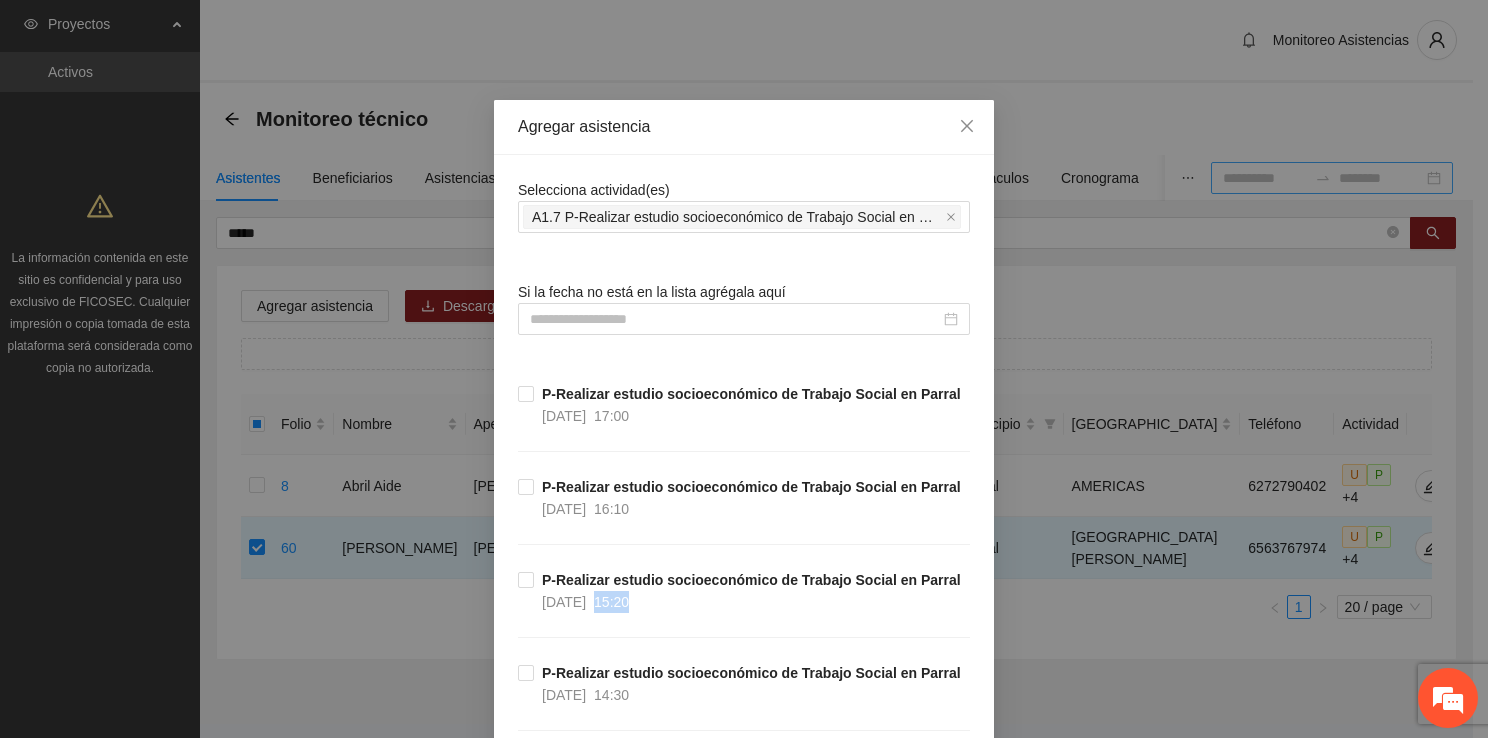 click on "P-Realizar estudio socioeconómico de Trabajo Social en Parral [DATE] 15:20" at bounding box center [751, 591] 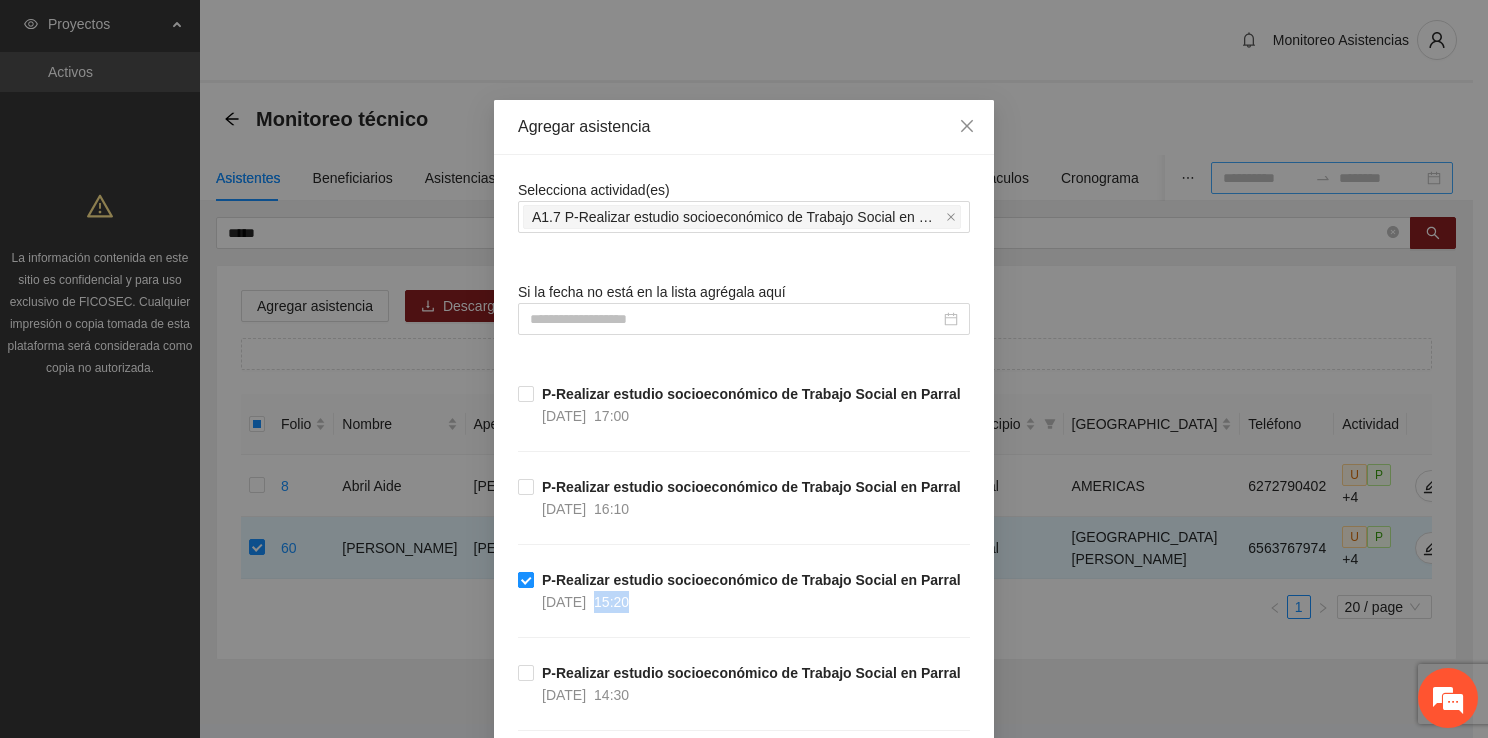 click on "P-Realizar estudio socioeconómico de Trabajo Social en Parral [DATE] 15:20" at bounding box center [751, 591] 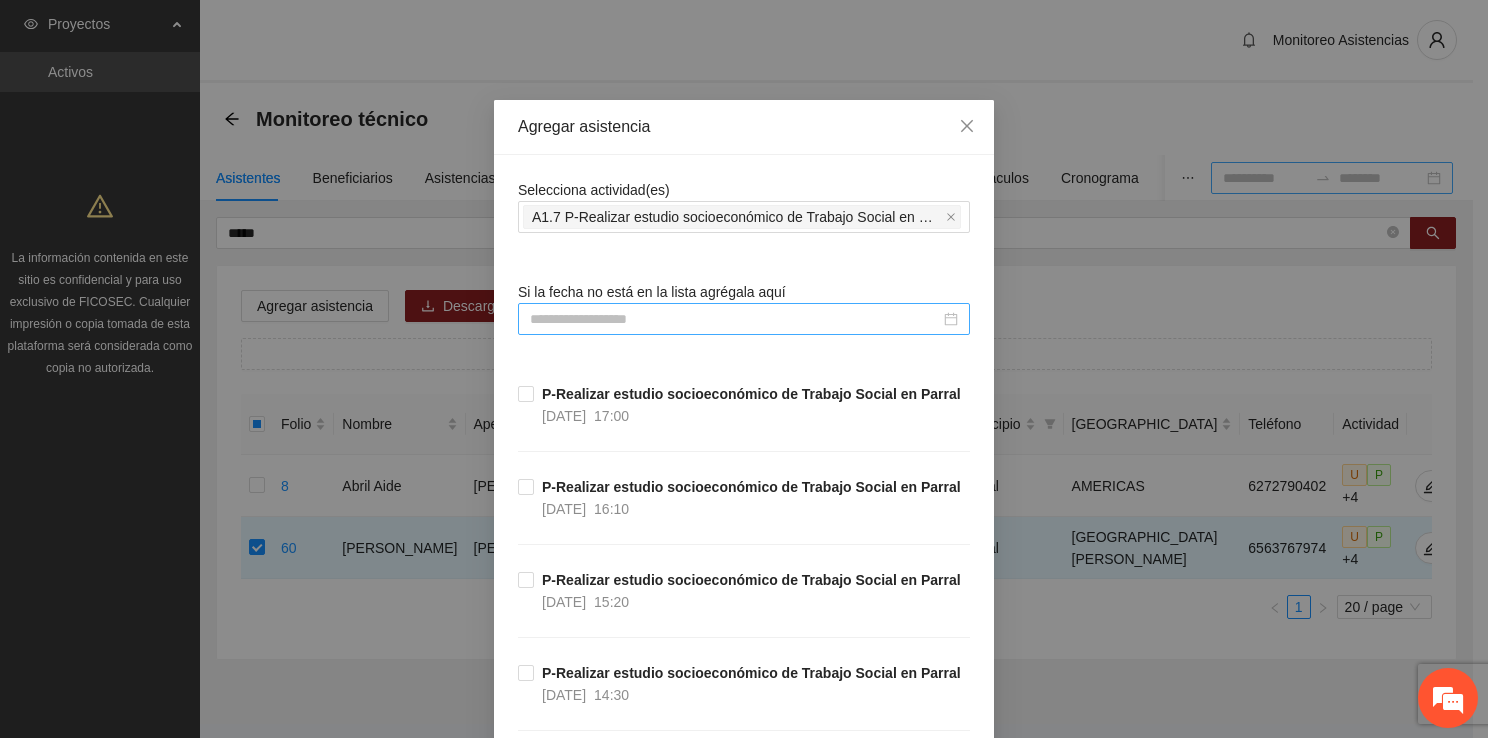 click at bounding box center (744, 319) 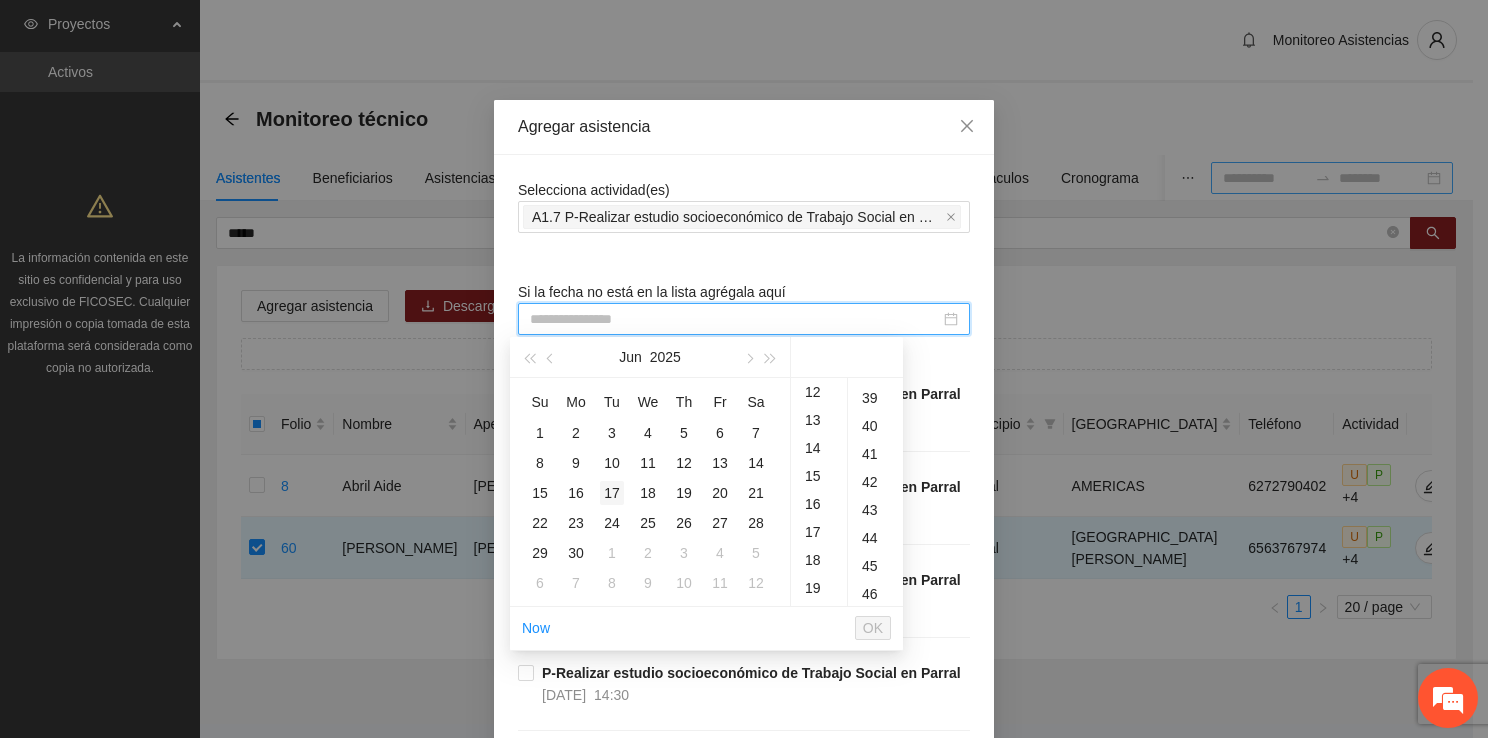 click on "17" at bounding box center [612, 493] 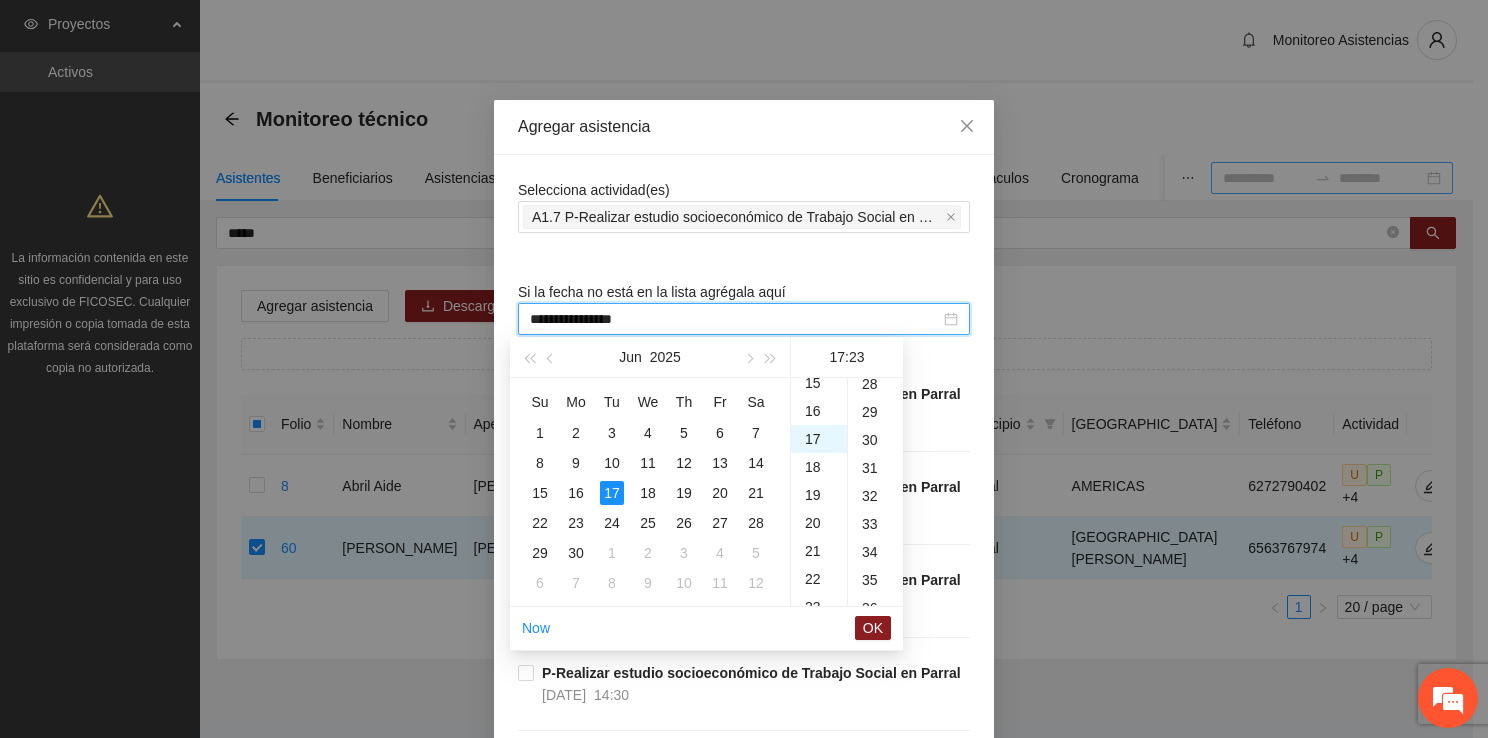 scroll, scrollTop: 476, scrollLeft: 0, axis: vertical 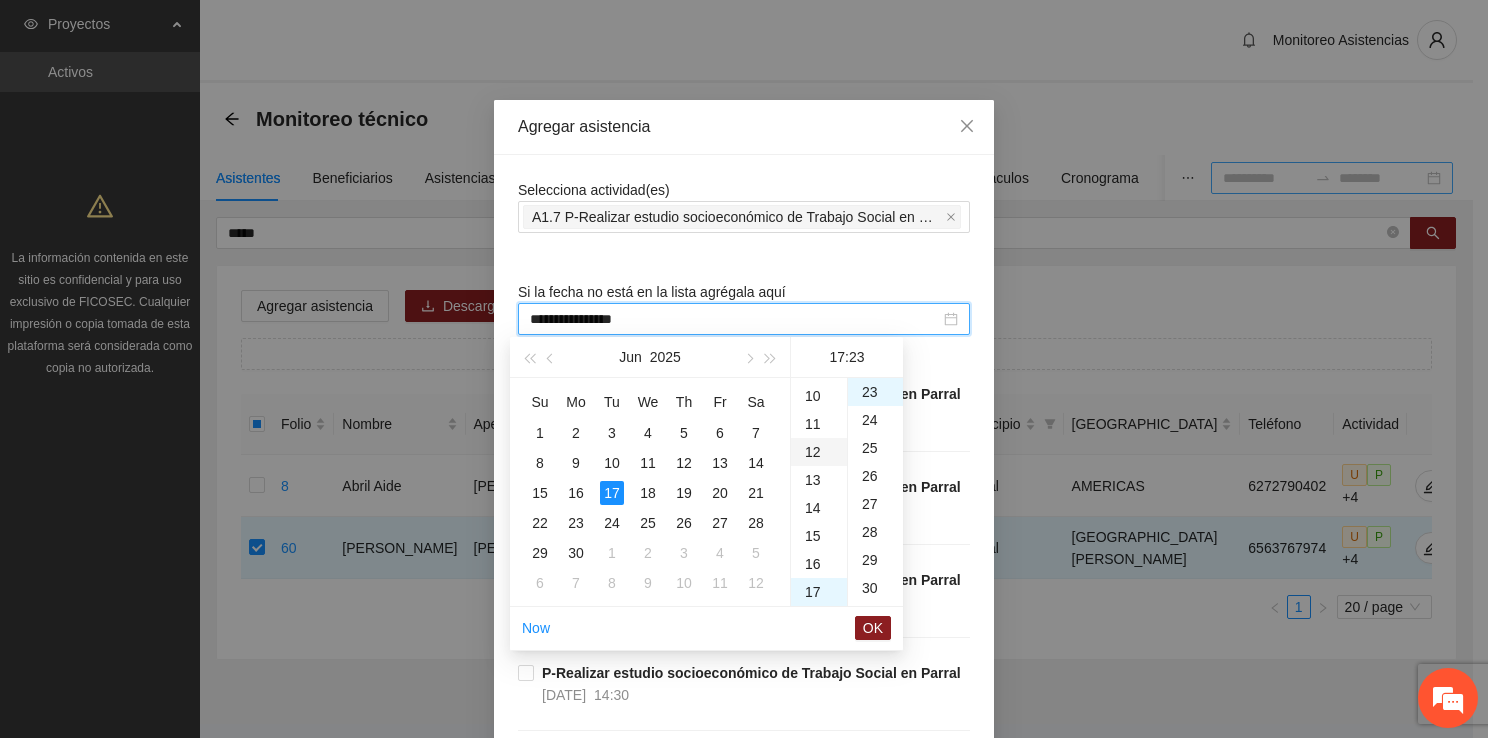 click on "12" at bounding box center (819, 452) 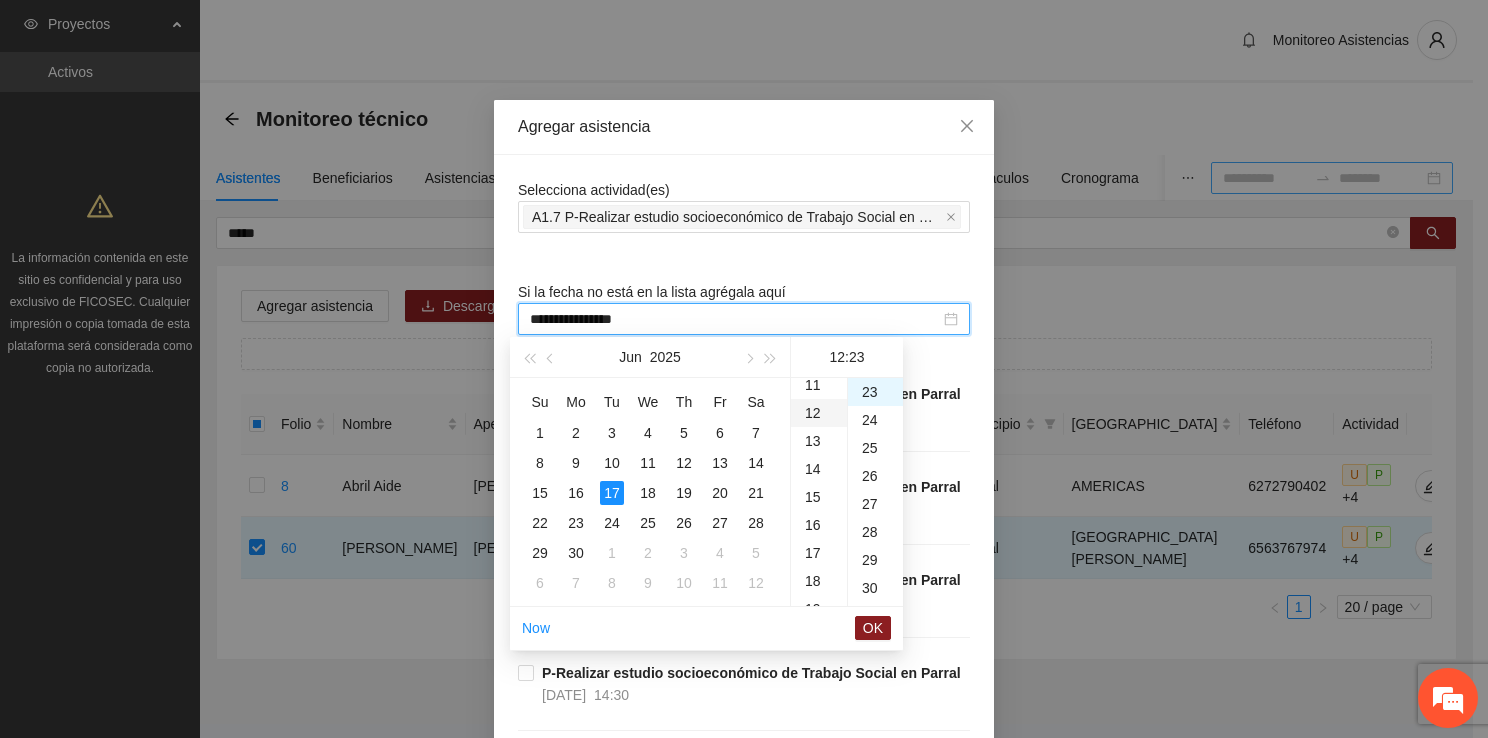scroll, scrollTop: 336, scrollLeft: 0, axis: vertical 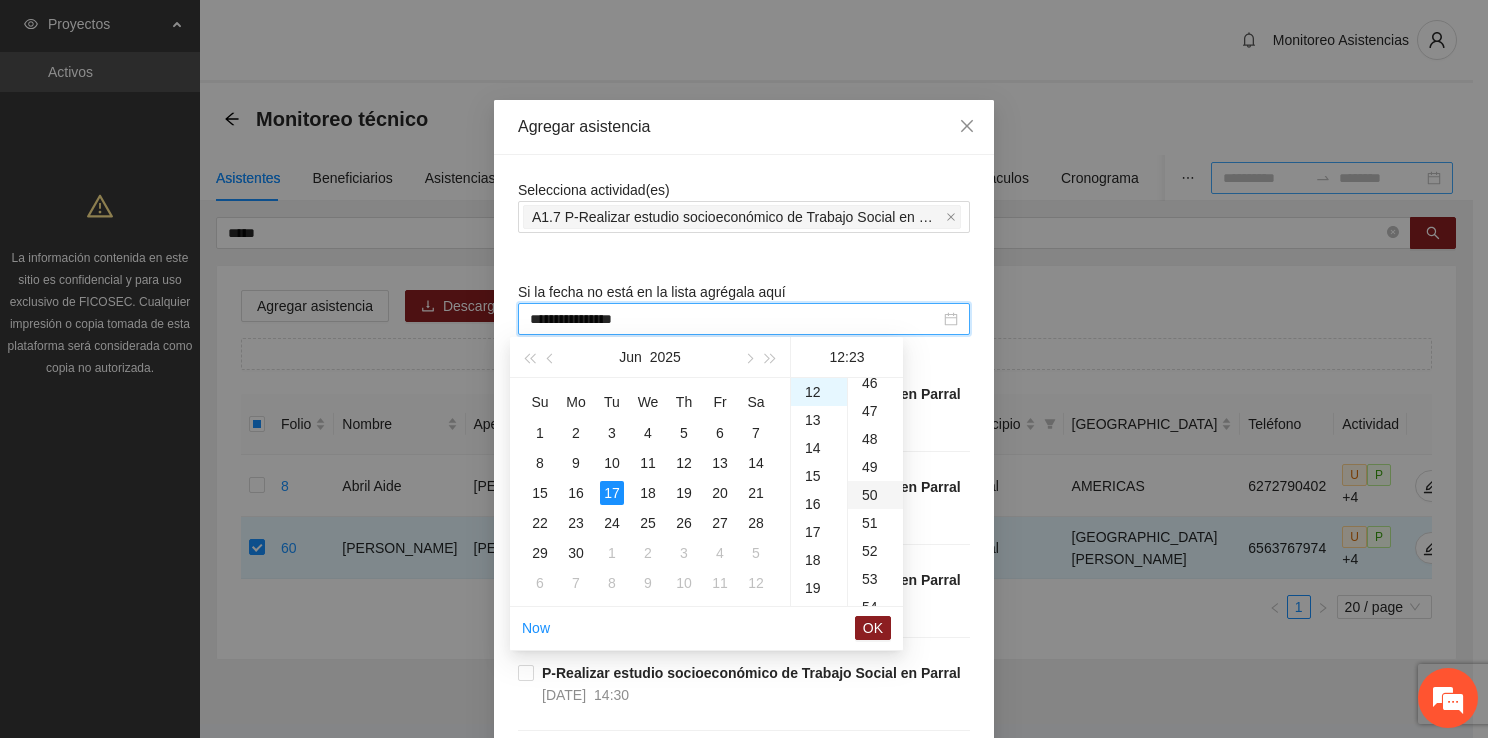click on "50" at bounding box center (875, 495) 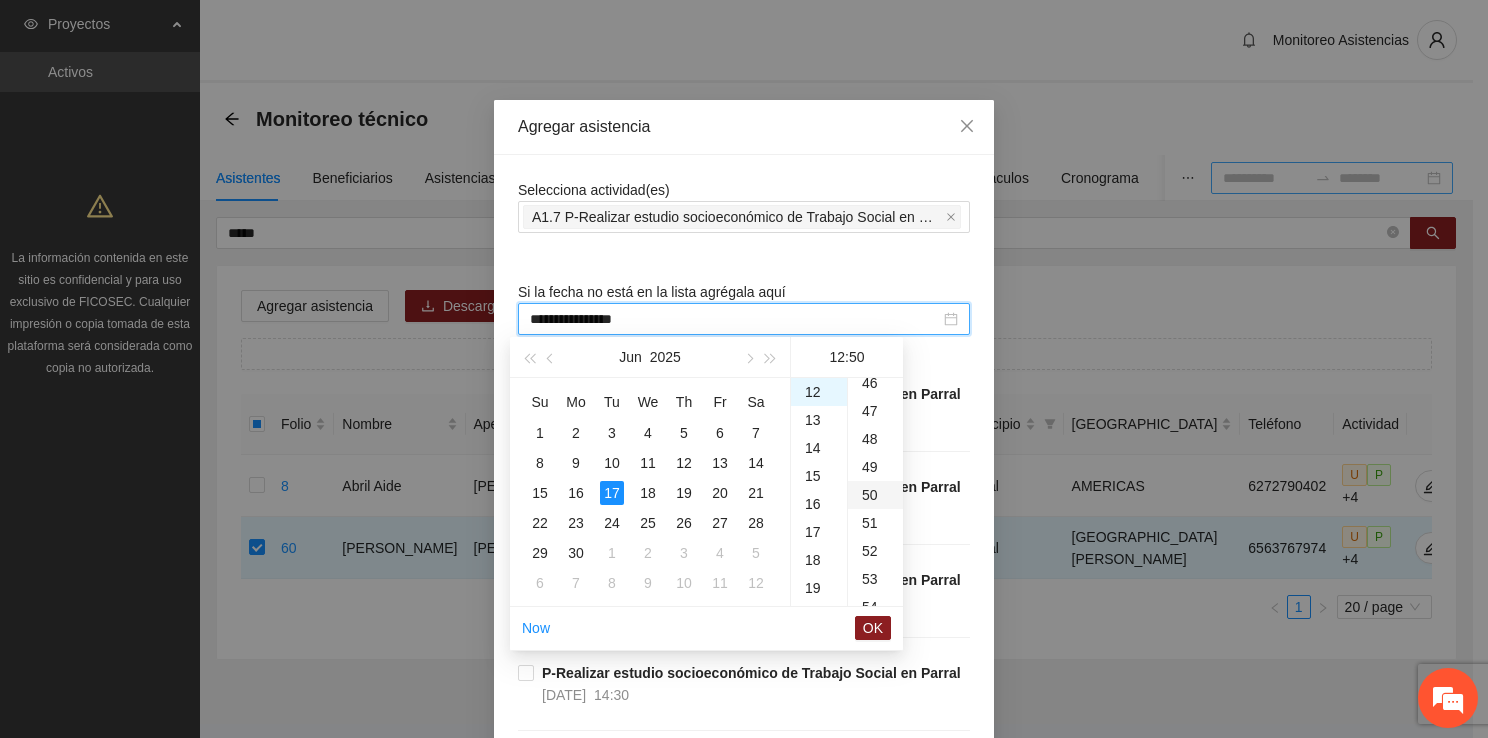 scroll, scrollTop: 1400, scrollLeft: 0, axis: vertical 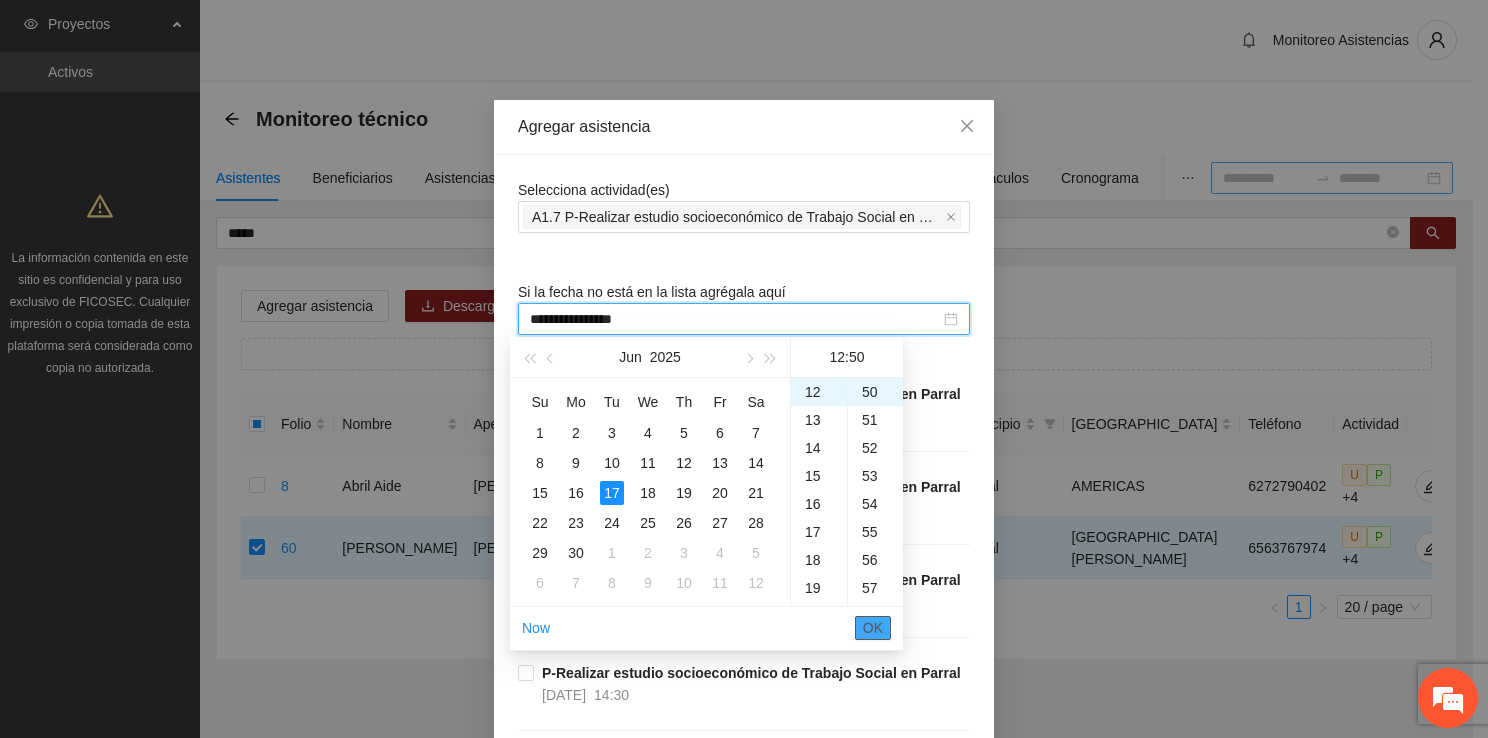 click on "OK" at bounding box center (873, 628) 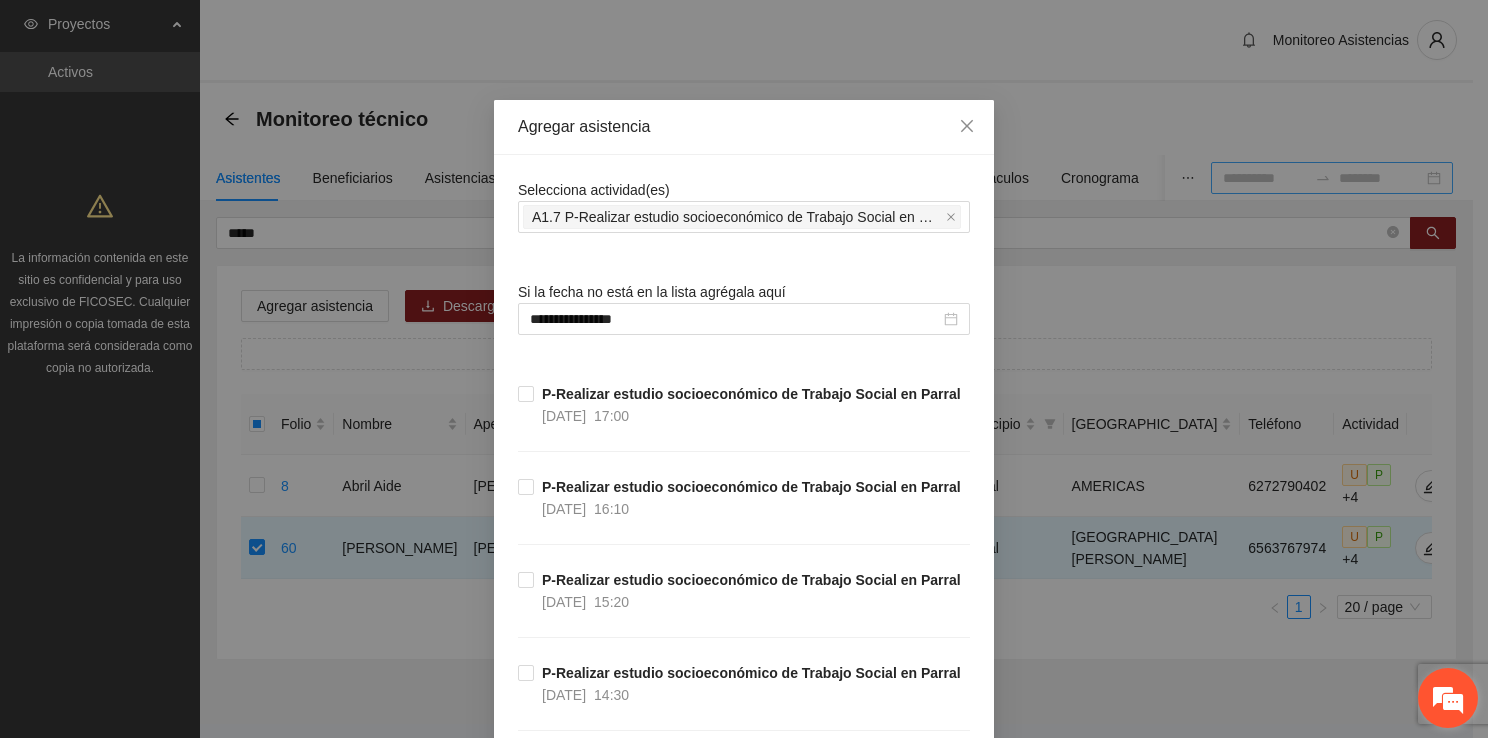 click on "¡Hola! ¿Cómo puedo ayudarte?" at bounding box center [1448, 698] 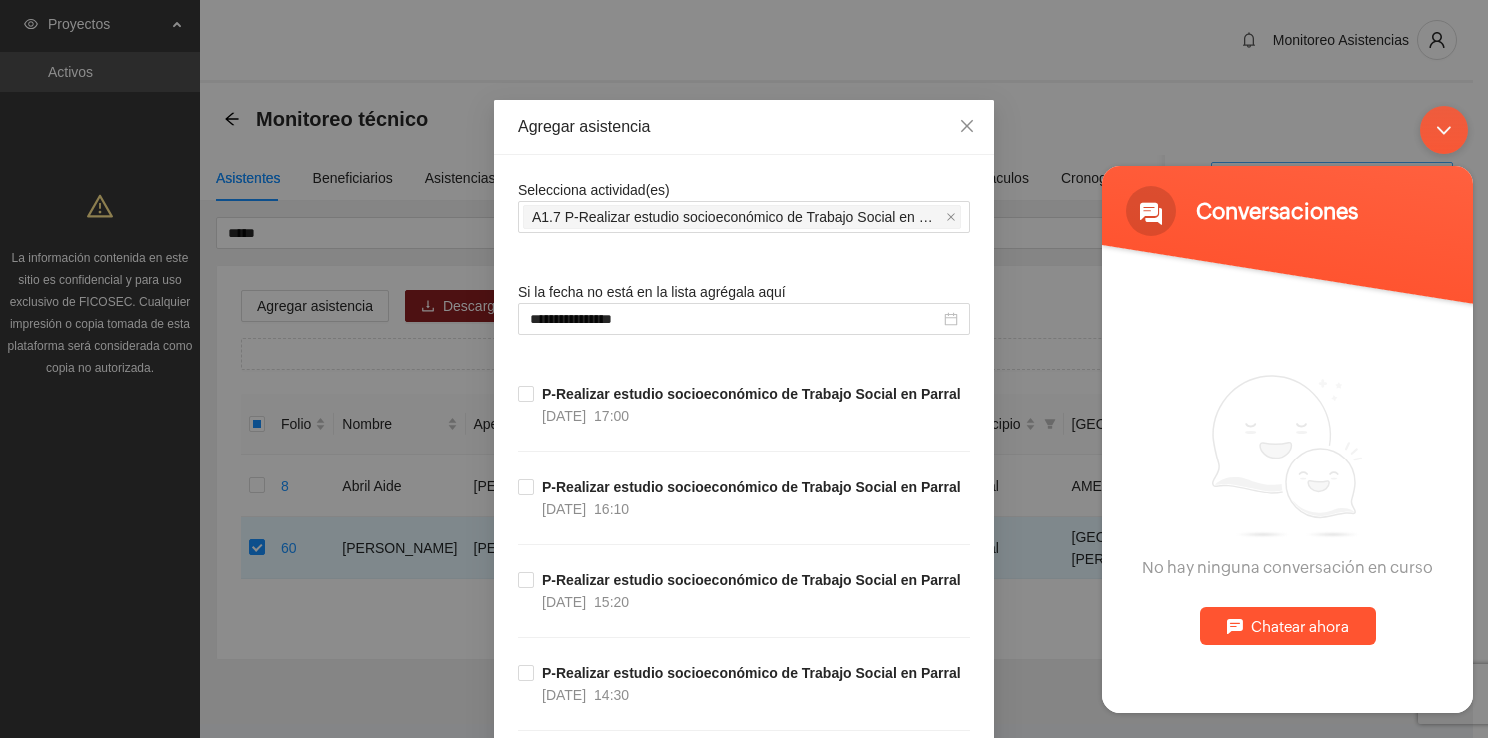 click at bounding box center [1444, 129] 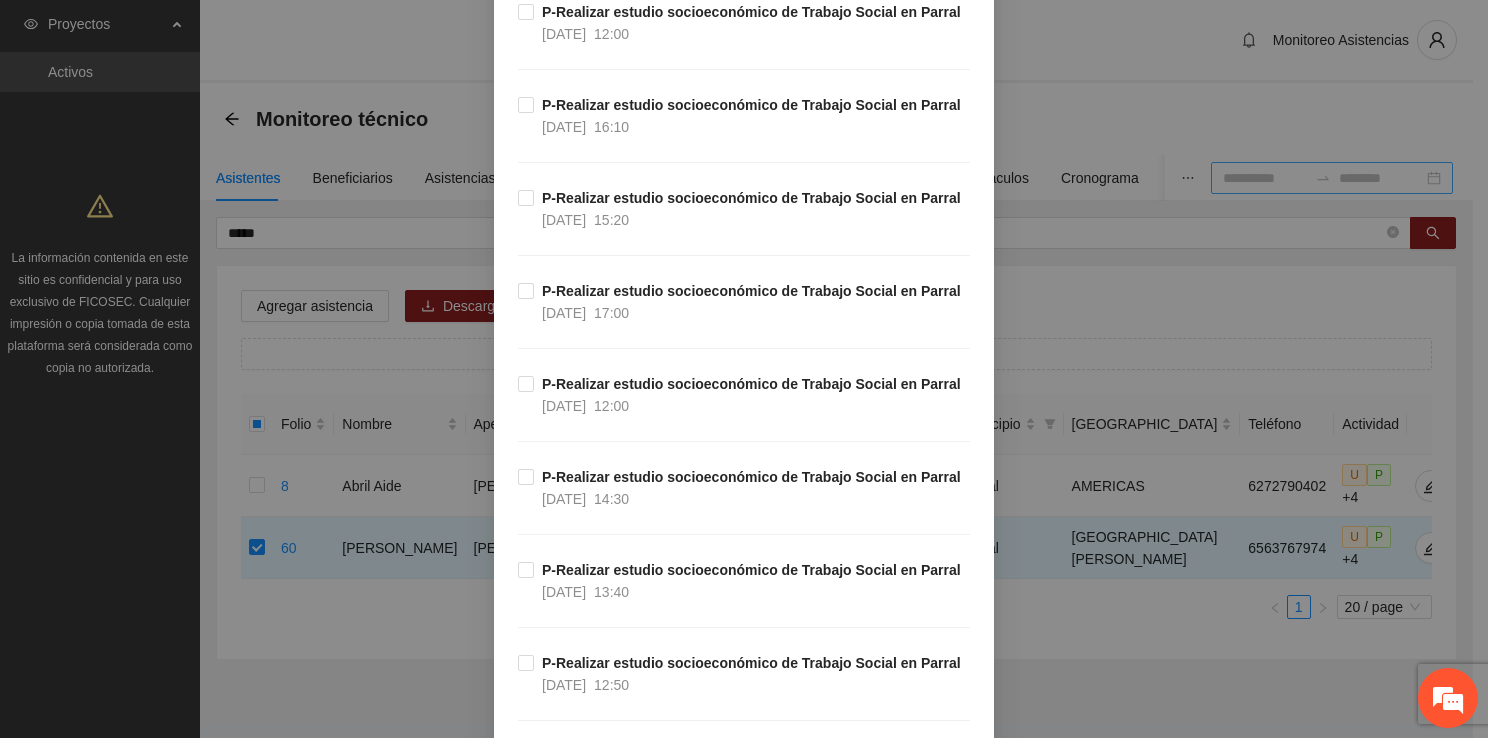 scroll, scrollTop: 6660, scrollLeft: 0, axis: vertical 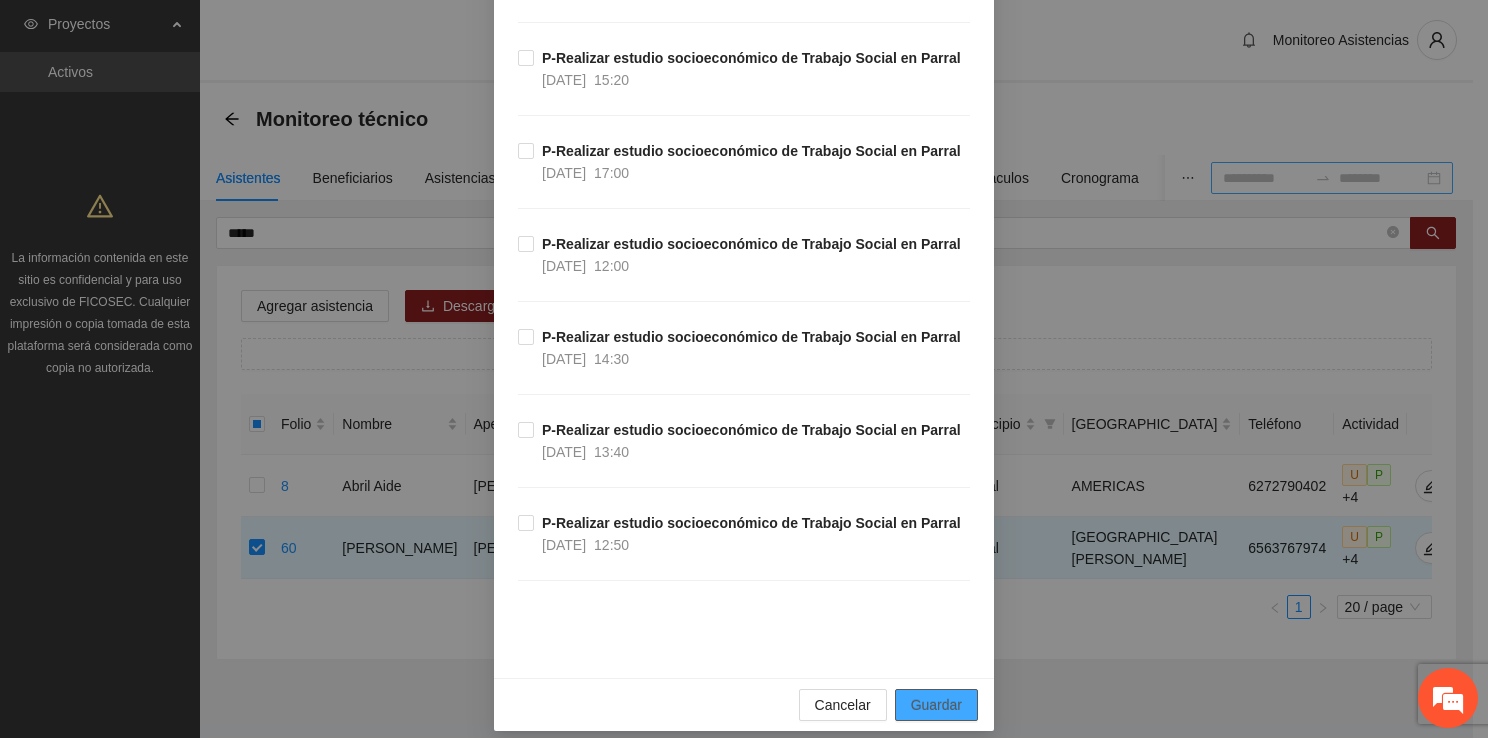 click on "Guardar" at bounding box center (936, 705) 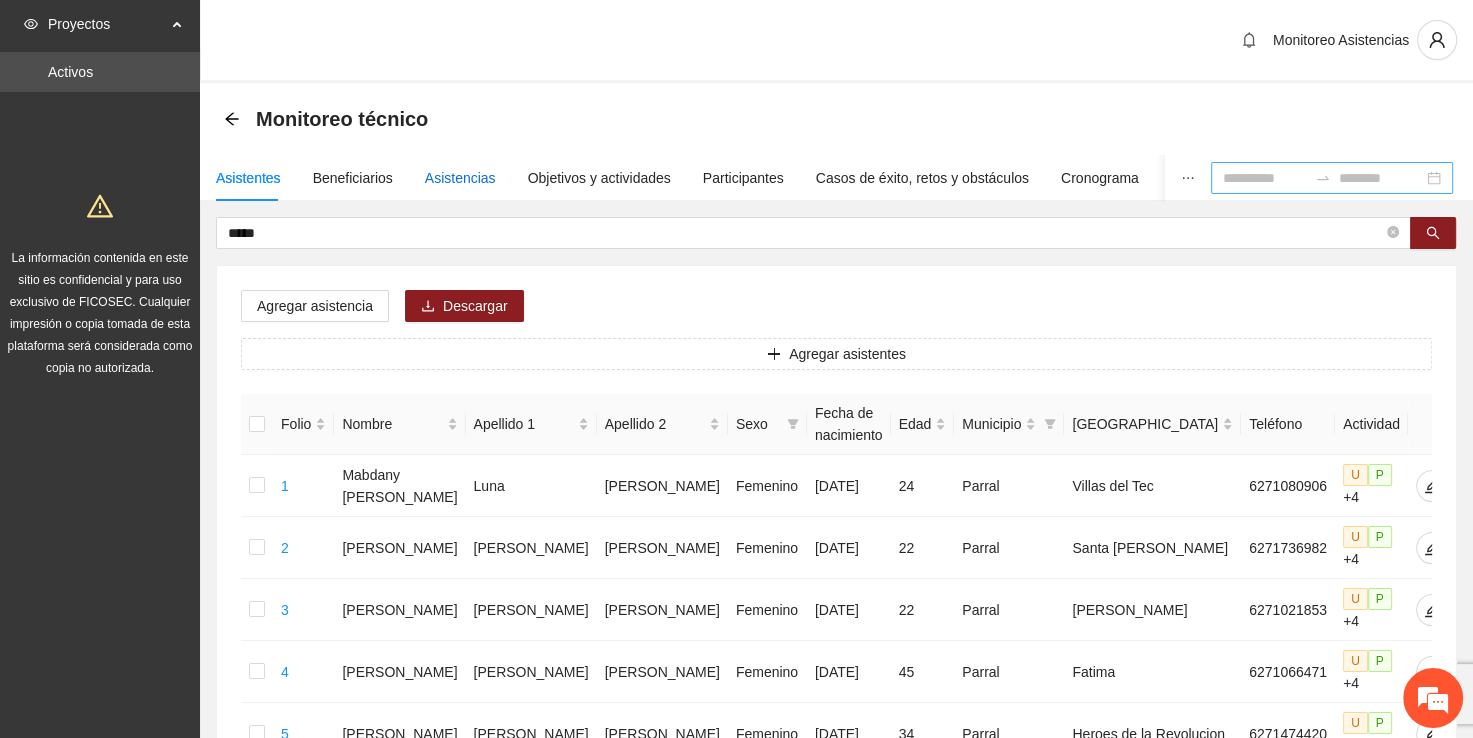 click on "Asistencias" at bounding box center (460, 178) 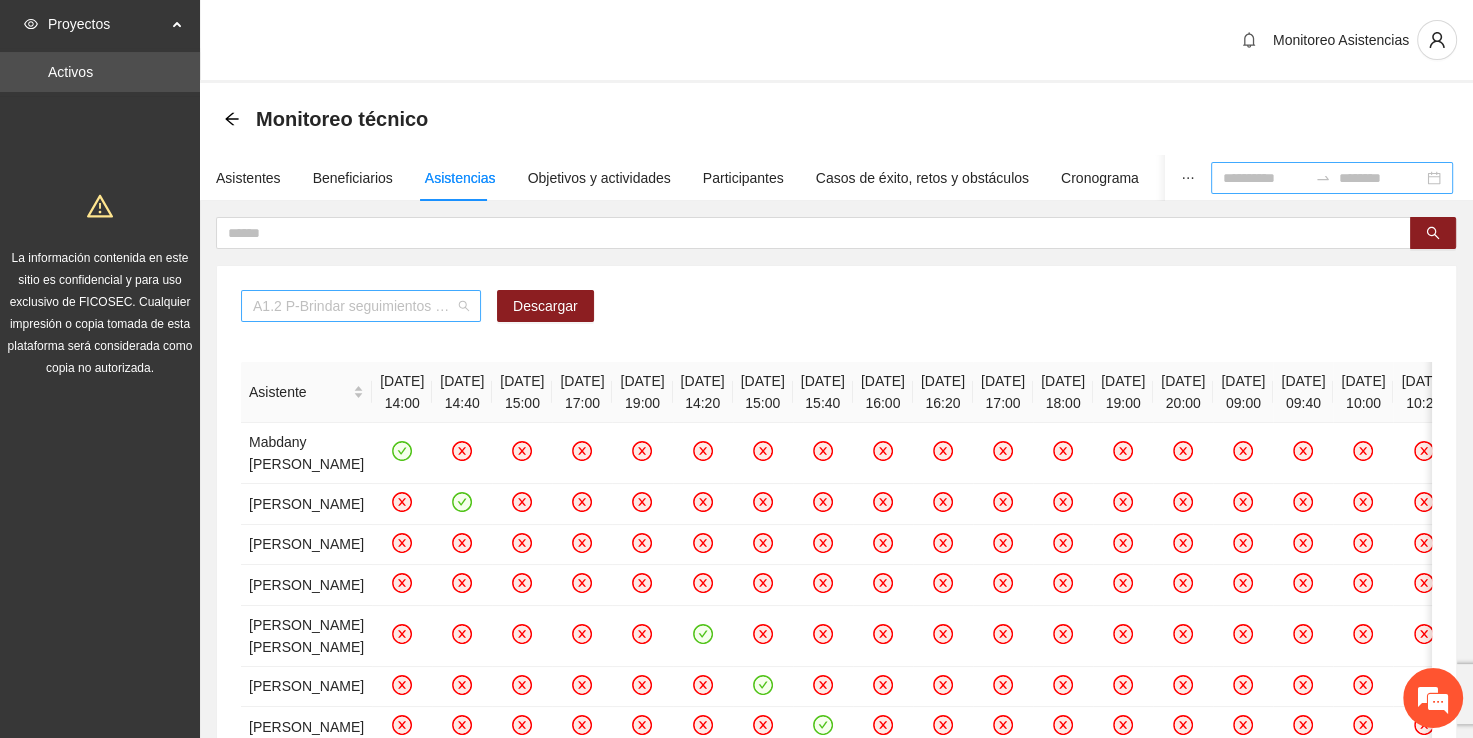 click on "A1.2 P-Brindar seguimientos de Trabajo Social en [GEOGRAPHIC_DATA]" at bounding box center (361, 306) 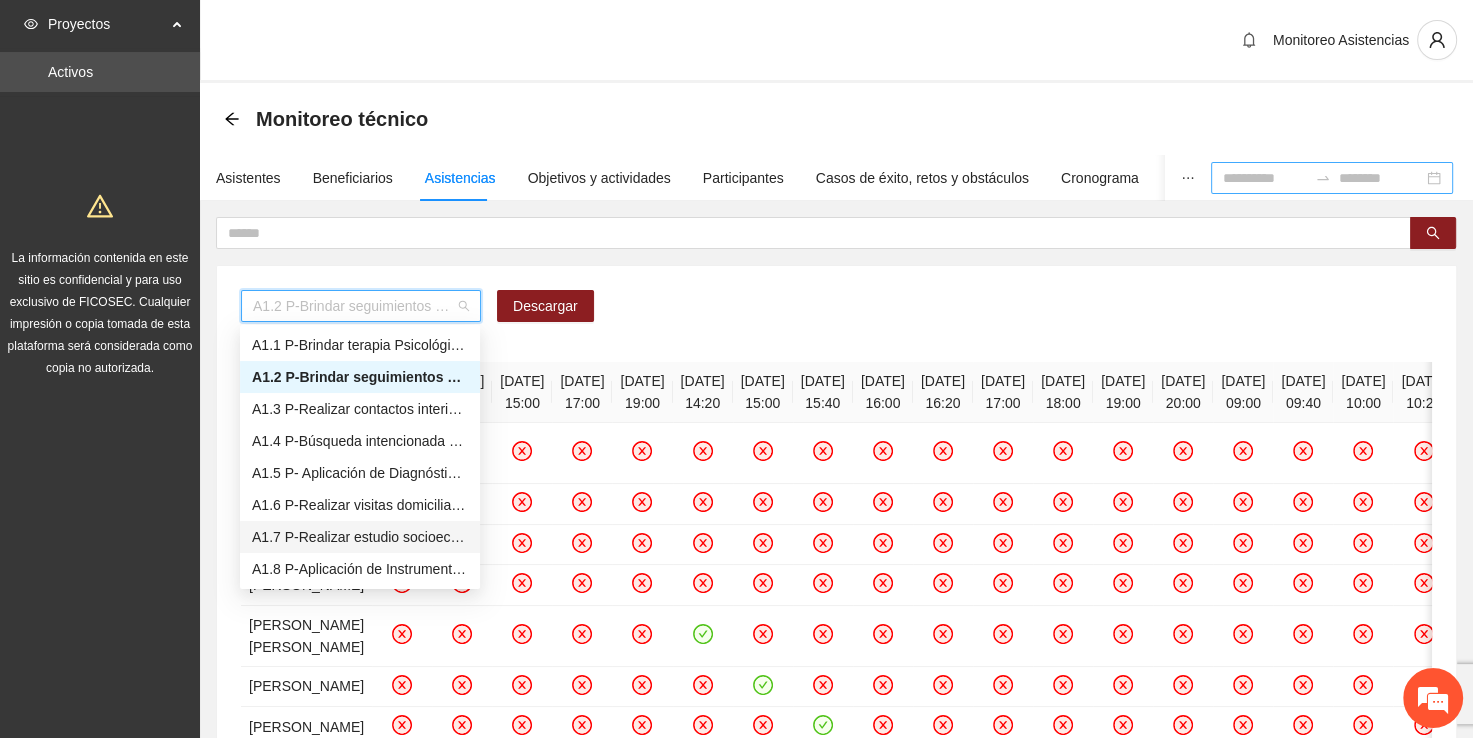 click on "A1.7 P-Realizar estudio socioeconómico de Trabajo Social en Parral" at bounding box center [360, 537] 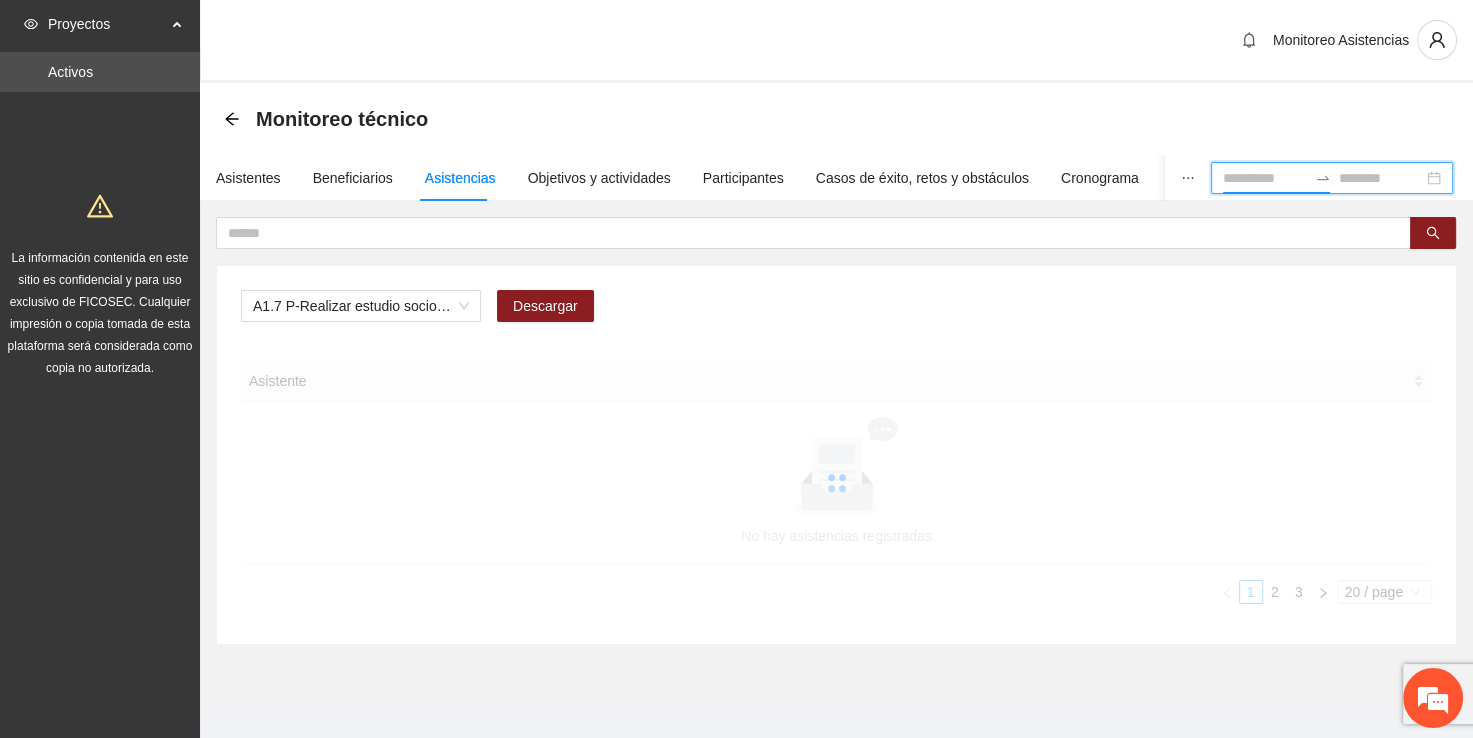 click at bounding box center [1265, 178] 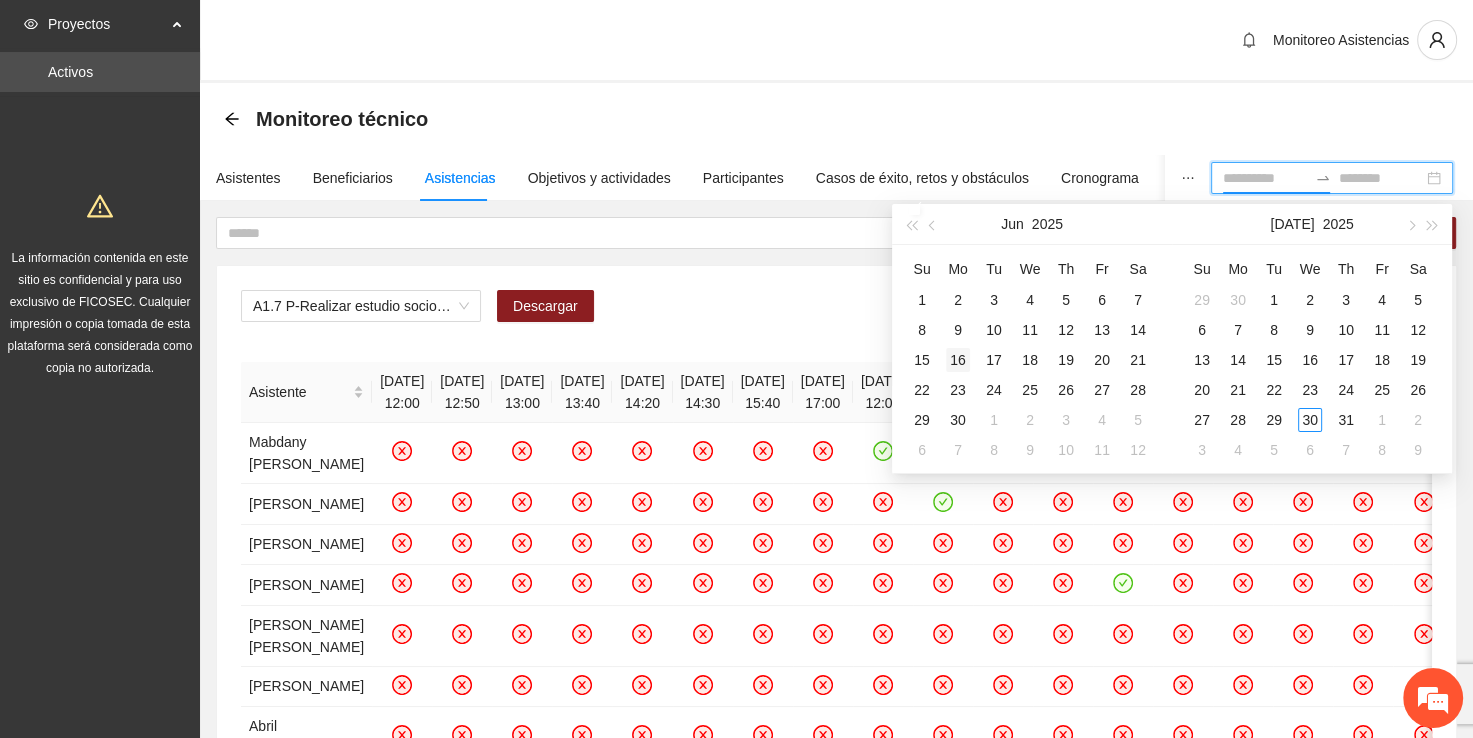type on "**********" 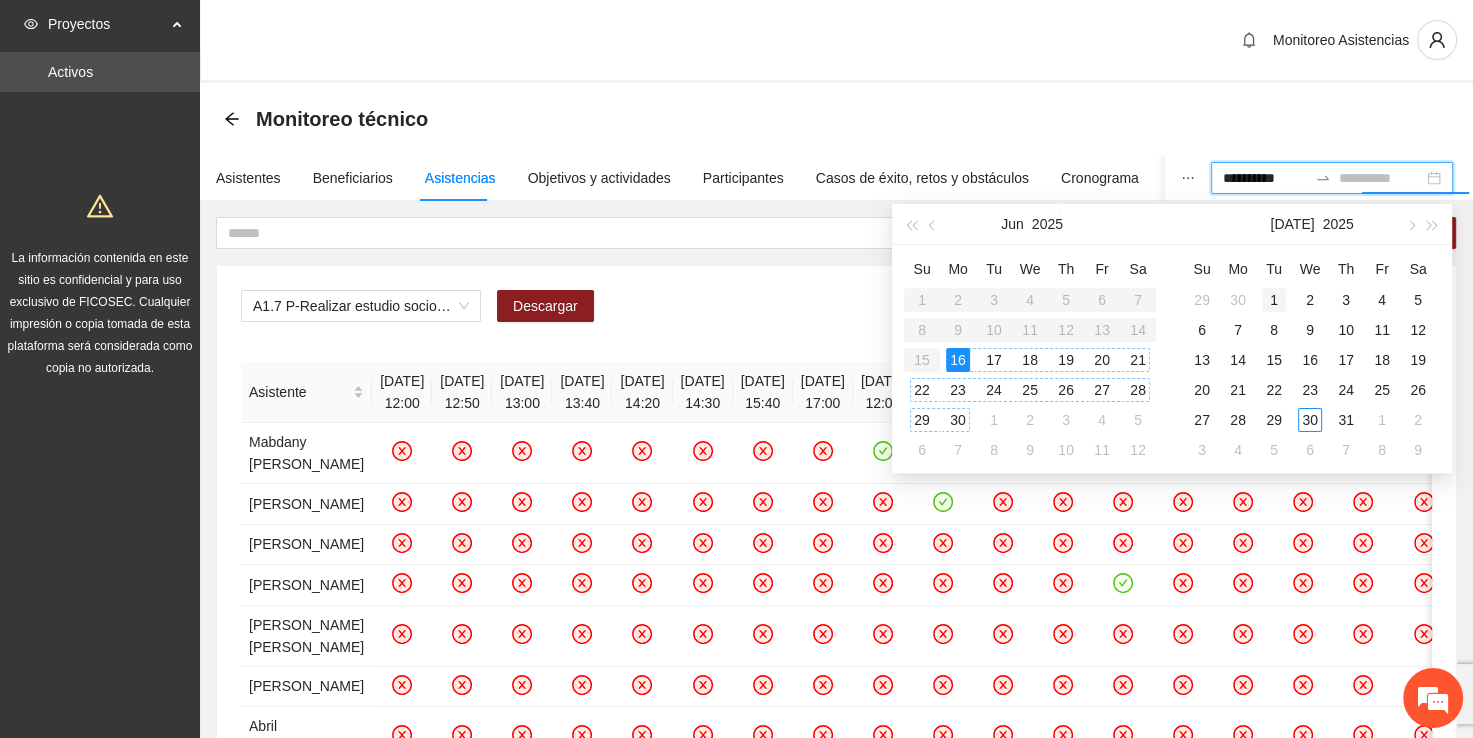 type on "**********" 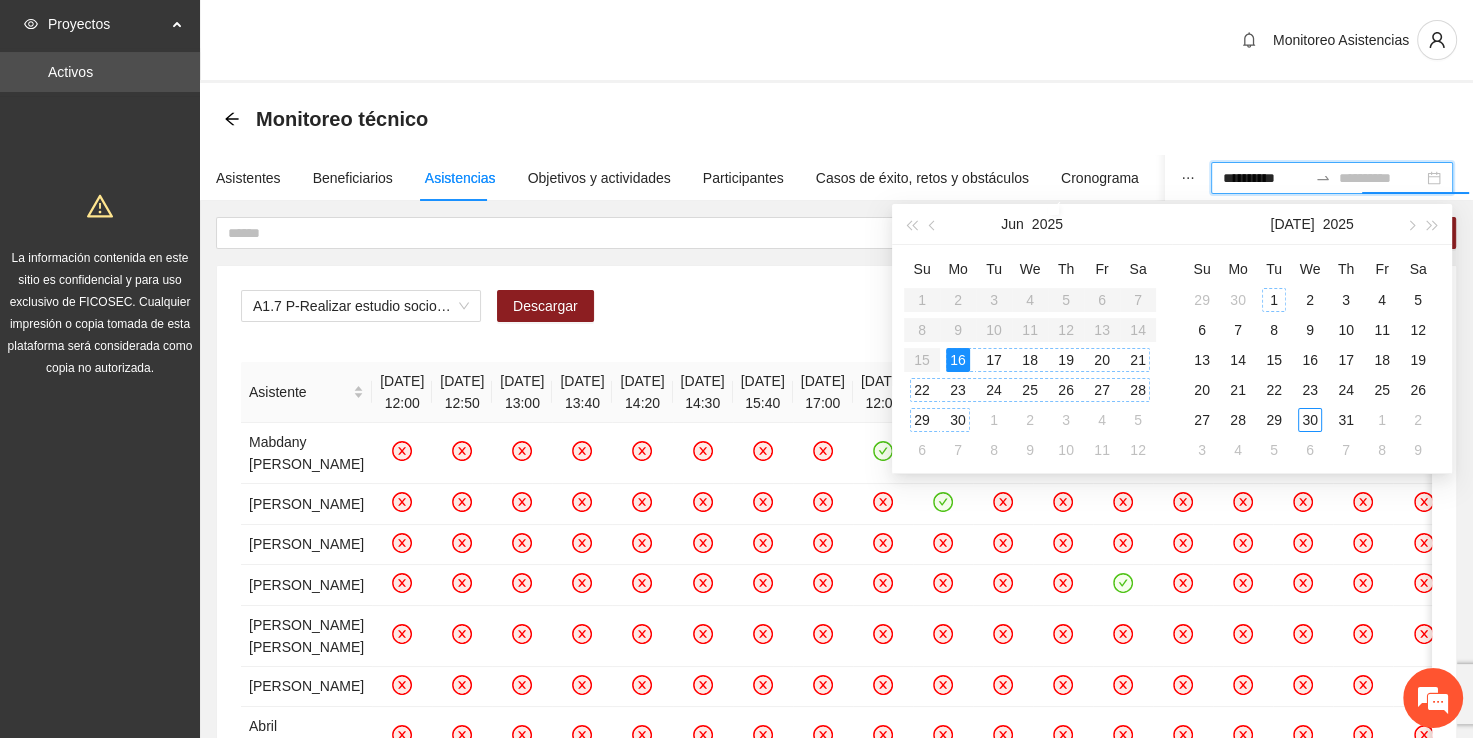 click on "1" at bounding box center (1274, 300) 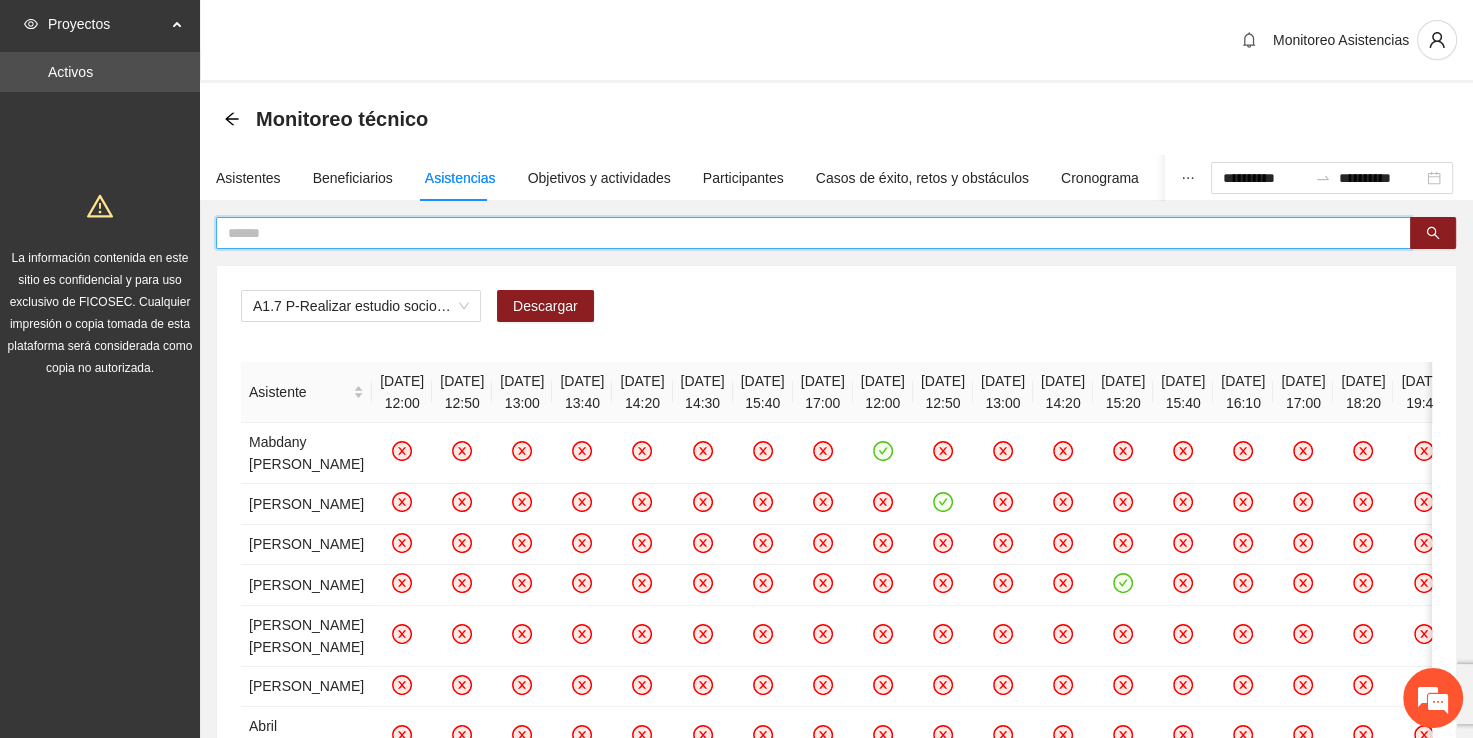 click at bounding box center (805, 233) 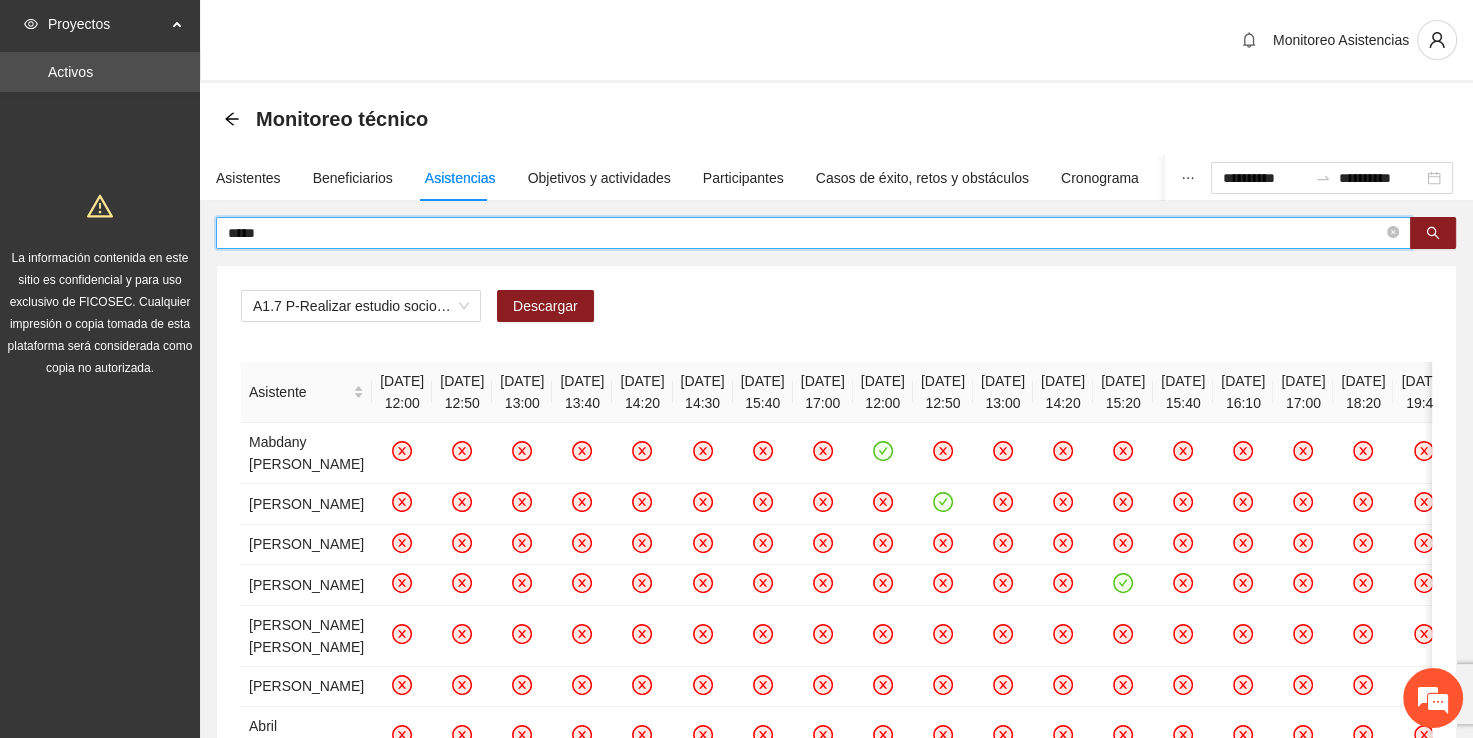 type on "*****" 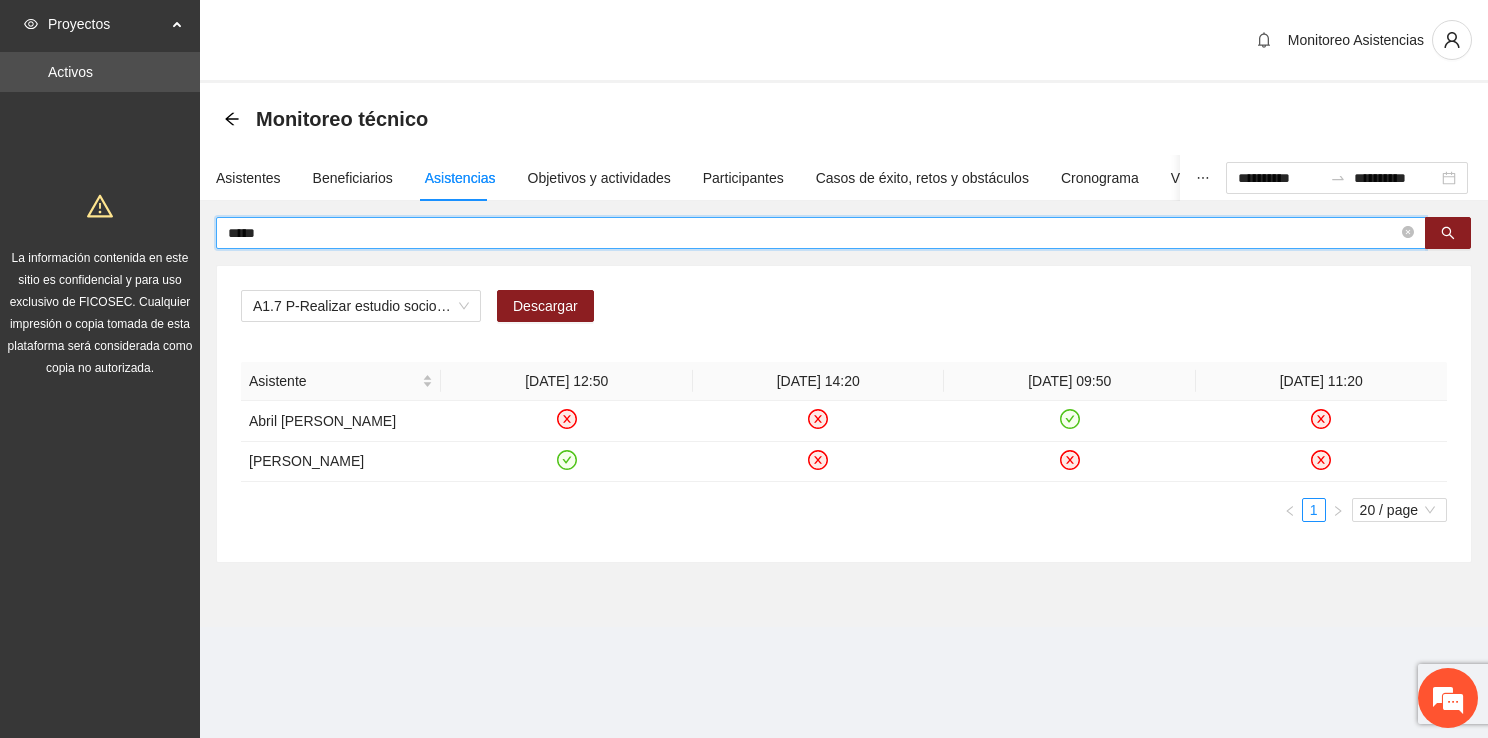 click on "*****" at bounding box center (813, 233) 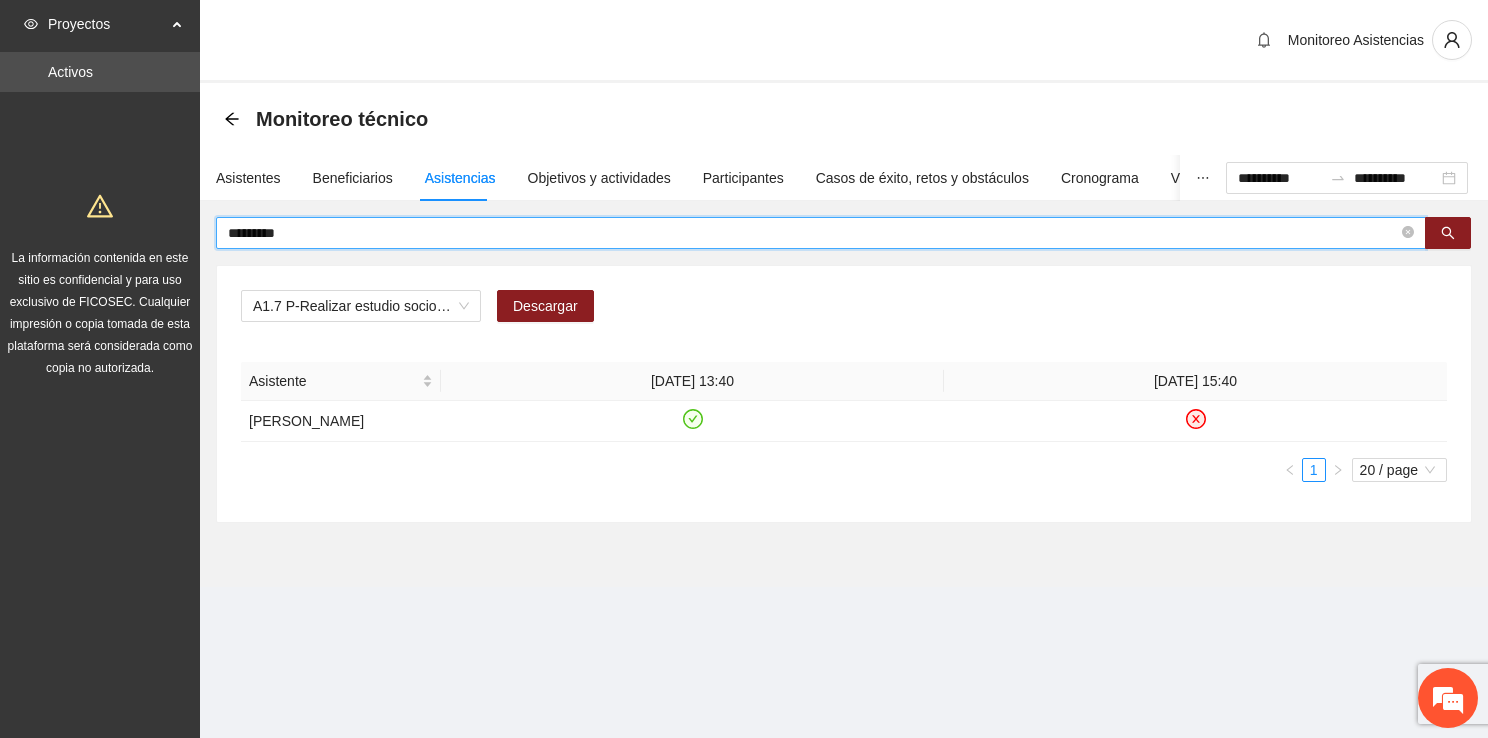 click on "*********" at bounding box center [813, 233] 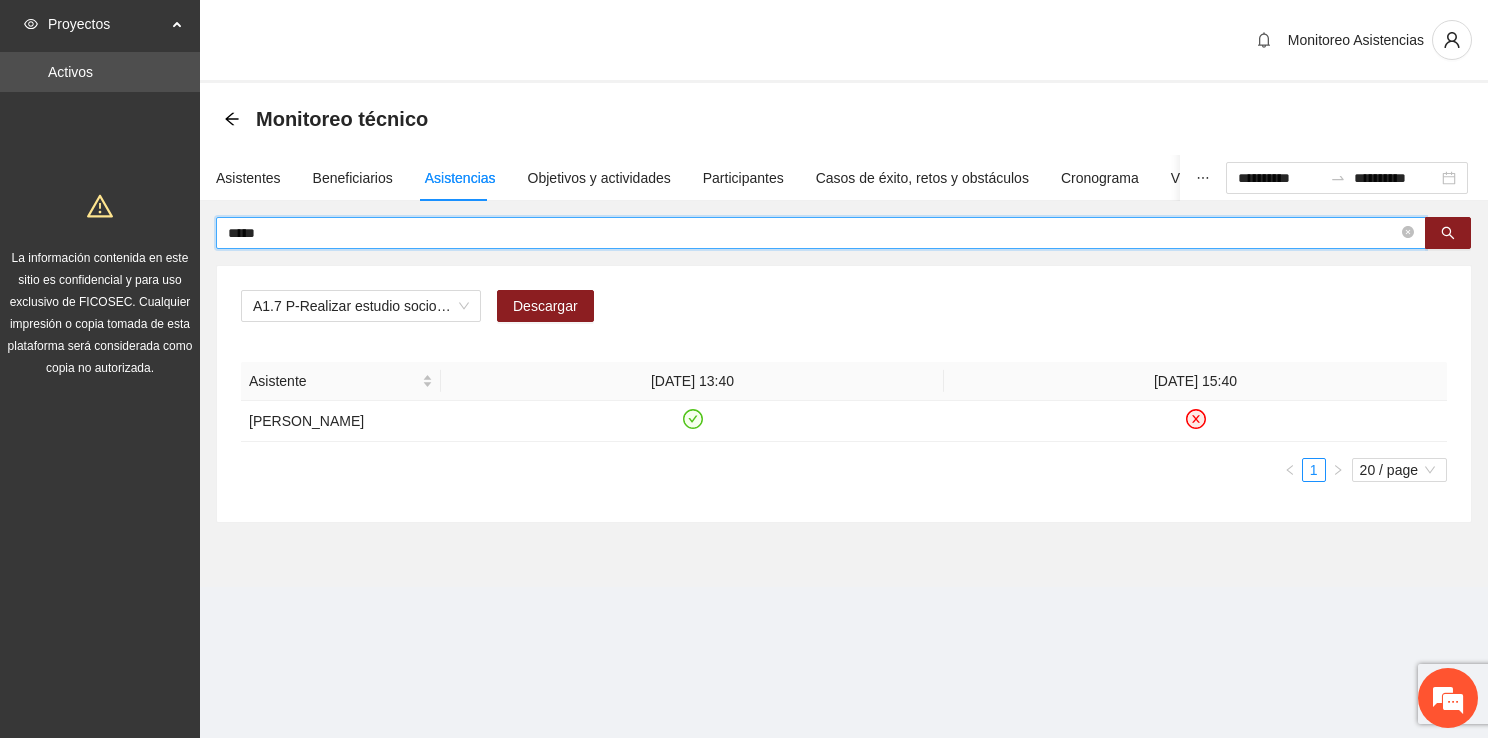 type on "*****" 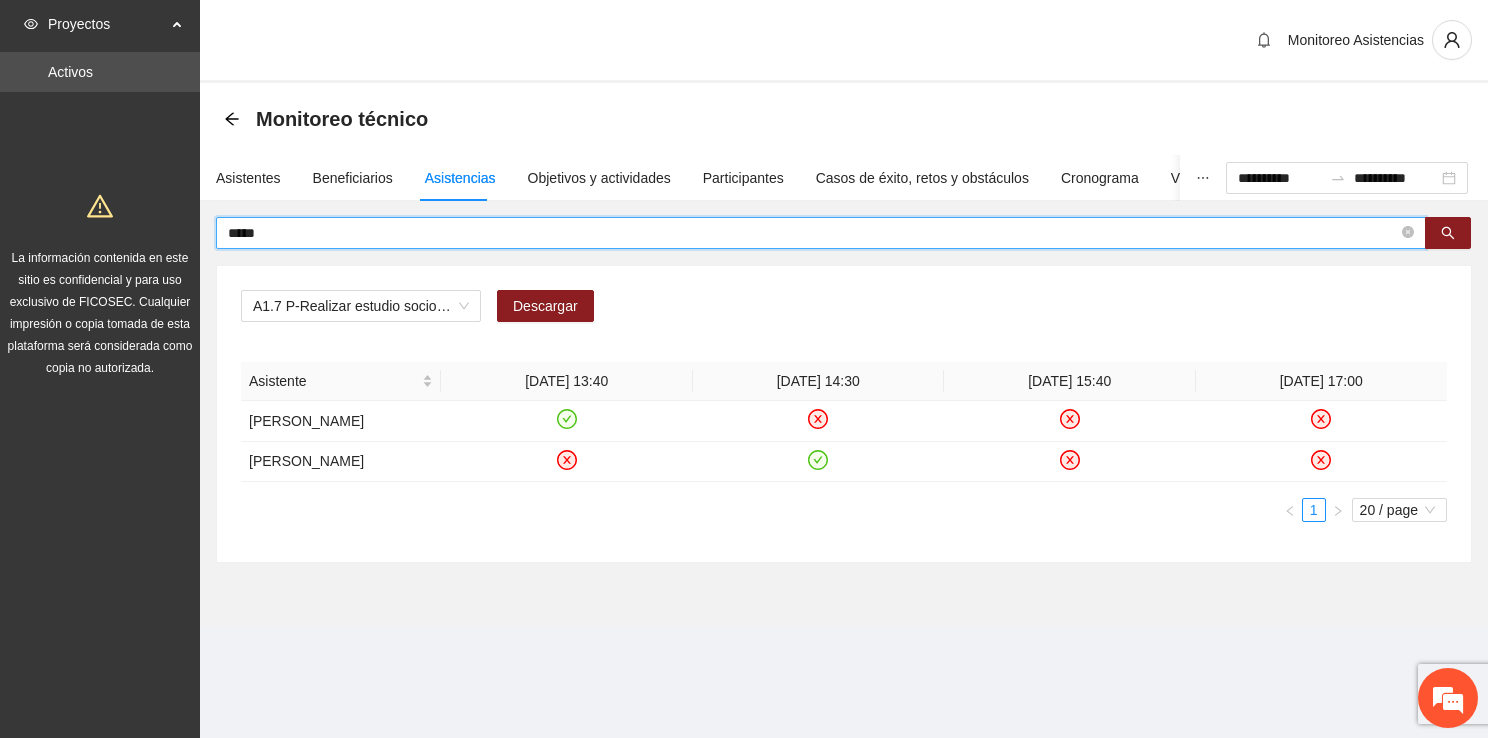 click on "*****" at bounding box center (813, 233) 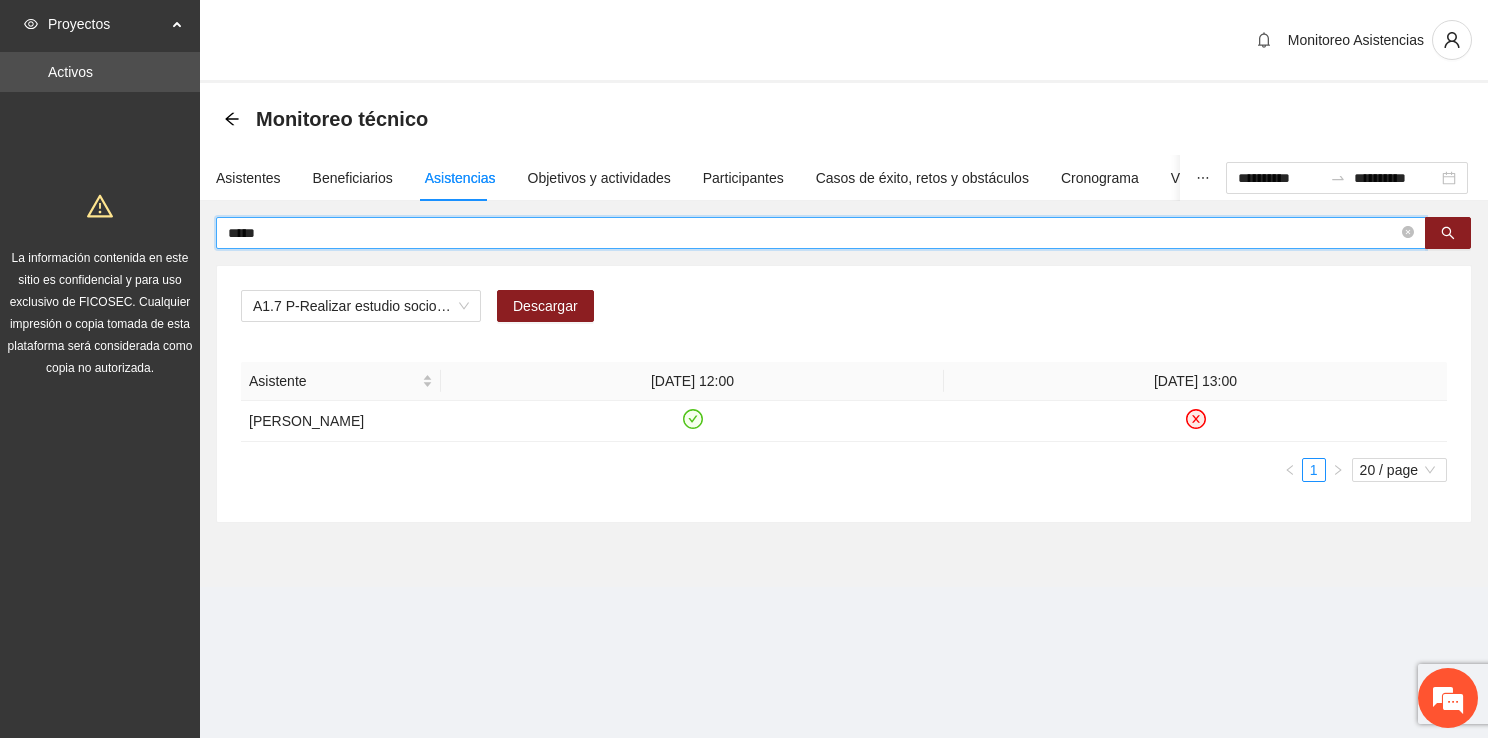 click on "*****" at bounding box center [813, 233] 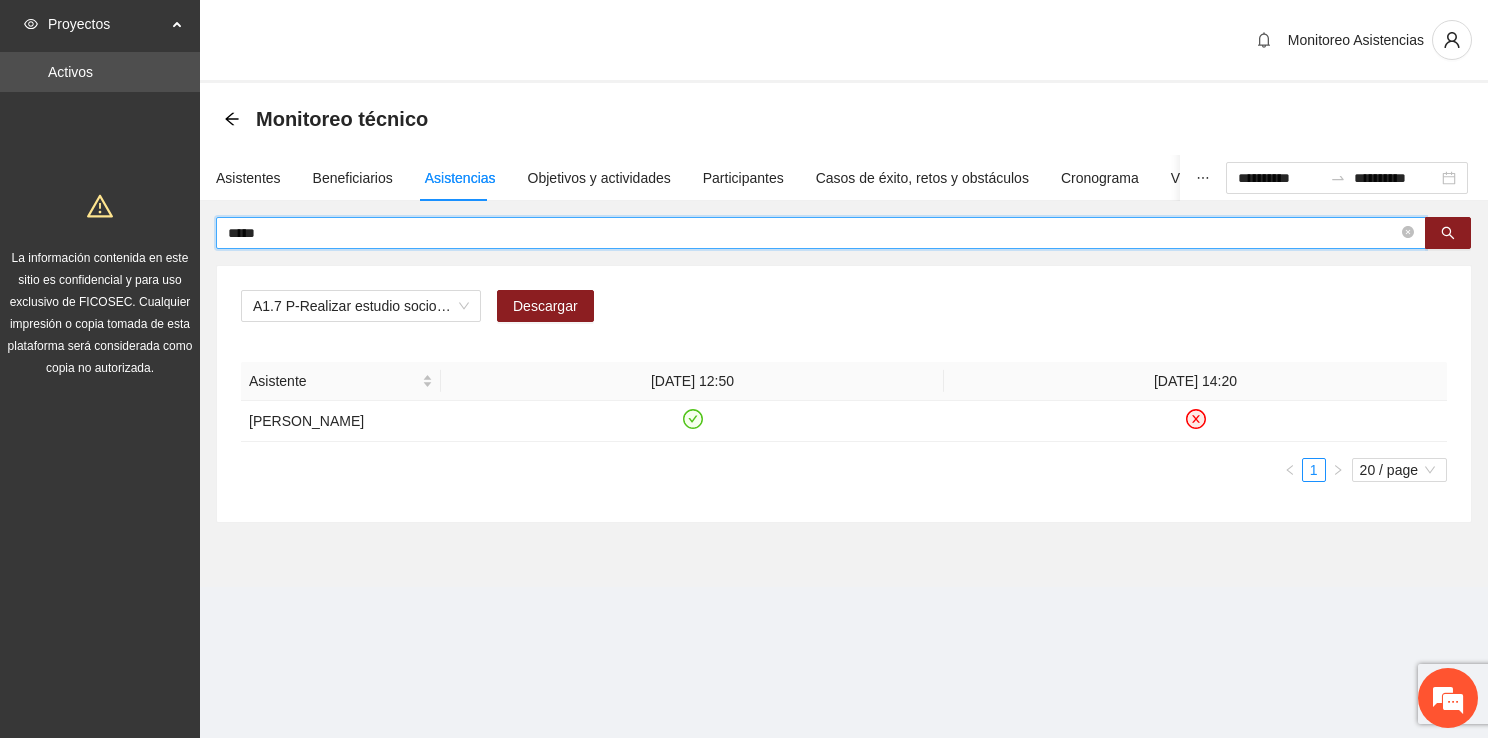 click on "*****" at bounding box center [813, 233] 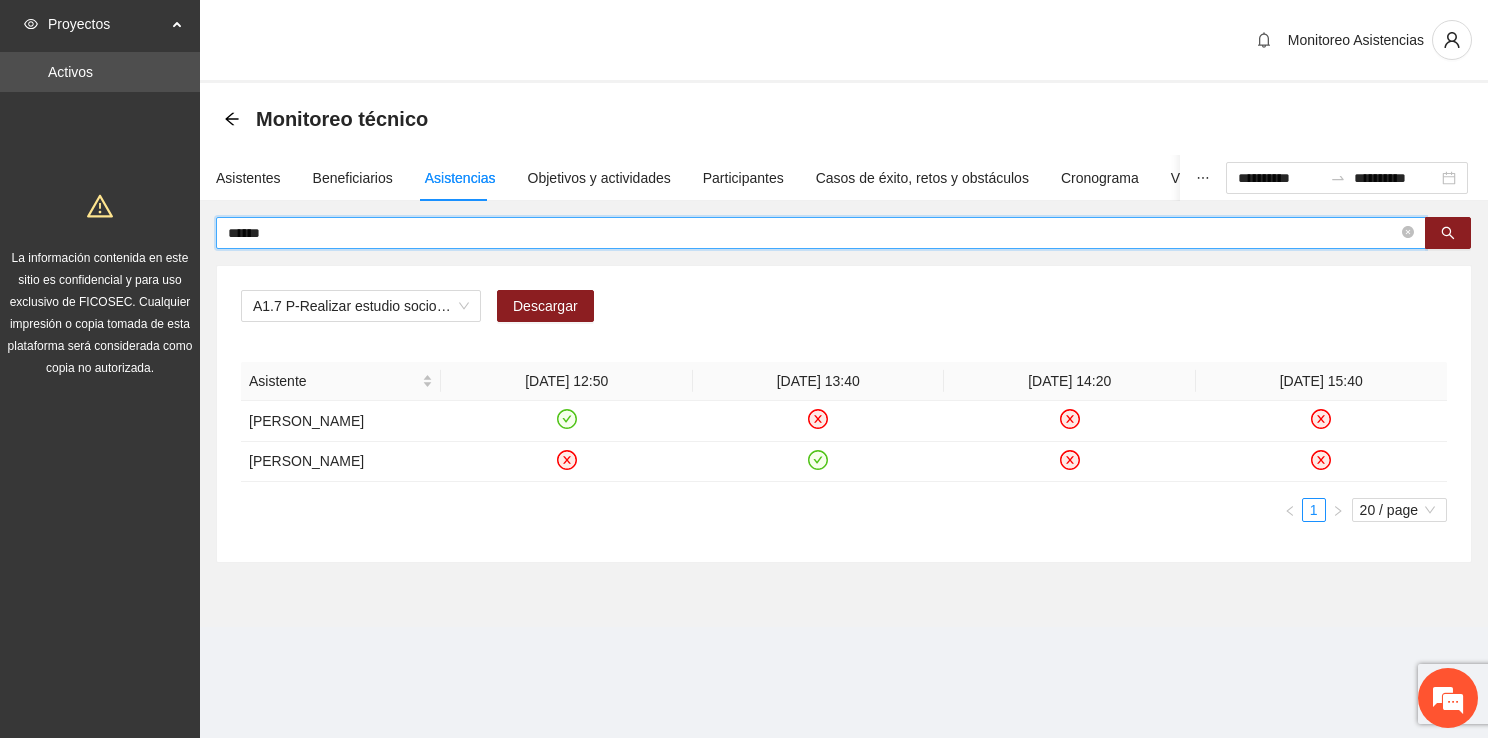 click on "******" at bounding box center [813, 233] 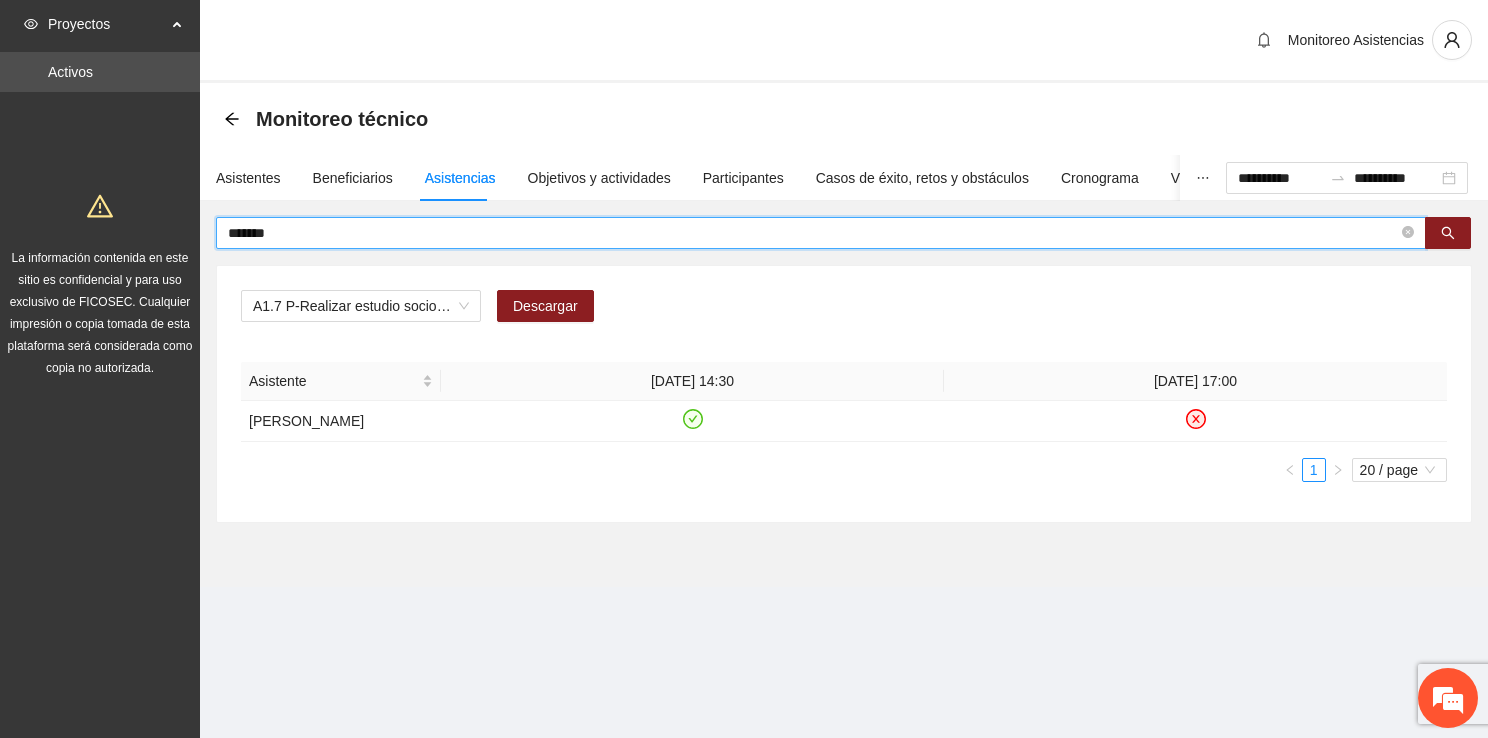 click on "*******" at bounding box center [813, 233] 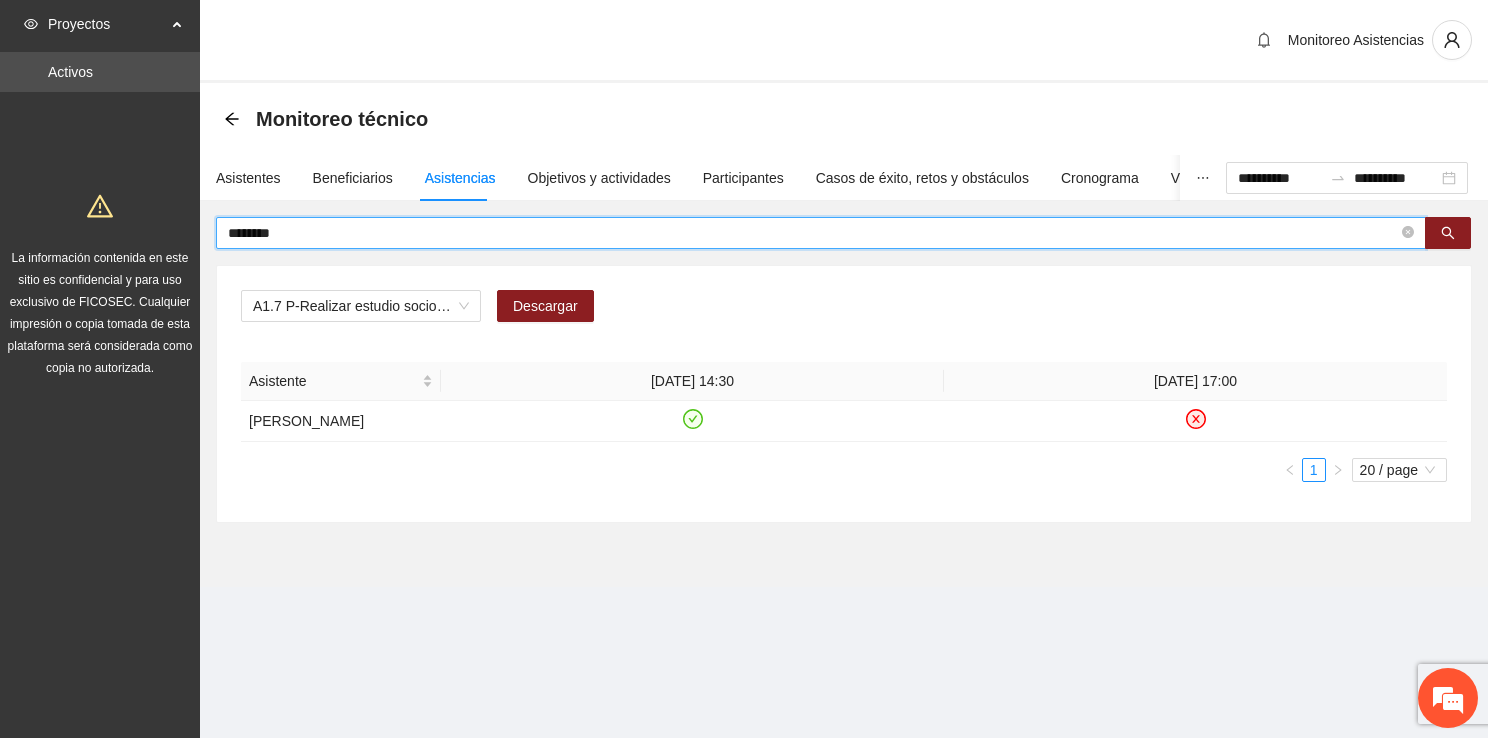 type on "********" 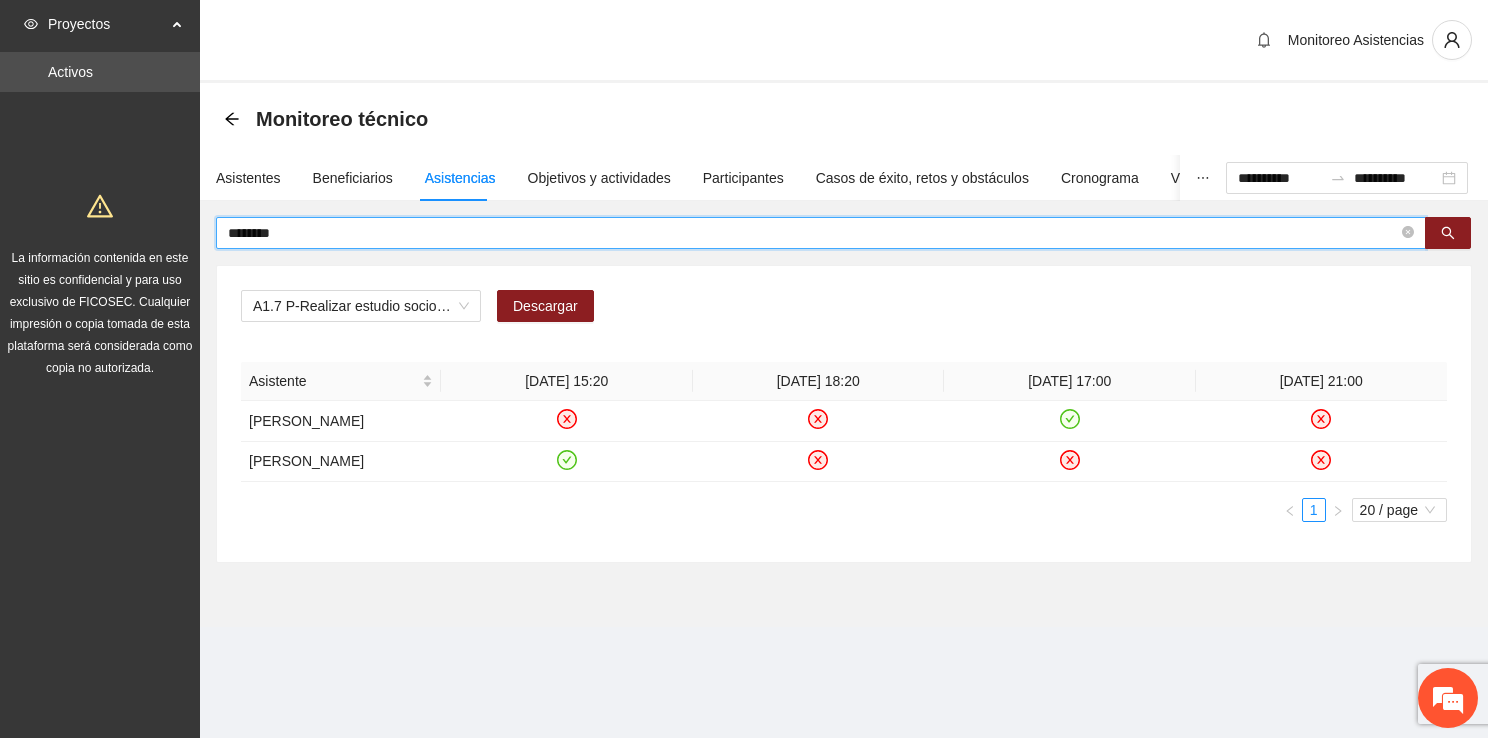 click on "********" at bounding box center [813, 233] 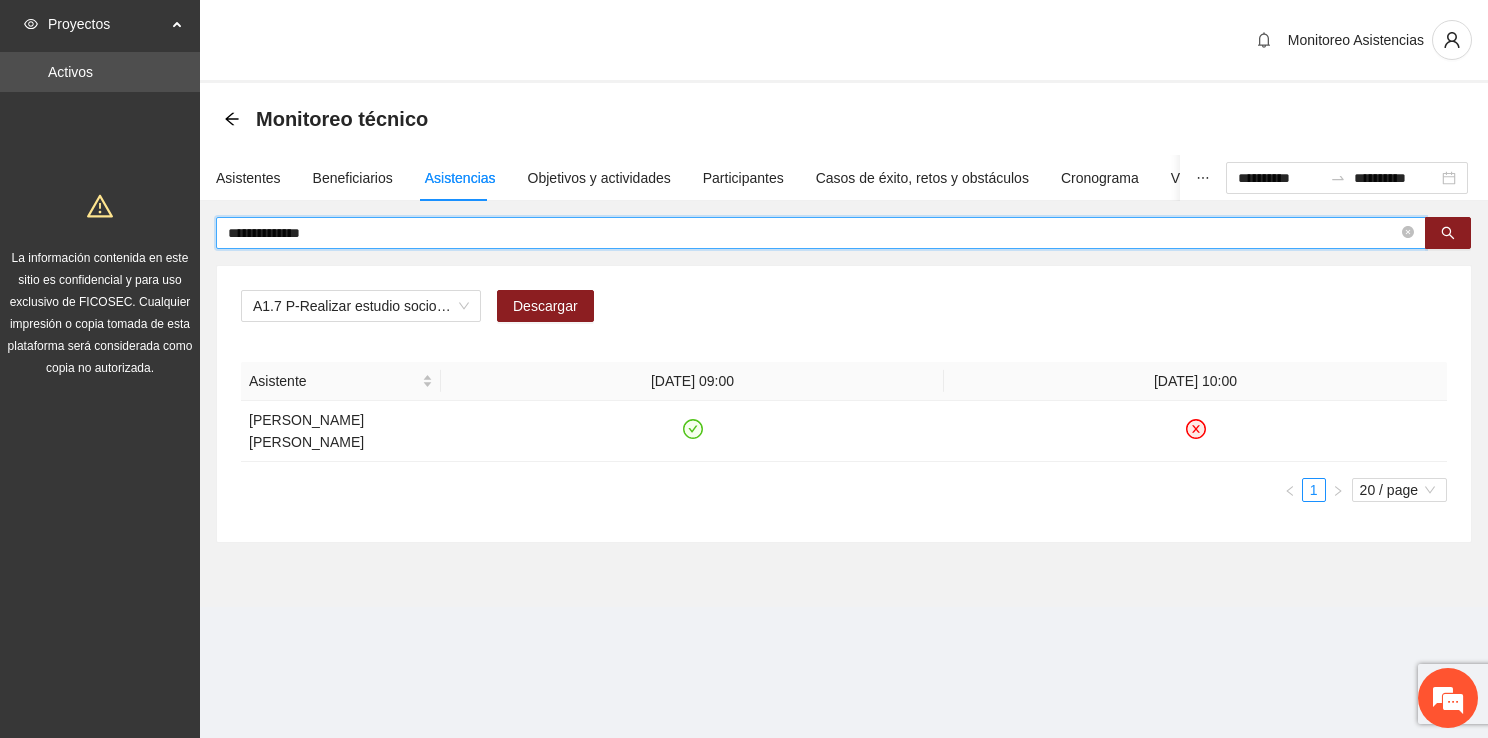 click on "**********" at bounding box center (813, 233) 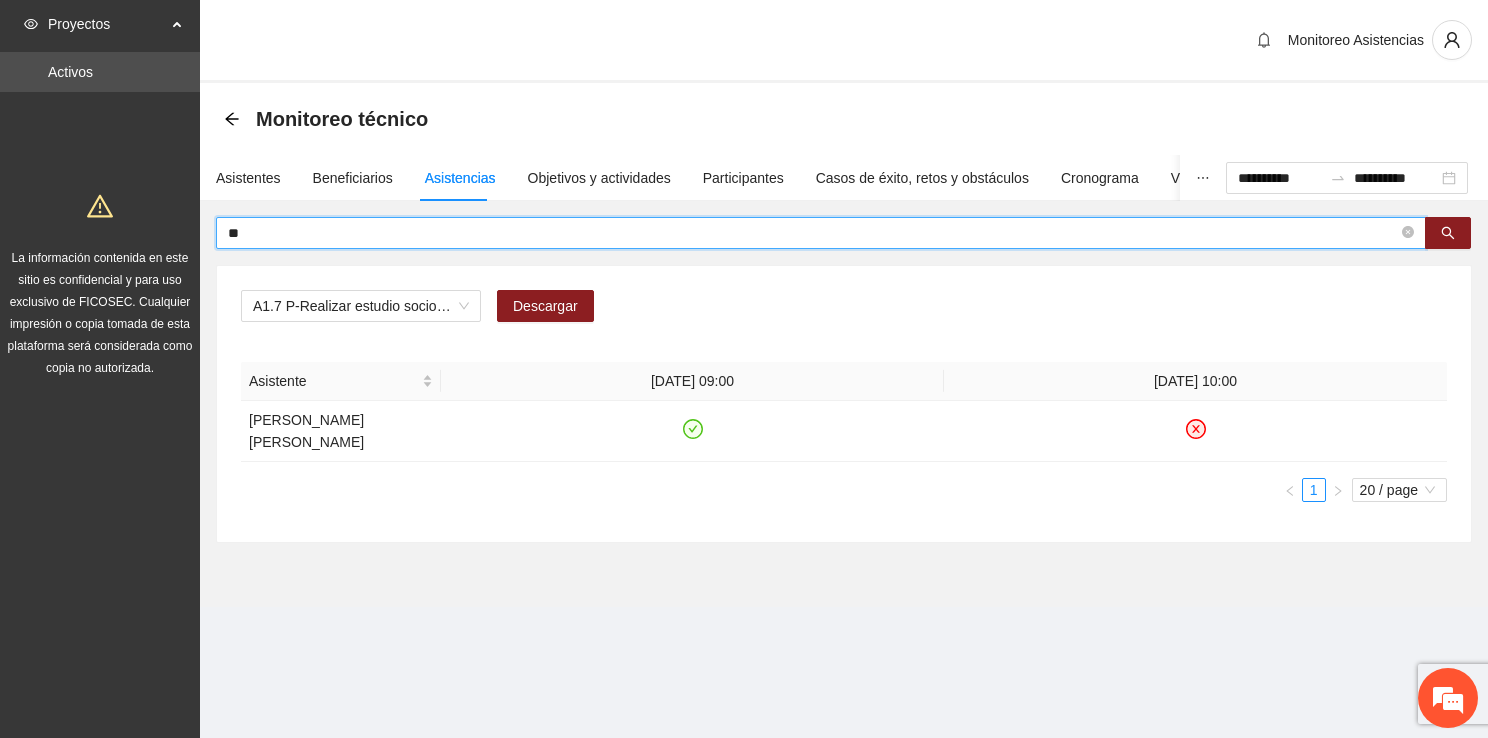 type on "*" 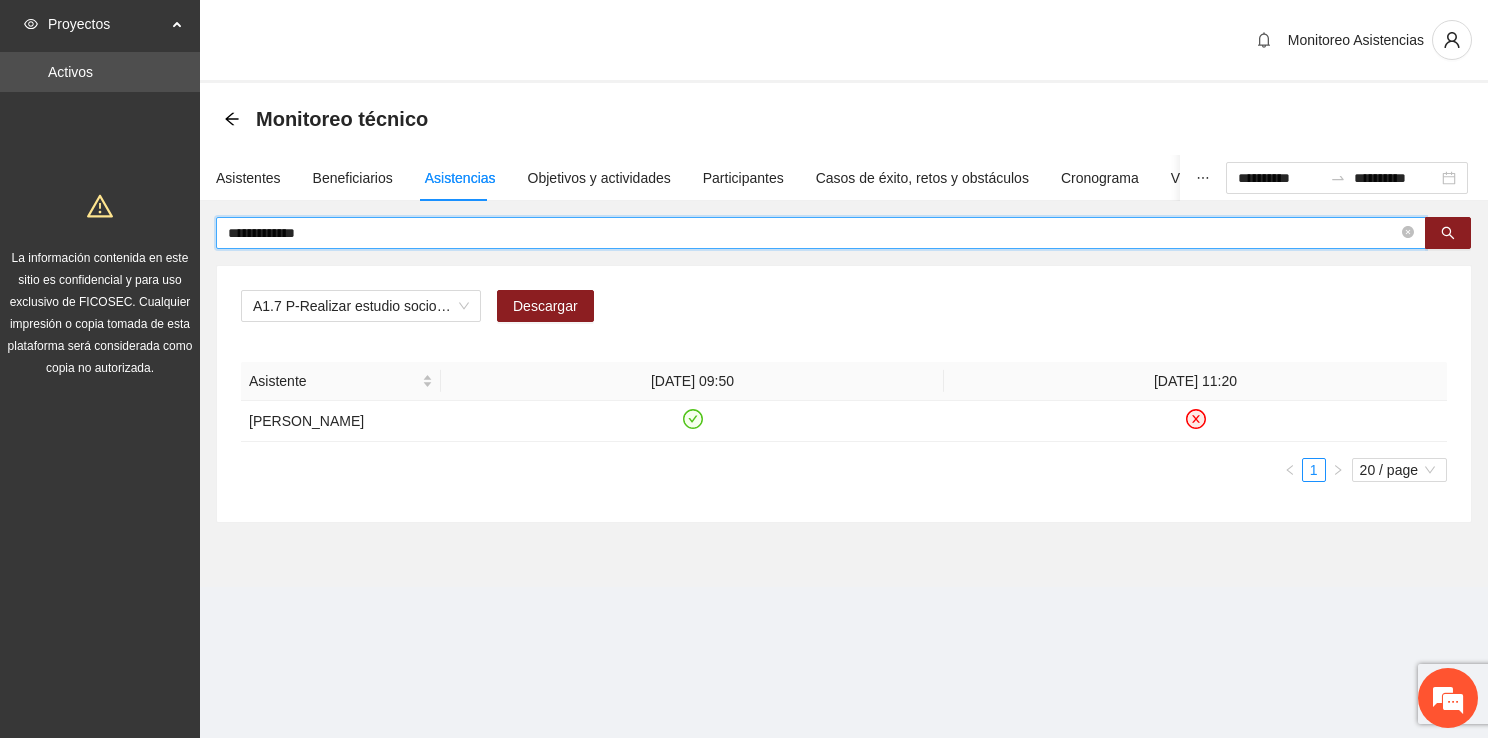 click on "**********" at bounding box center (813, 233) 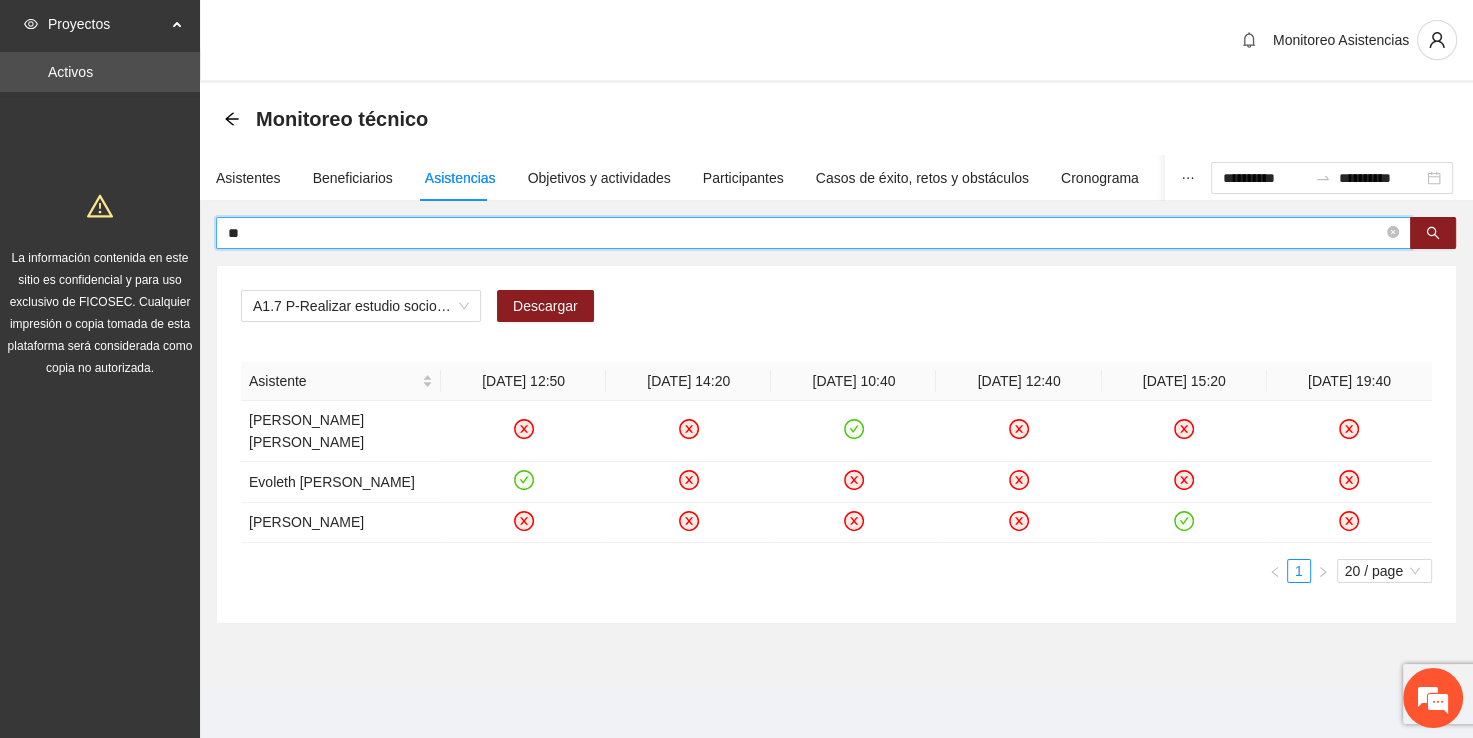 type on "*" 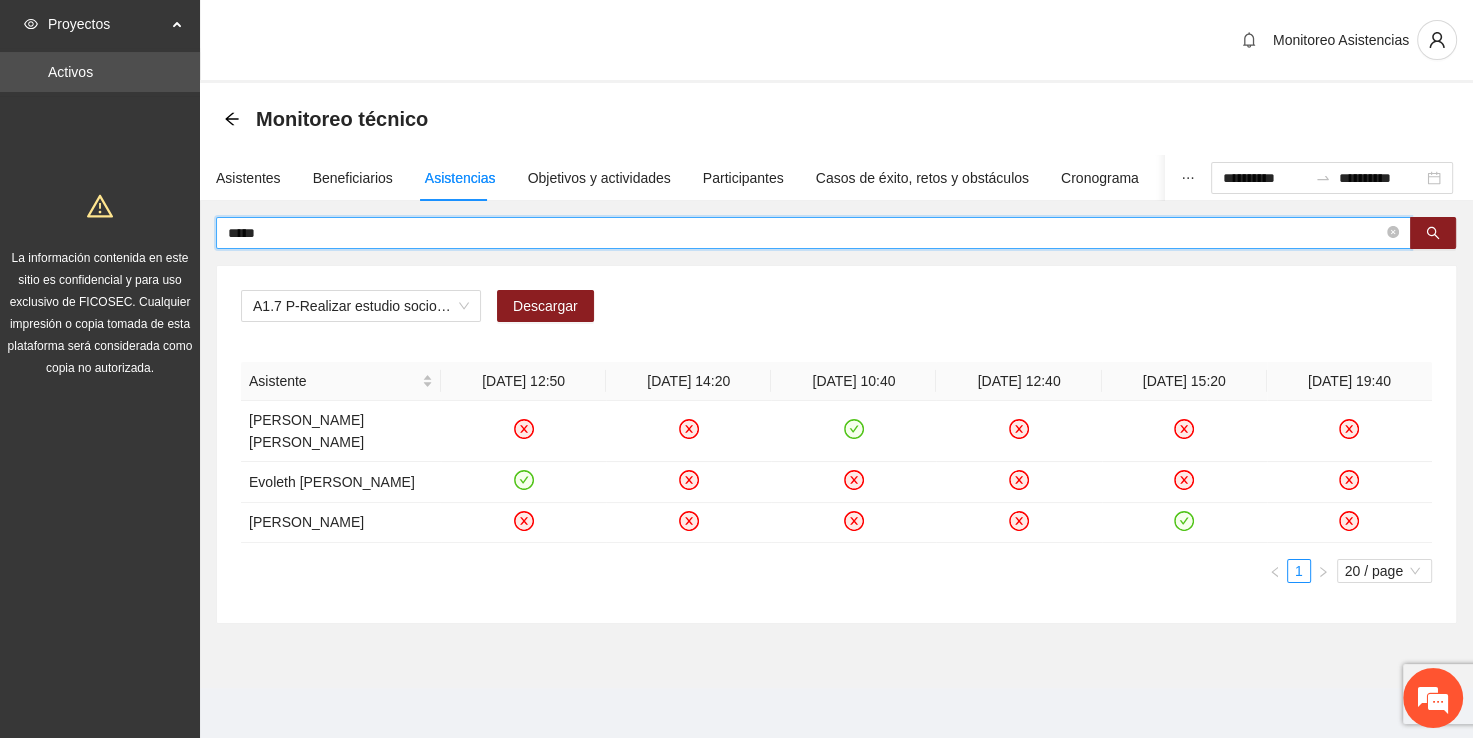 type on "*****" 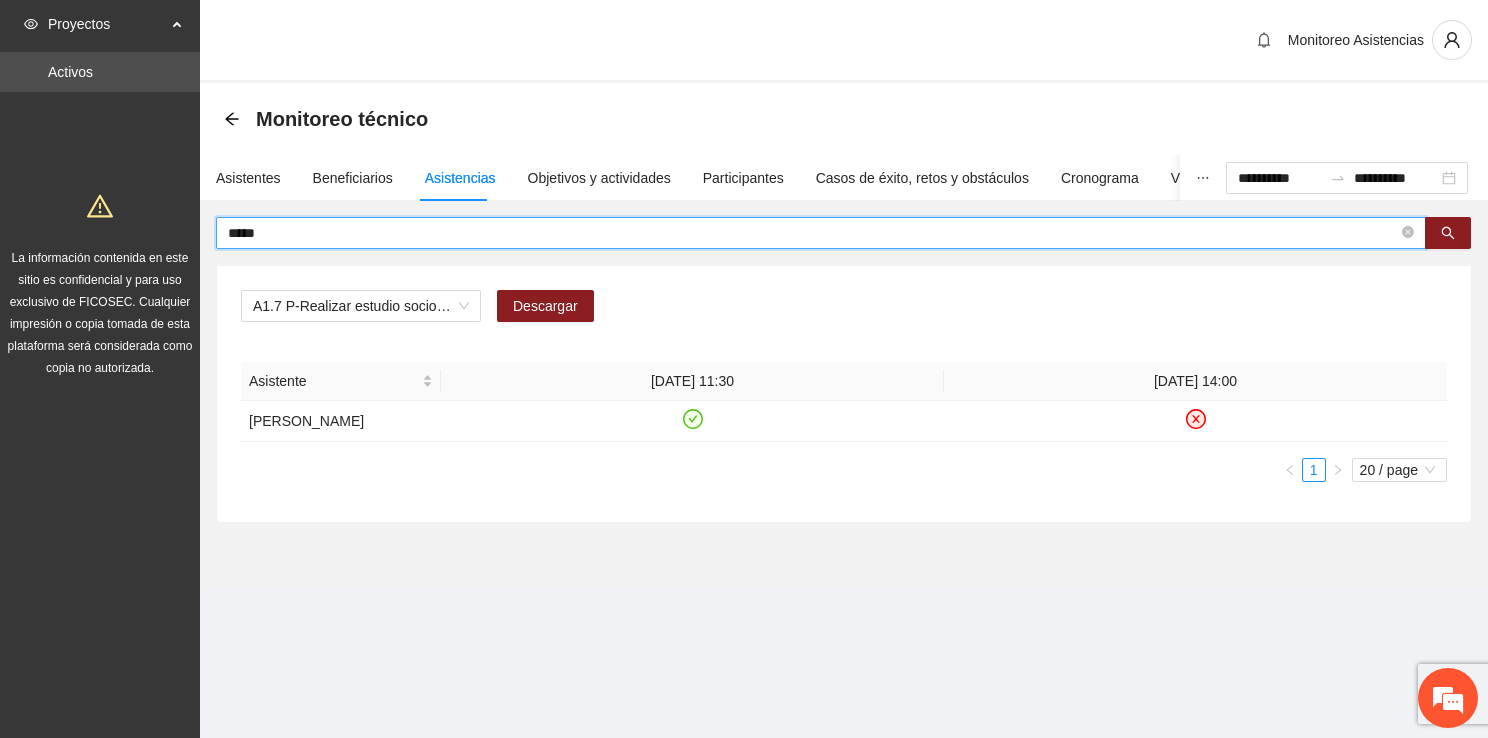 click on "*****" at bounding box center [813, 233] 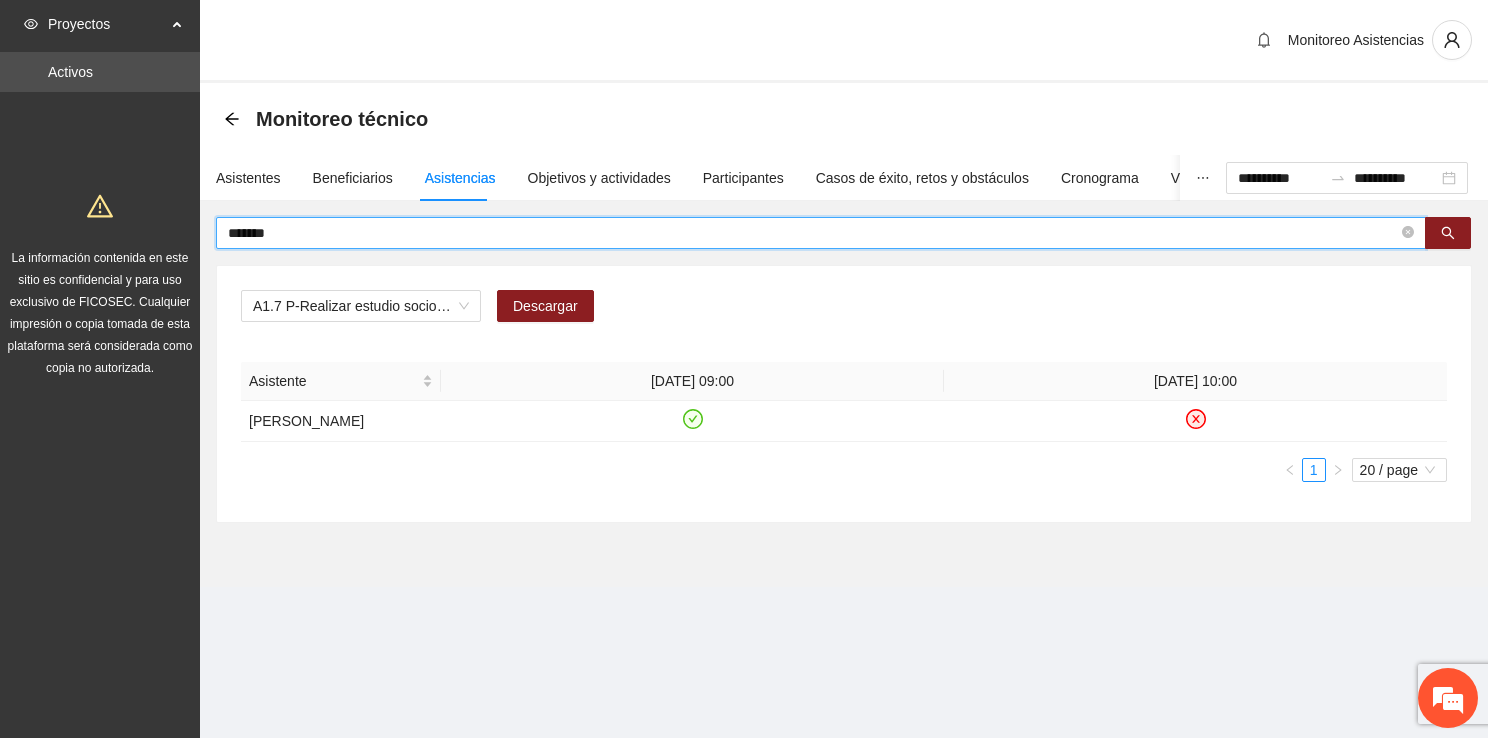 click on "*******" at bounding box center (813, 233) 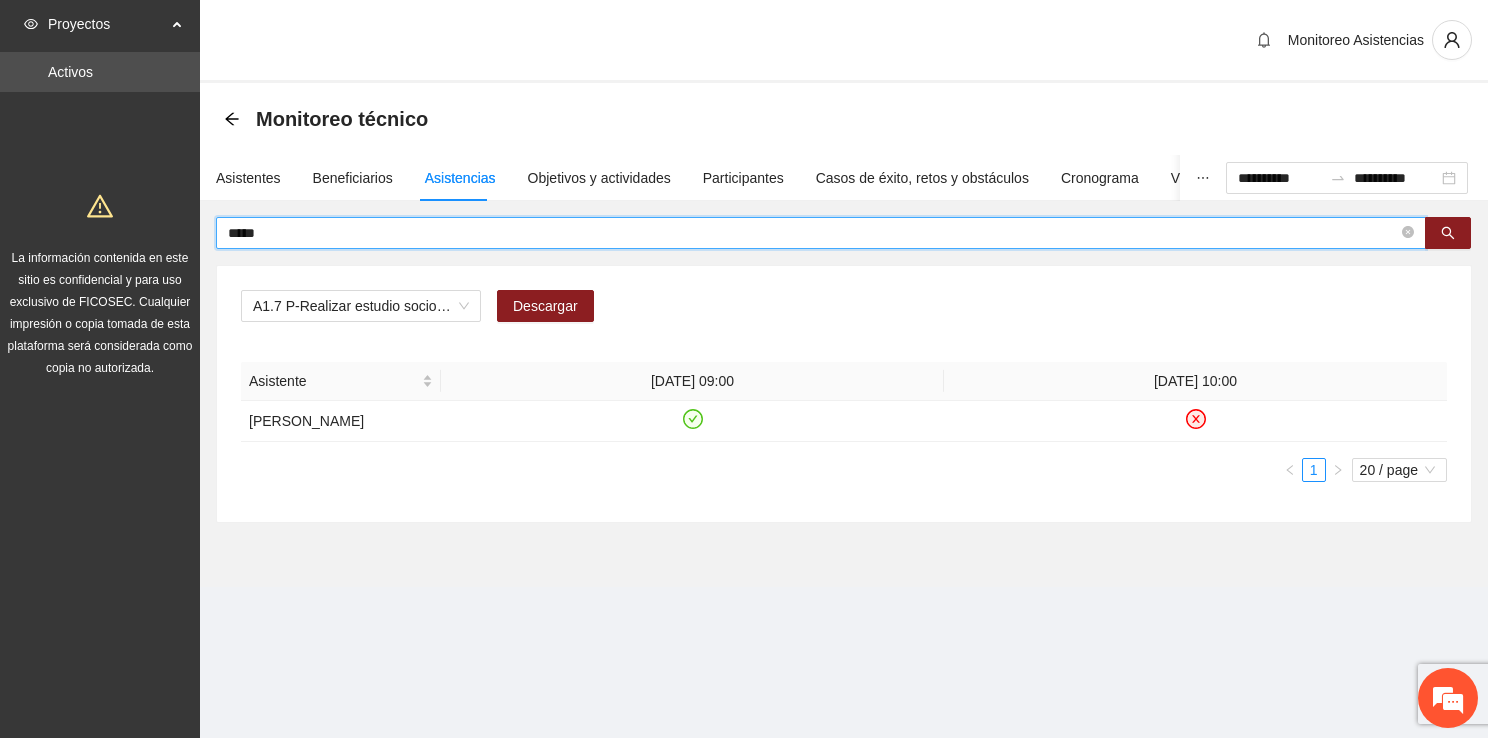 type on "*****" 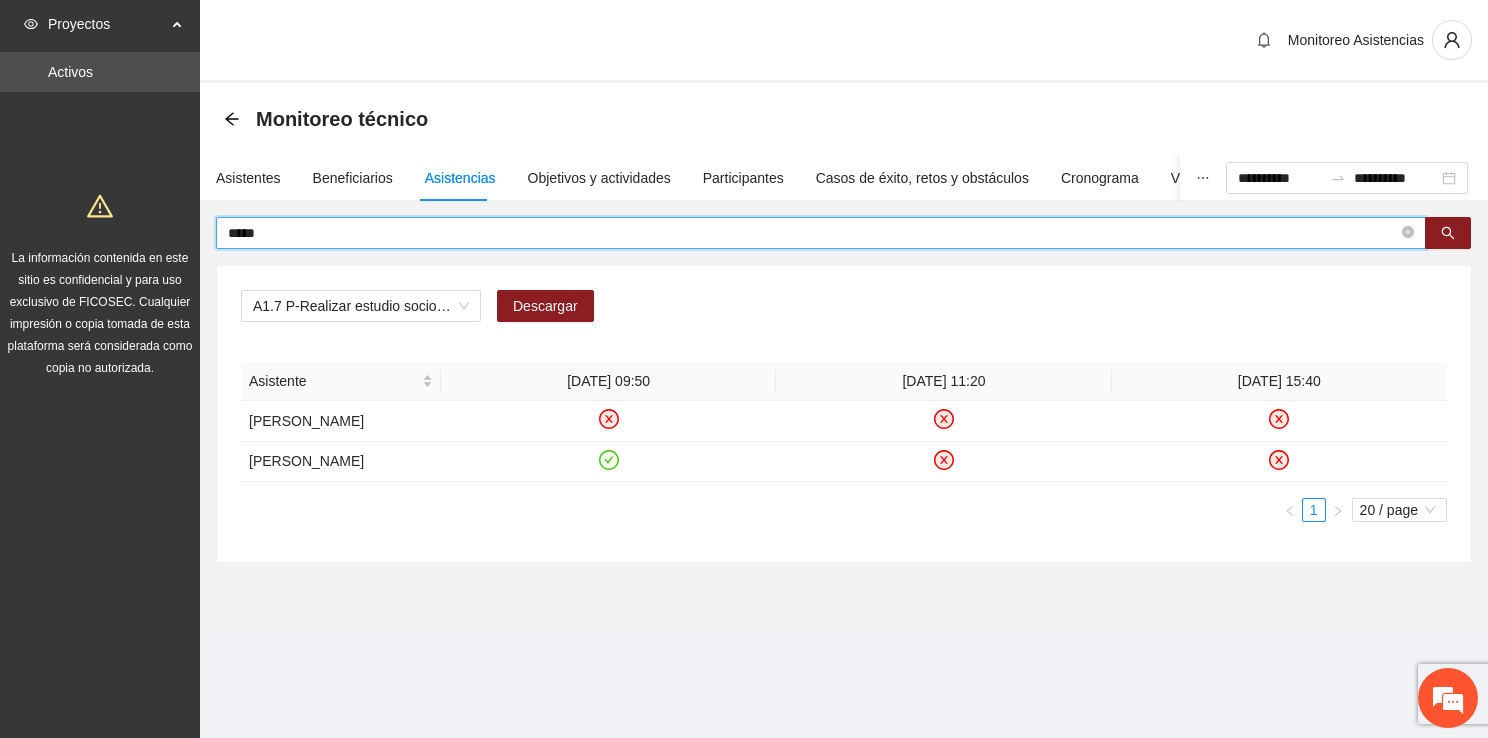 click on "*****" at bounding box center [813, 233] 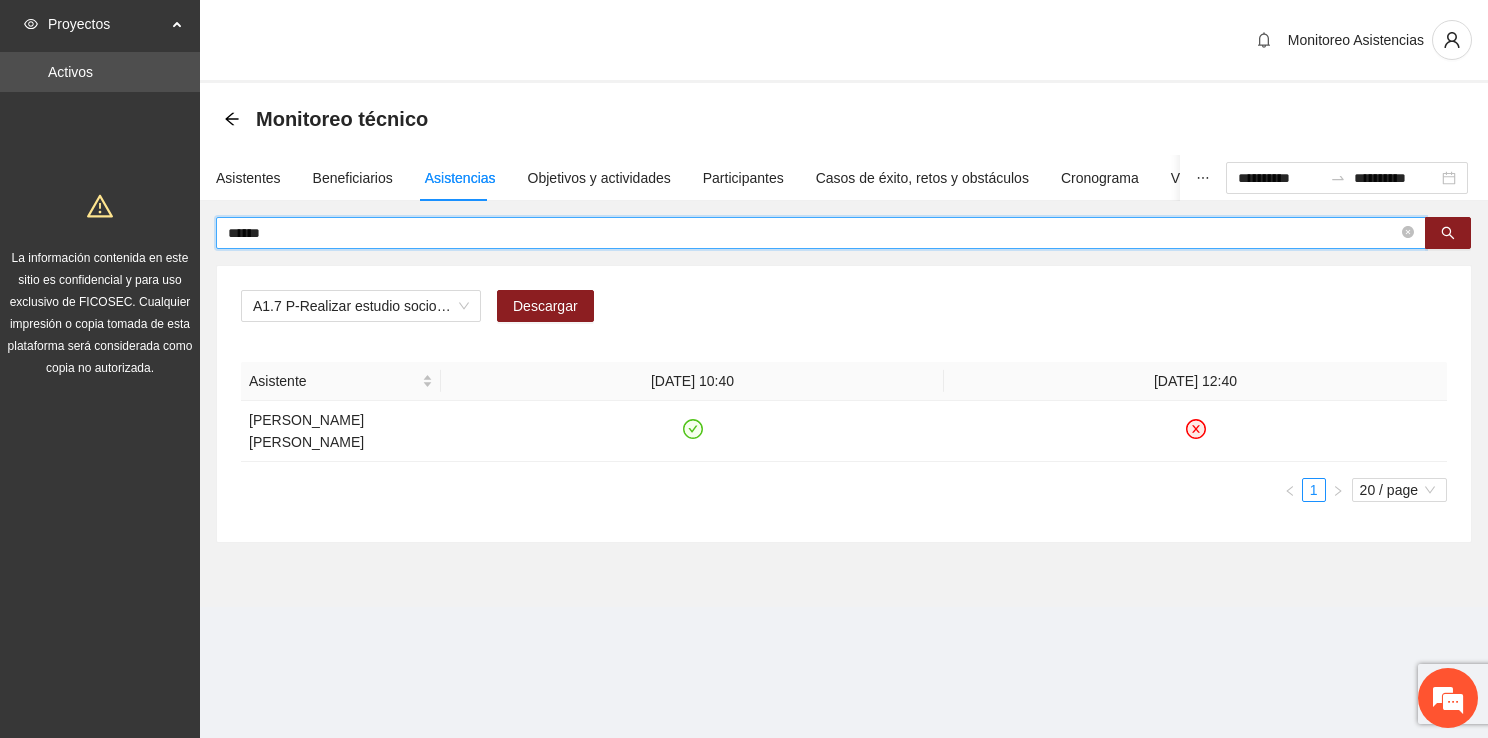 click on "******" at bounding box center (813, 233) 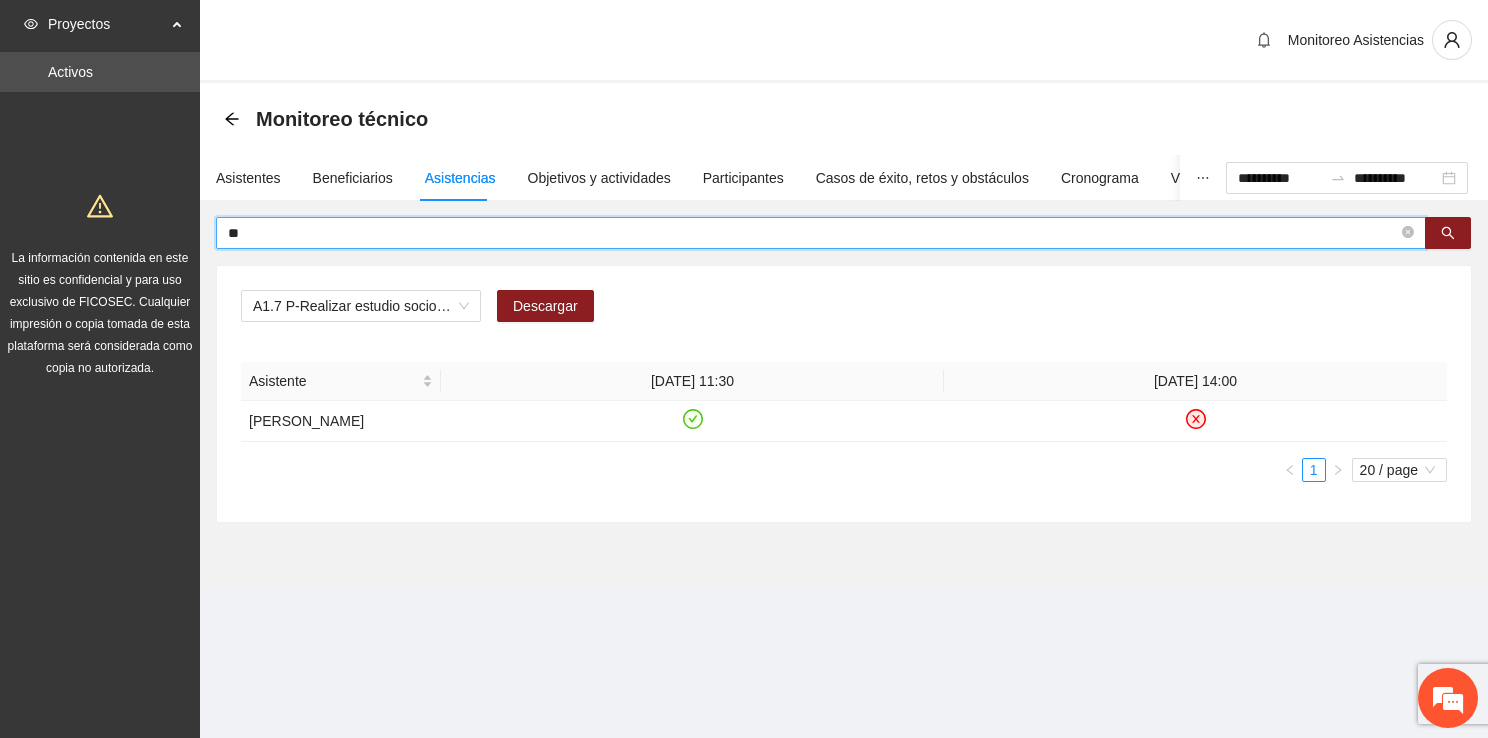 type on "*" 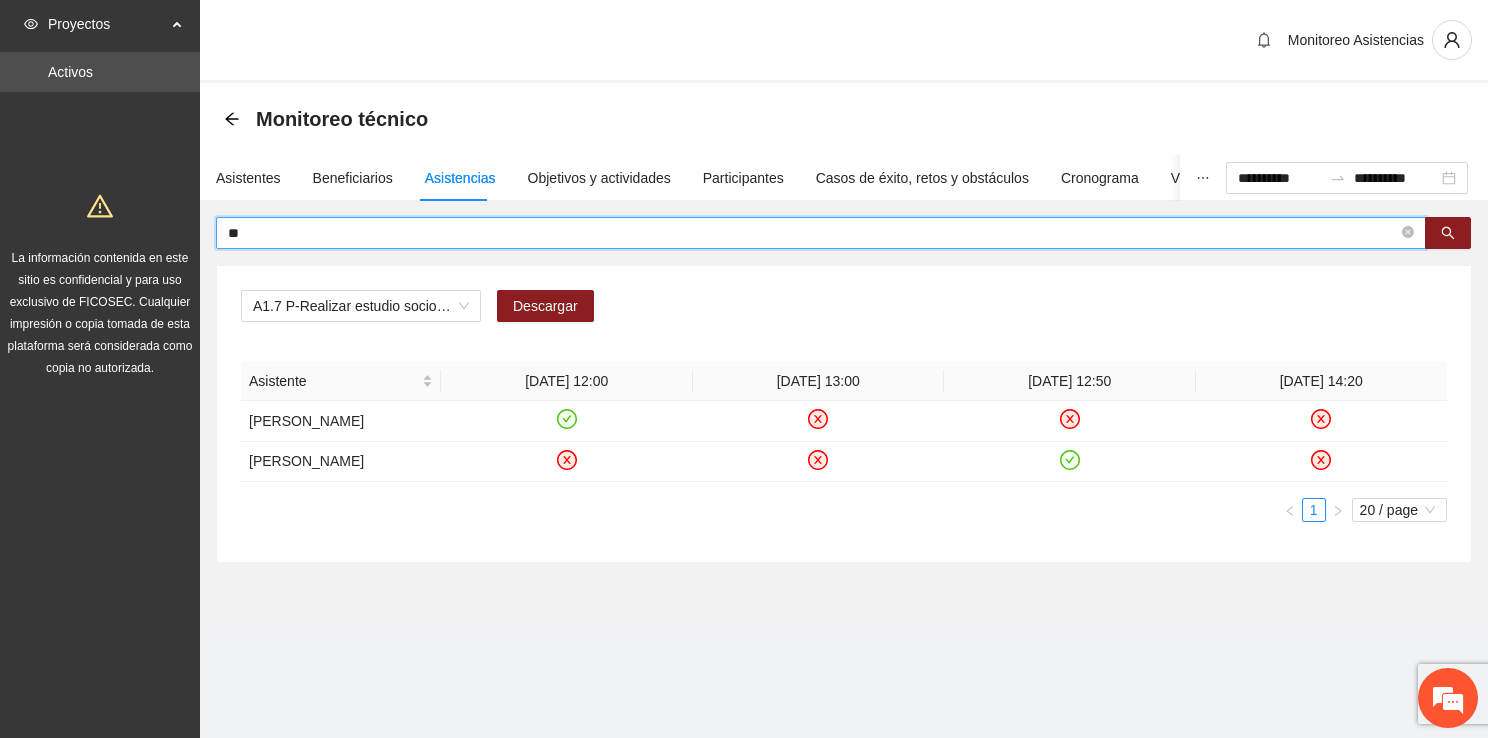 type on "*" 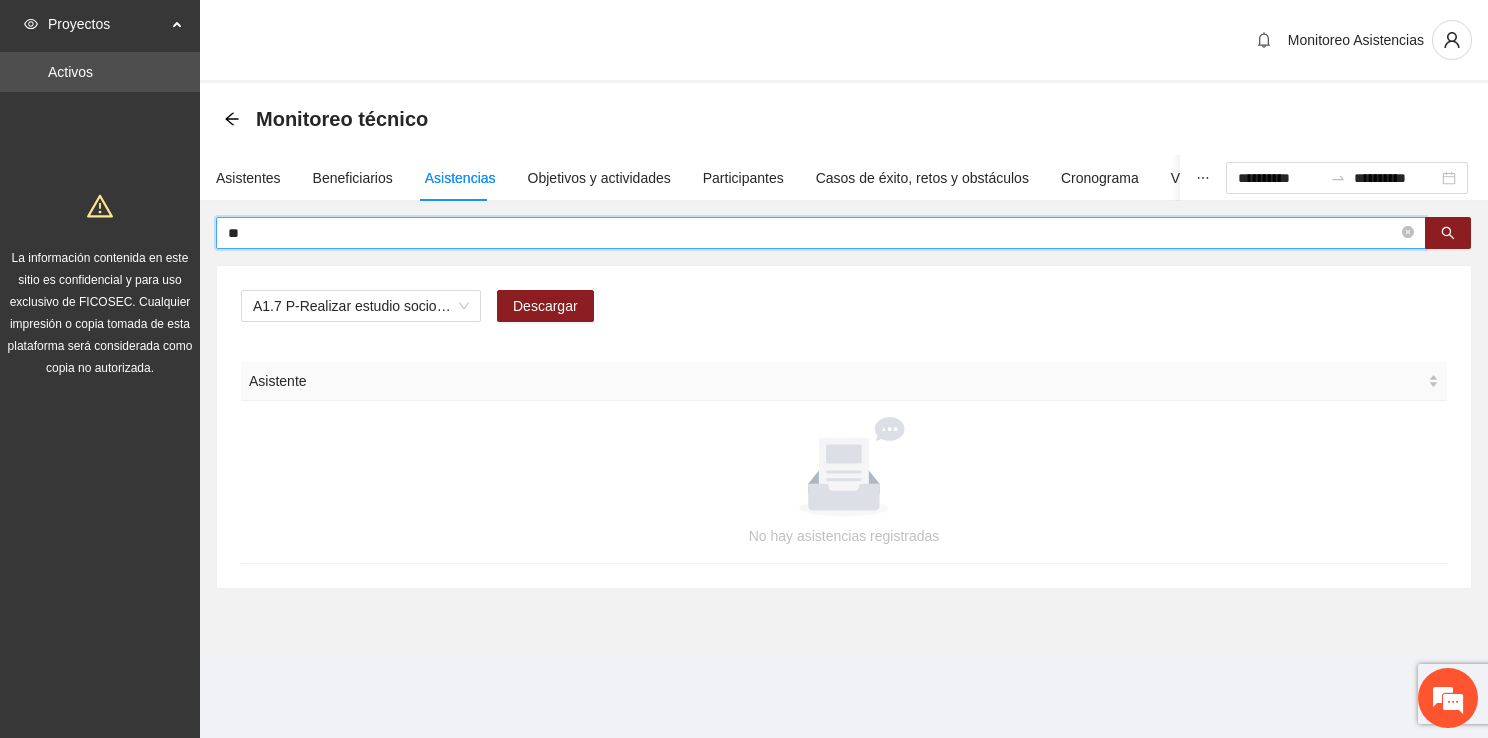 type on "*" 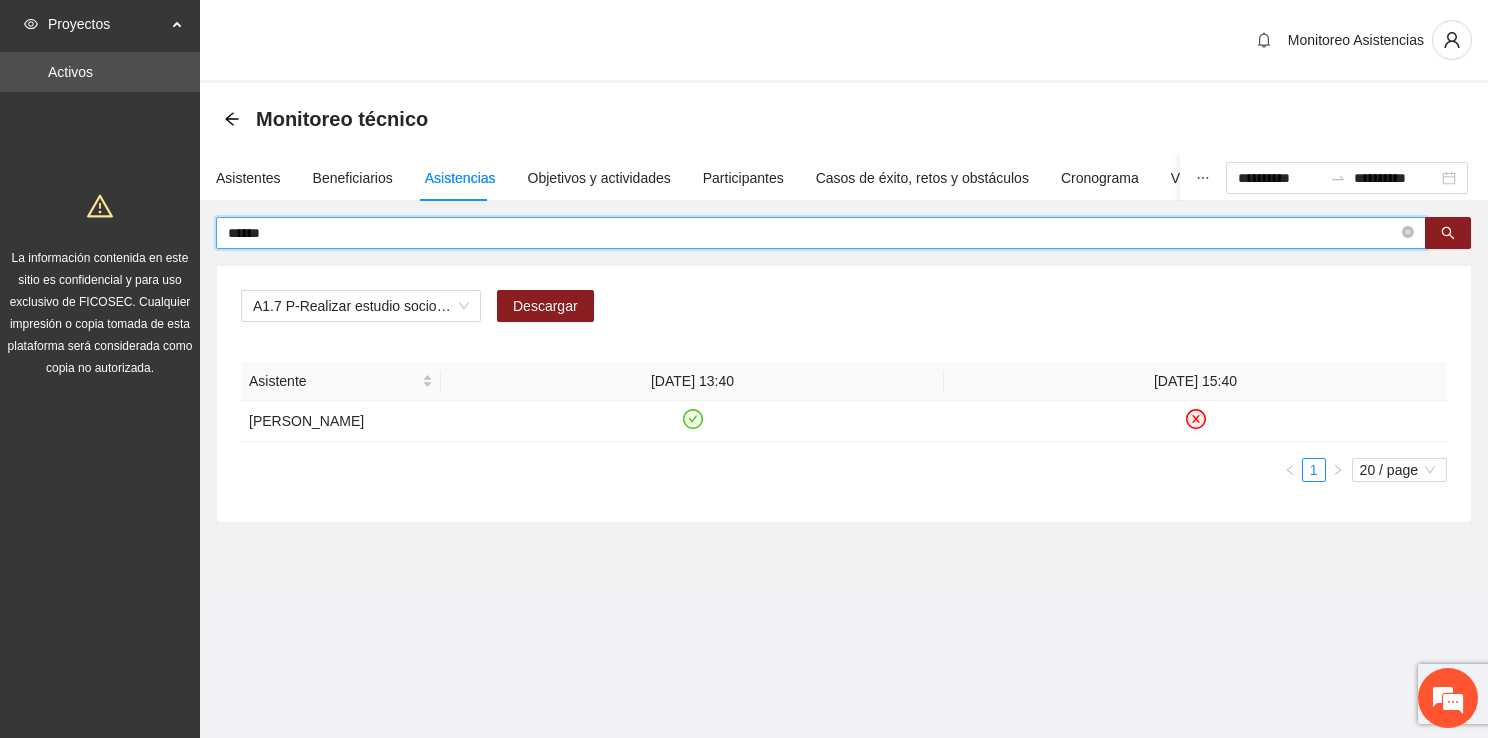 click on "******" at bounding box center (813, 233) 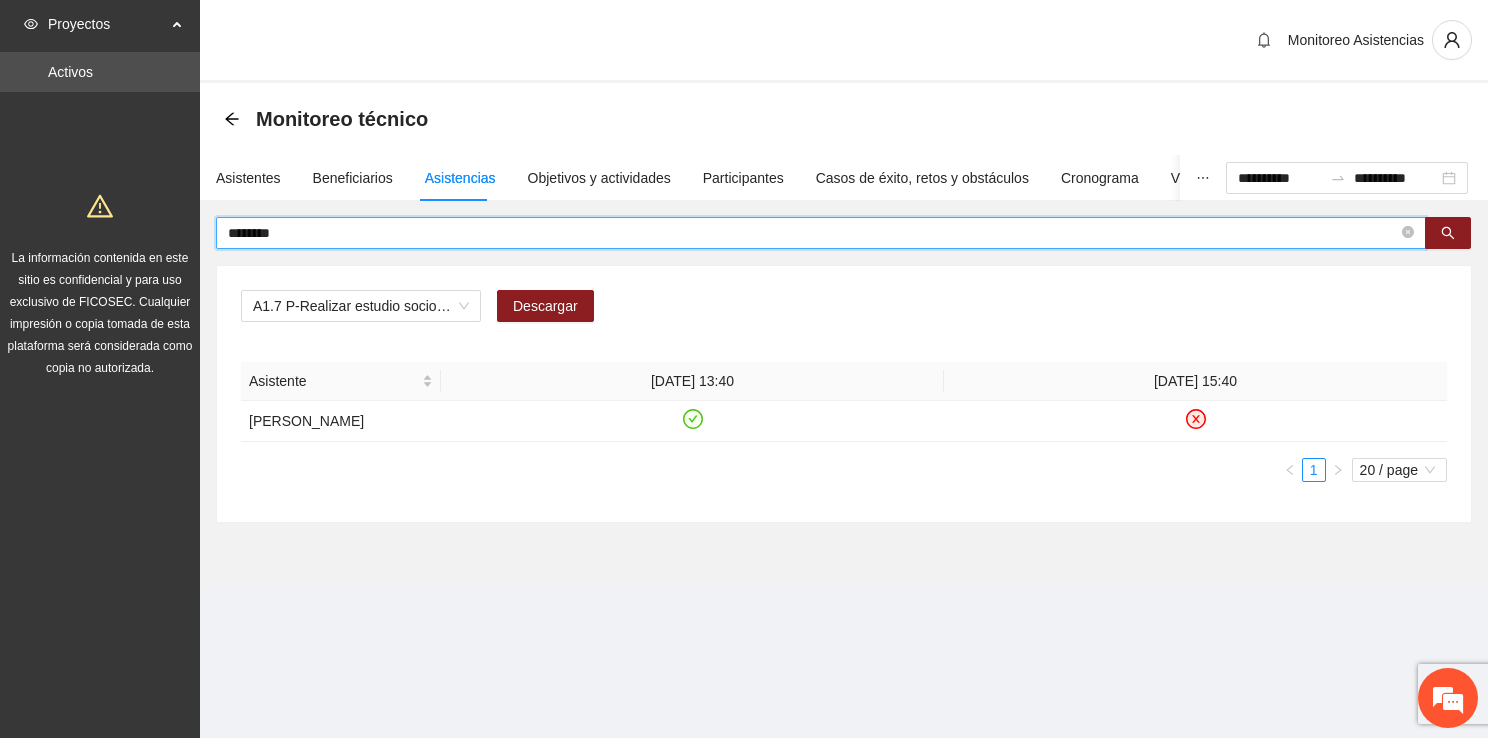 type on "********" 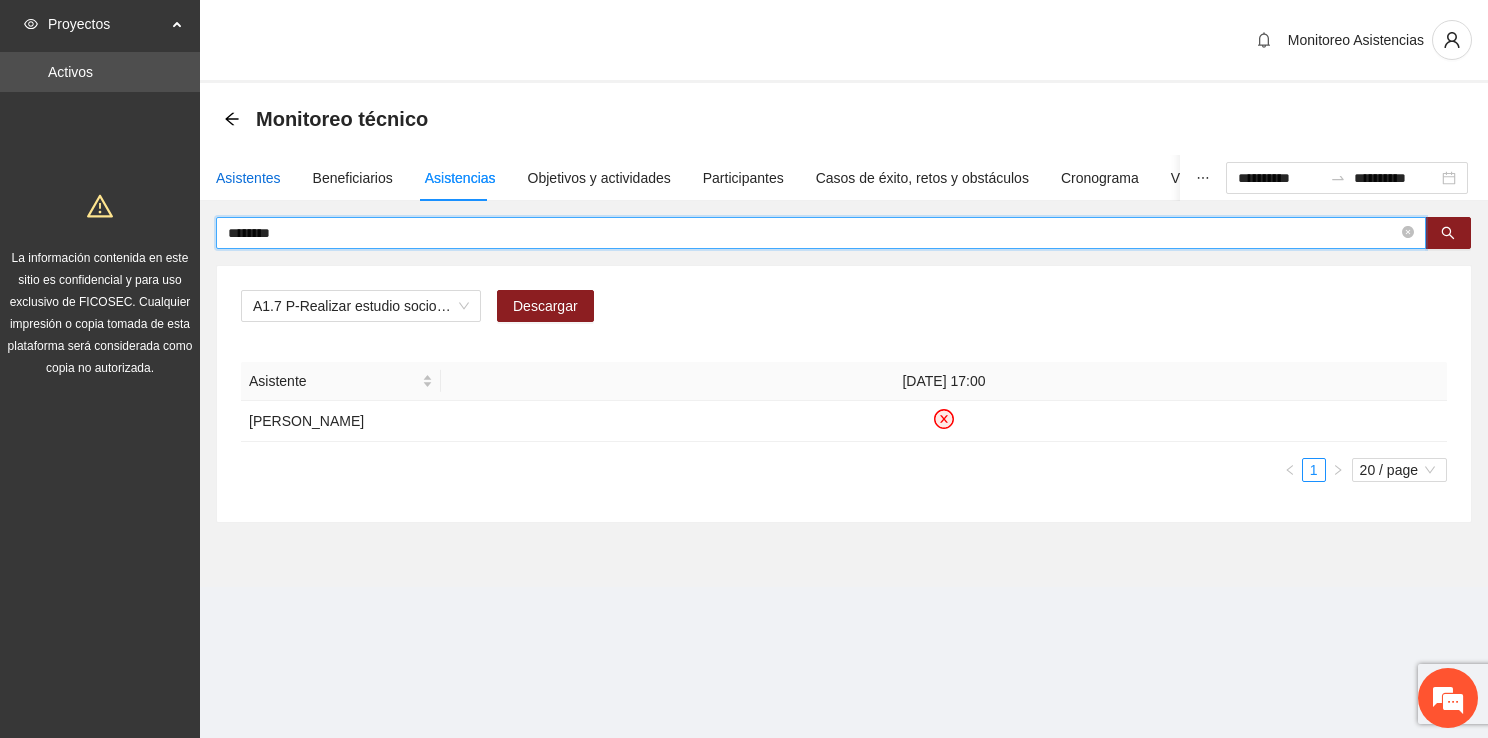 click on "Asistentes" at bounding box center (248, 178) 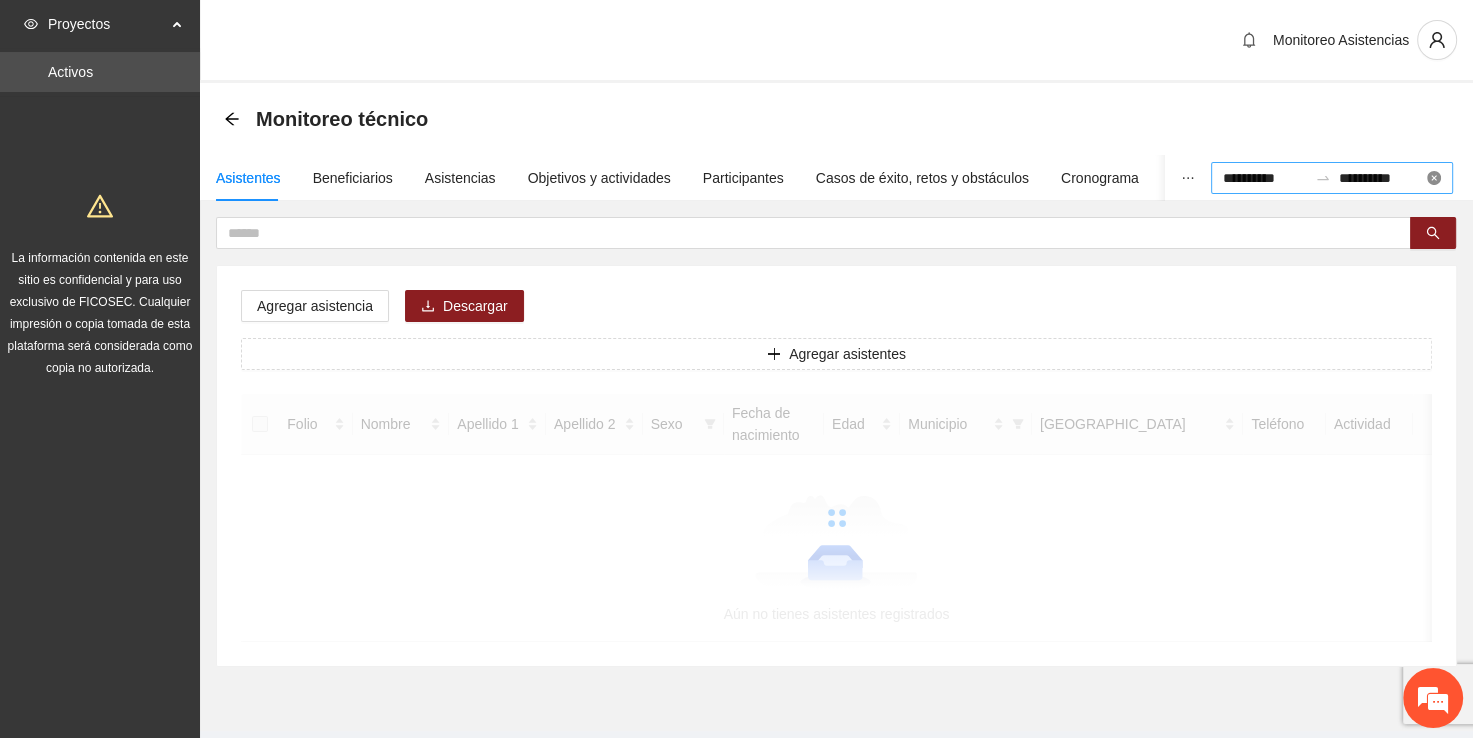 type 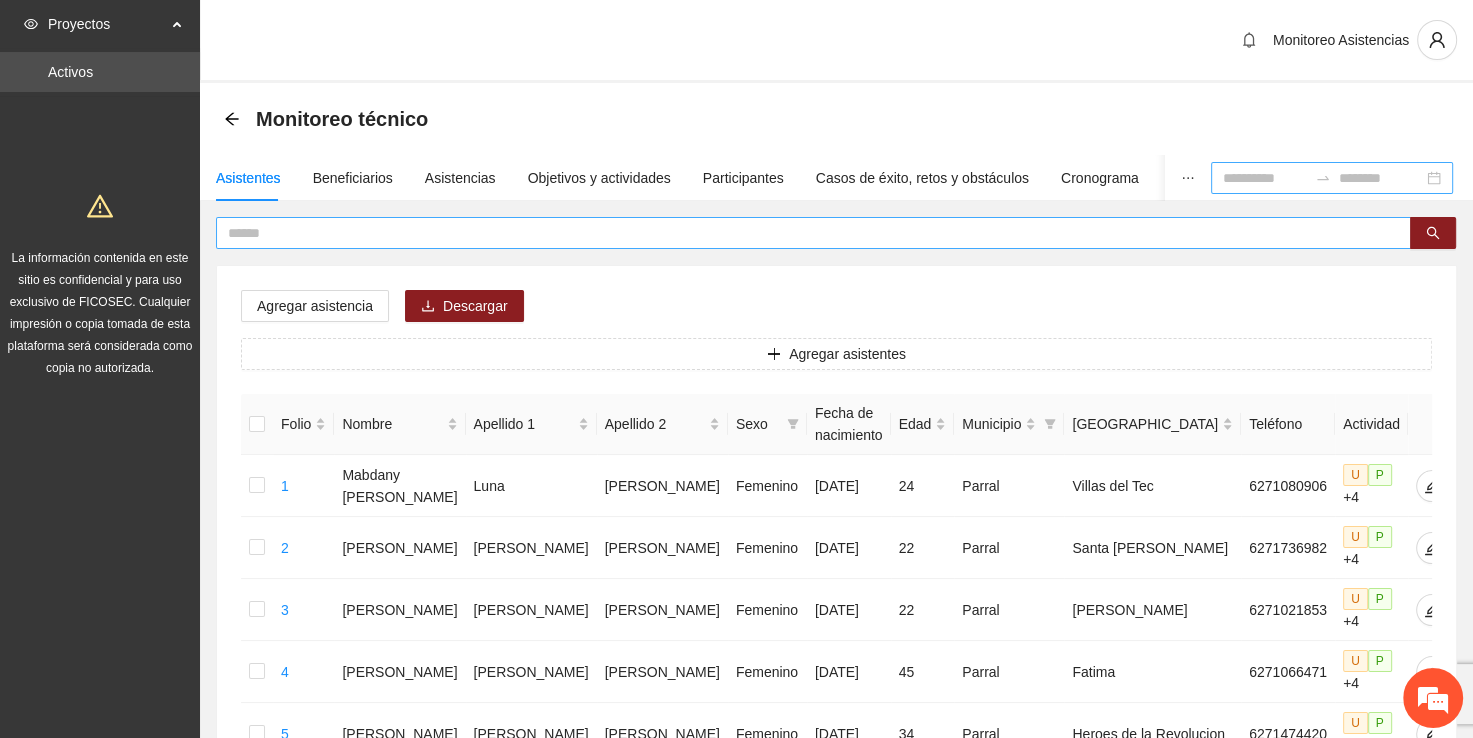 click at bounding box center [805, 233] 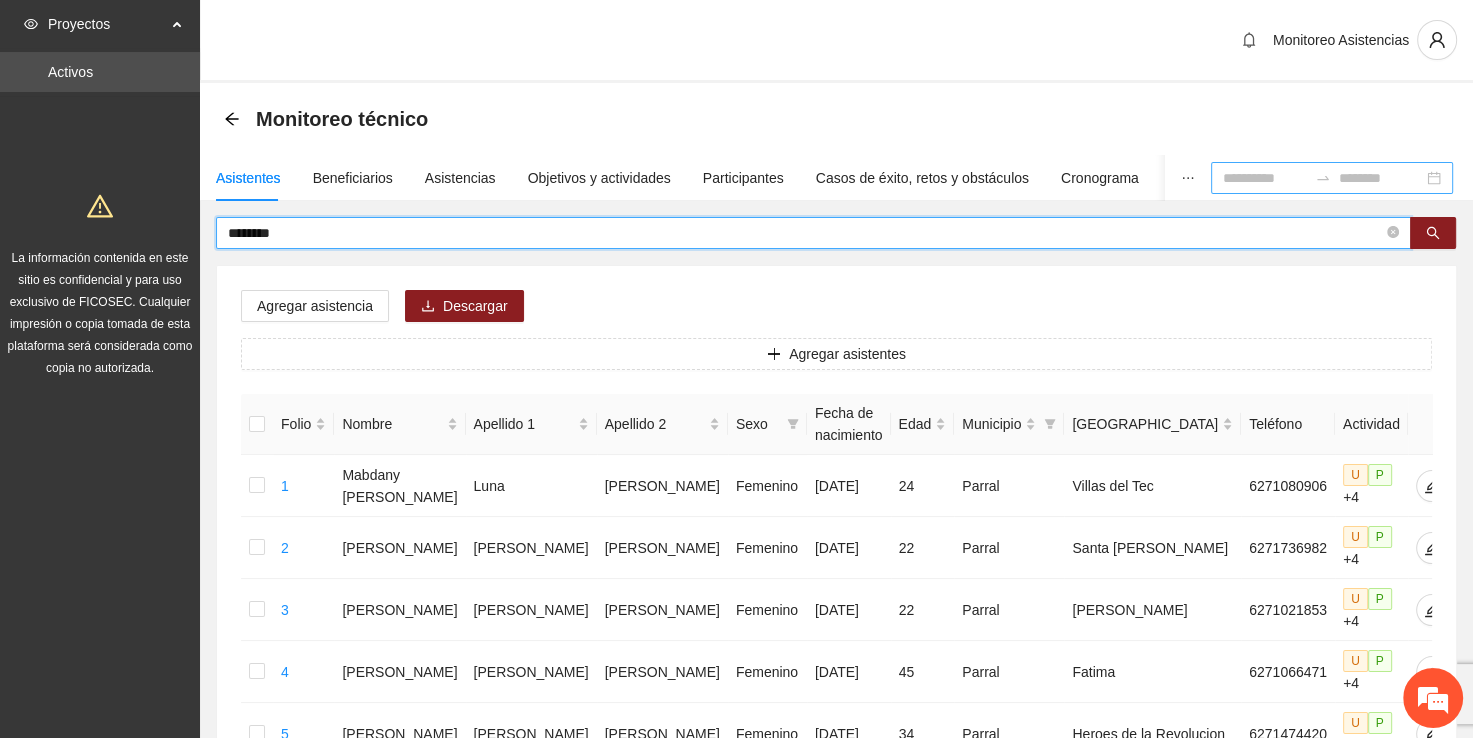 type on "********" 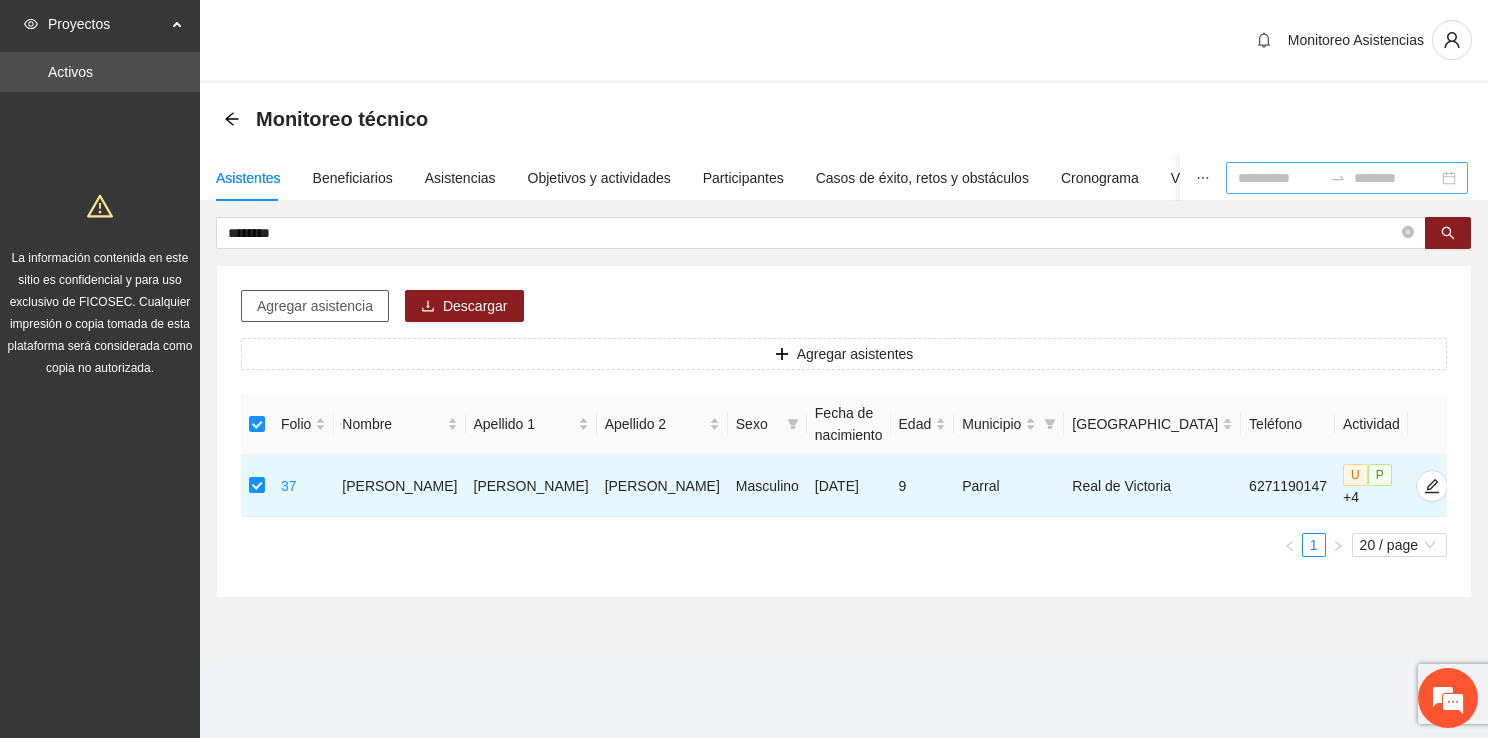 click on "Agregar asistencia" at bounding box center (315, 306) 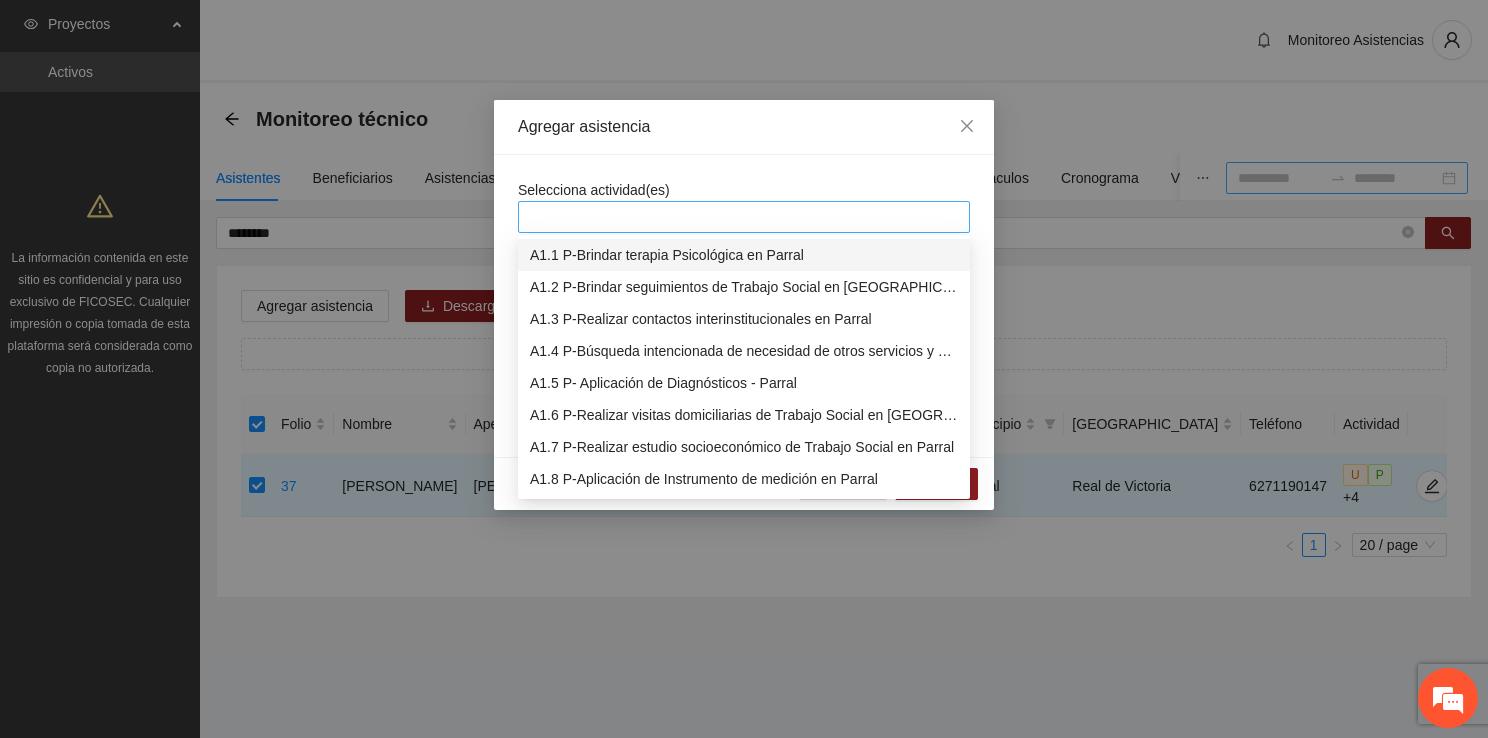 click at bounding box center (744, 217) 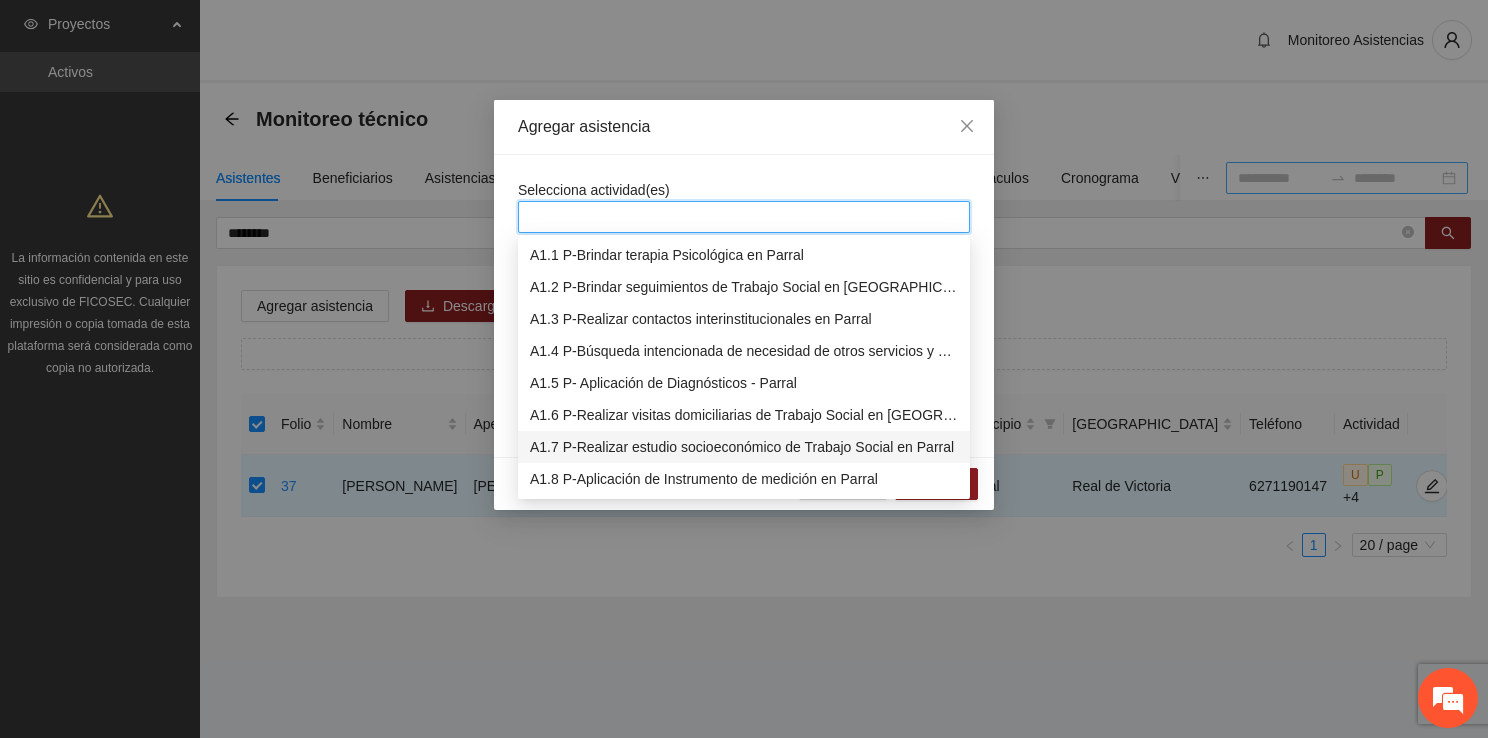 click on "A1.7 P-Realizar estudio socioeconómico de Trabajo Social en Parral" at bounding box center [744, 447] 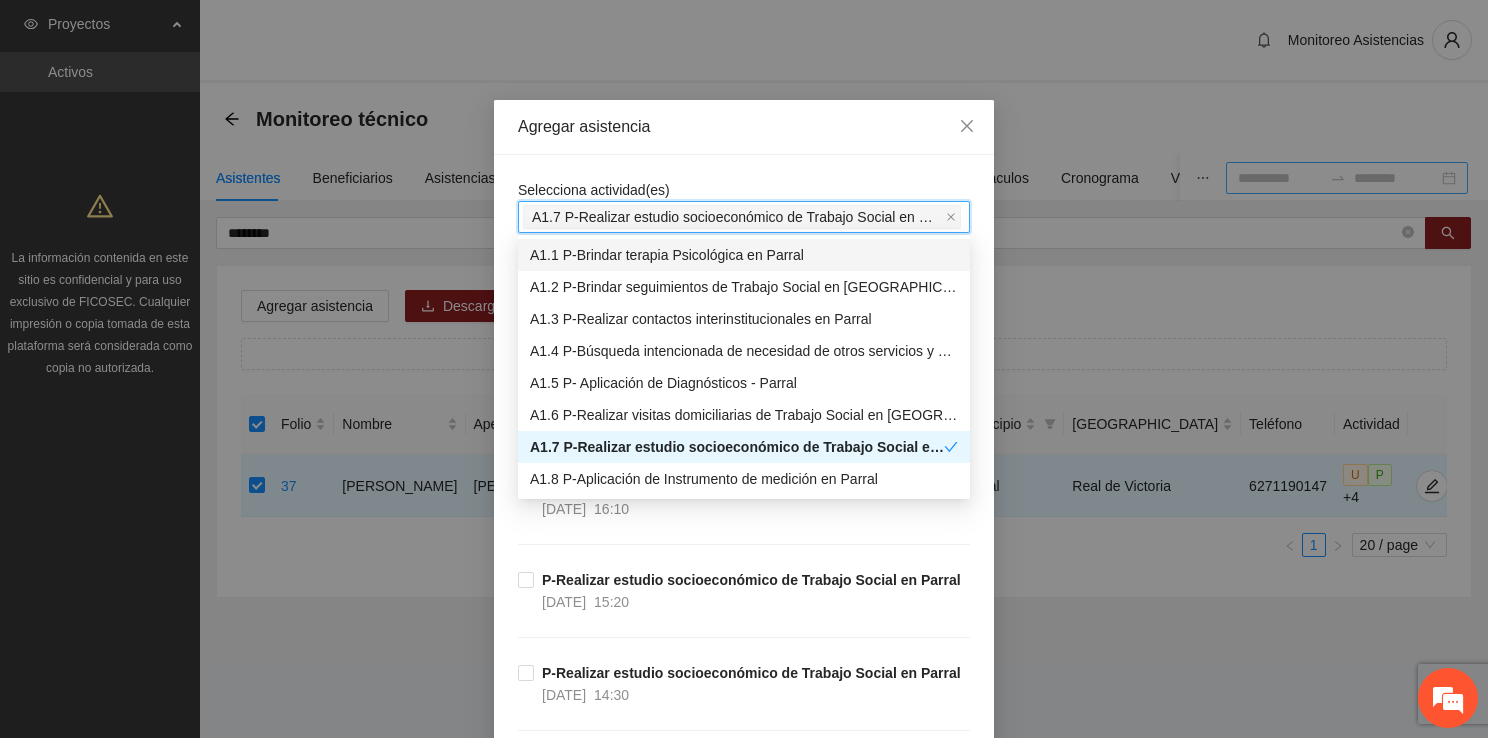 click on "Selecciona actividad(es) A1.7 P-Realizar estudio socioeconómico de Trabajo Social en Parral A1.7 P-Realizar estudio socioeconómico de Trabajo Social en Parral   Si la fecha no está en la lista agrégala aquí P-Realizar estudio socioeconómico de Trabajo Social en Parral [DATE] 17:00 P-Realizar estudio socioeconómico de Trabajo Social en Parral [DATE] 16:10 P-Realizar estudio socioeconómico de Trabajo Social en Parral [DATE] 15:20 P-Realizar estudio socioeconómico de Trabajo Social en Parral [DATE] 14:30 P-Realizar estudio socioeconómico de Trabajo Social en Parral [DATE] 13:40 P-Realizar estudio socioeconómico de Trabajo Social en Parral [DATE] 12:50 P-Realizar estudio socioeconómico de Trabajo Social en Parral [DATE] 12:00 P-Realizar estudio socioeconómico de Trabajo Social en Parral [DATE] 15:20 P-Realizar estudio socioeconómico de Trabajo Social en Parral [DATE] 15:20 P-Realizar estudio socioeconómico de Trabajo Social en Parral [DATE] 13:40 09/07/2025" at bounding box center (744, 3746) 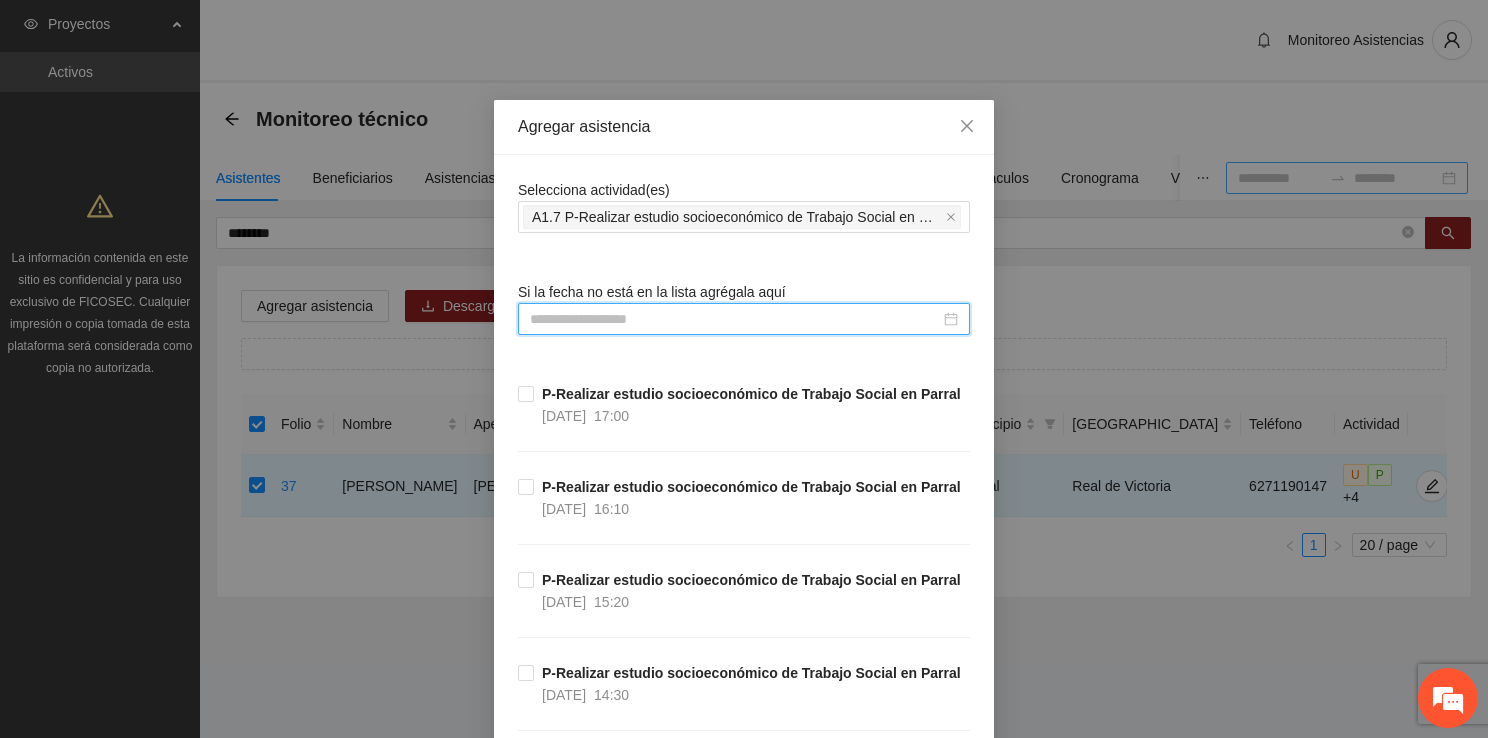 click at bounding box center [735, 319] 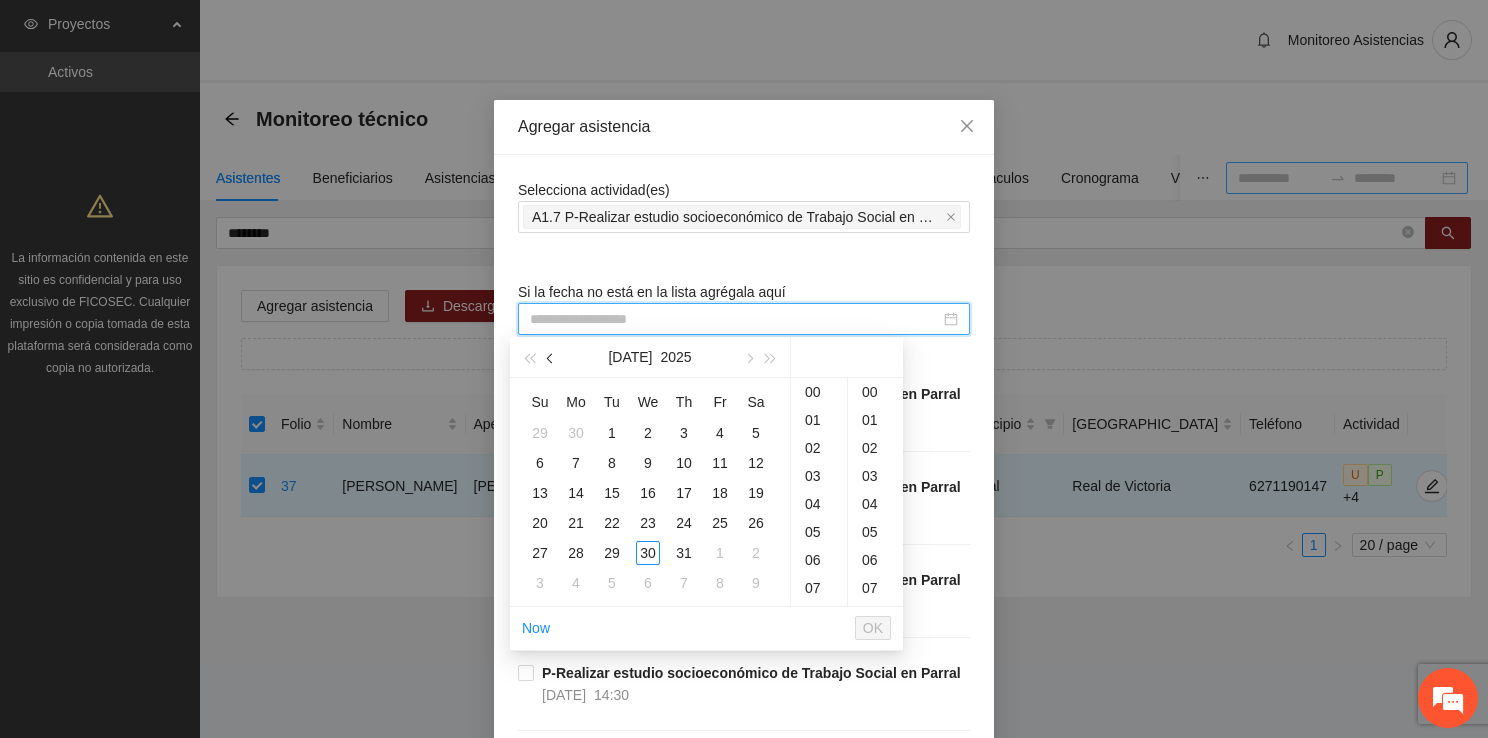 click at bounding box center (551, 357) 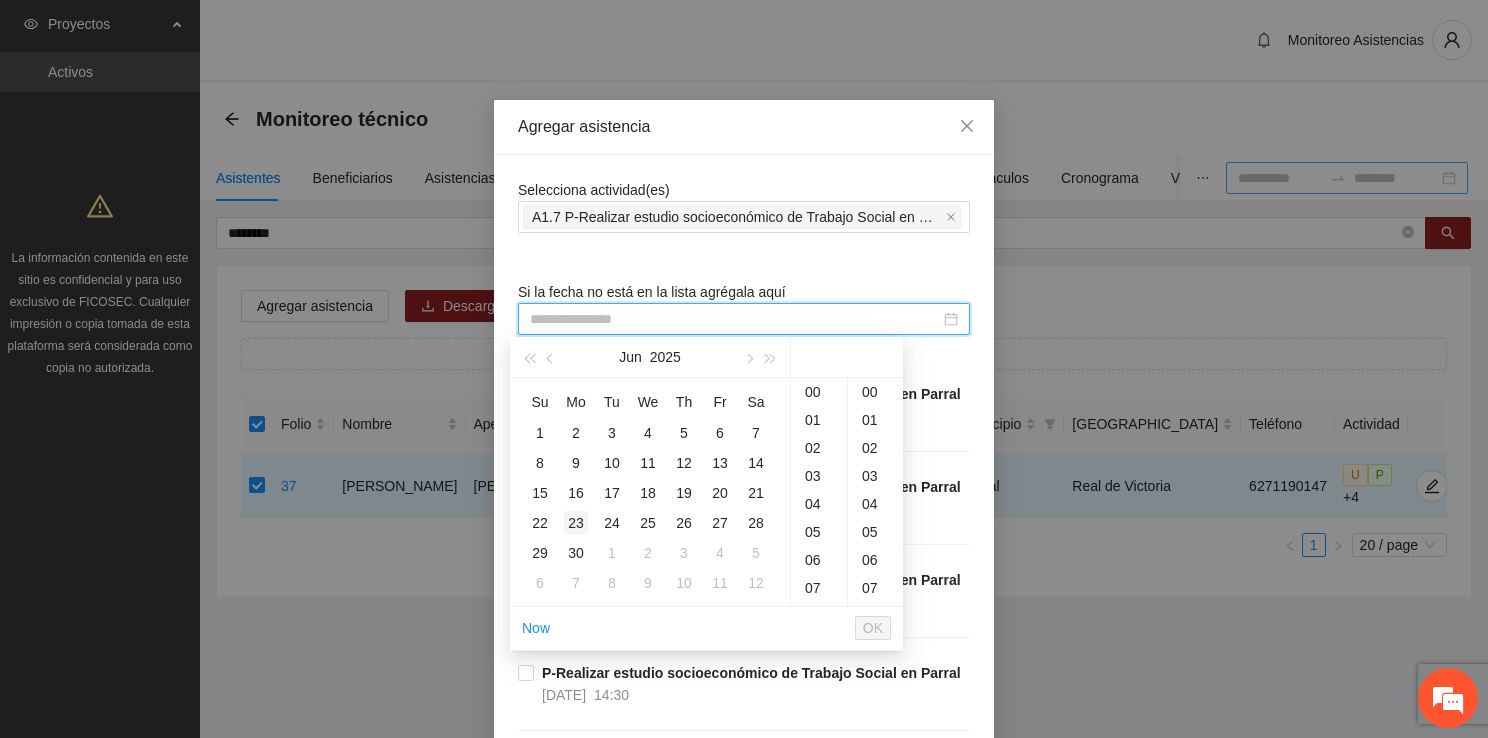 click on "23" at bounding box center (576, 523) 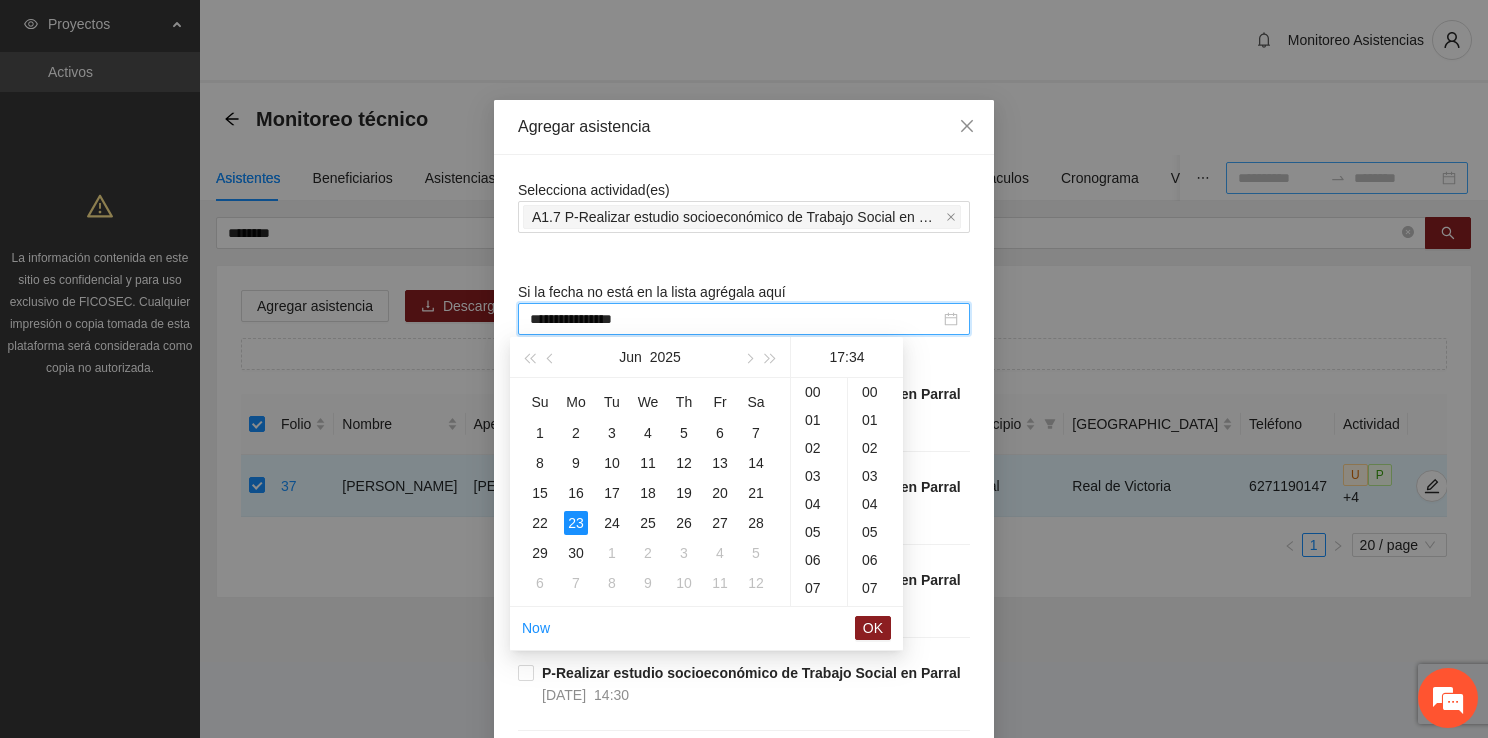 scroll, scrollTop: 476, scrollLeft: 0, axis: vertical 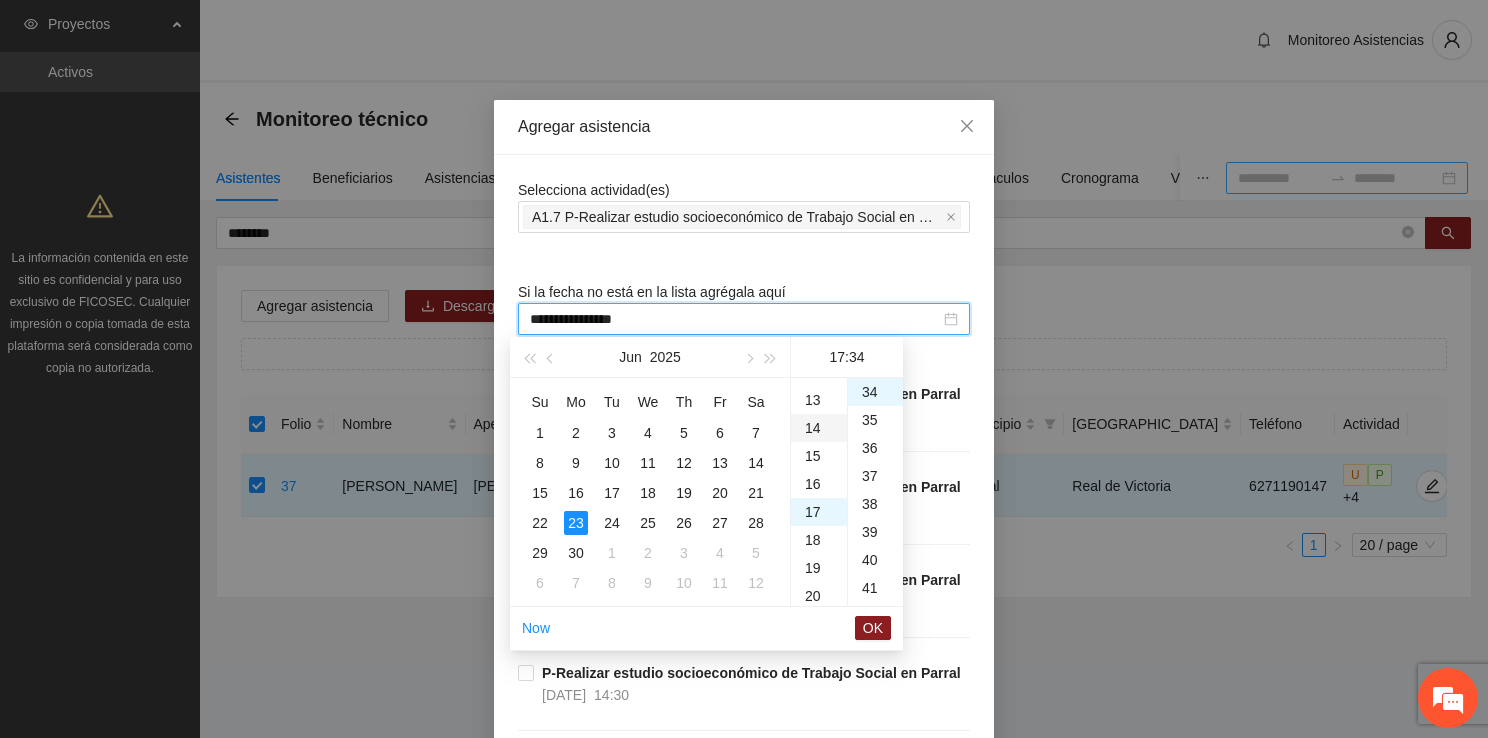 click on "14" at bounding box center [819, 428] 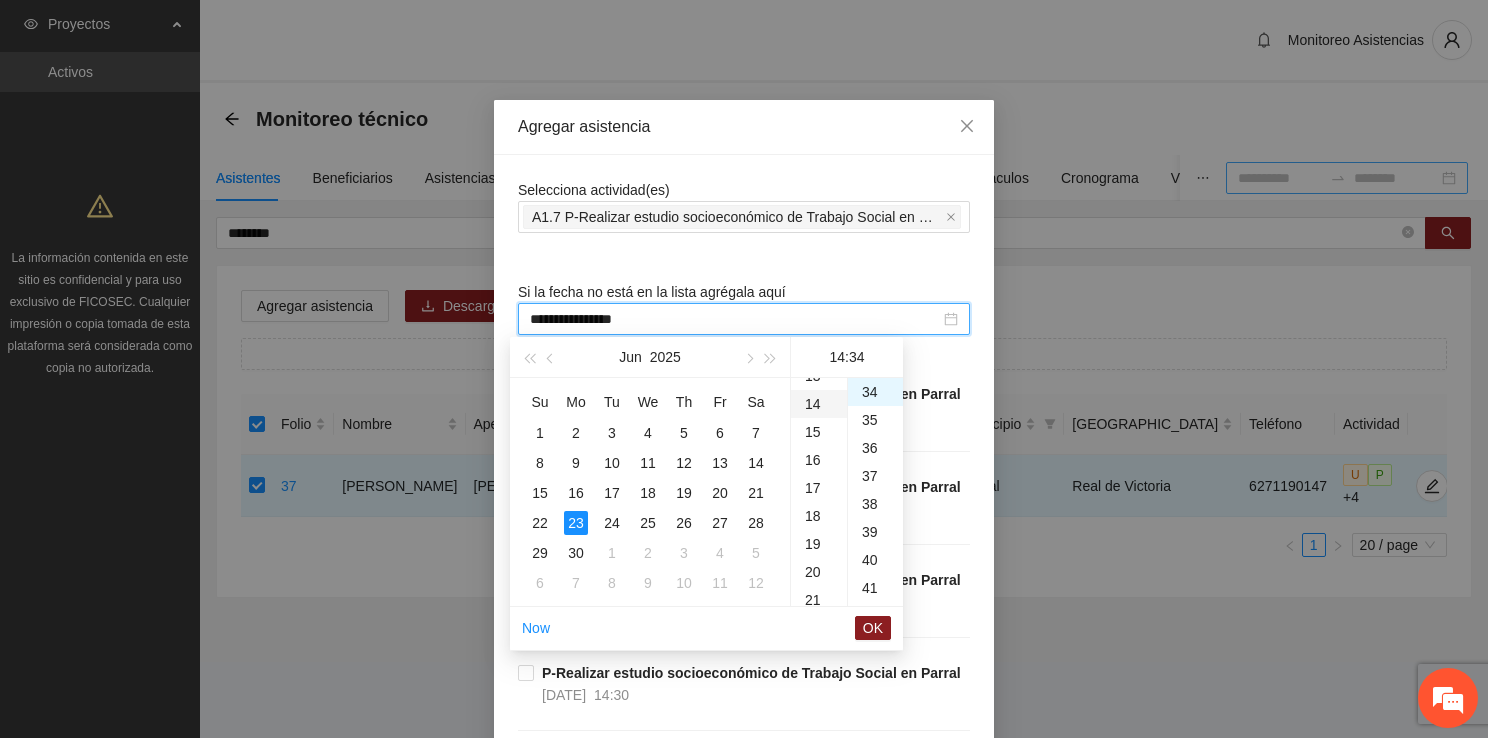 scroll, scrollTop: 392, scrollLeft: 0, axis: vertical 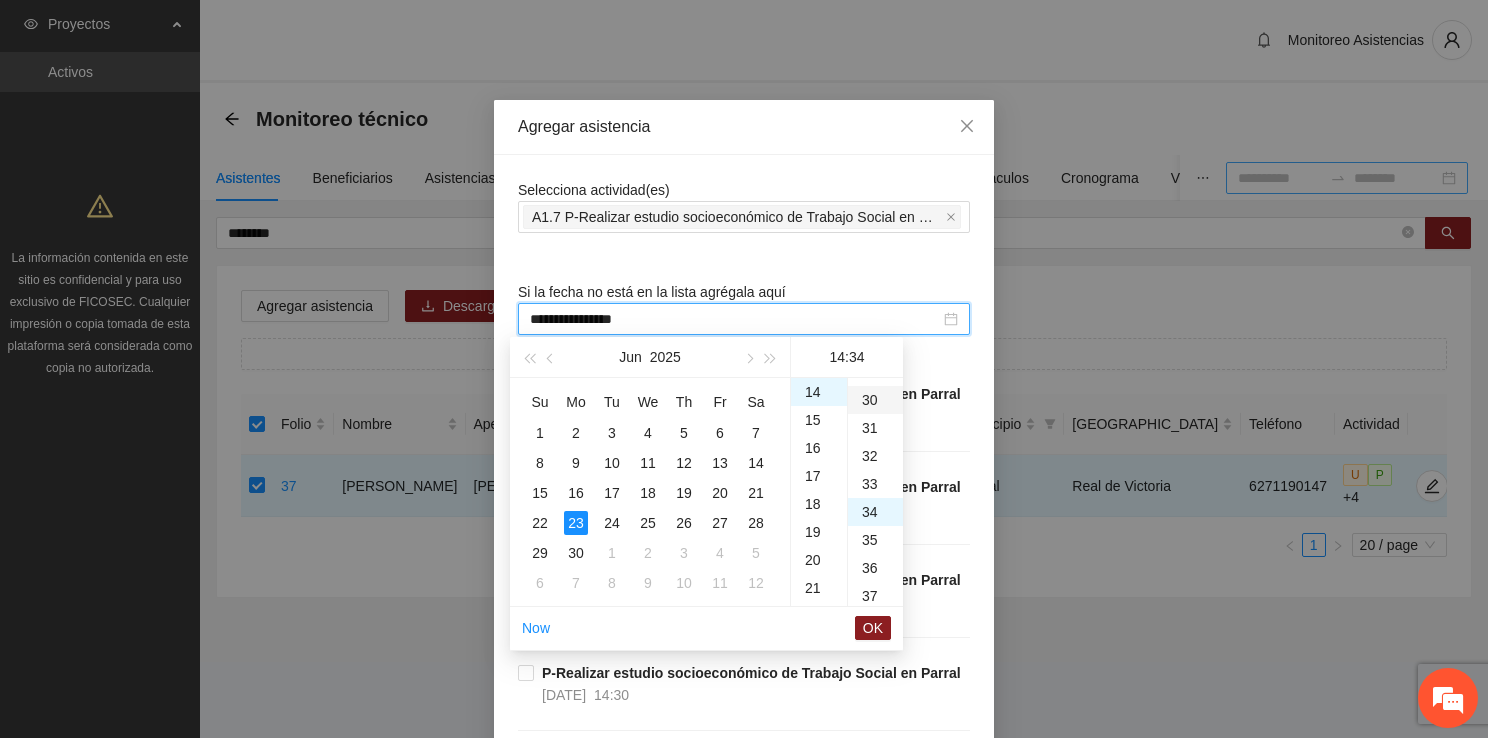 click on "30" at bounding box center (875, 400) 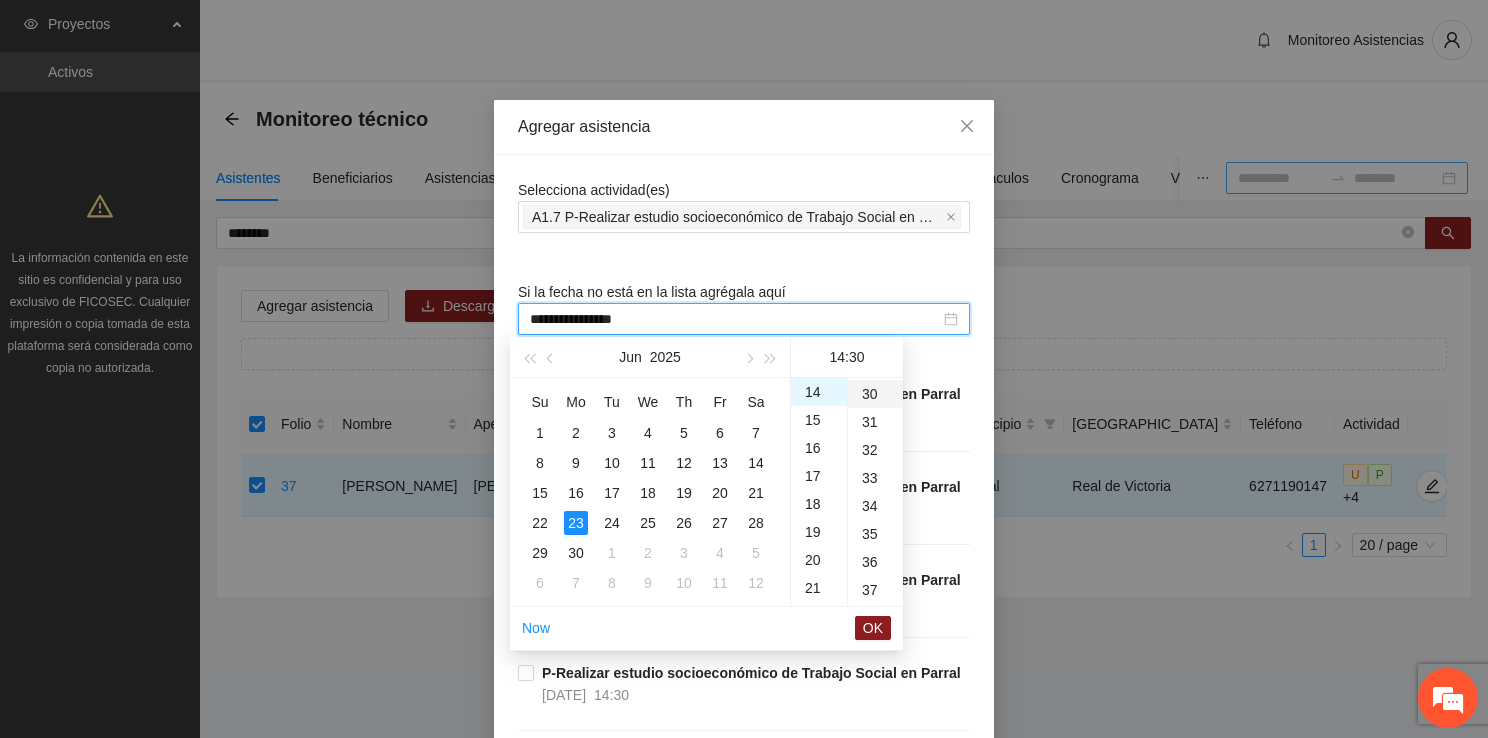 scroll, scrollTop: 840, scrollLeft: 0, axis: vertical 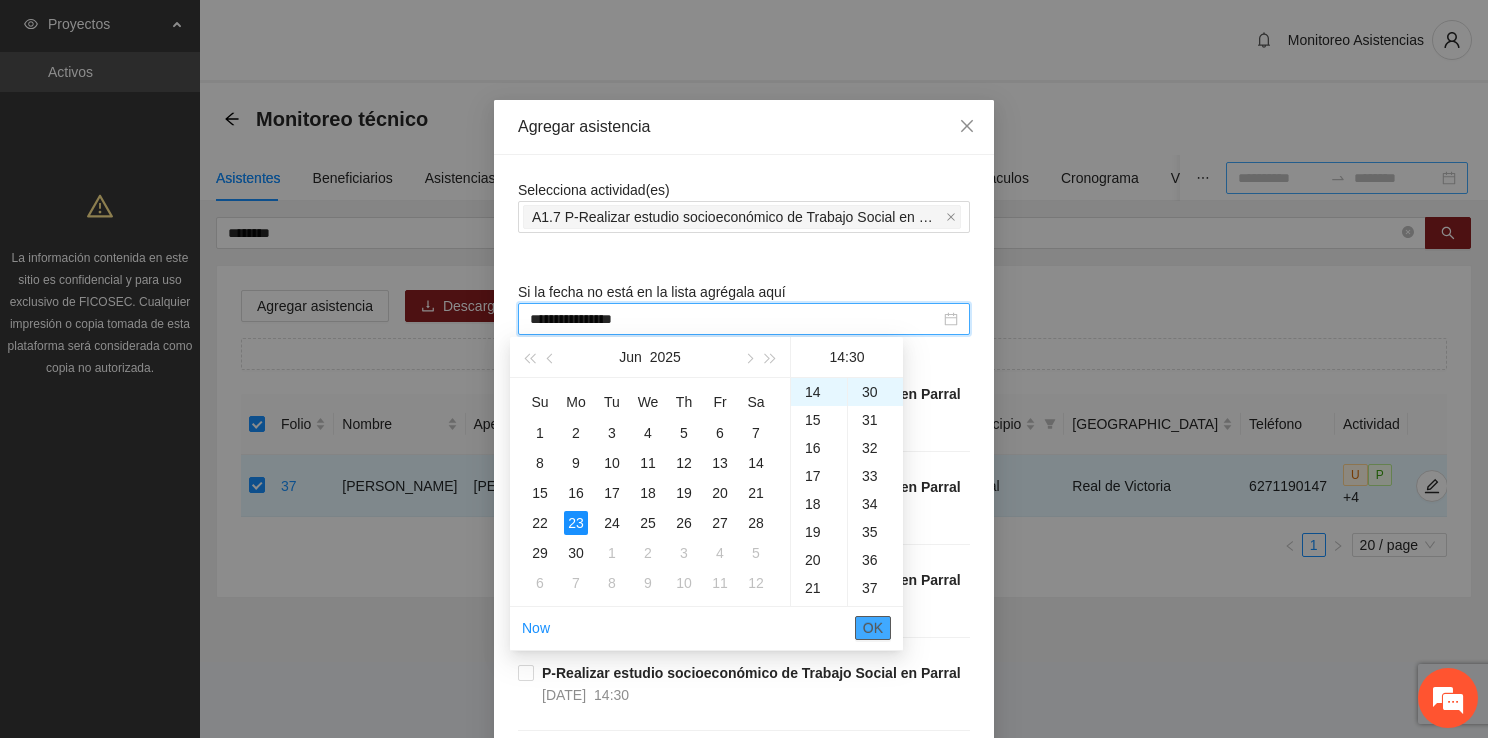 click on "OK" at bounding box center [873, 628] 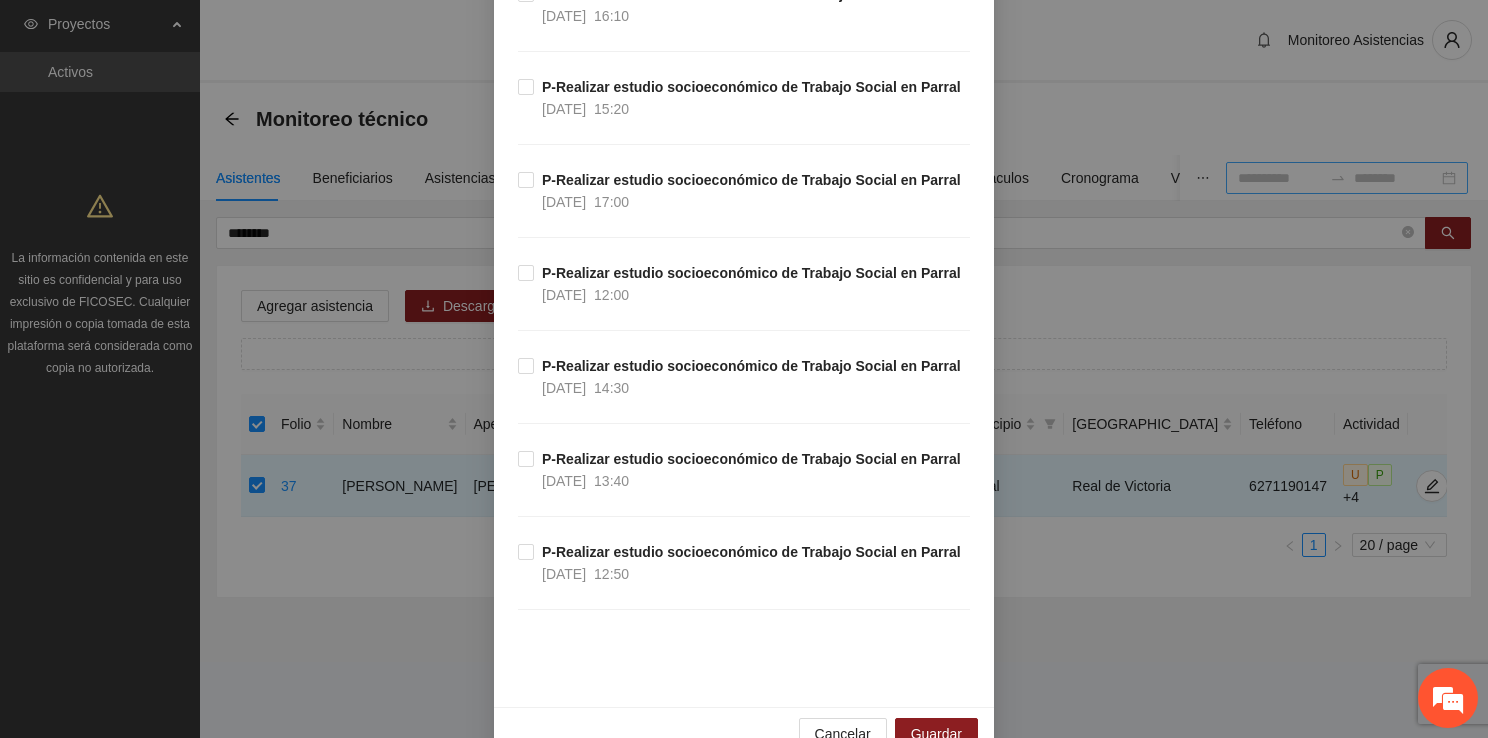 scroll, scrollTop: 6660, scrollLeft: 0, axis: vertical 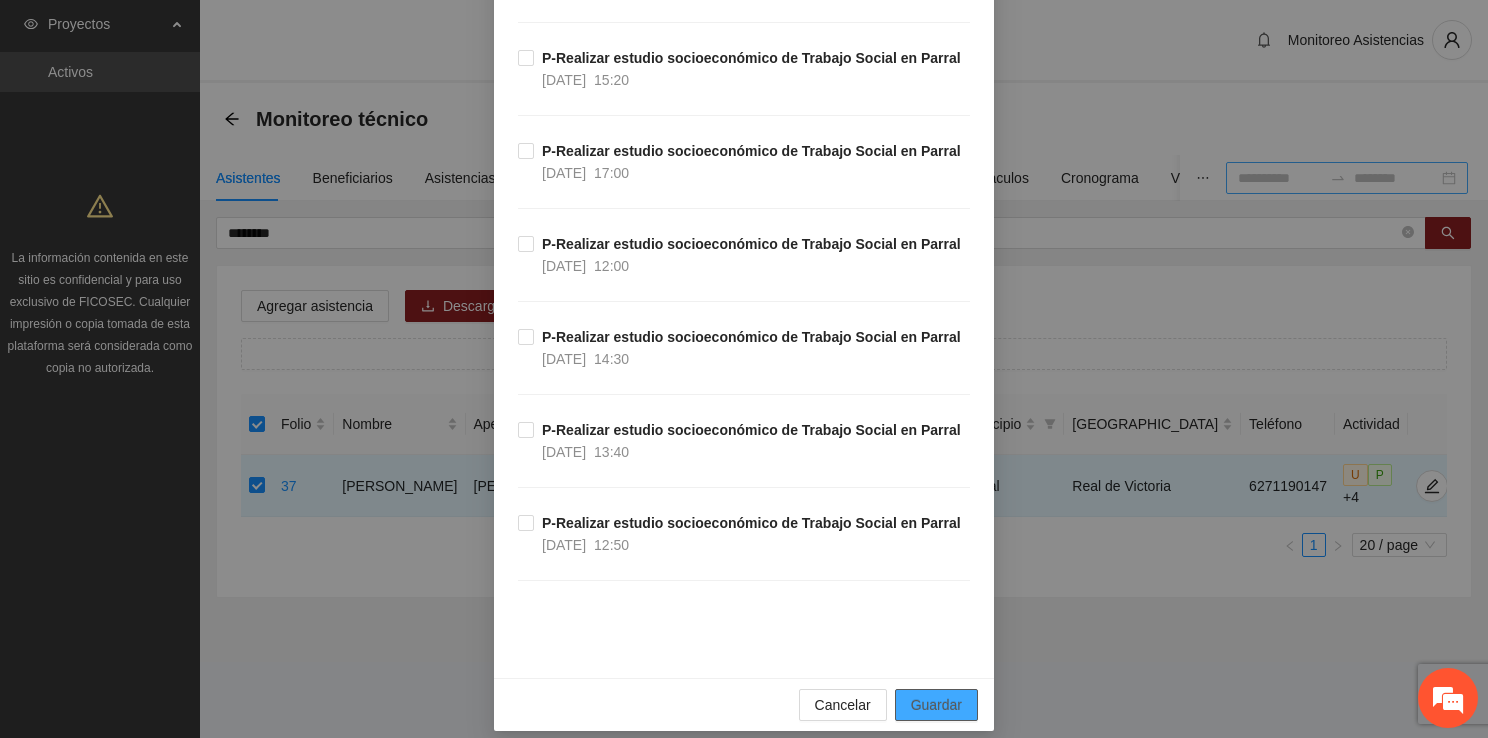 click on "Guardar" at bounding box center [936, 705] 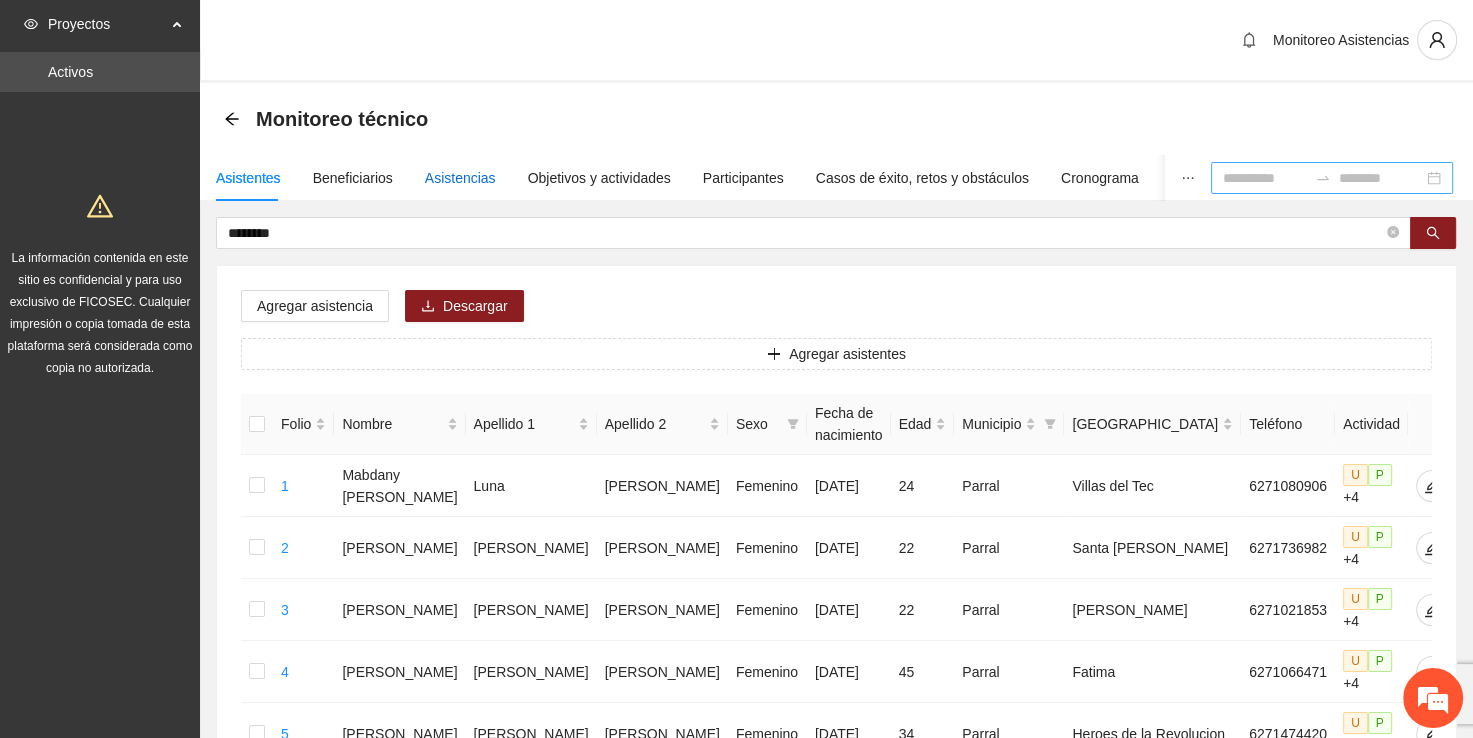 click on "Asistencias" at bounding box center [460, 178] 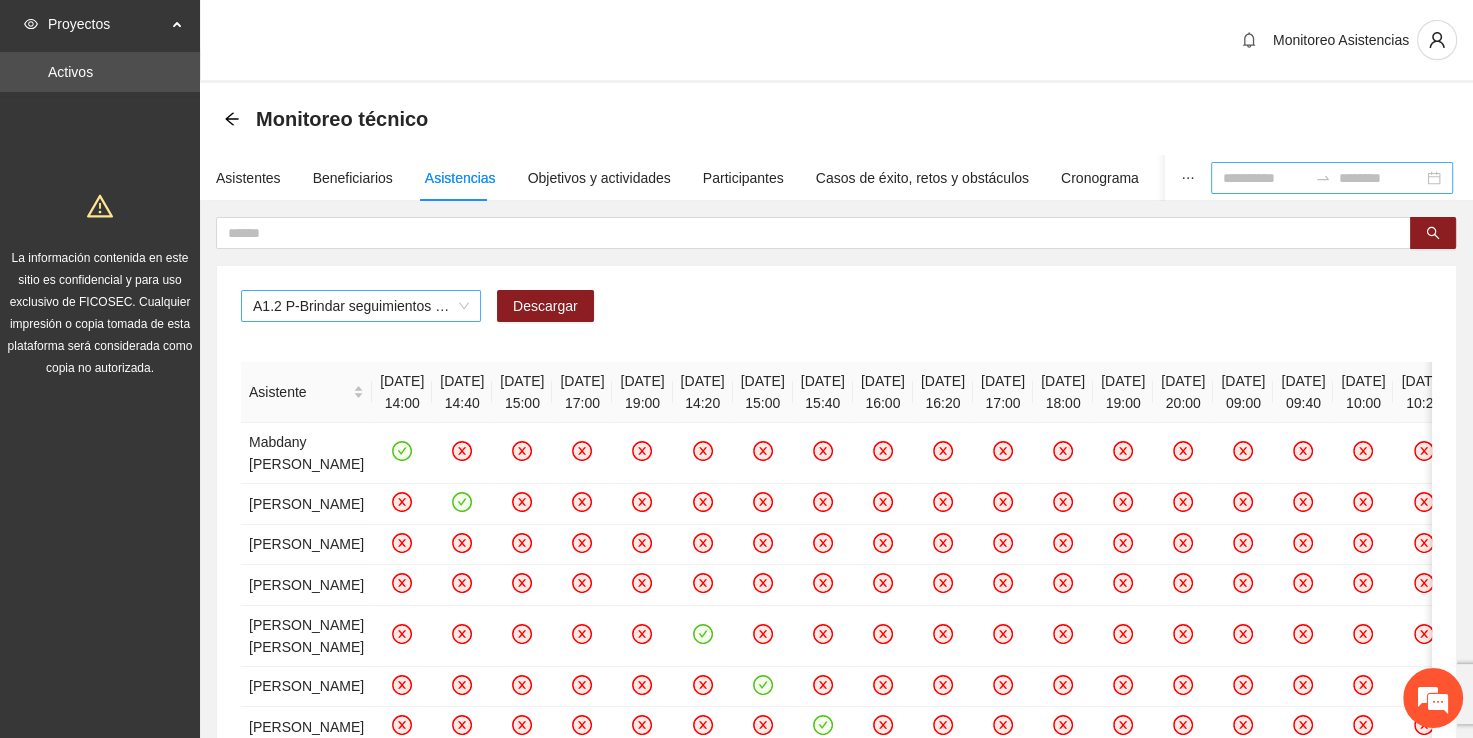 click on "A1.2 P-Brindar seguimientos de Trabajo Social en [GEOGRAPHIC_DATA]" at bounding box center (361, 306) 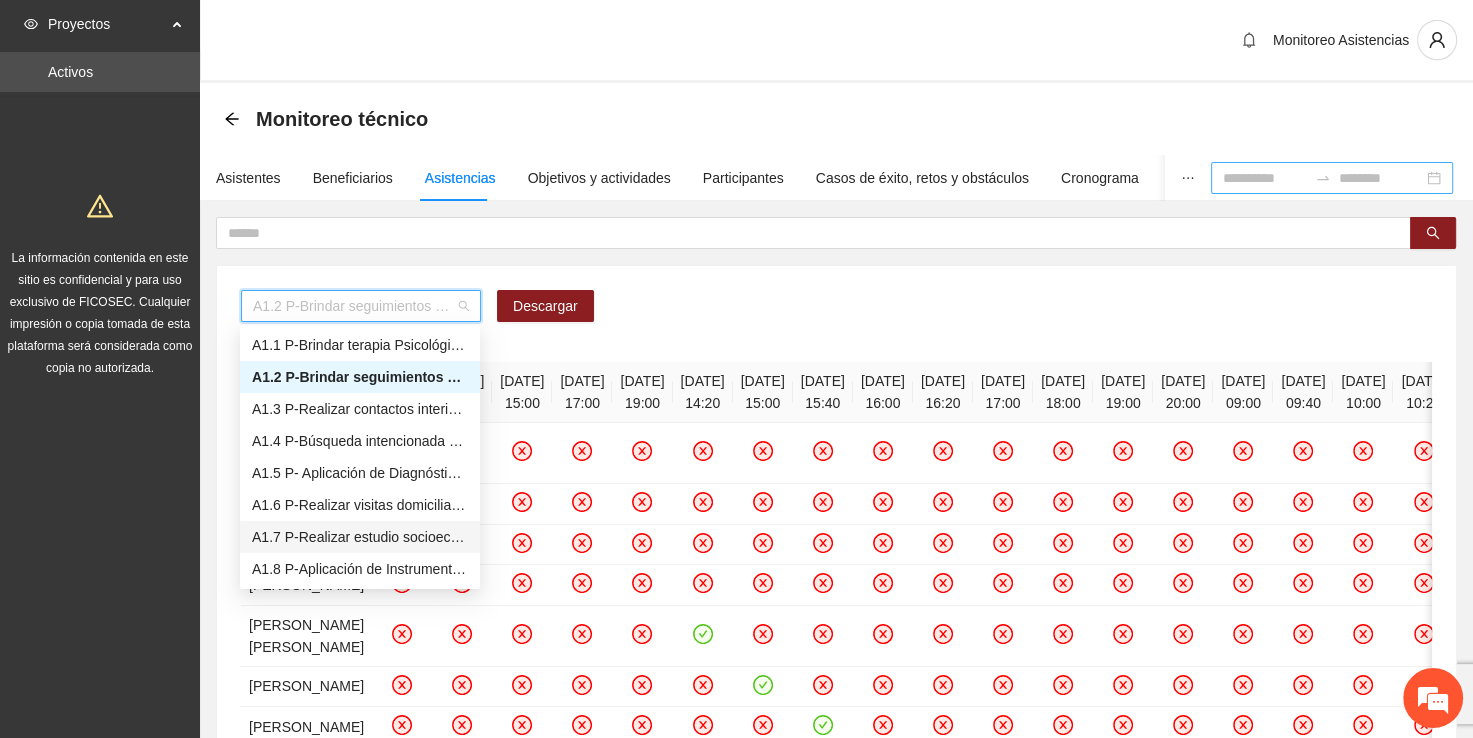 click on "A1.7 P-Realizar estudio socioeconómico de Trabajo Social en Parral" at bounding box center [360, 537] 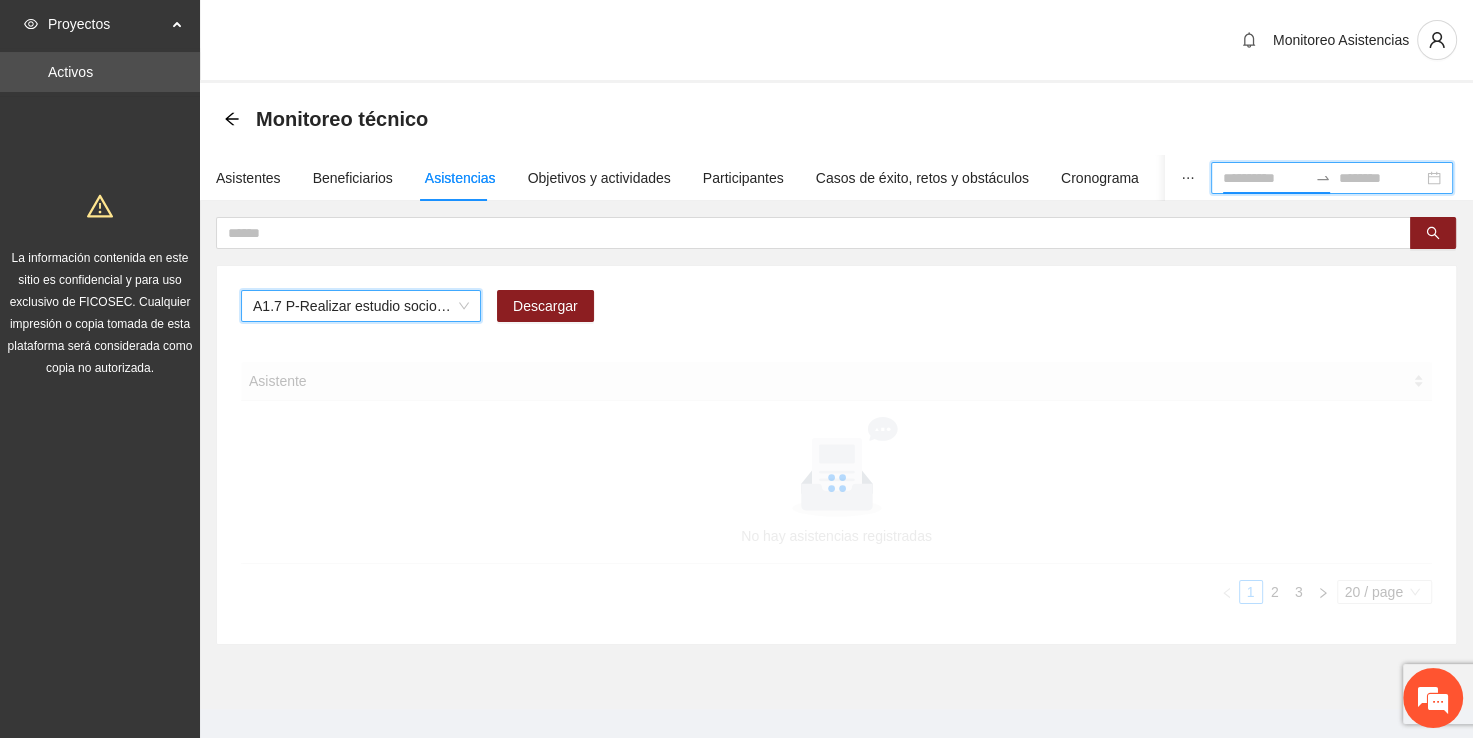 click at bounding box center (1265, 178) 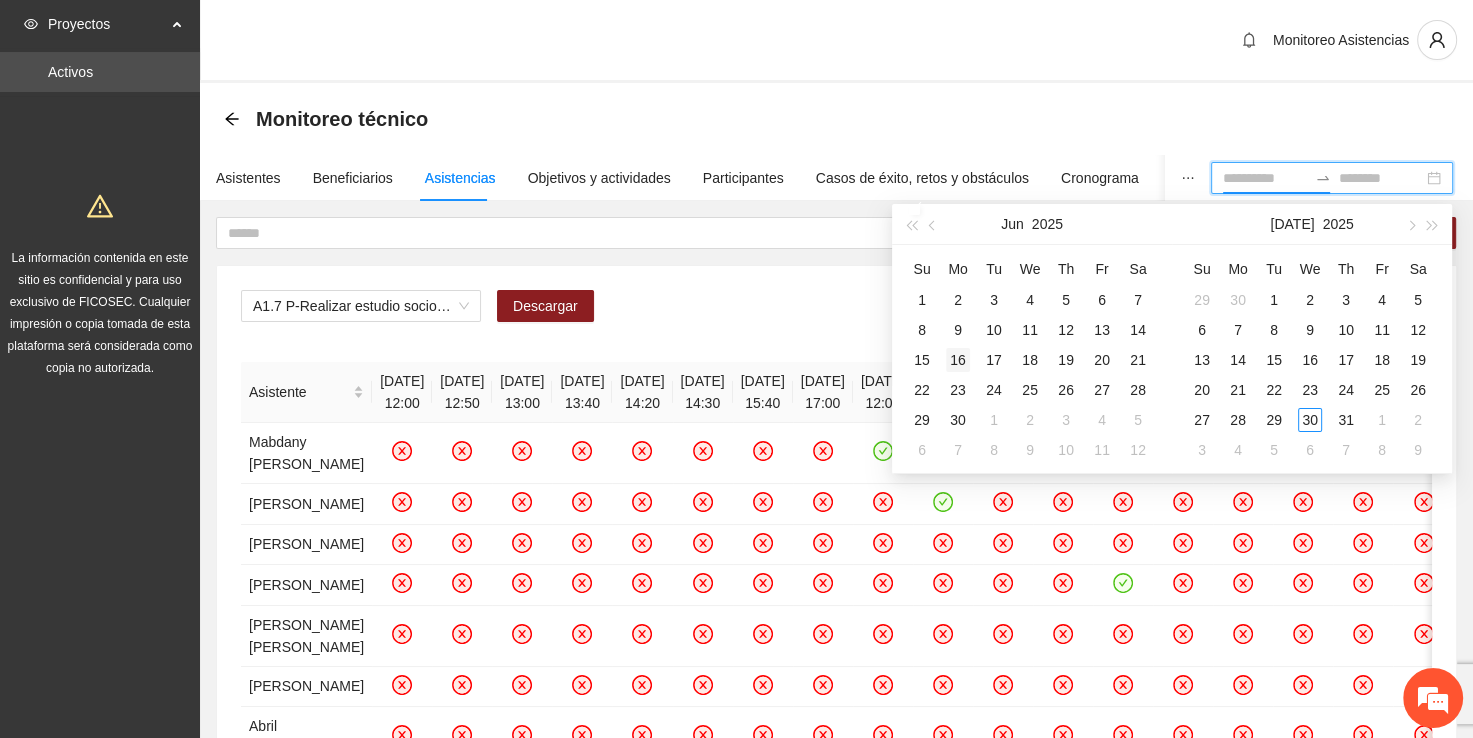 type on "**********" 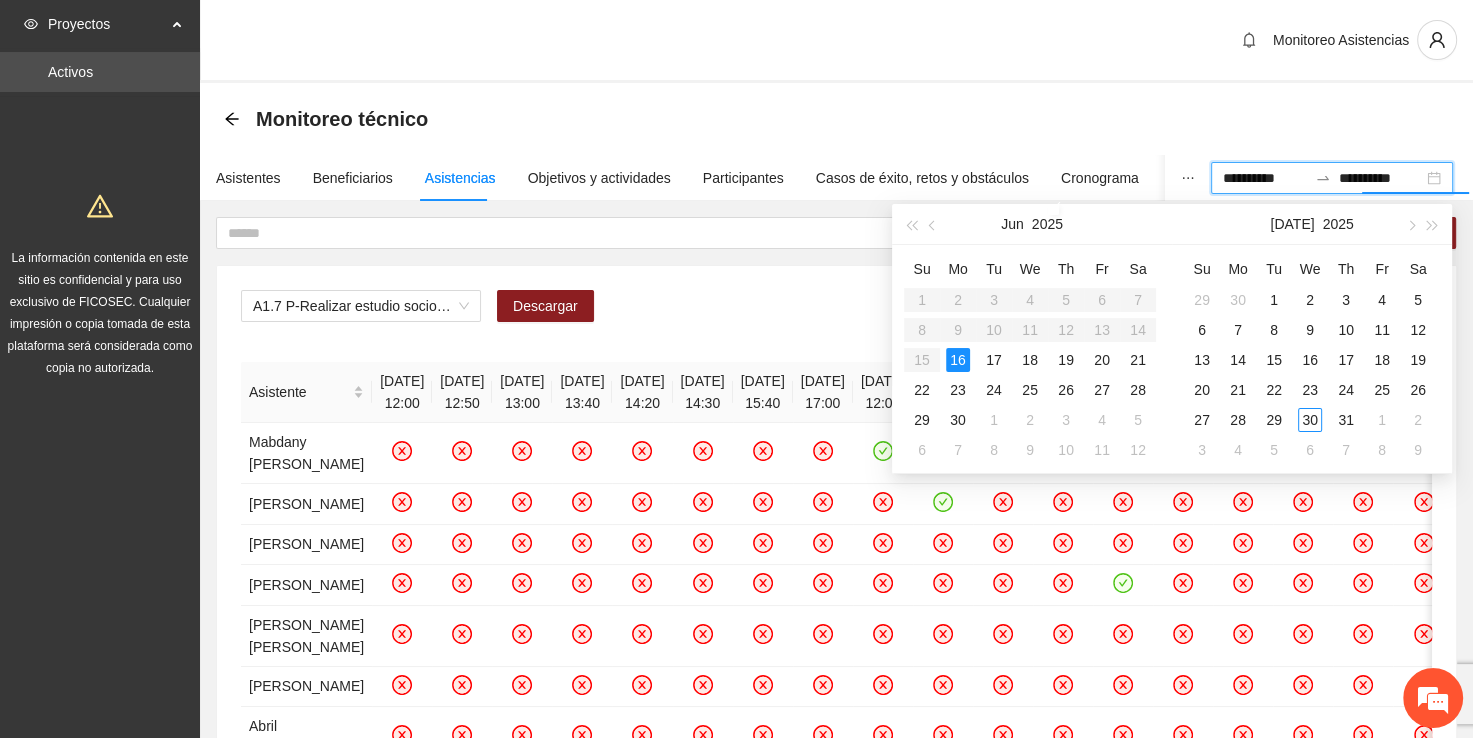 type on "**********" 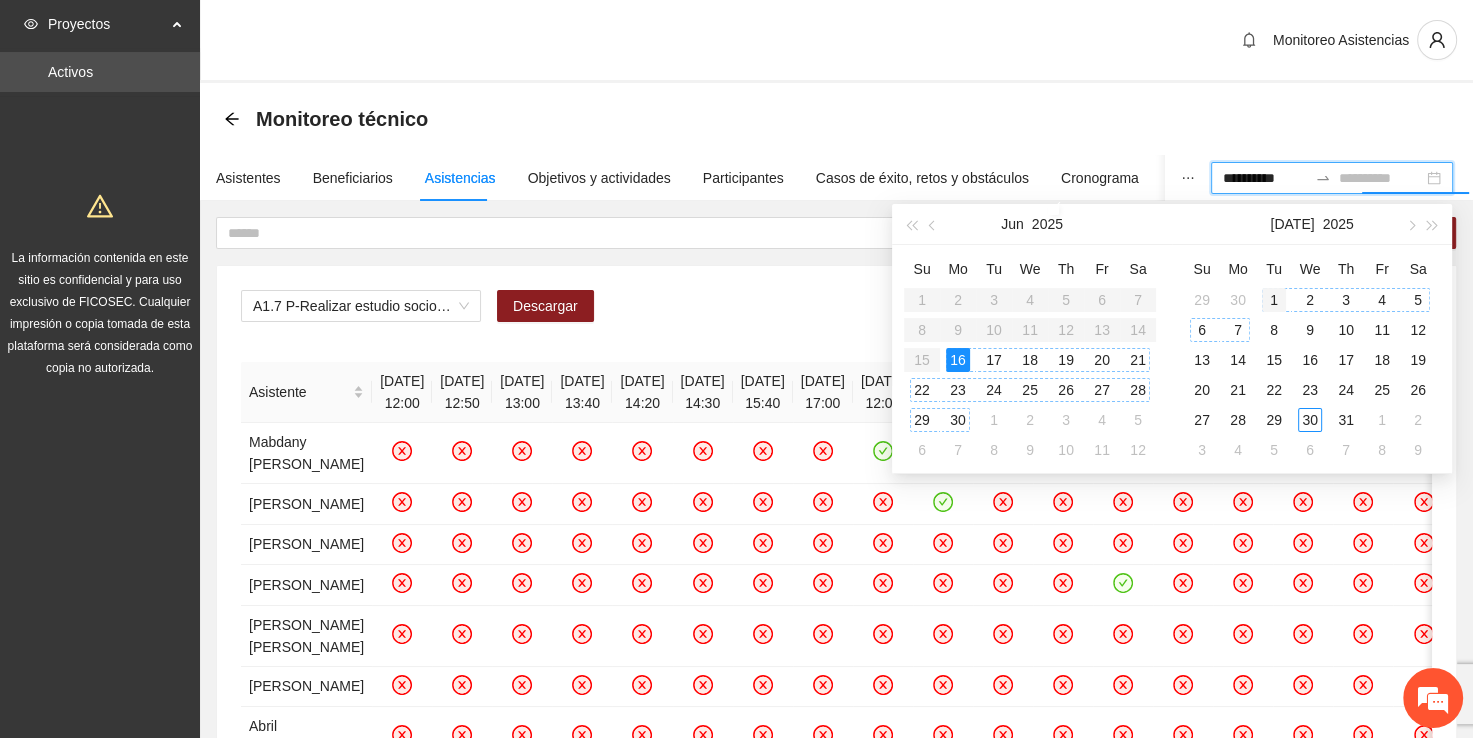 type on "**********" 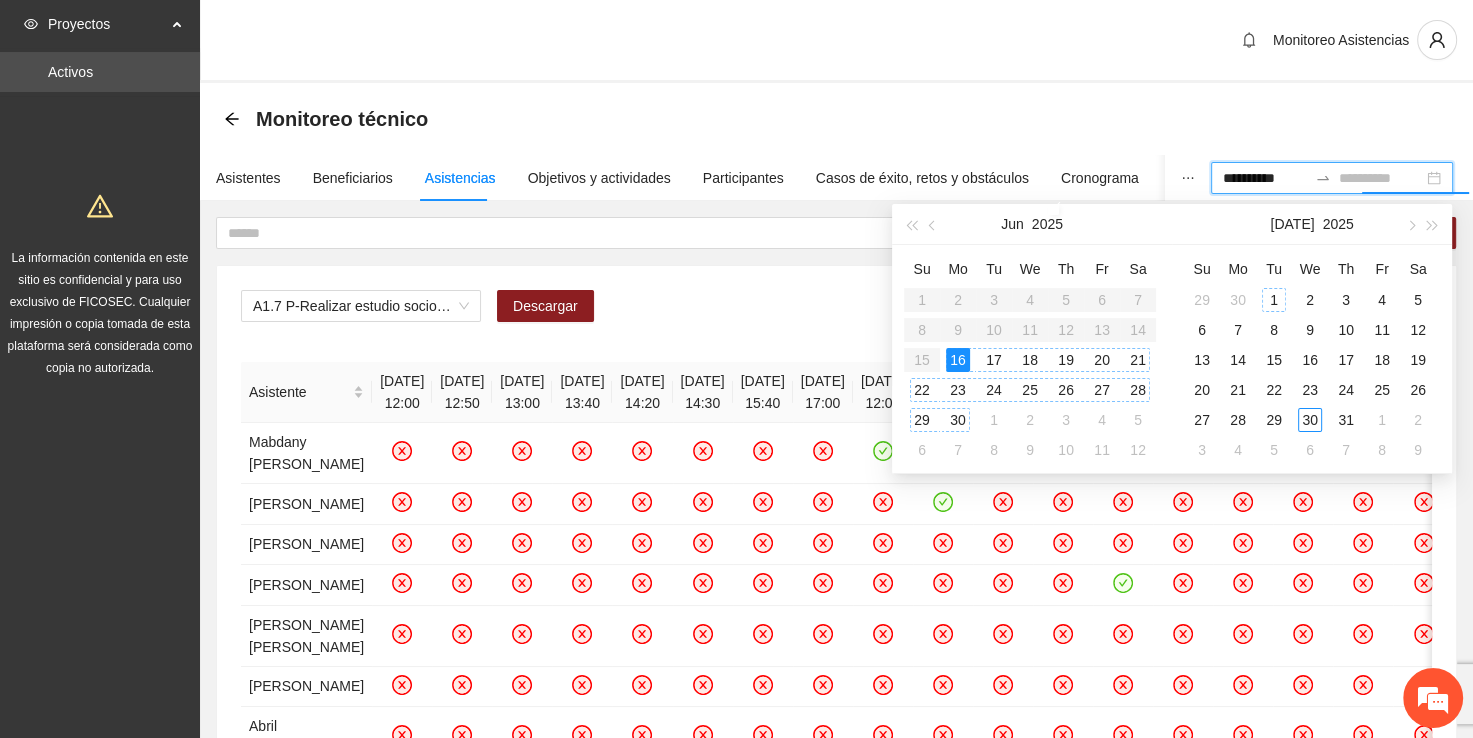 click on "1" at bounding box center [1274, 300] 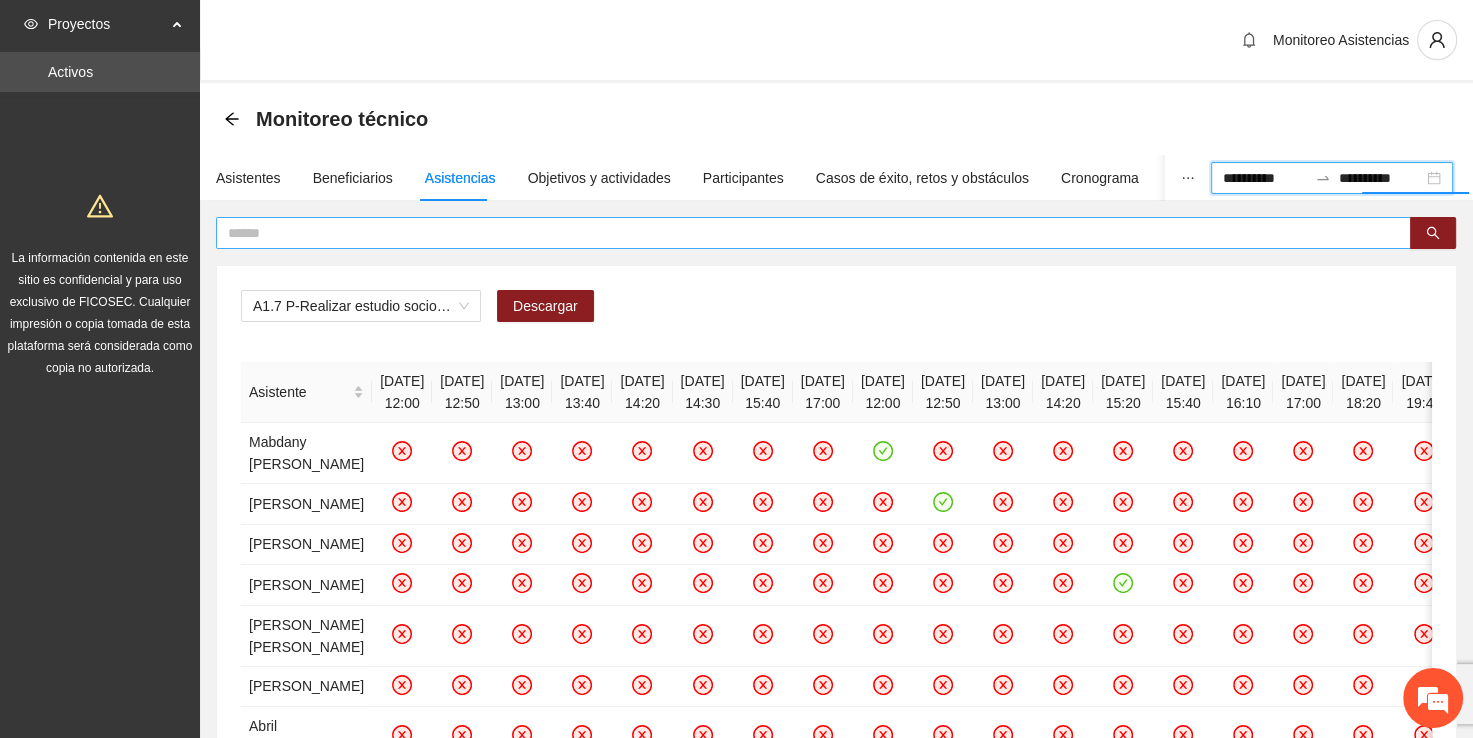 click at bounding box center [805, 233] 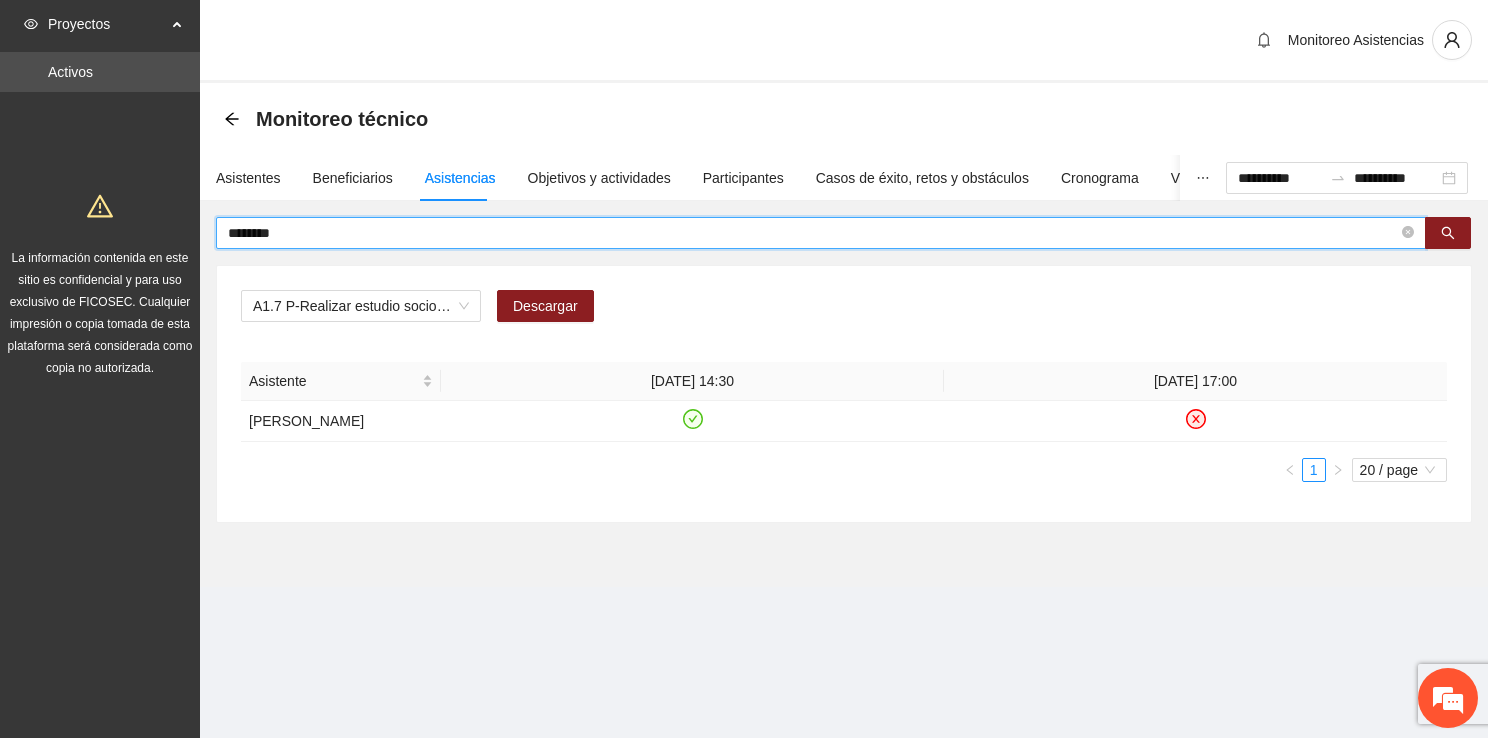 click on "********" at bounding box center [813, 233] 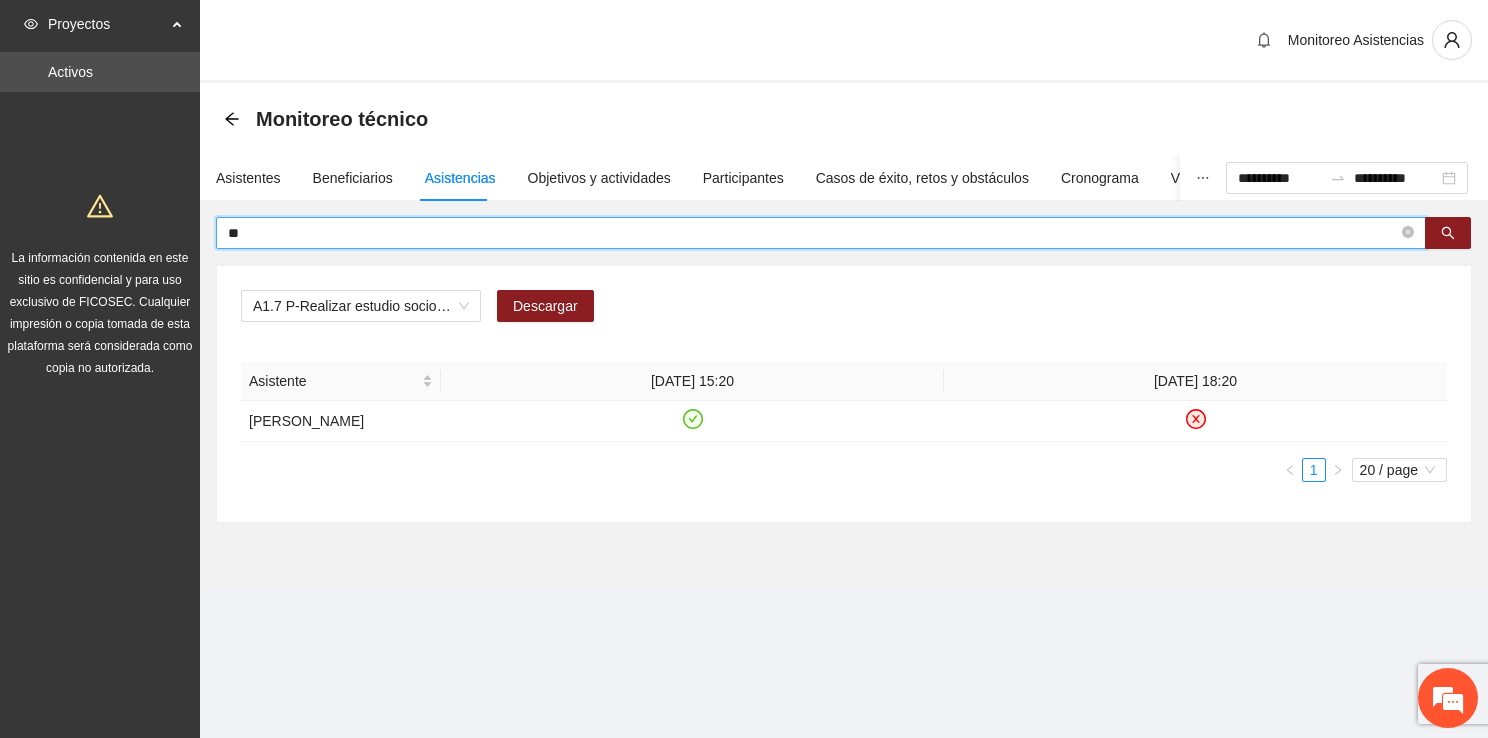 type on "*" 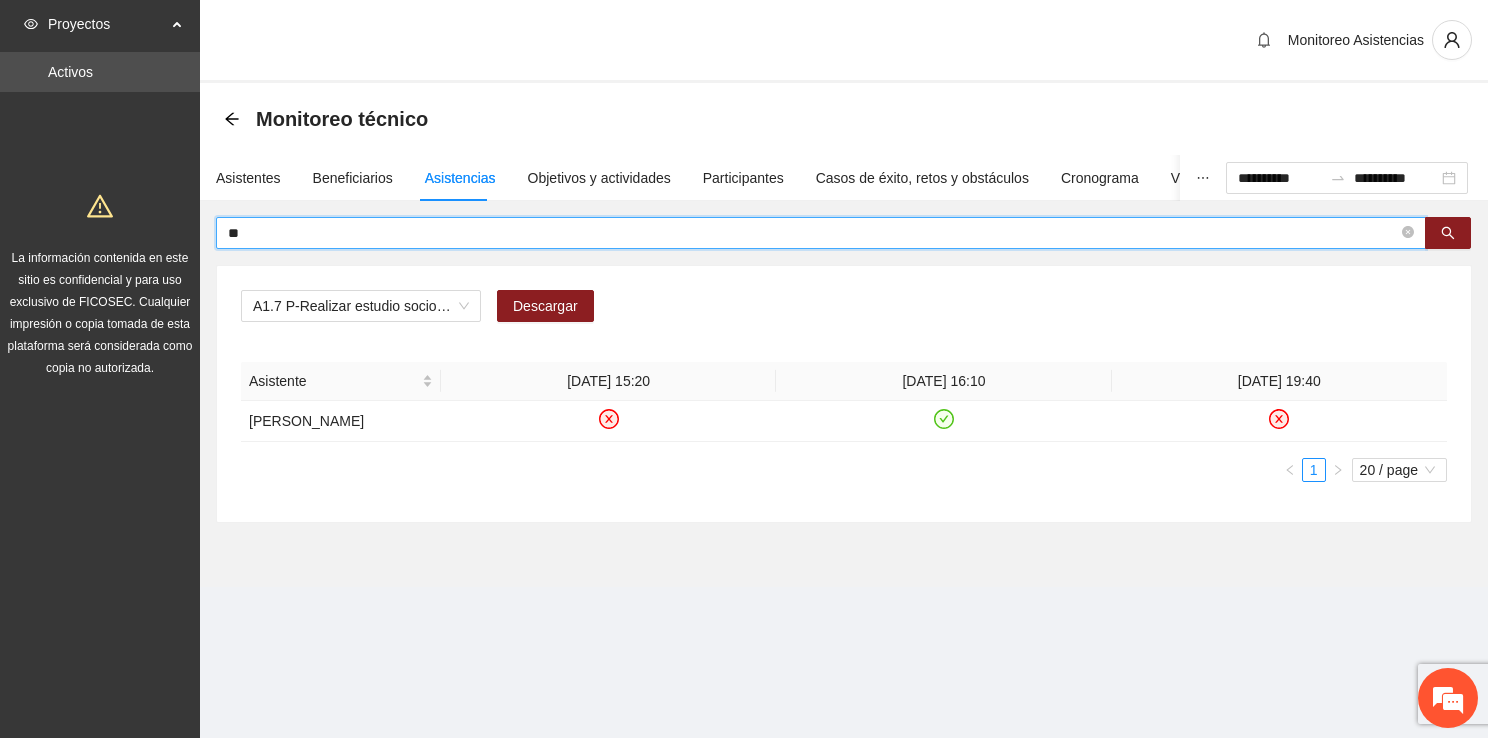 type on "*" 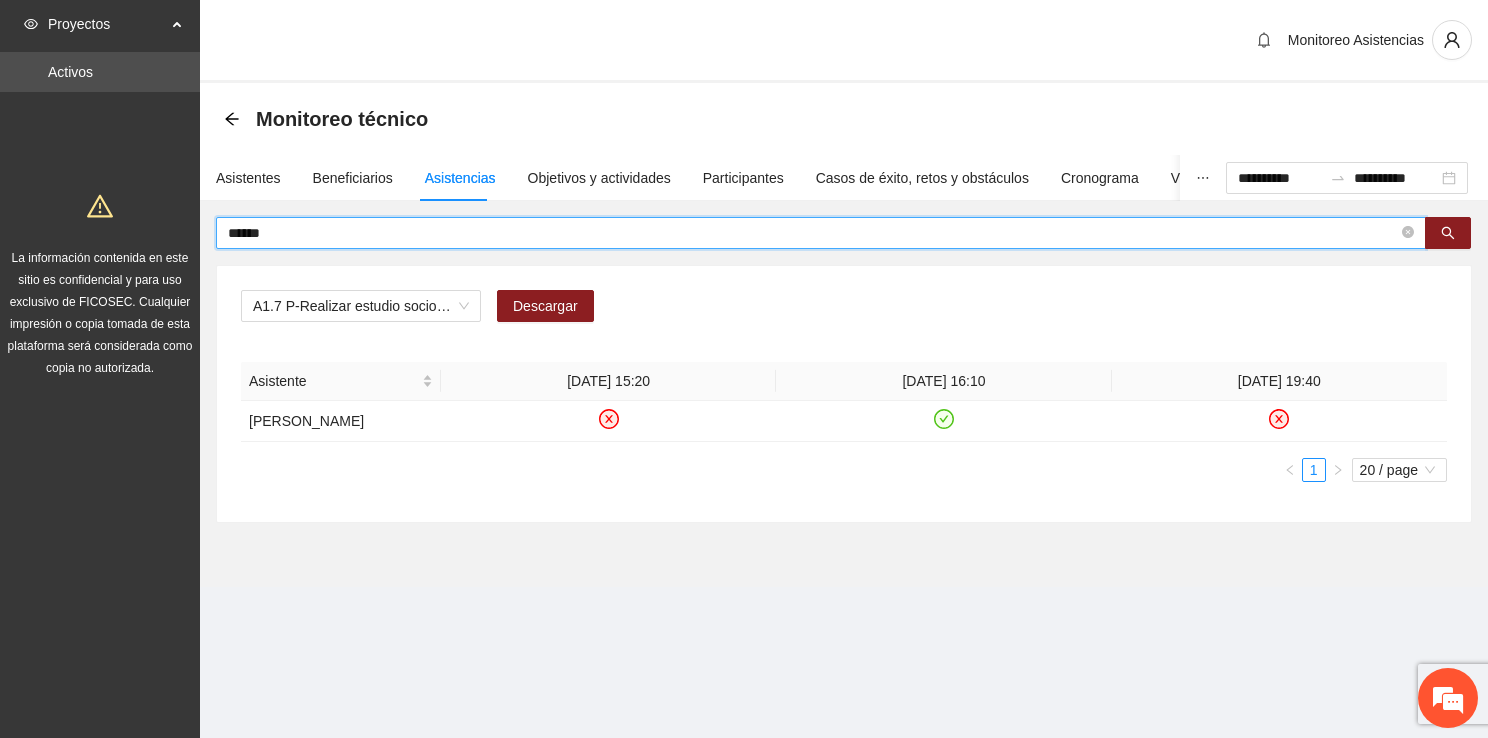 type on "******" 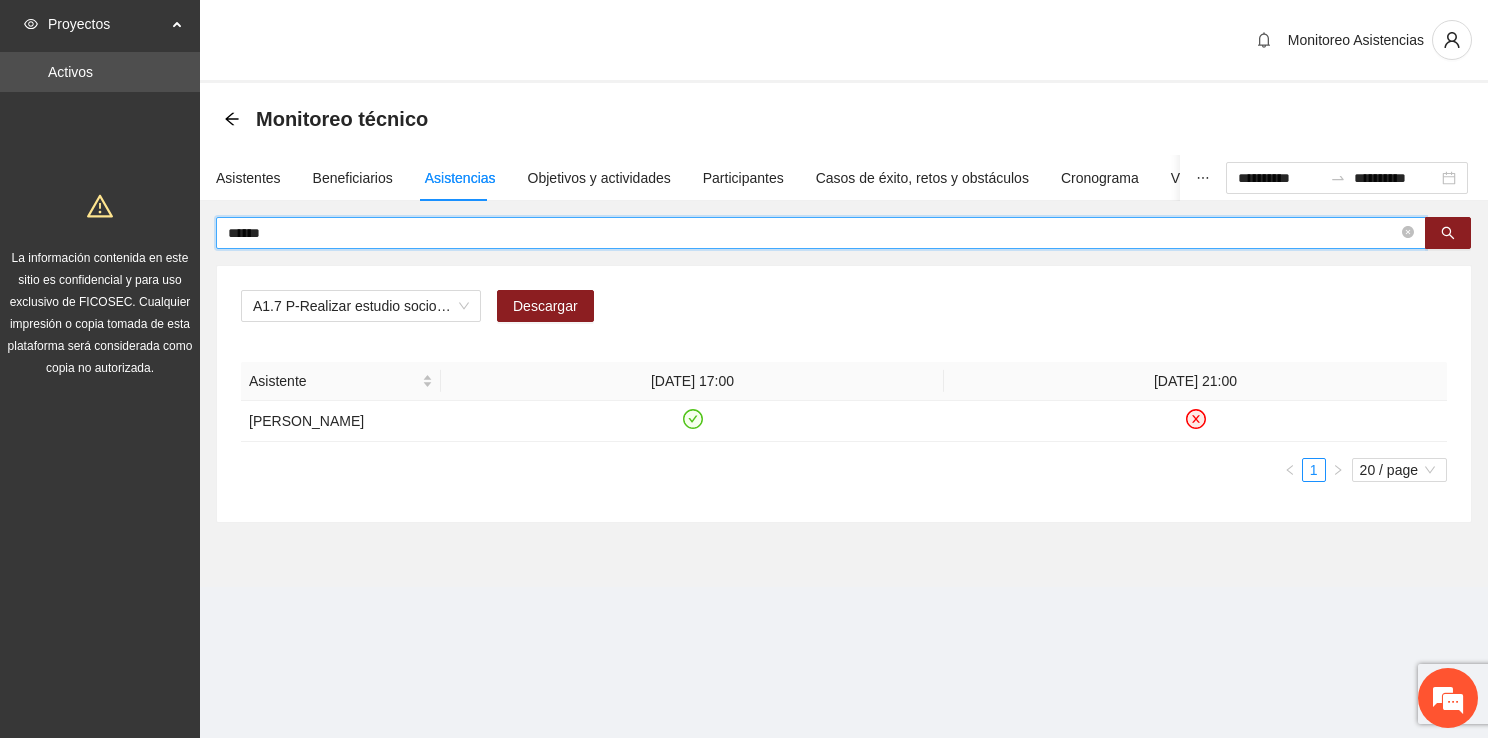 click on "******" at bounding box center [813, 233] 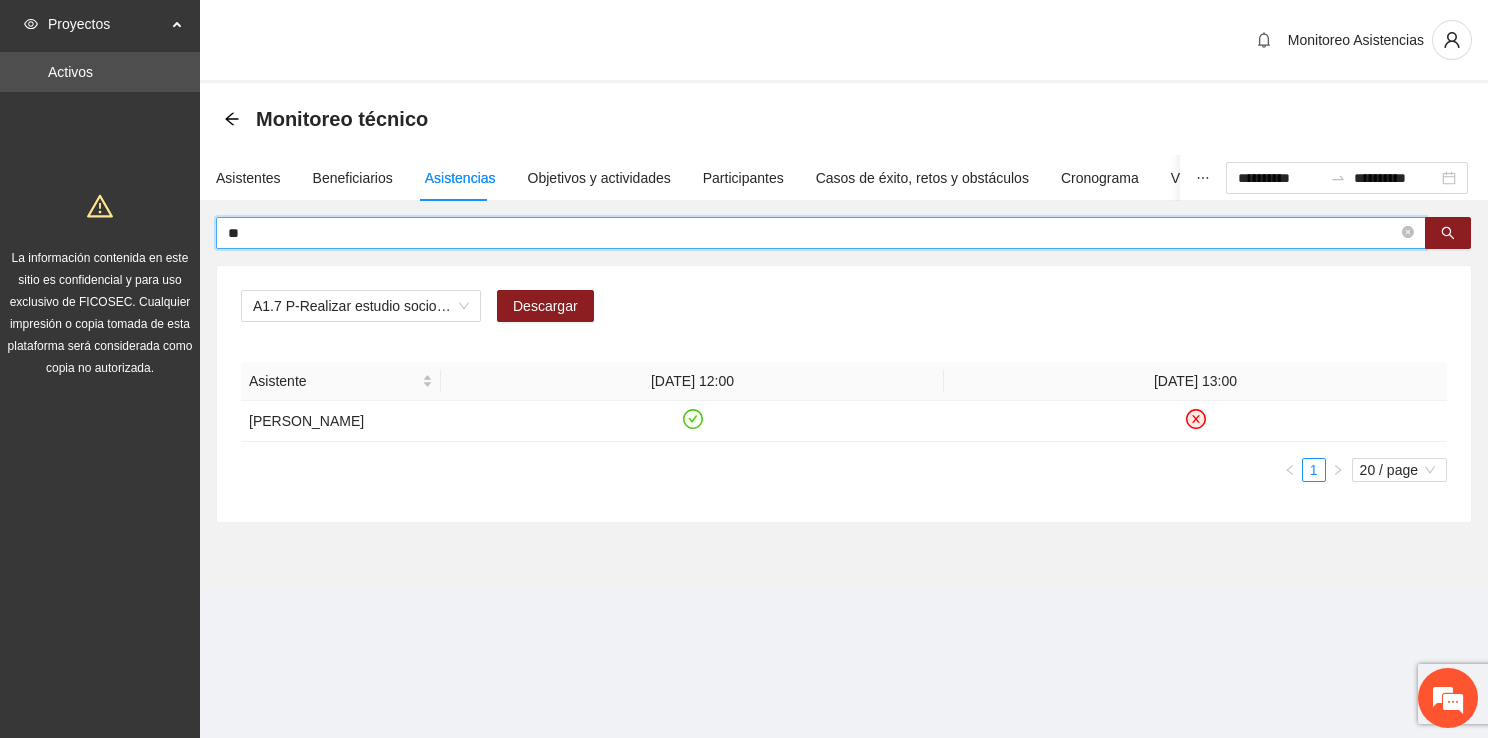 type on "*" 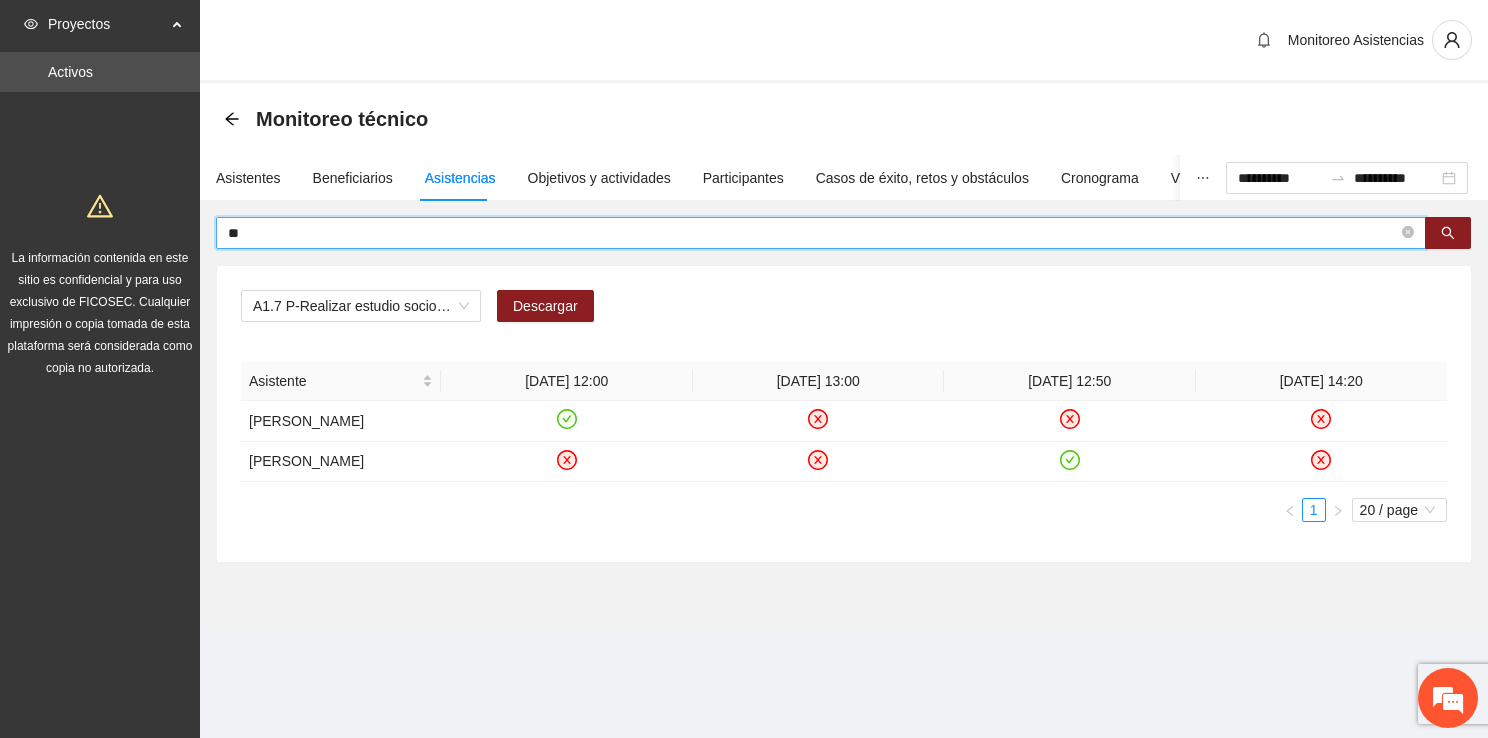 type on "*" 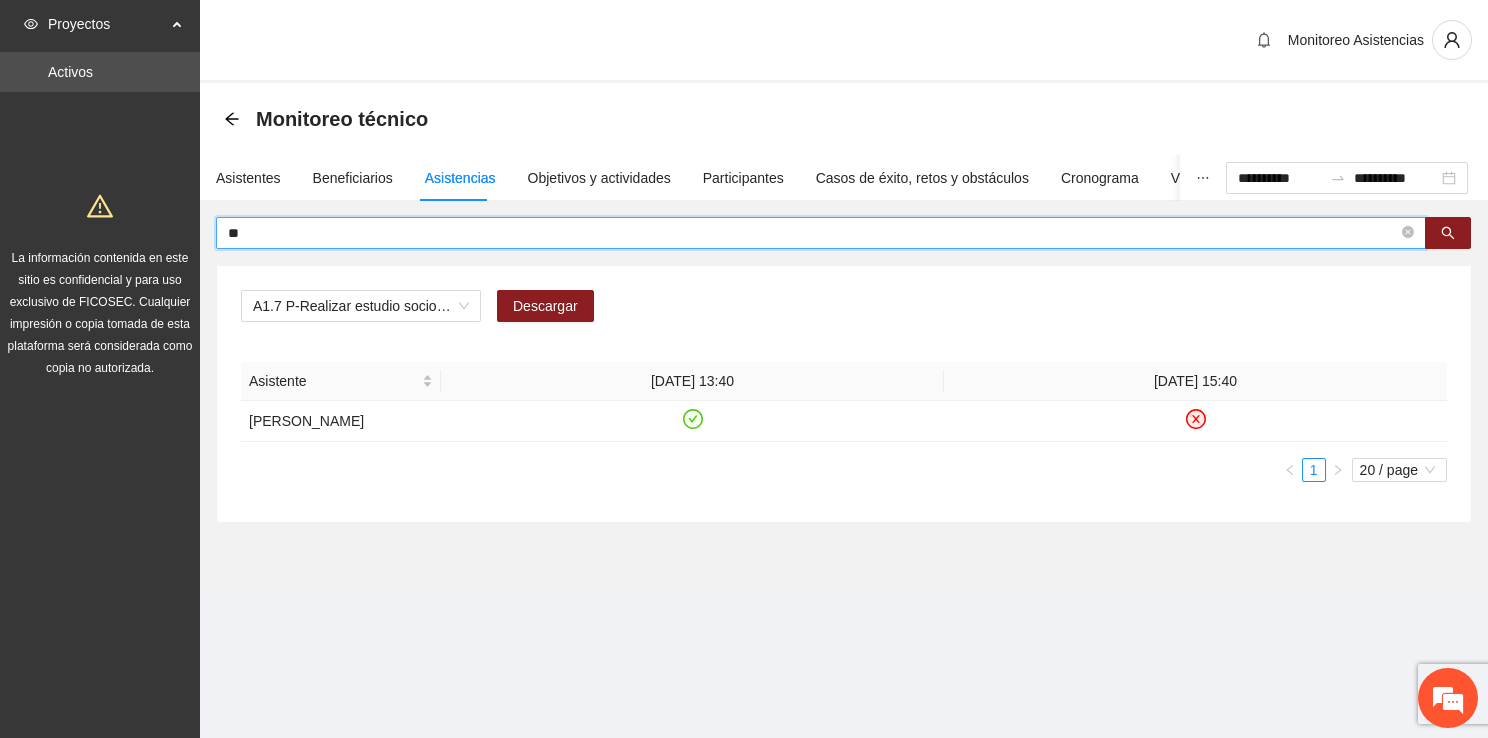 type on "*" 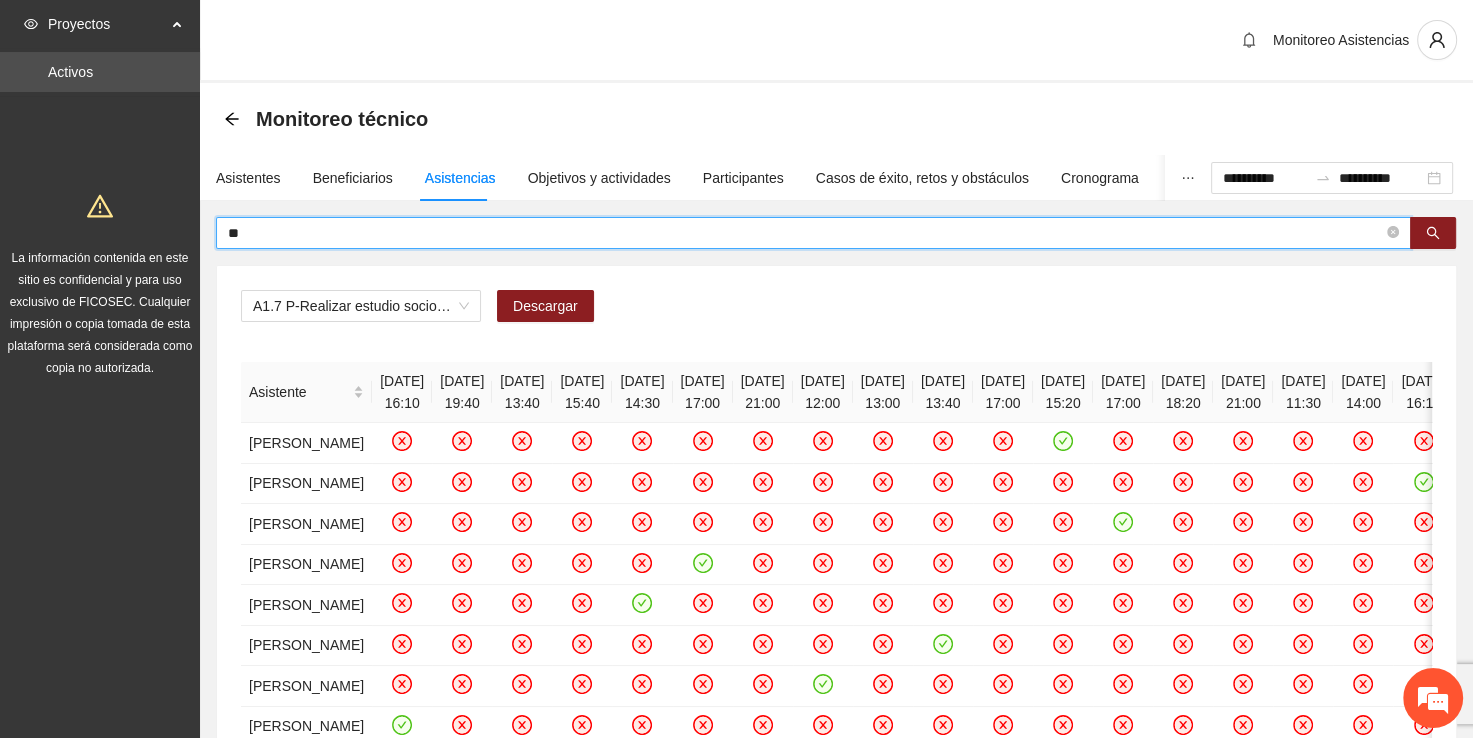 type on "*" 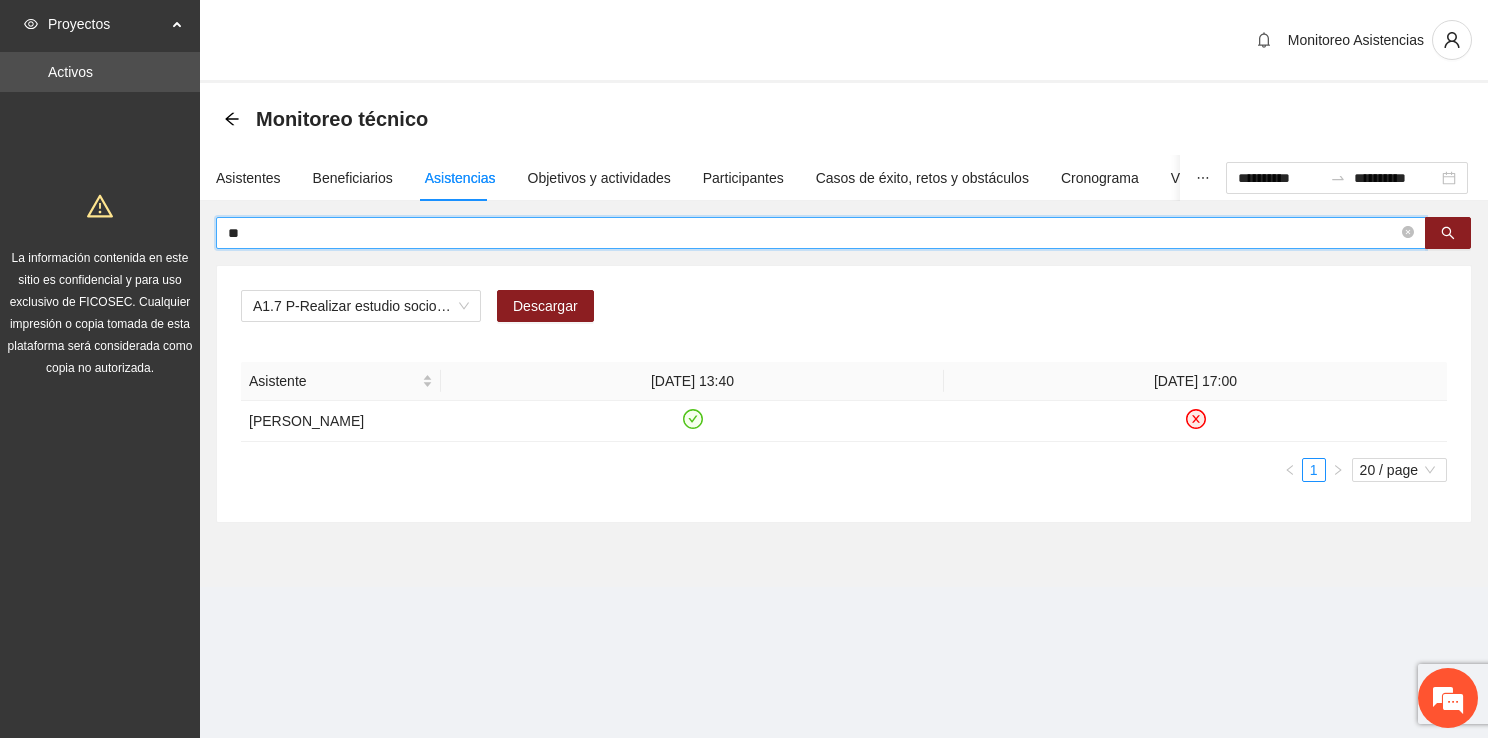 type on "*" 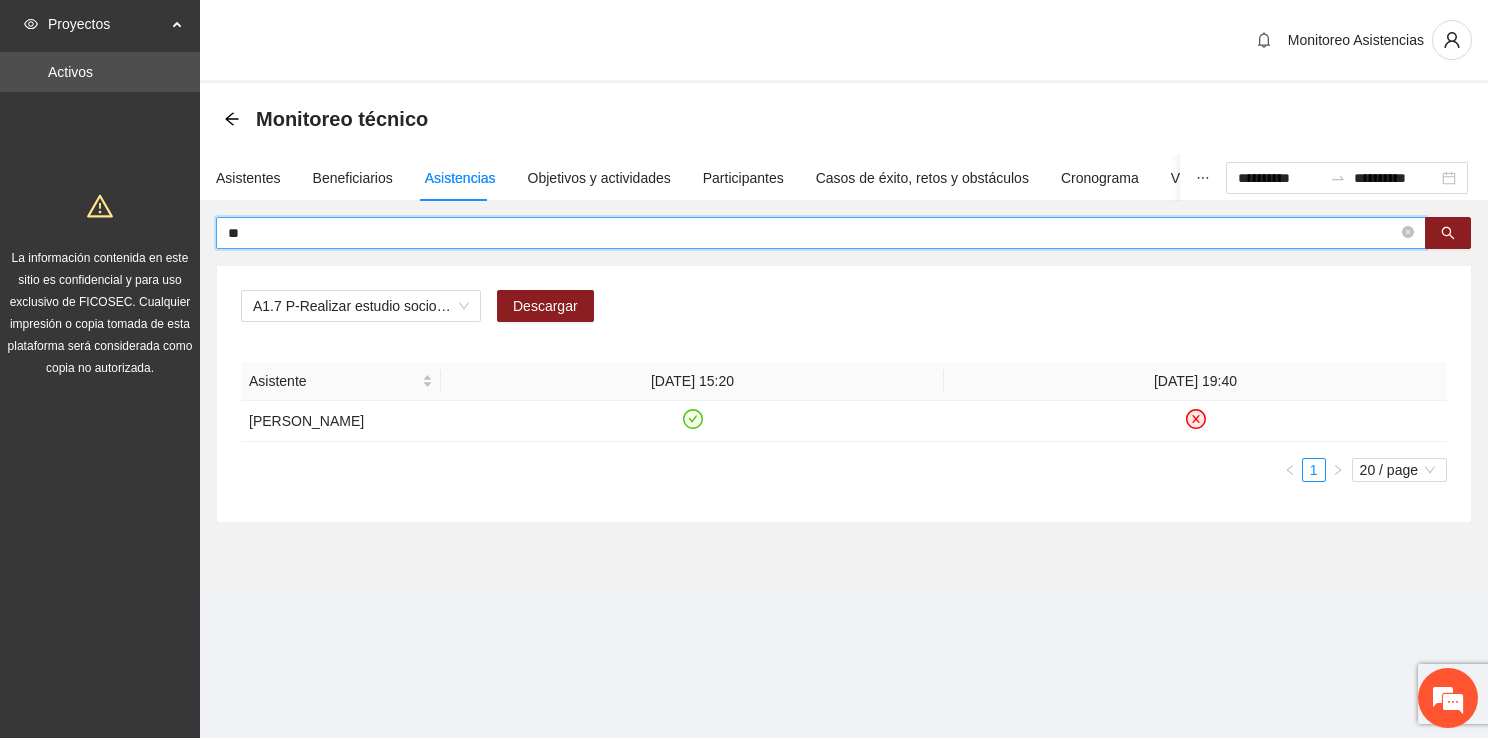 type on "*" 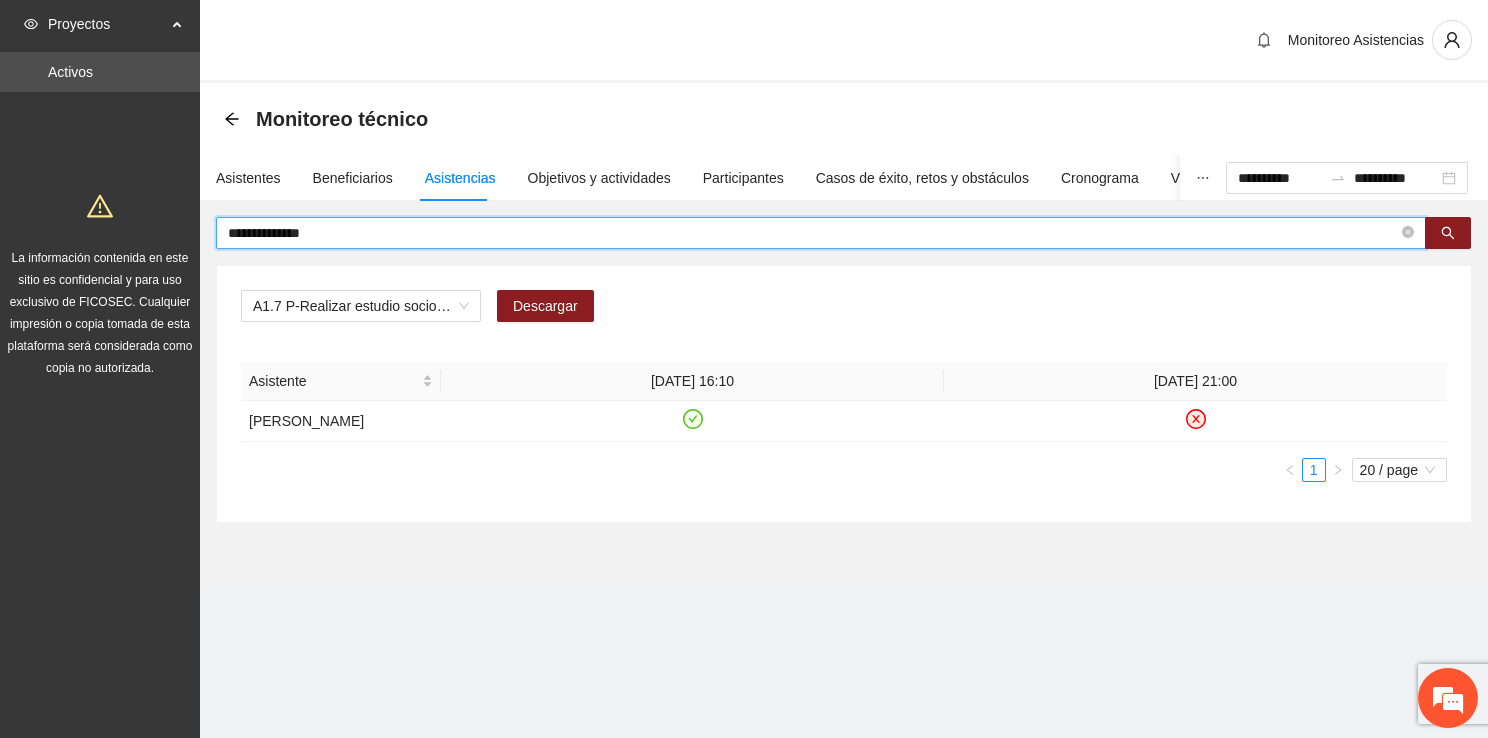 click on "**********" at bounding box center [813, 233] 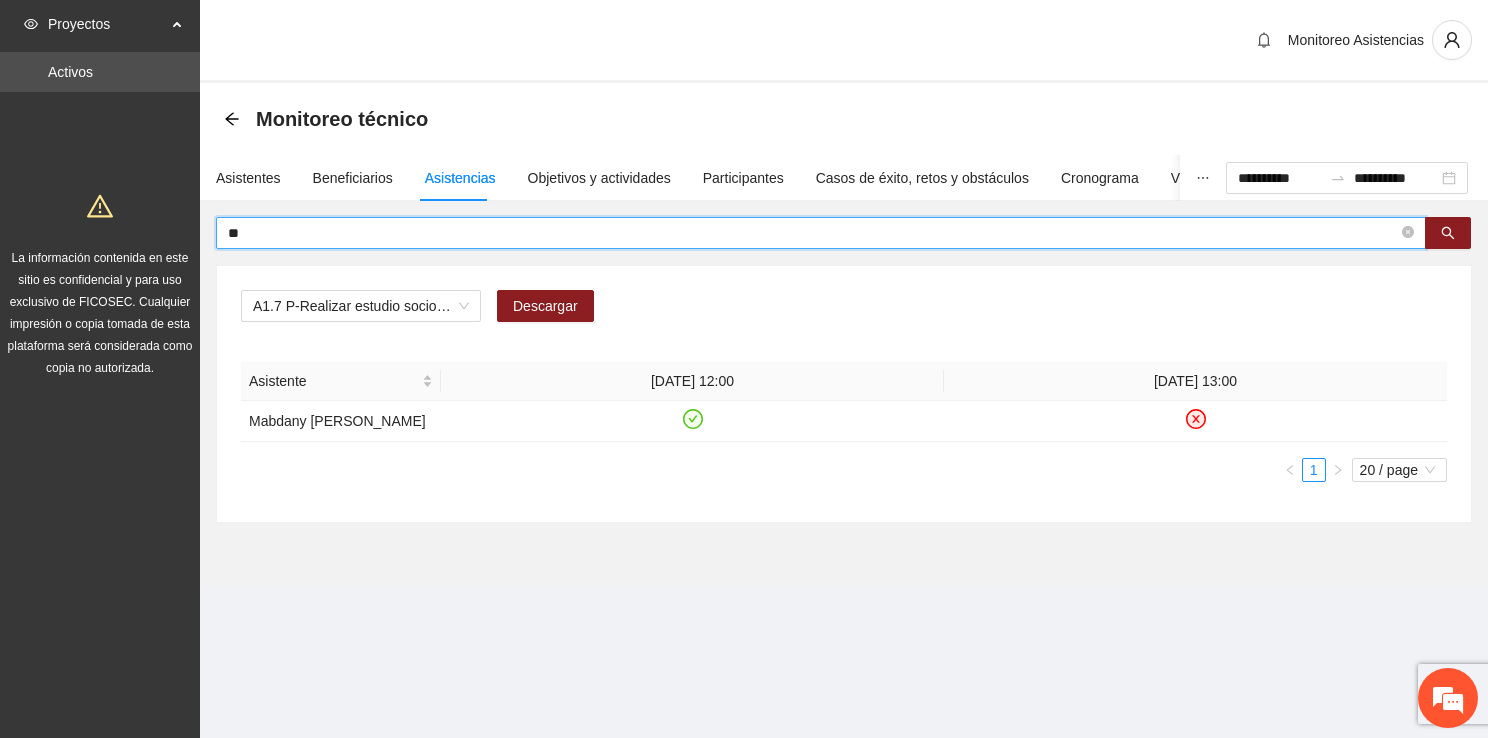 type on "*" 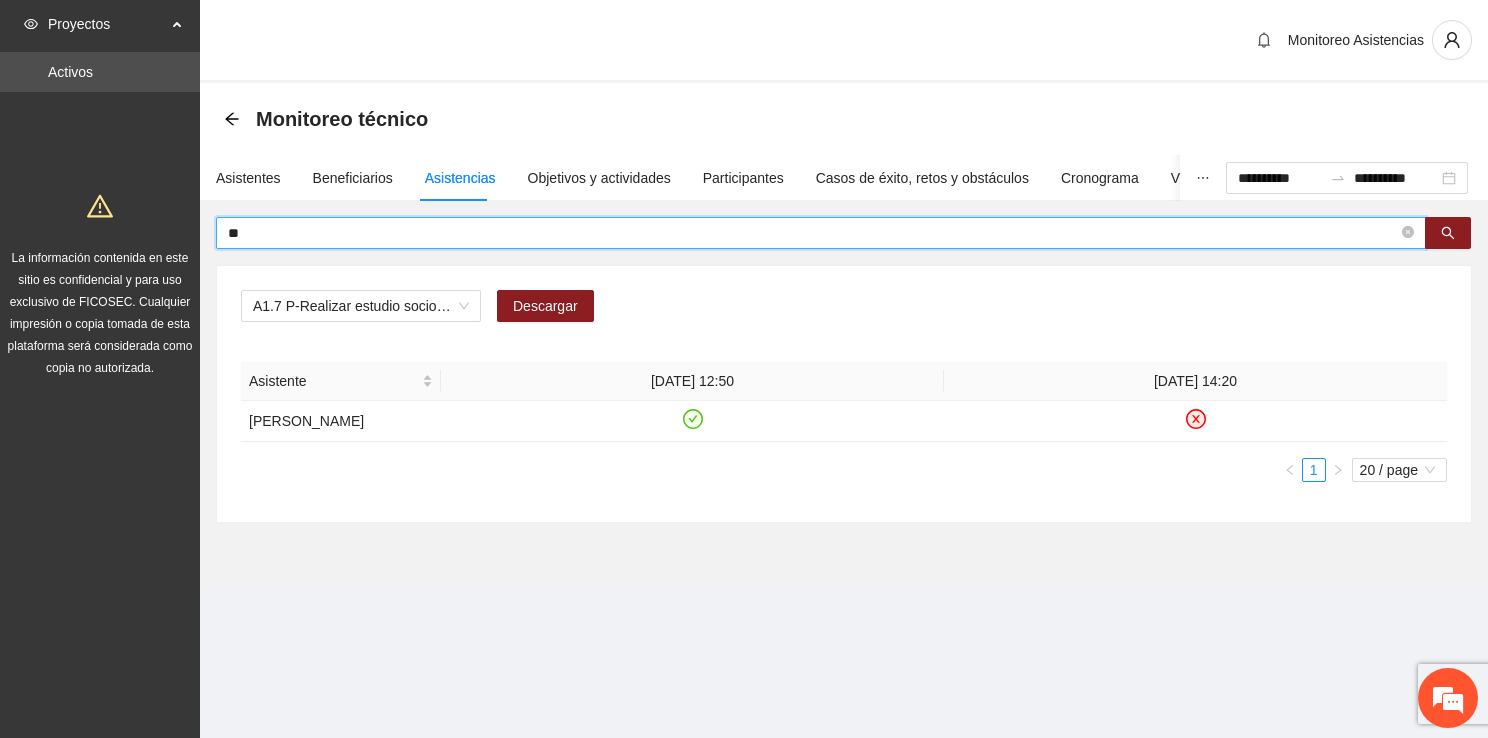 type on "*" 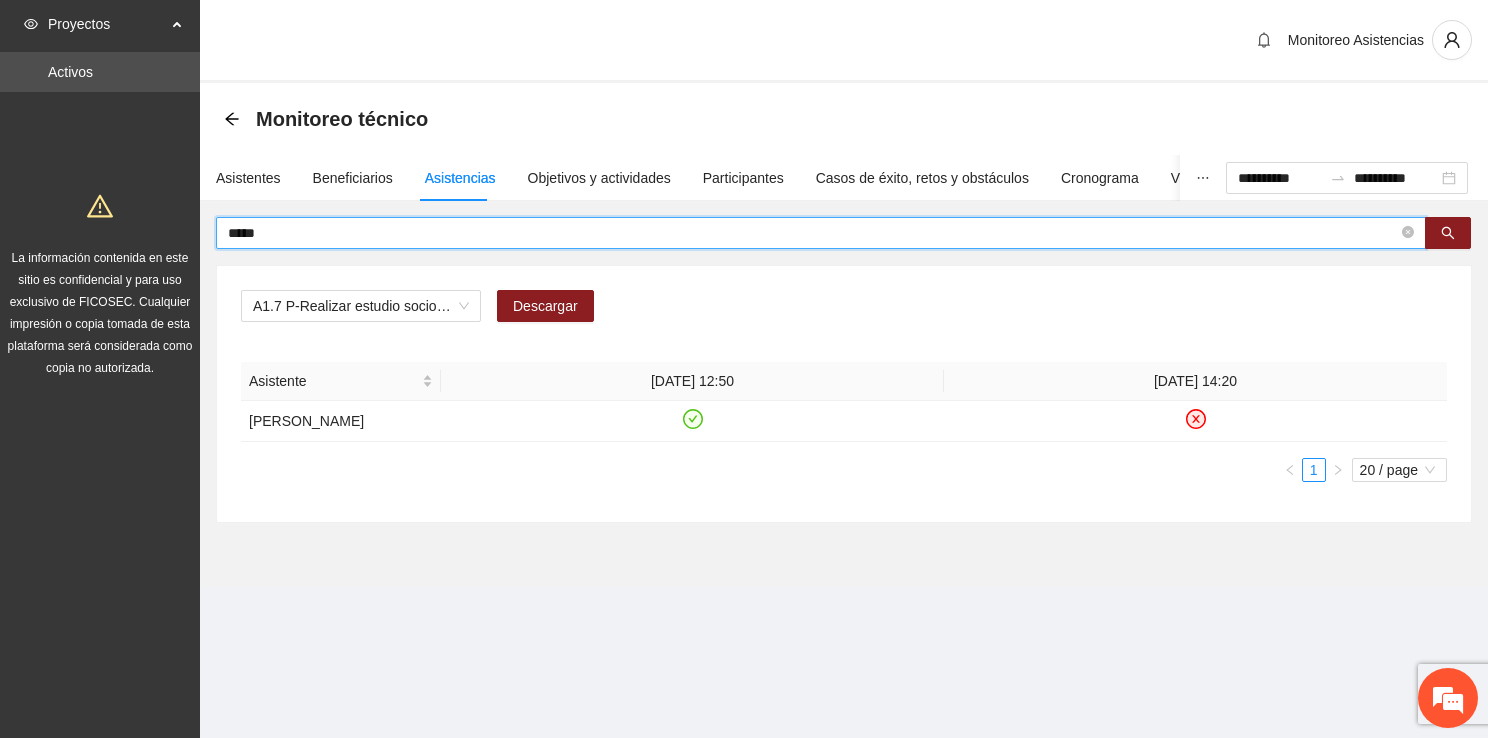 type on "*****" 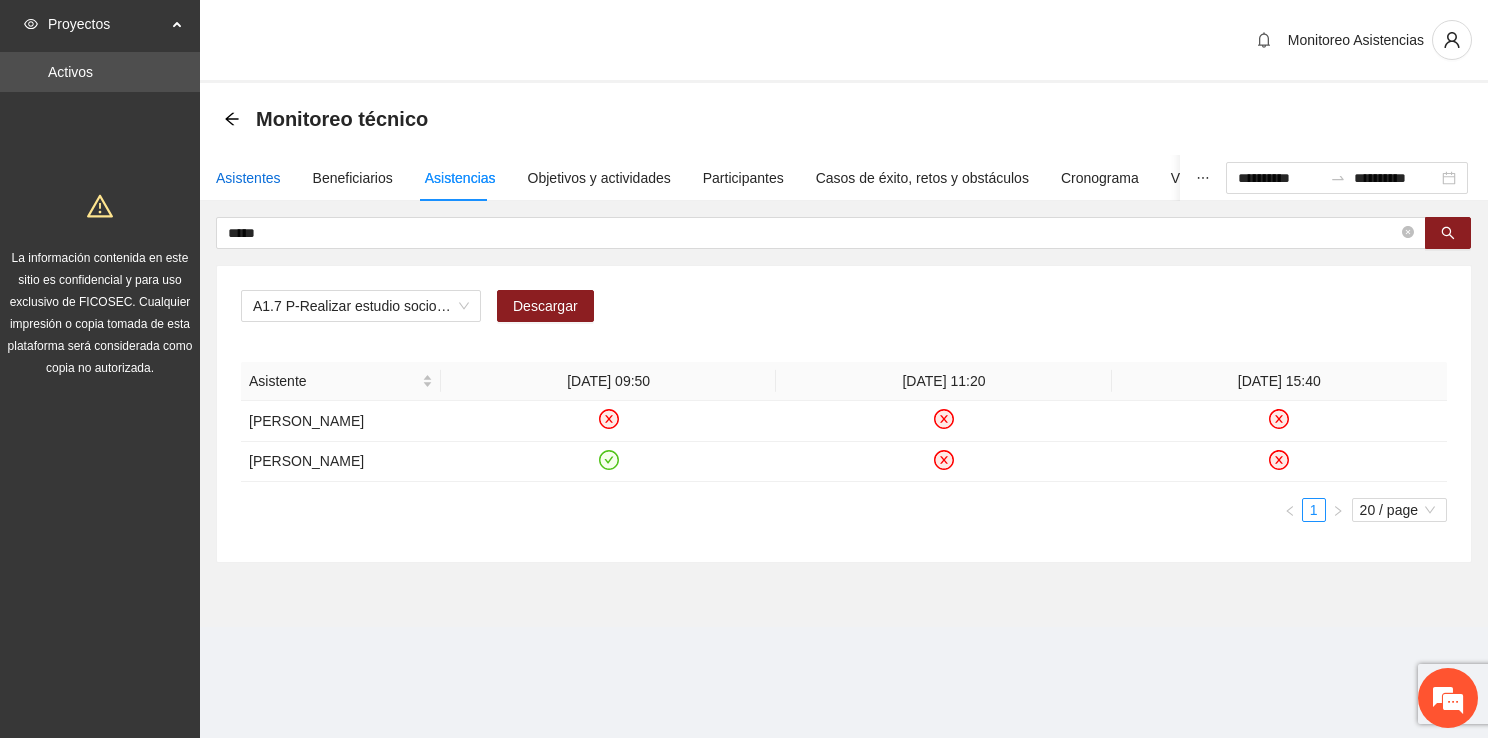 click on "Asistentes" at bounding box center (248, 178) 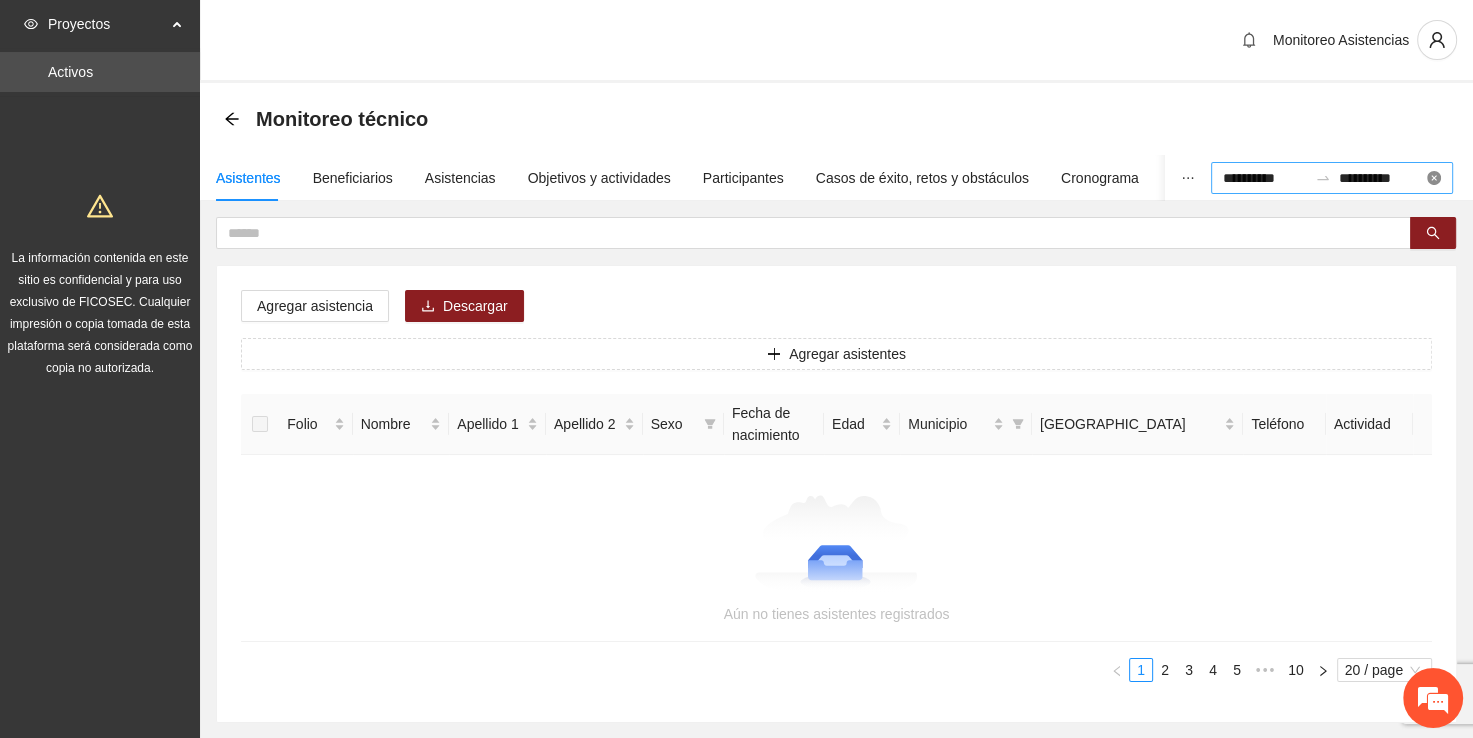 type 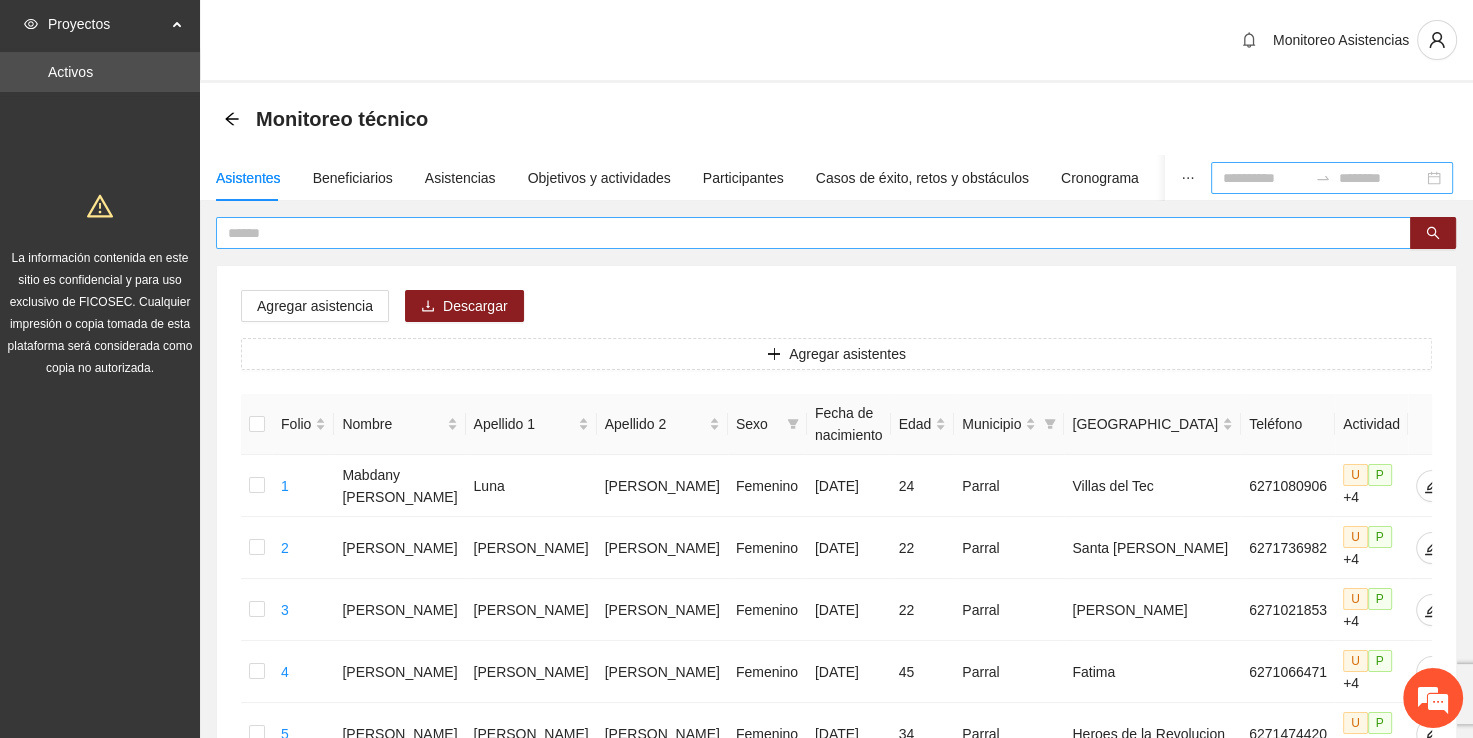 click at bounding box center [805, 233] 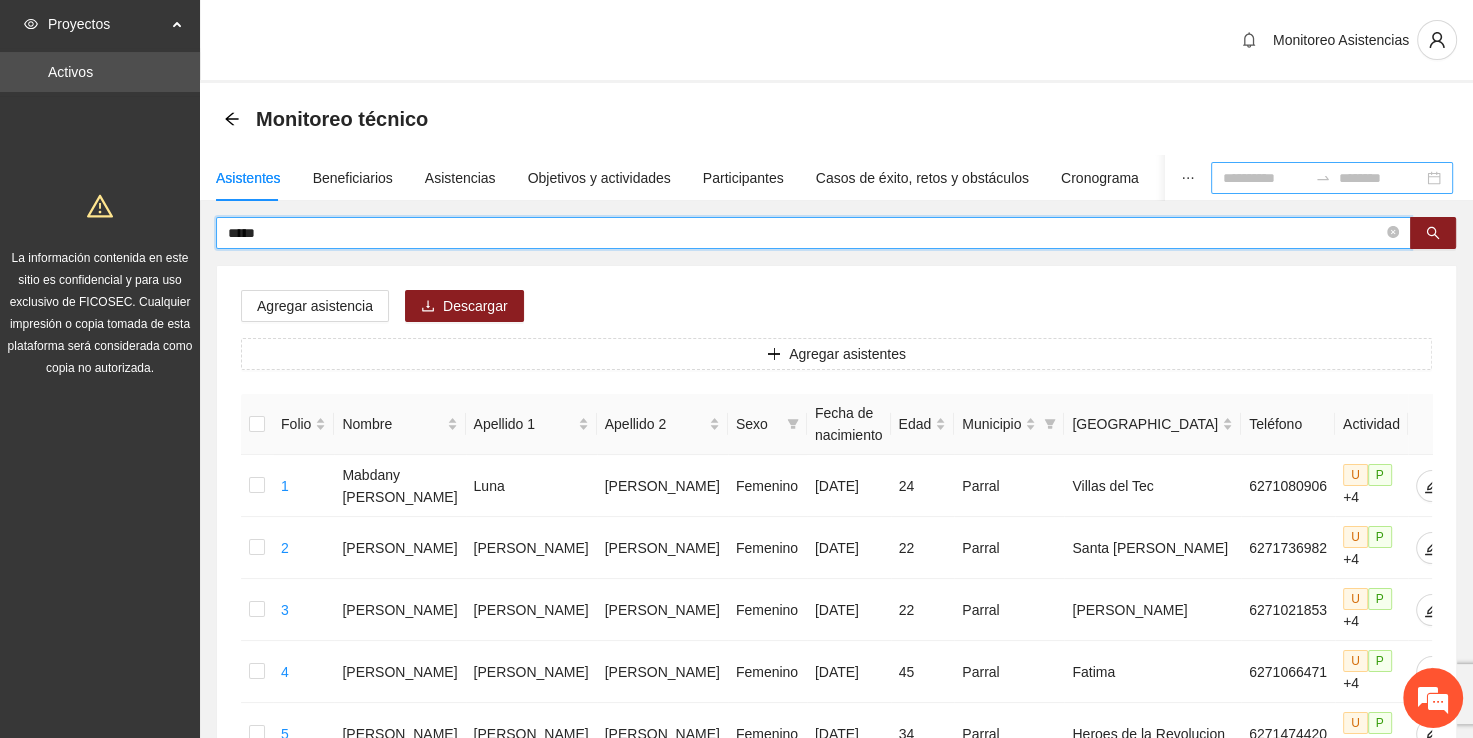 type on "*****" 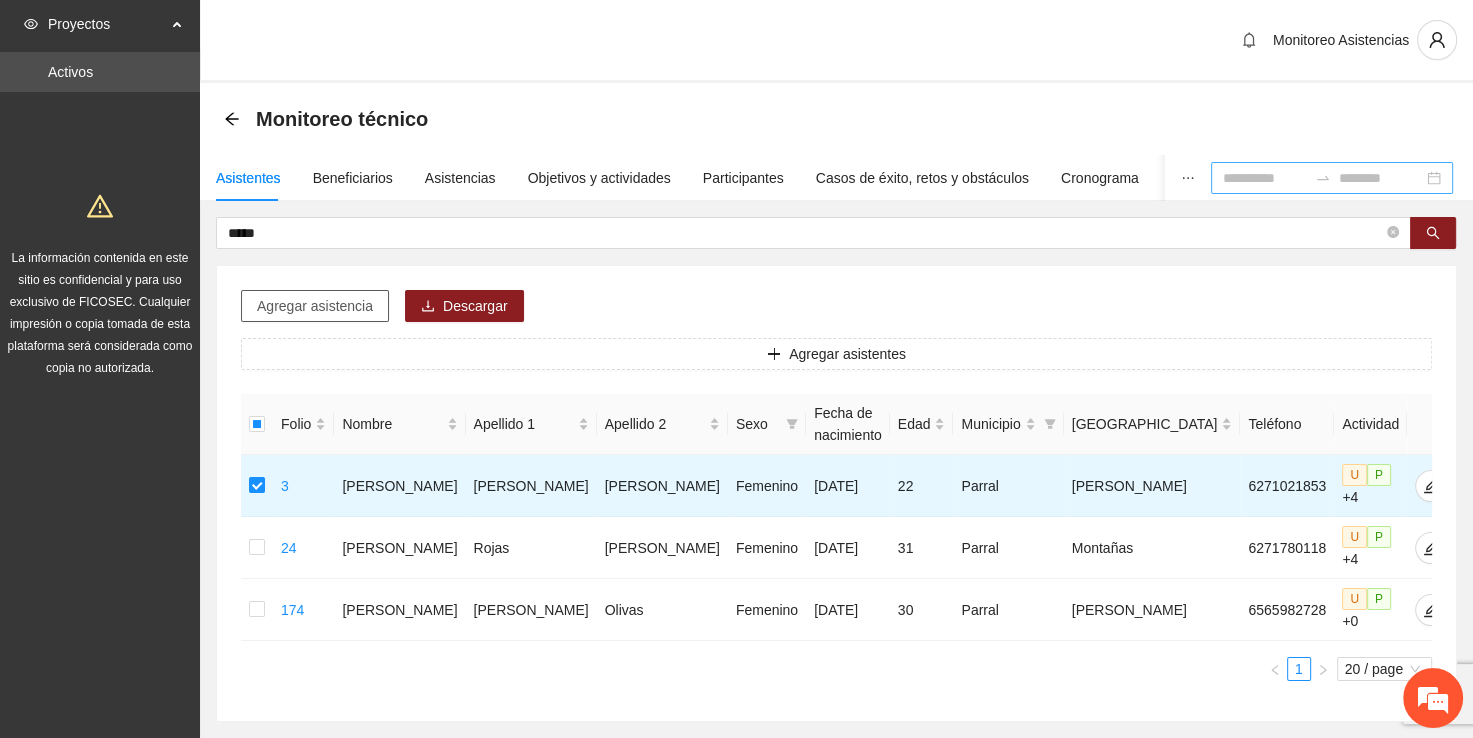 click on "Agregar asistencia" at bounding box center (315, 306) 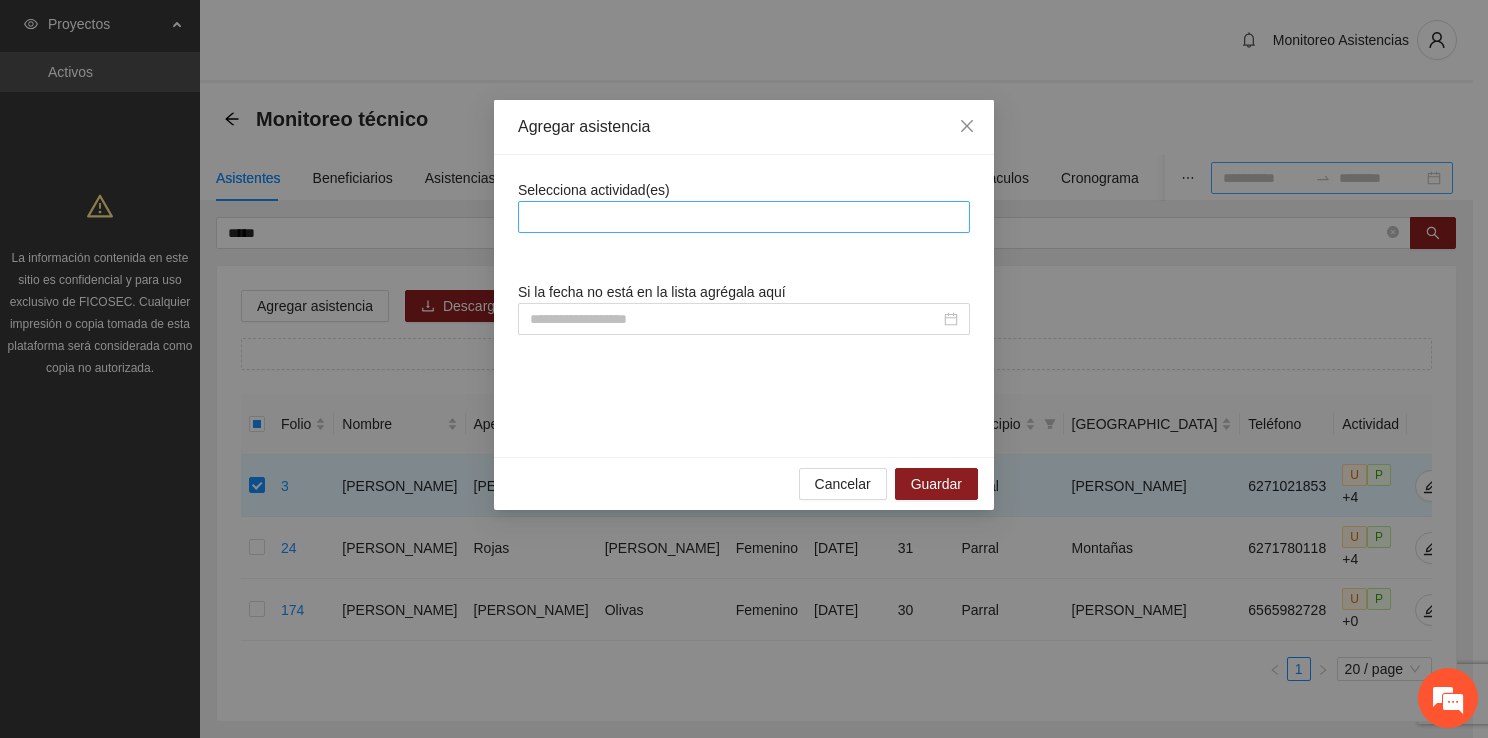 click at bounding box center [744, 217] 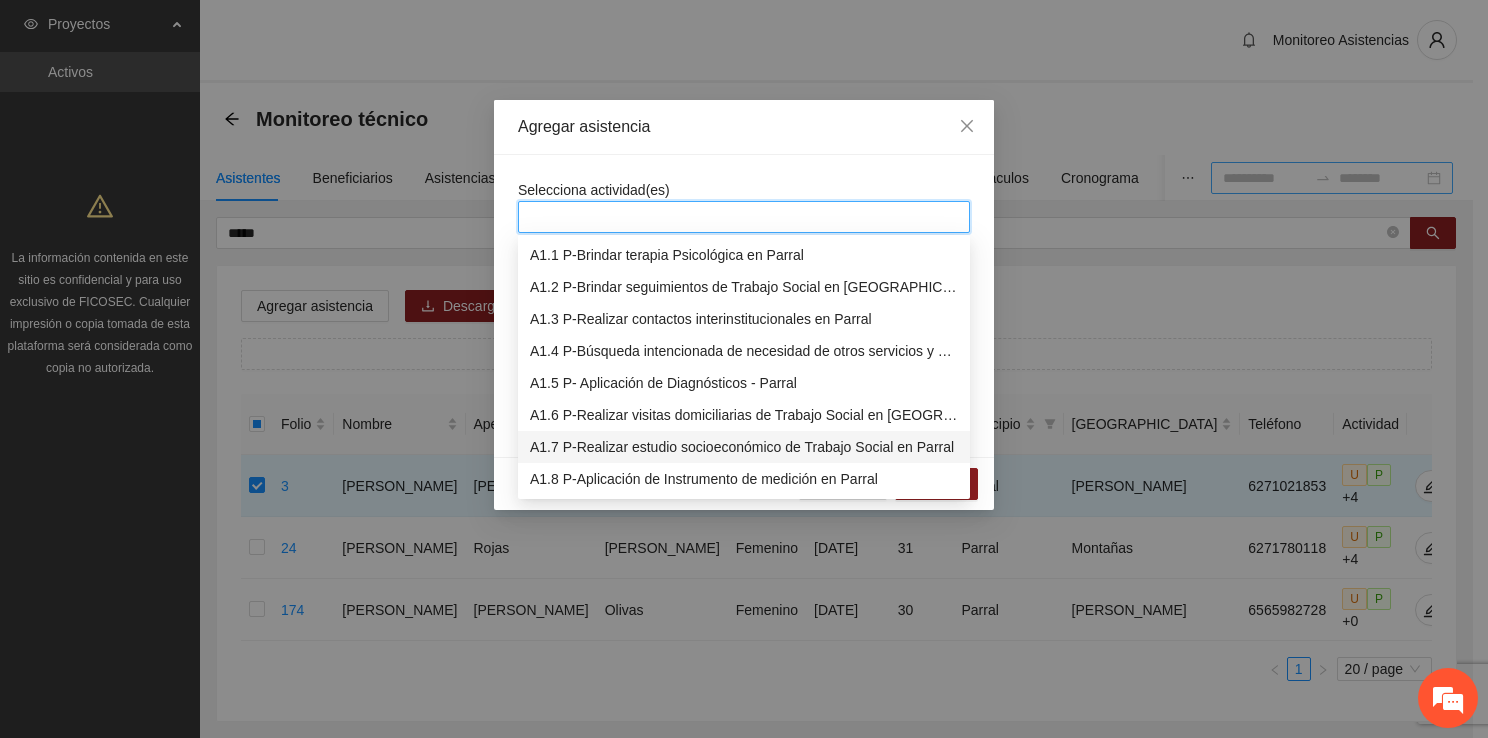 click on "A1.7 P-Realizar estudio socioeconómico de Trabajo Social en Parral" at bounding box center [744, 447] 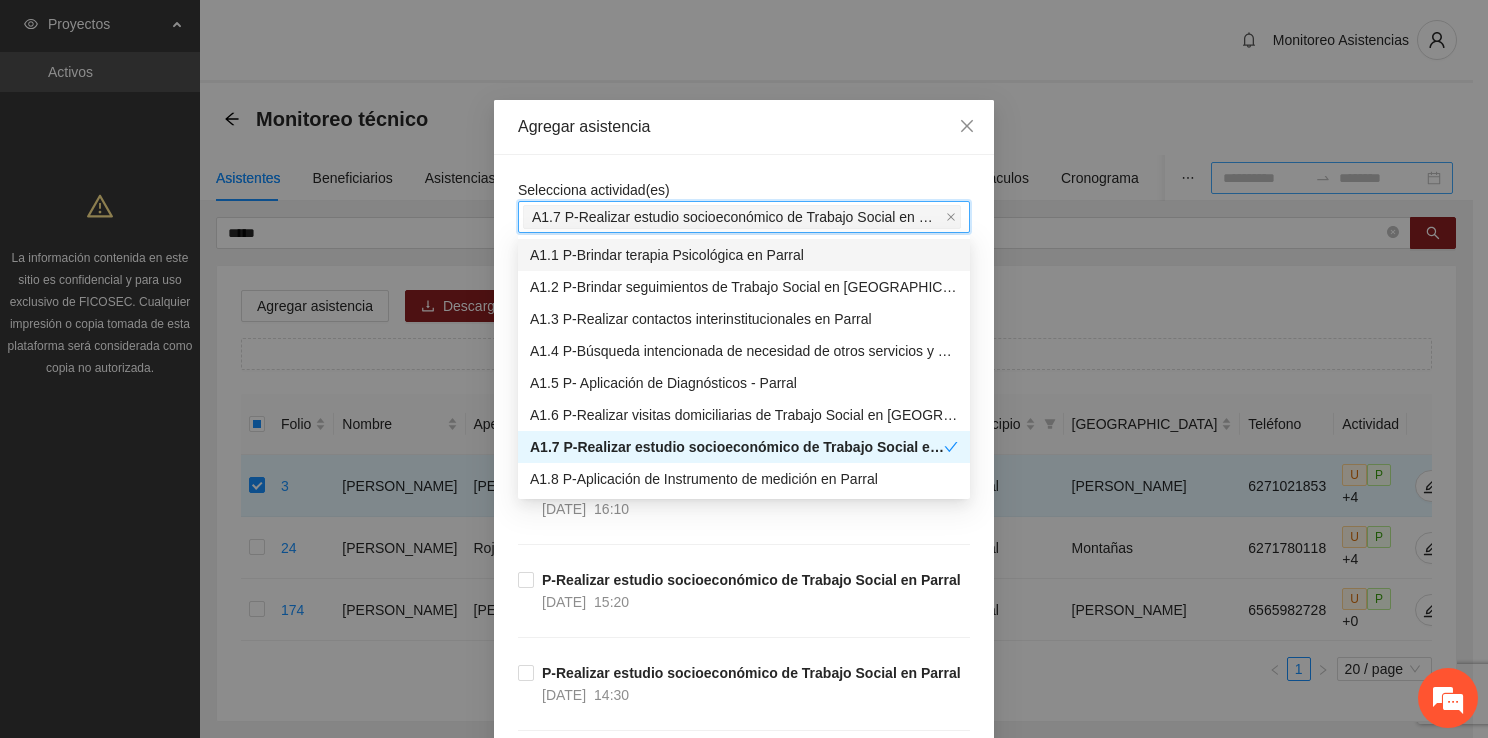 click on "Agregar asistencia" at bounding box center (744, 127) 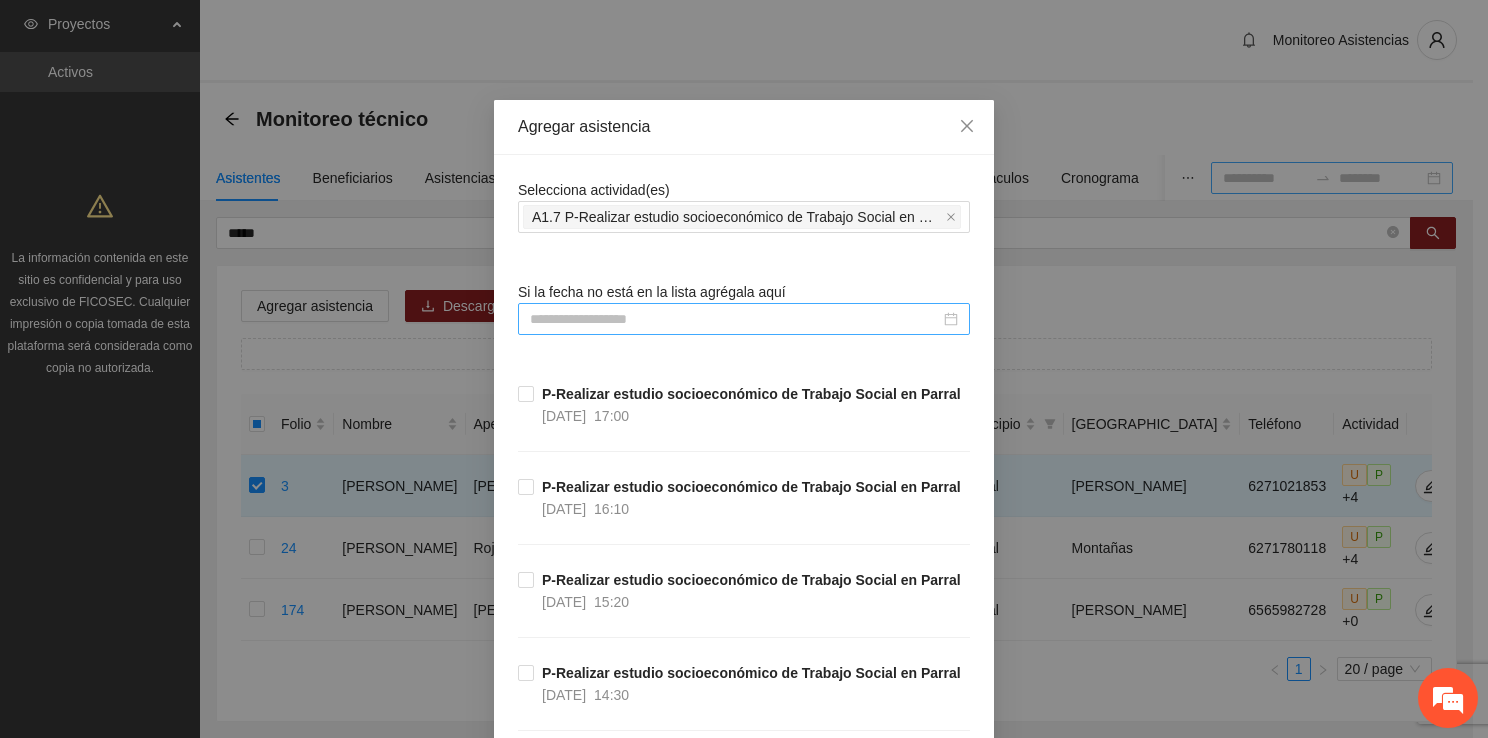 click at bounding box center (735, 319) 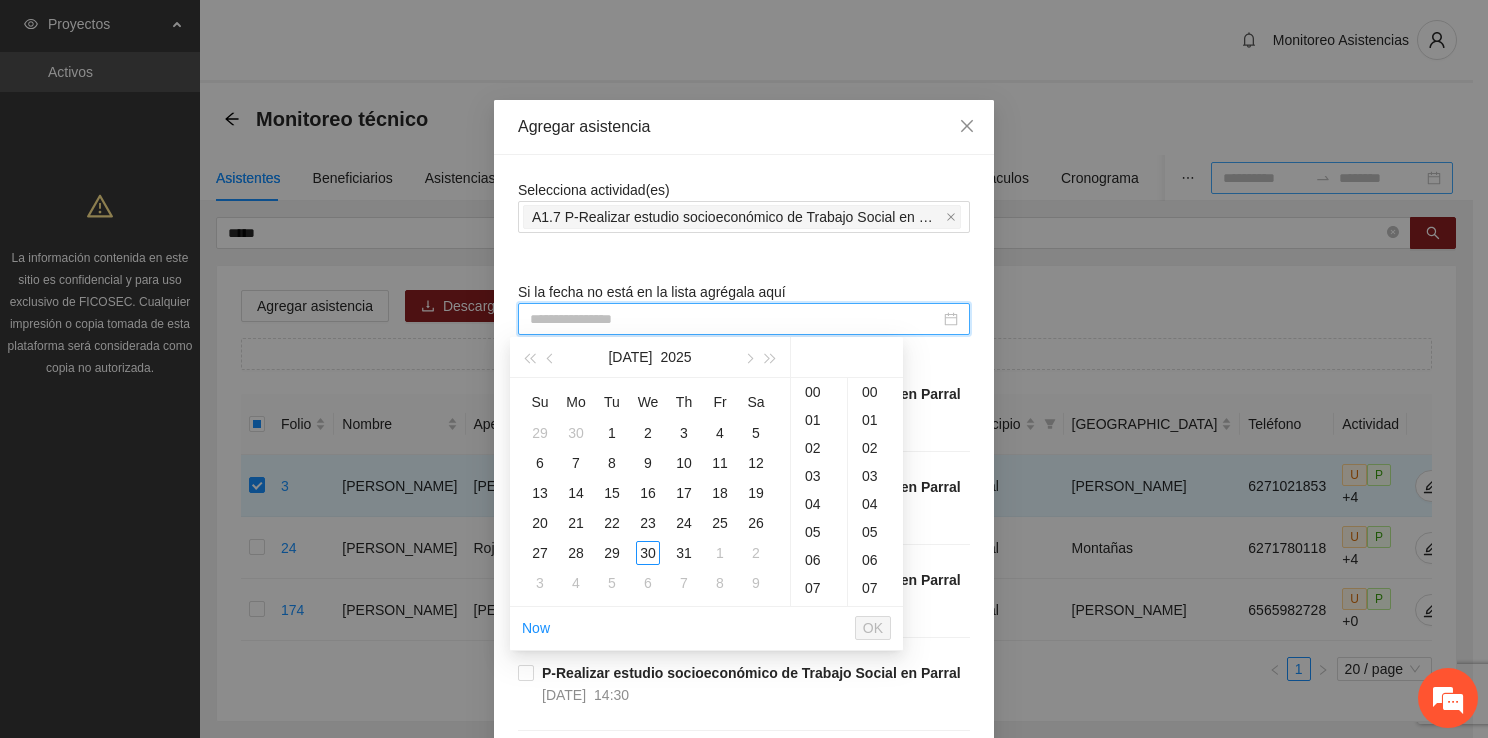 type on "**********" 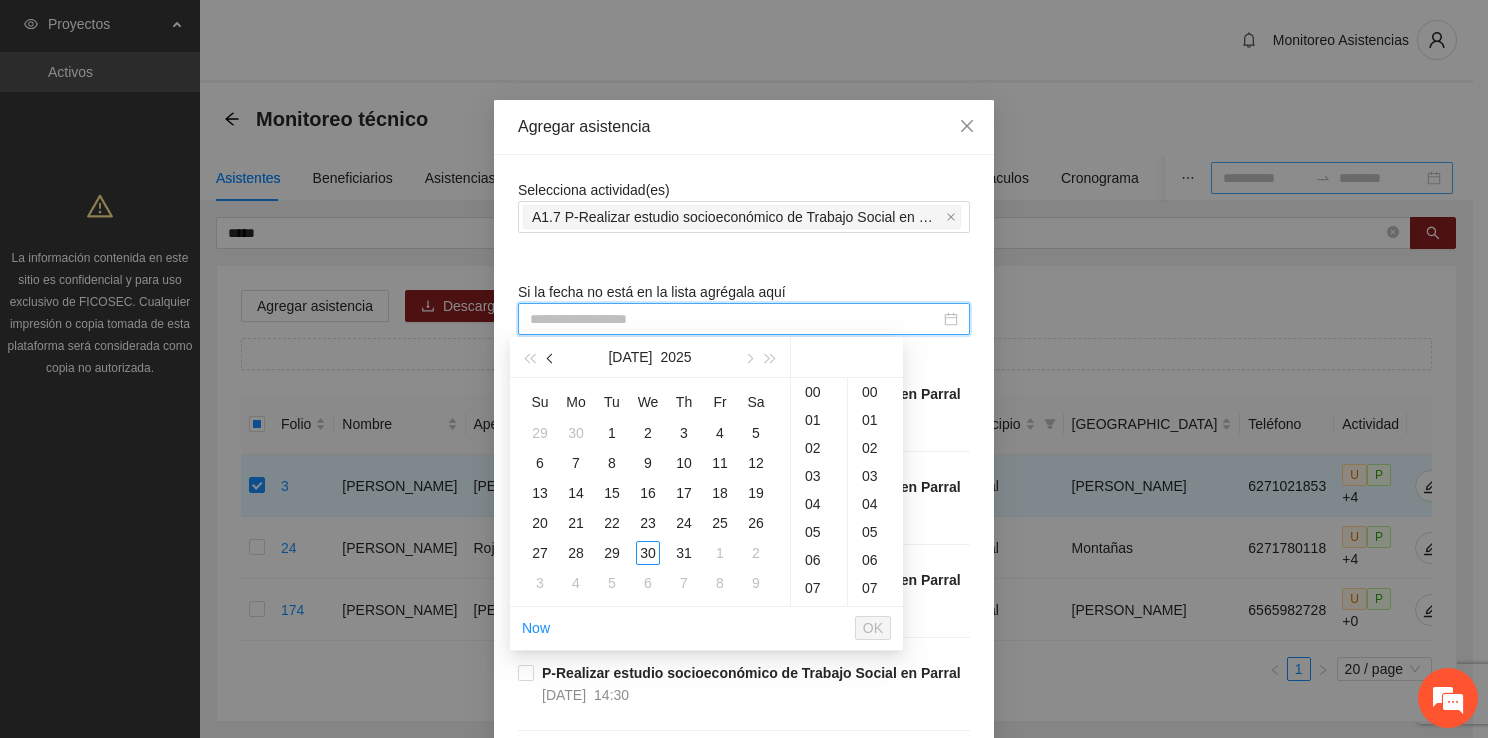 click at bounding box center [551, 357] 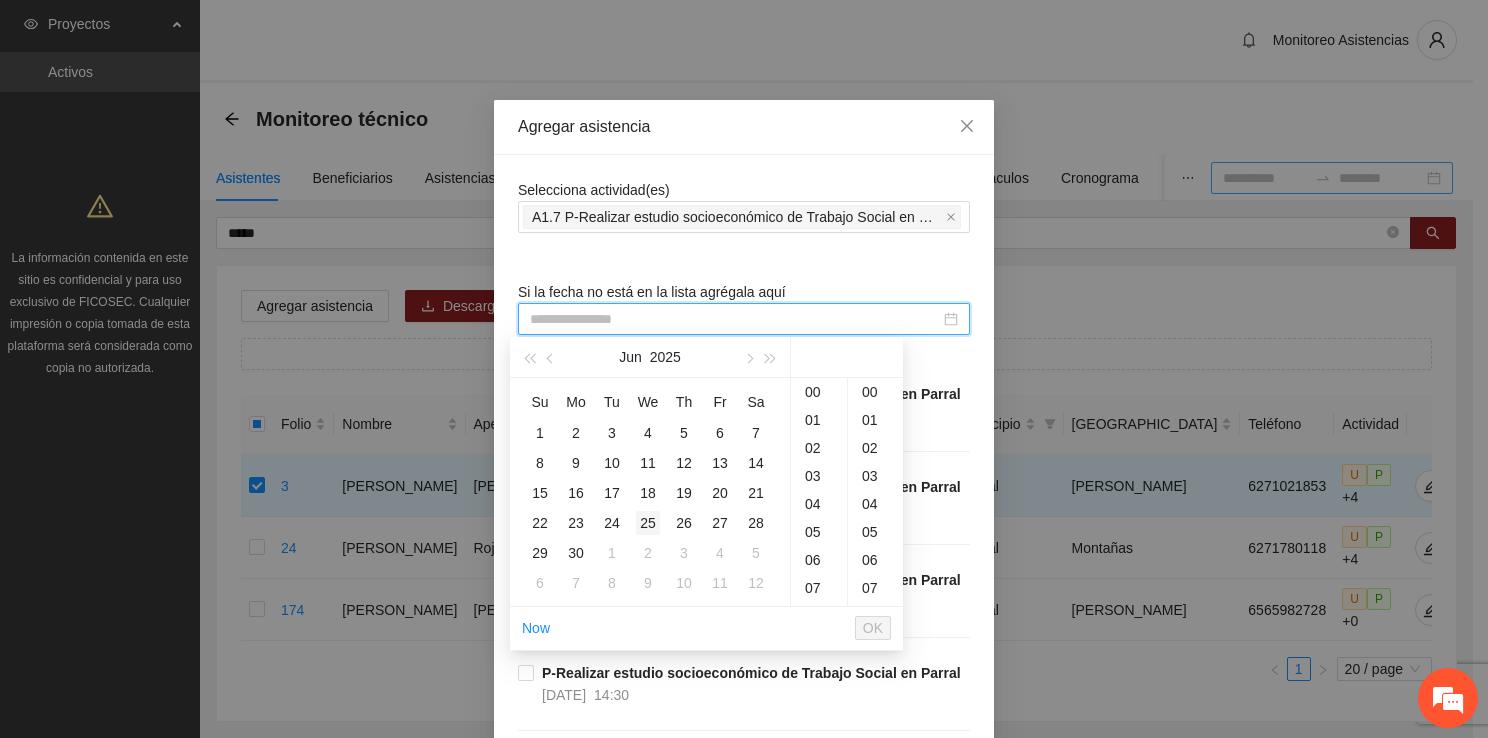 click on "25" at bounding box center [648, 523] 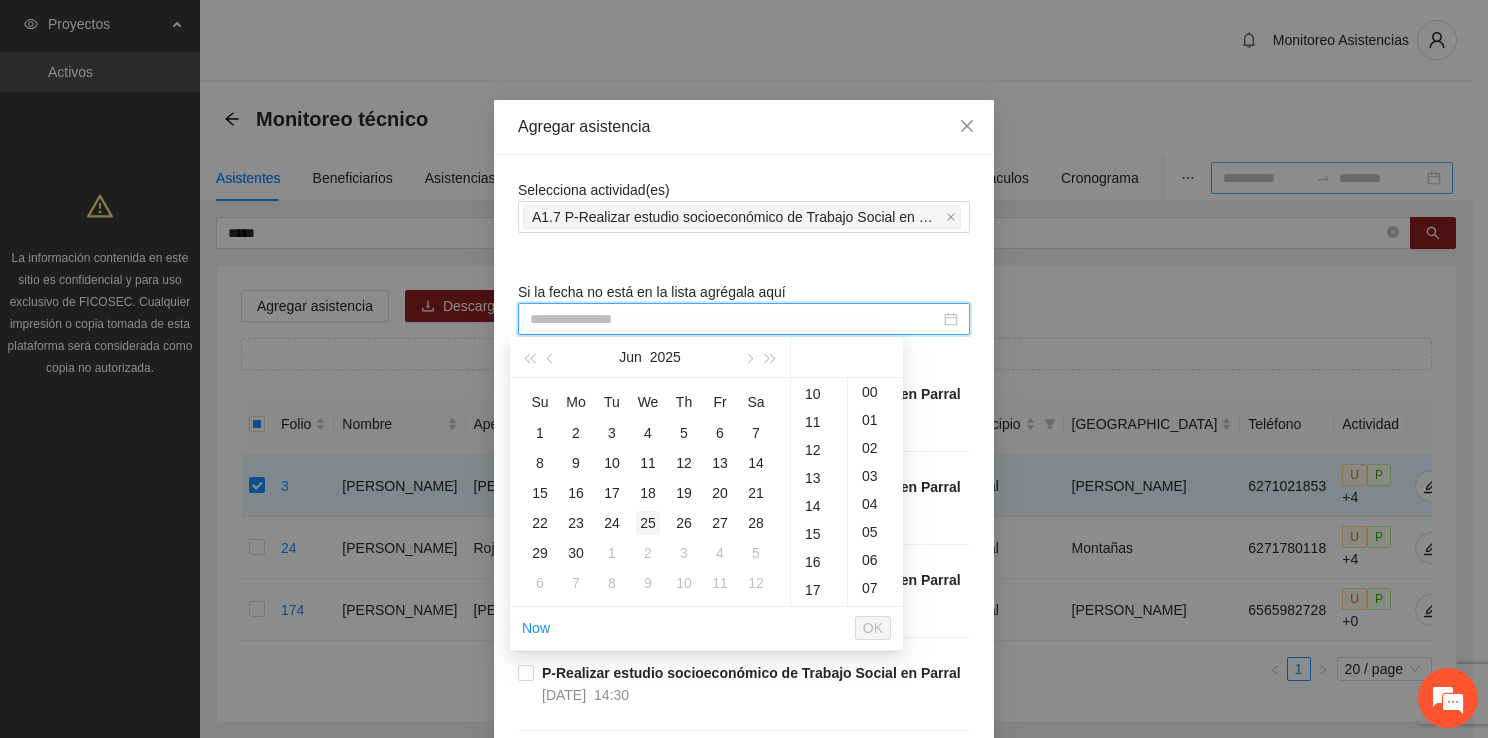 scroll, scrollTop: 670, scrollLeft: 0, axis: vertical 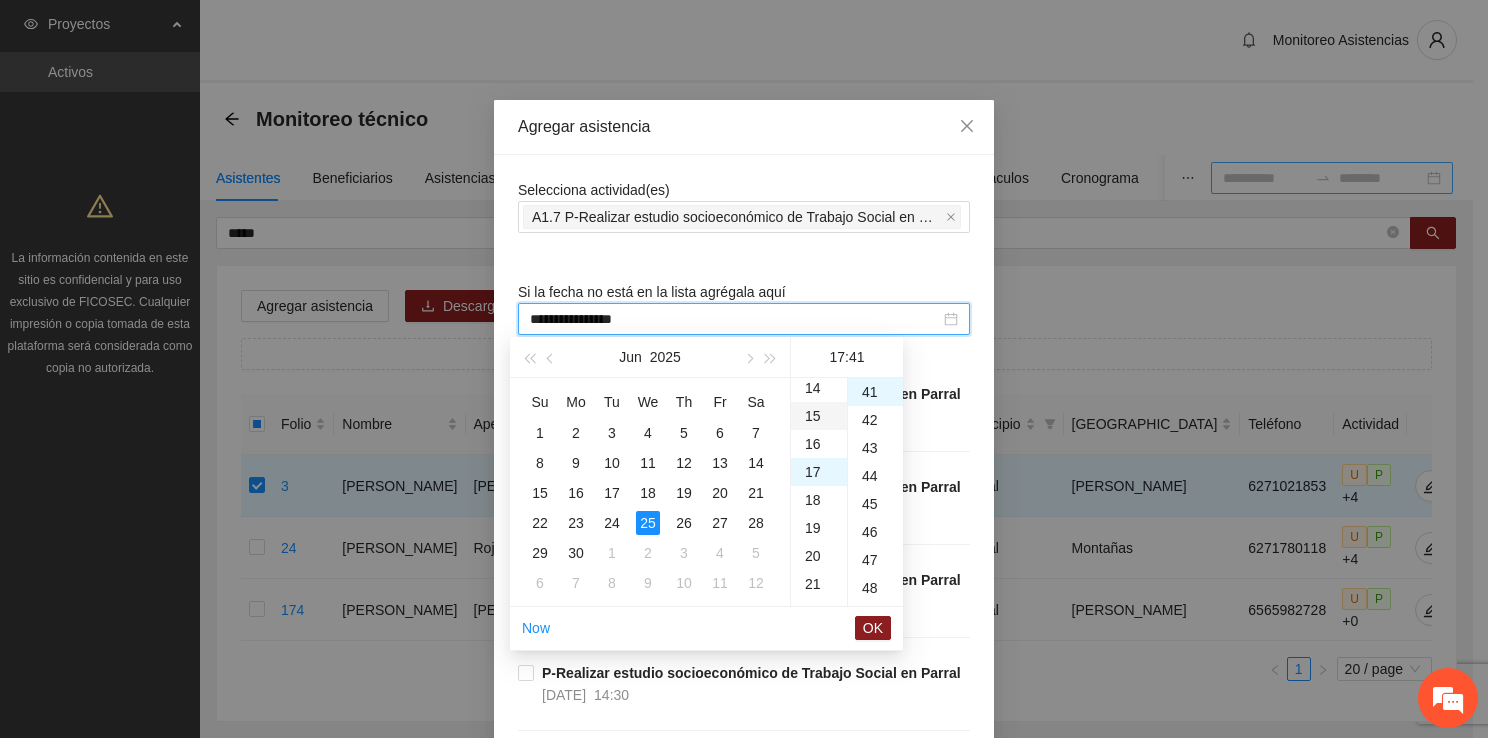 click on "15" at bounding box center (819, 416) 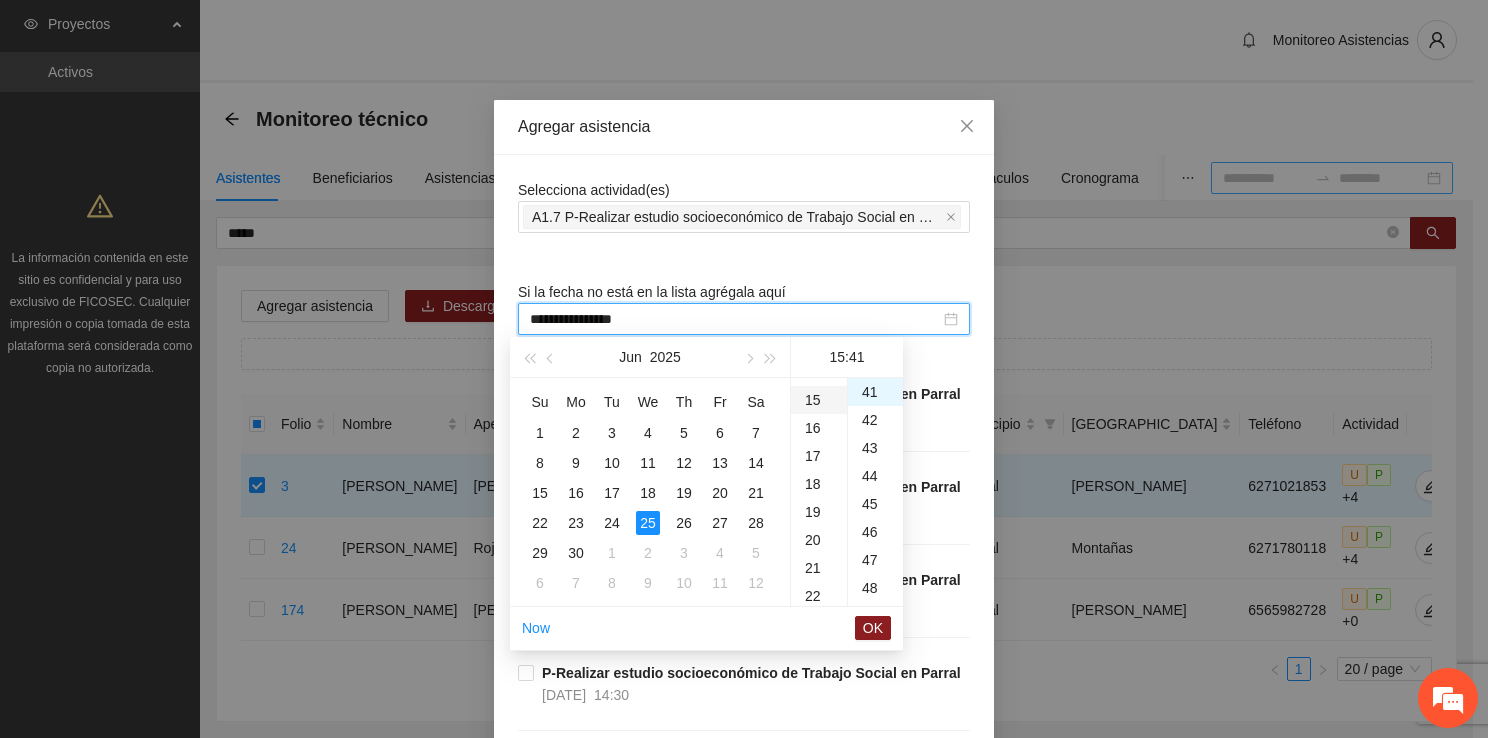 scroll, scrollTop: 420, scrollLeft: 0, axis: vertical 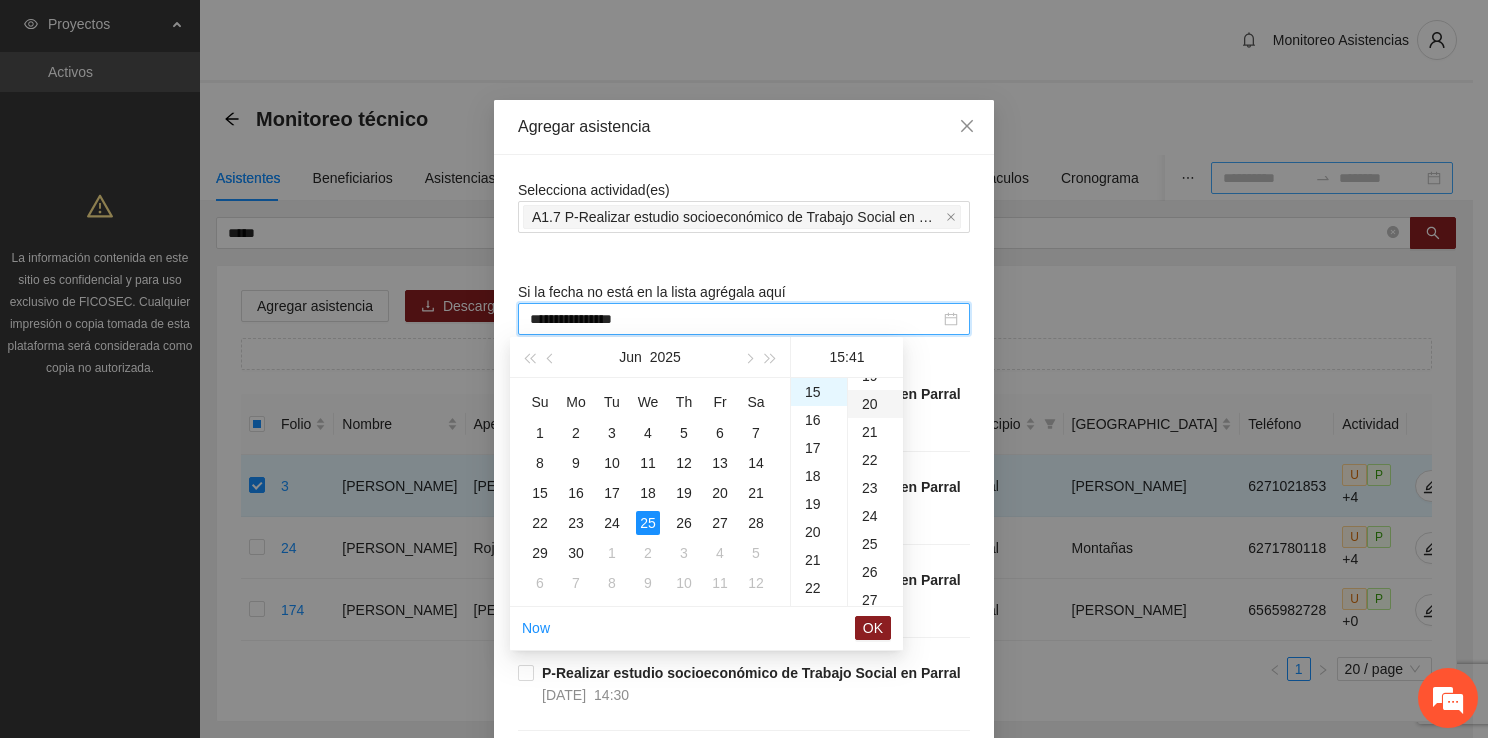 click on "20" at bounding box center (875, 404) 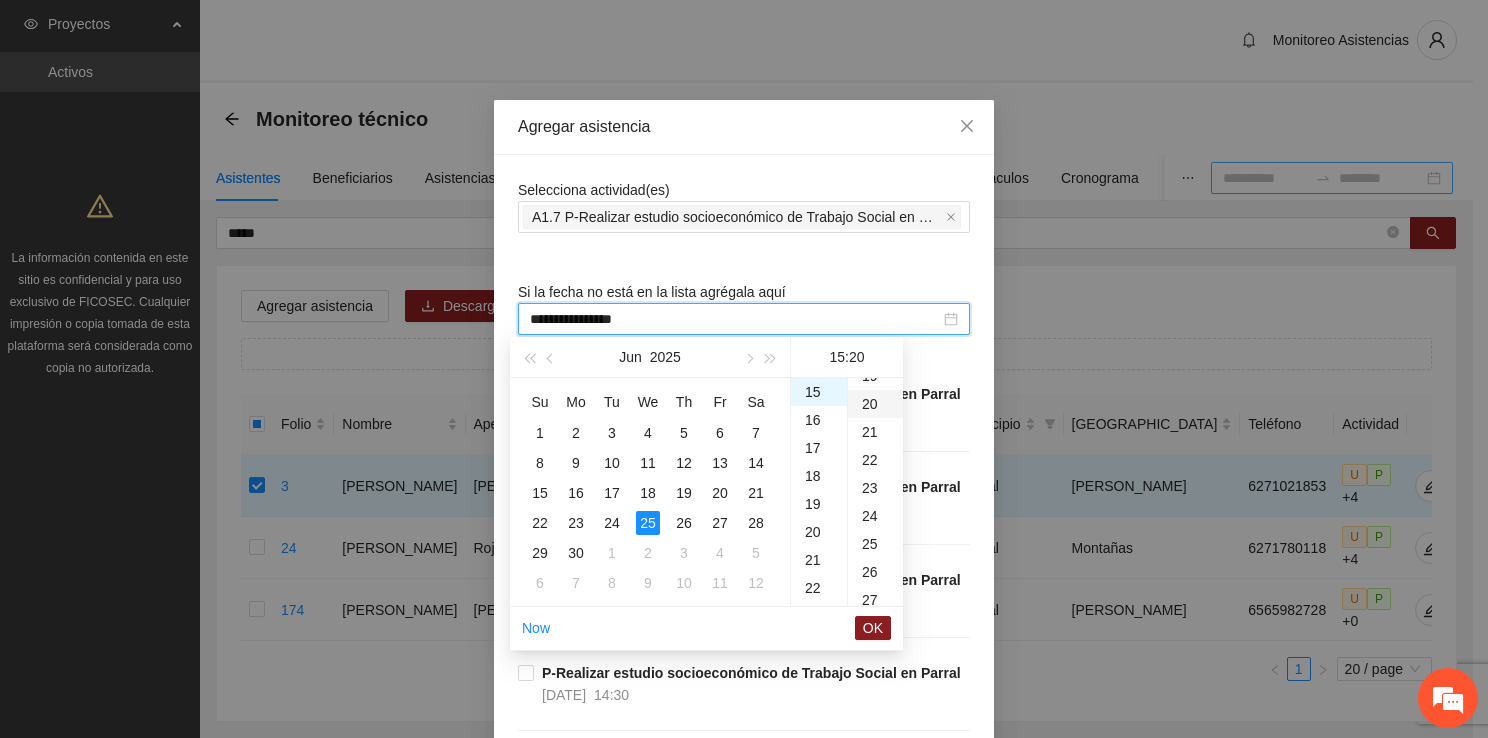 scroll, scrollTop: 560, scrollLeft: 0, axis: vertical 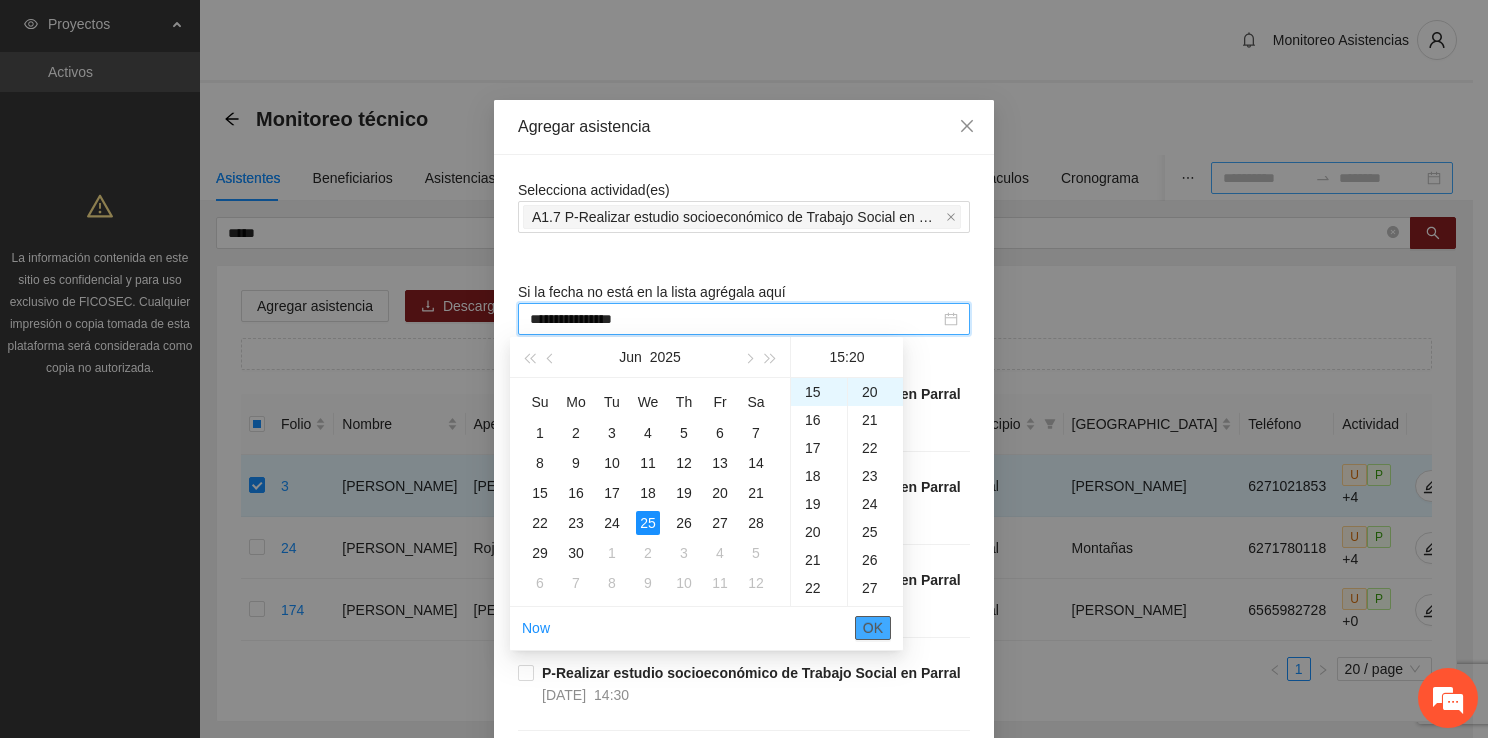 click on "OK" at bounding box center [873, 628] 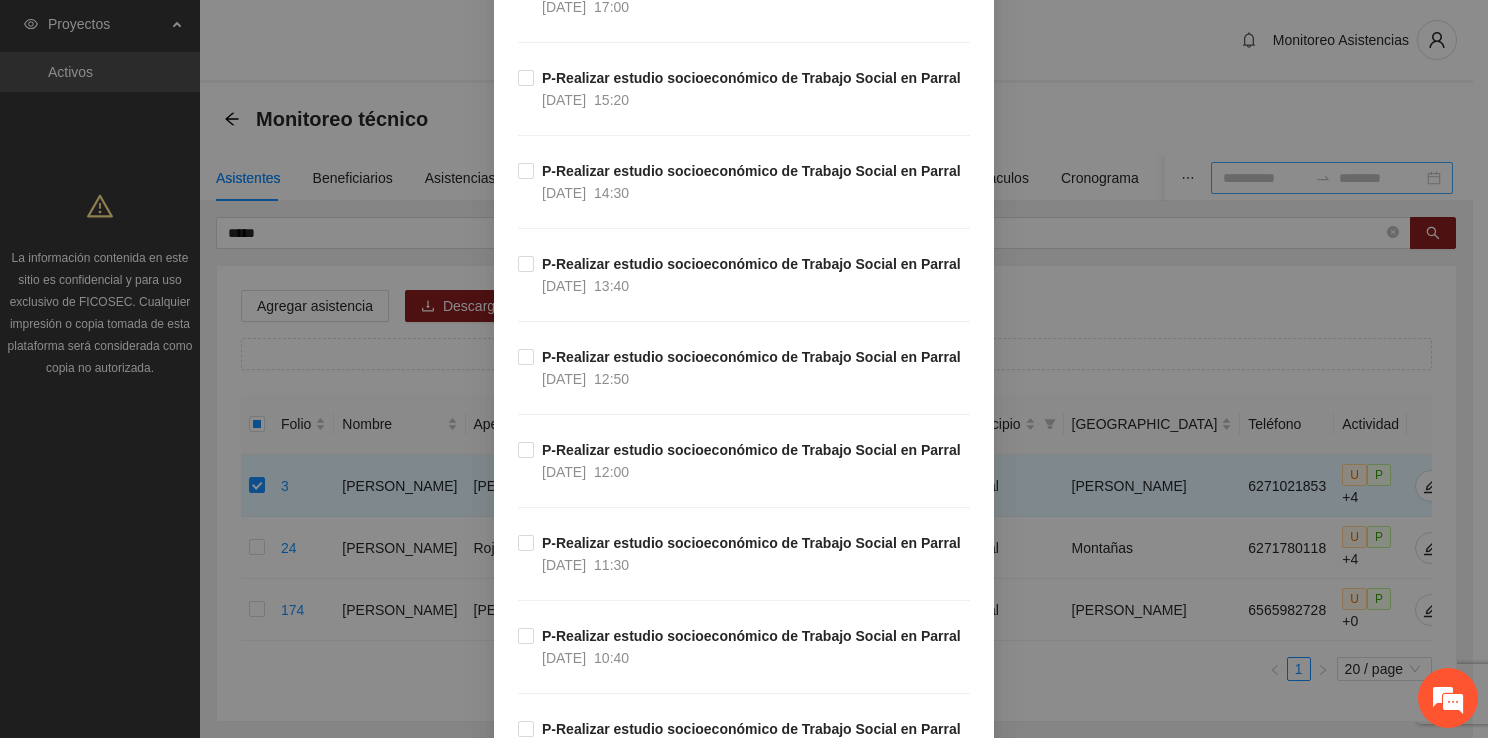 scroll, scrollTop: 0, scrollLeft: 0, axis: both 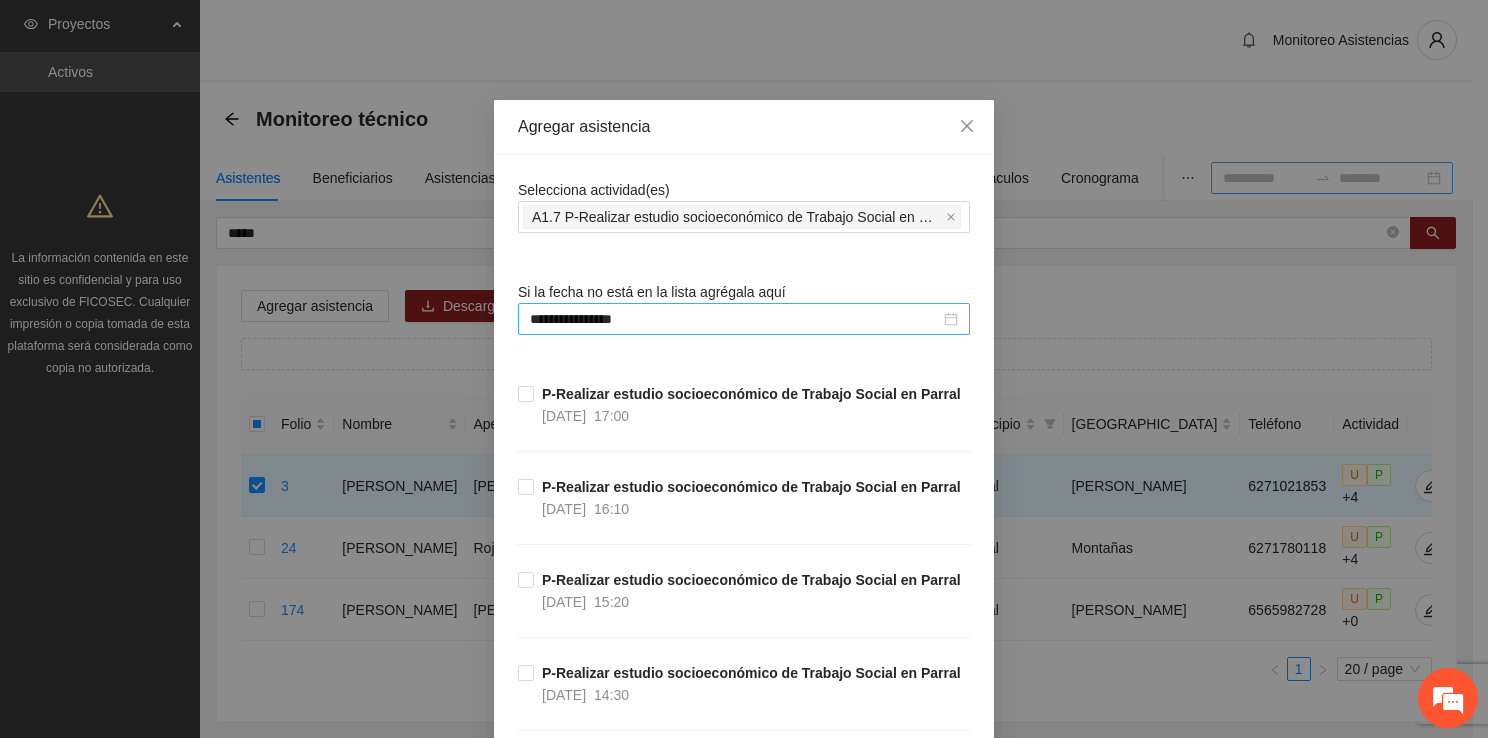 click on "**********" at bounding box center [744, 319] 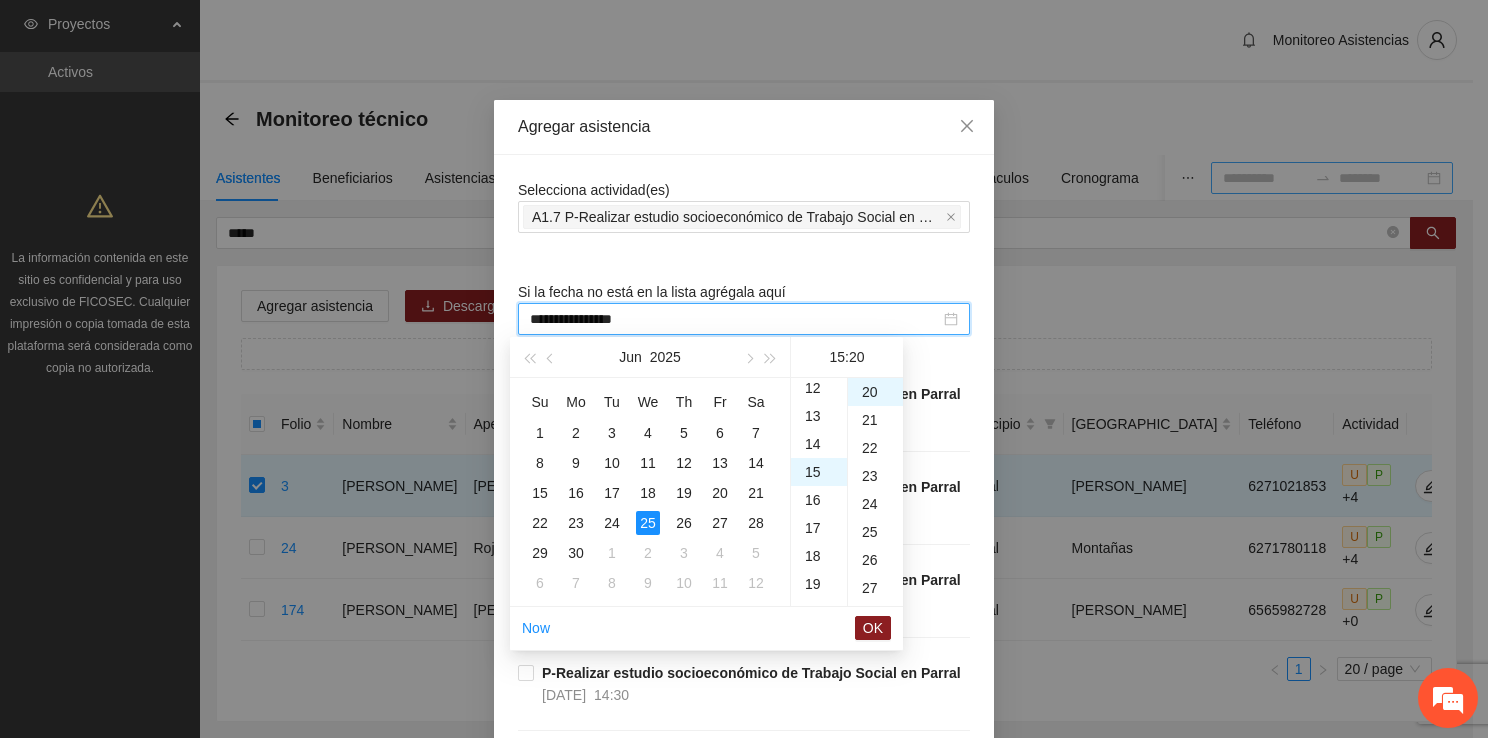 scroll, scrollTop: 300, scrollLeft: 0, axis: vertical 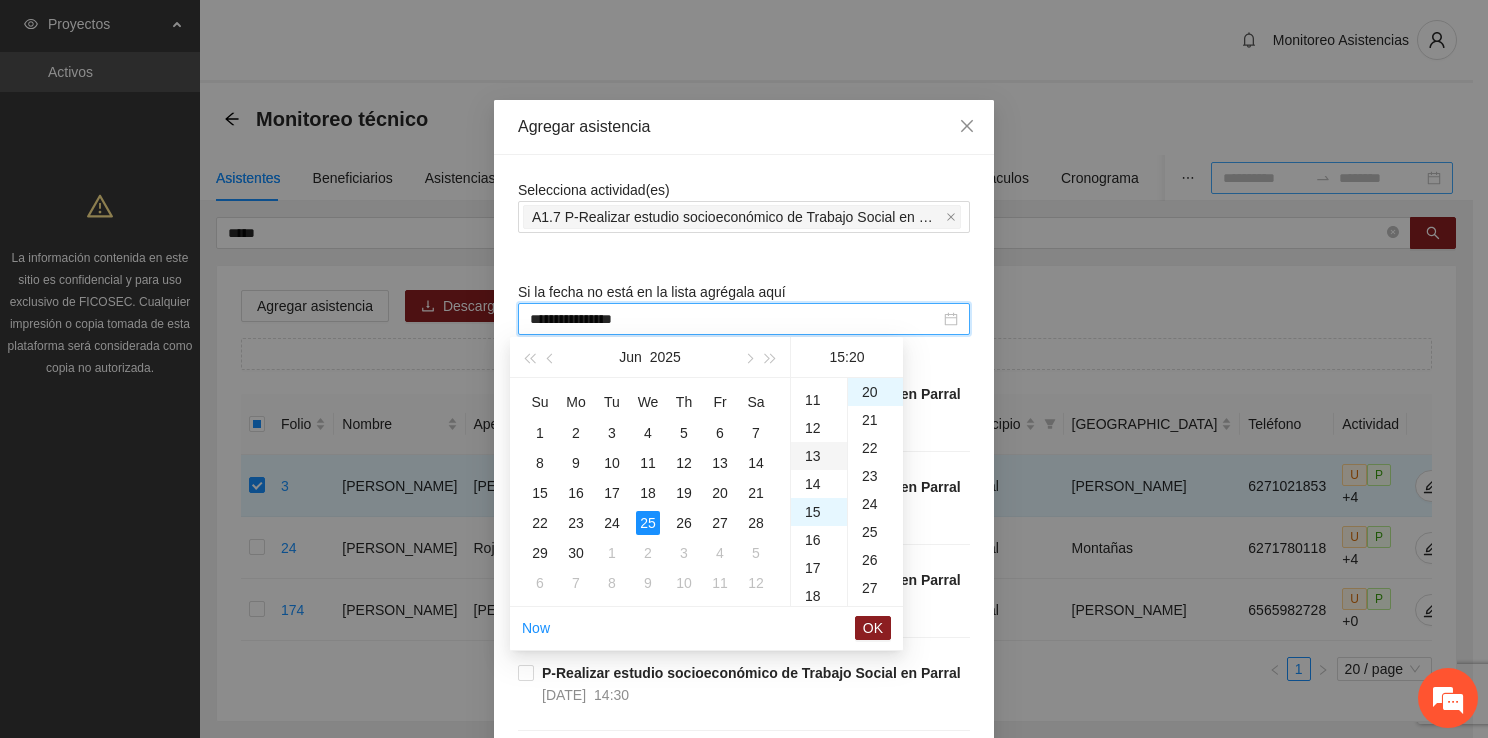 click on "13" at bounding box center [819, 456] 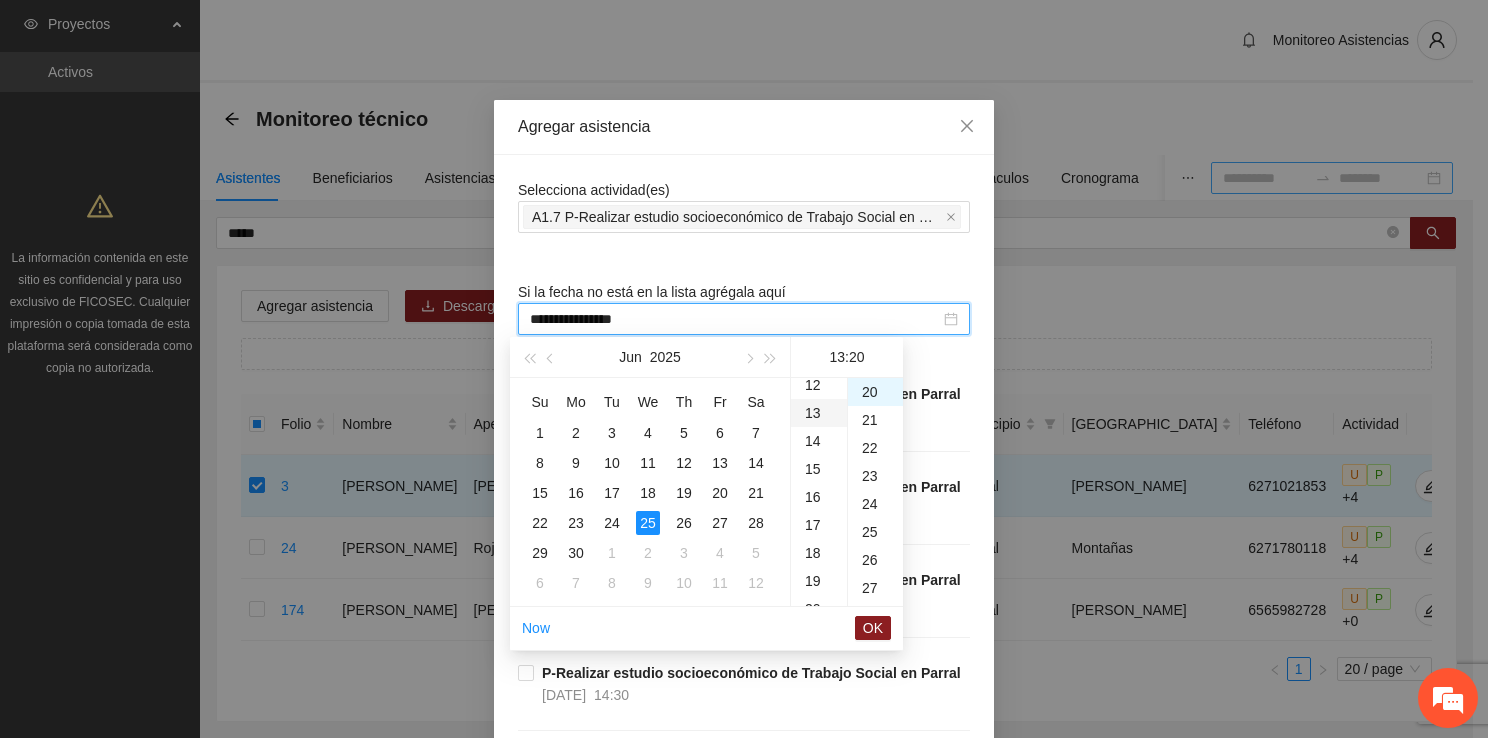 scroll, scrollTop: 364, scrollLeft: 0, axis: vertical 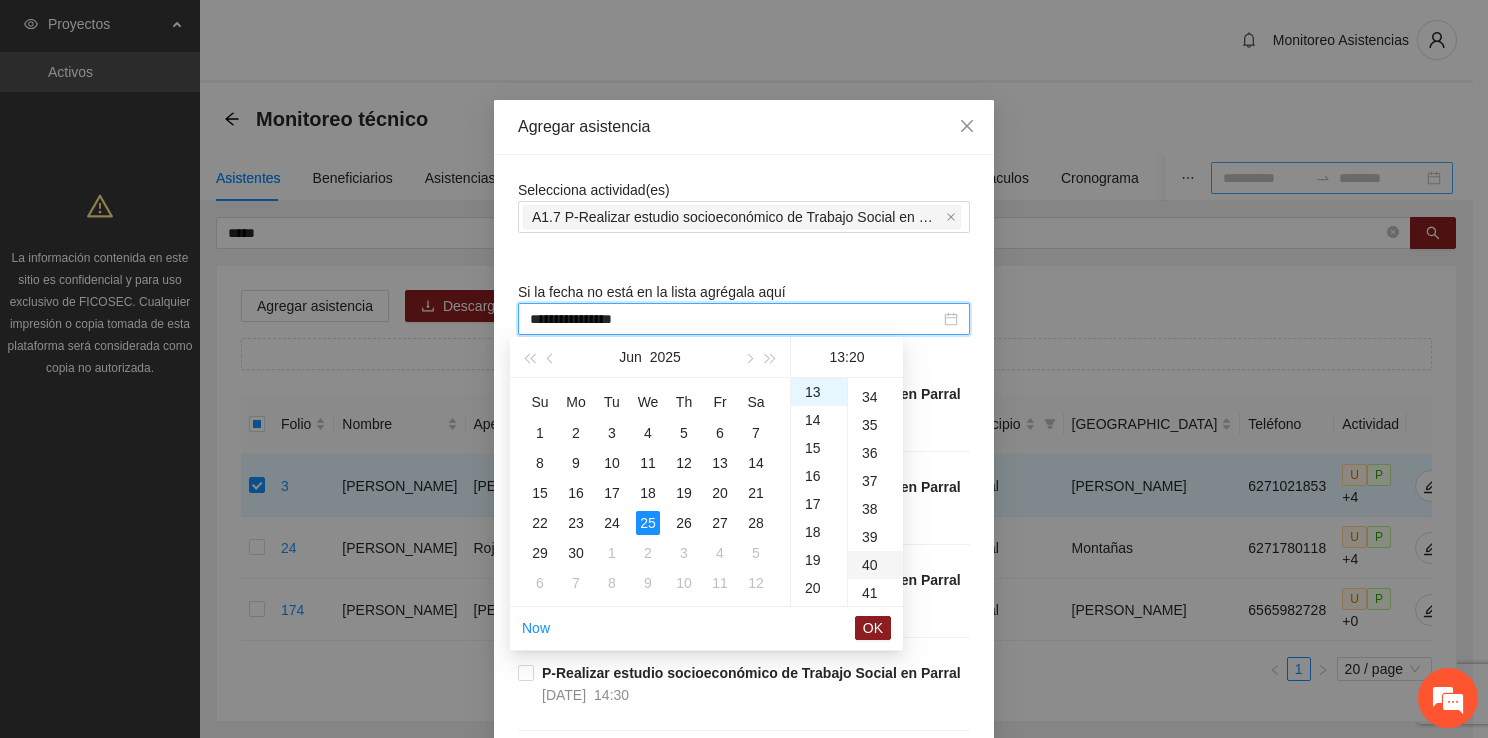 click on "40" at bounding box center [875, 565] 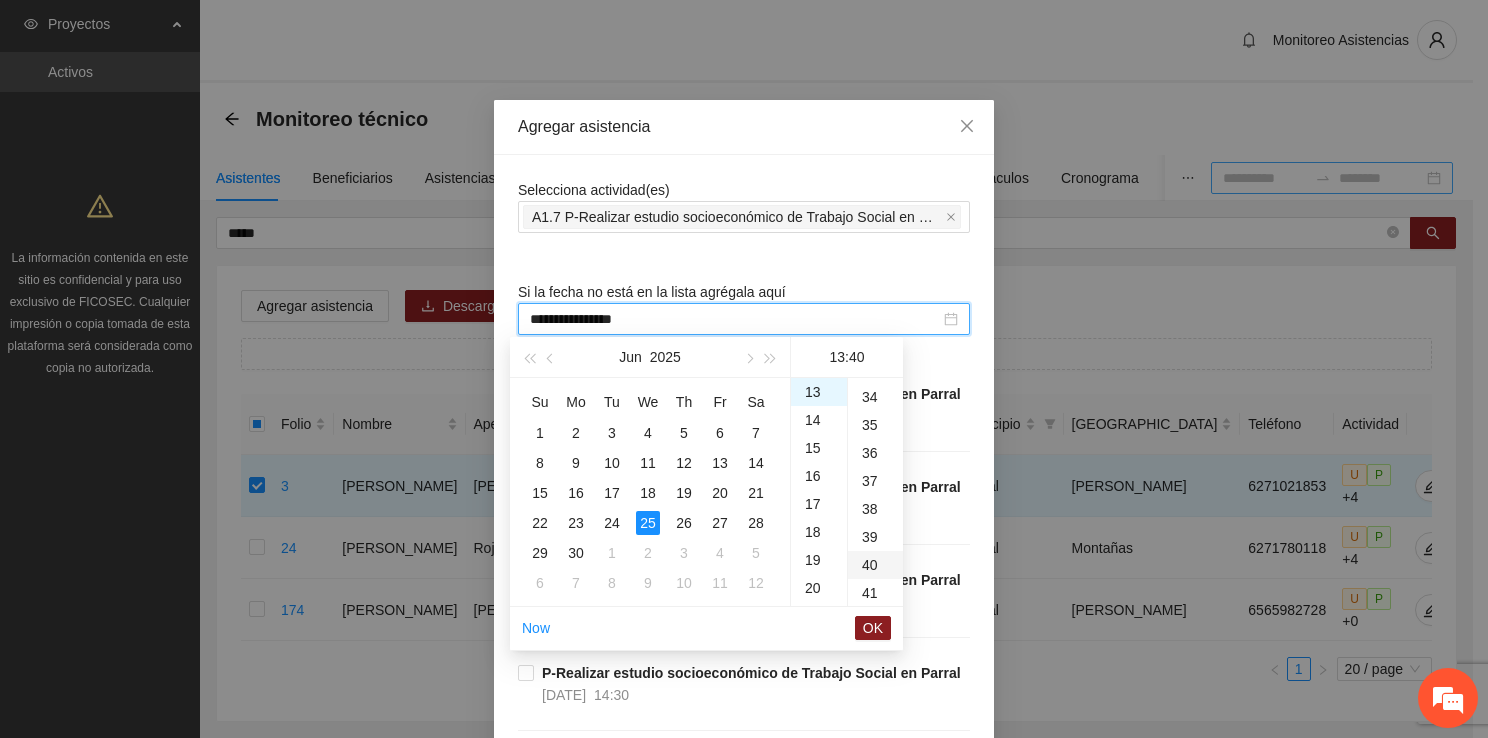 scroll, scrollTop: 1120, scrollLeft: 0, axis: vertical 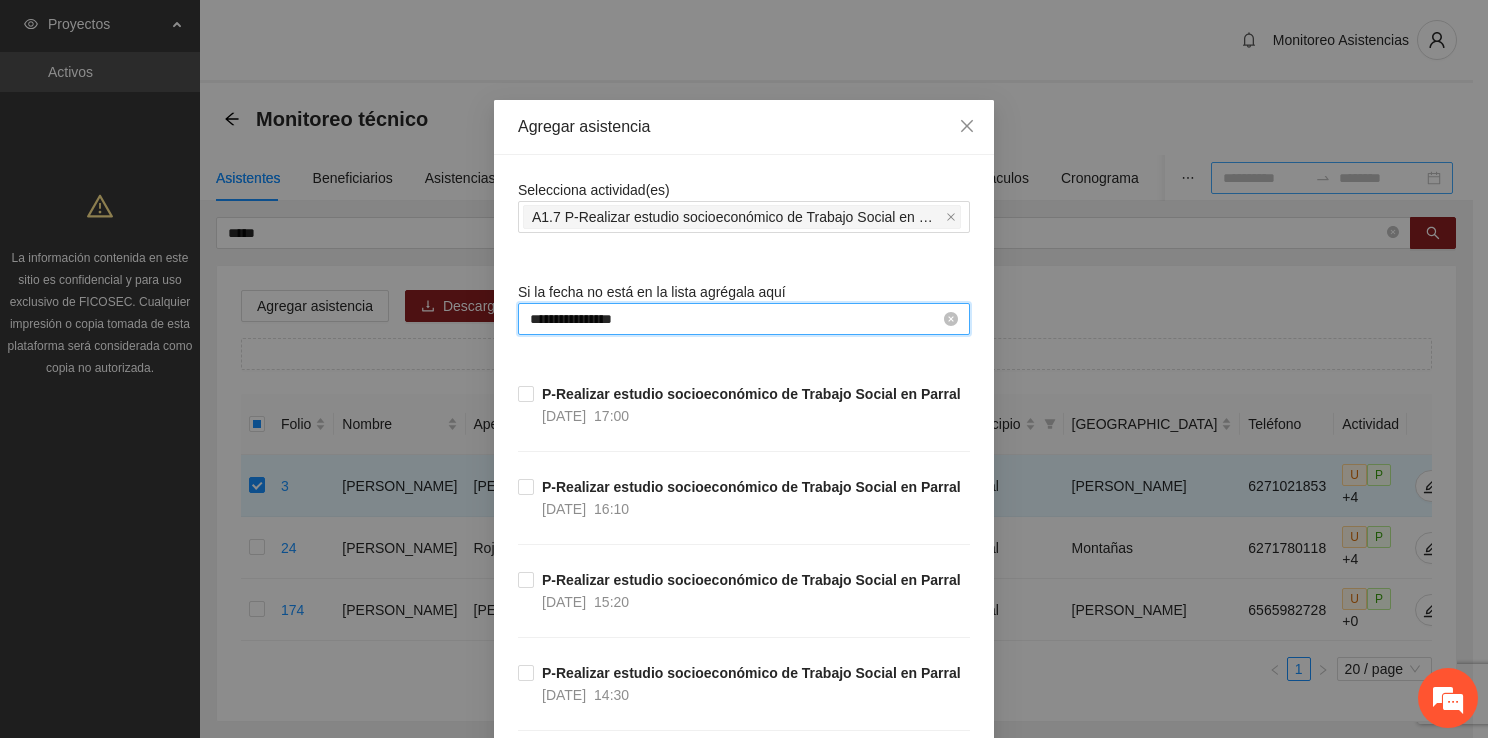 click on "**********" at bounding box center (735, 319) 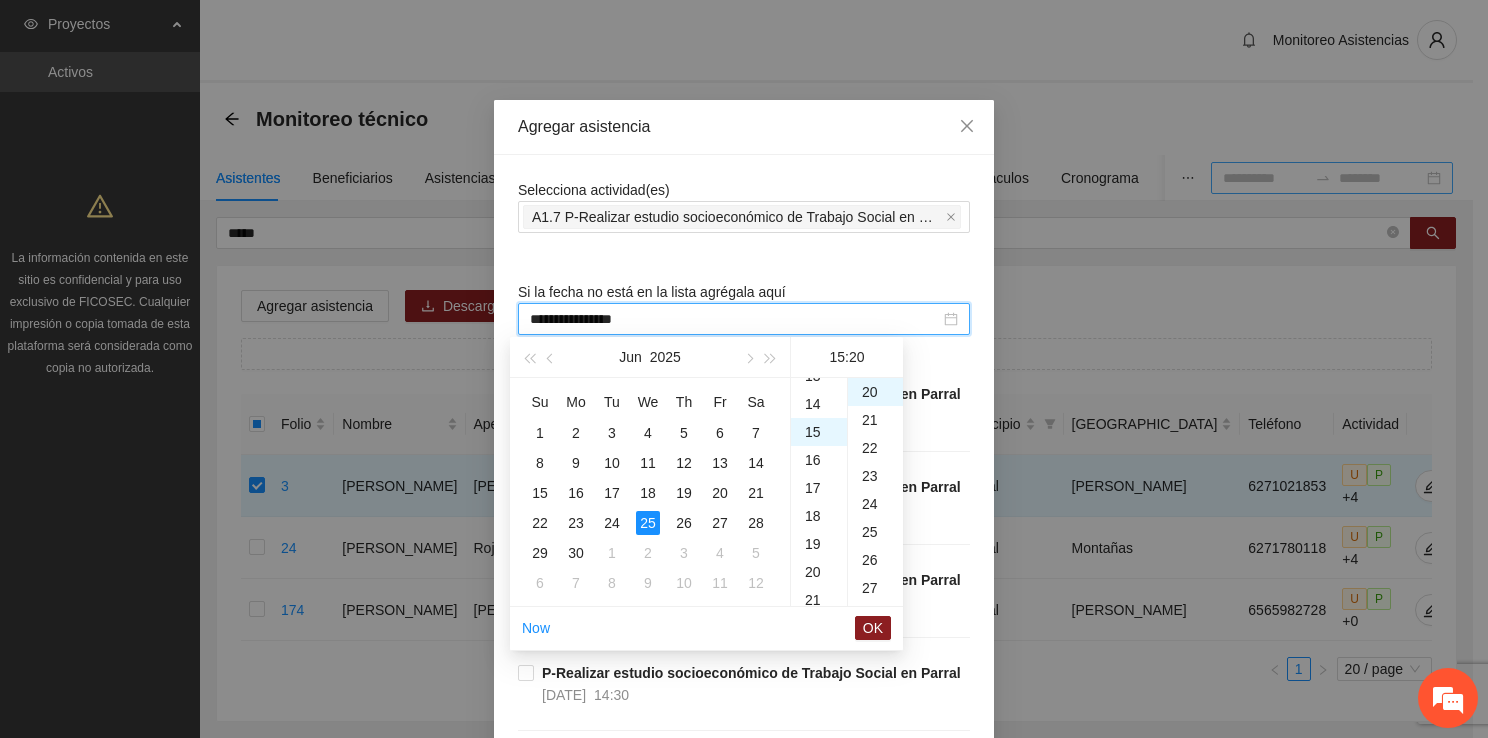 scroll, scrollTop: 340, scrollLeft: 0, axis: vertical 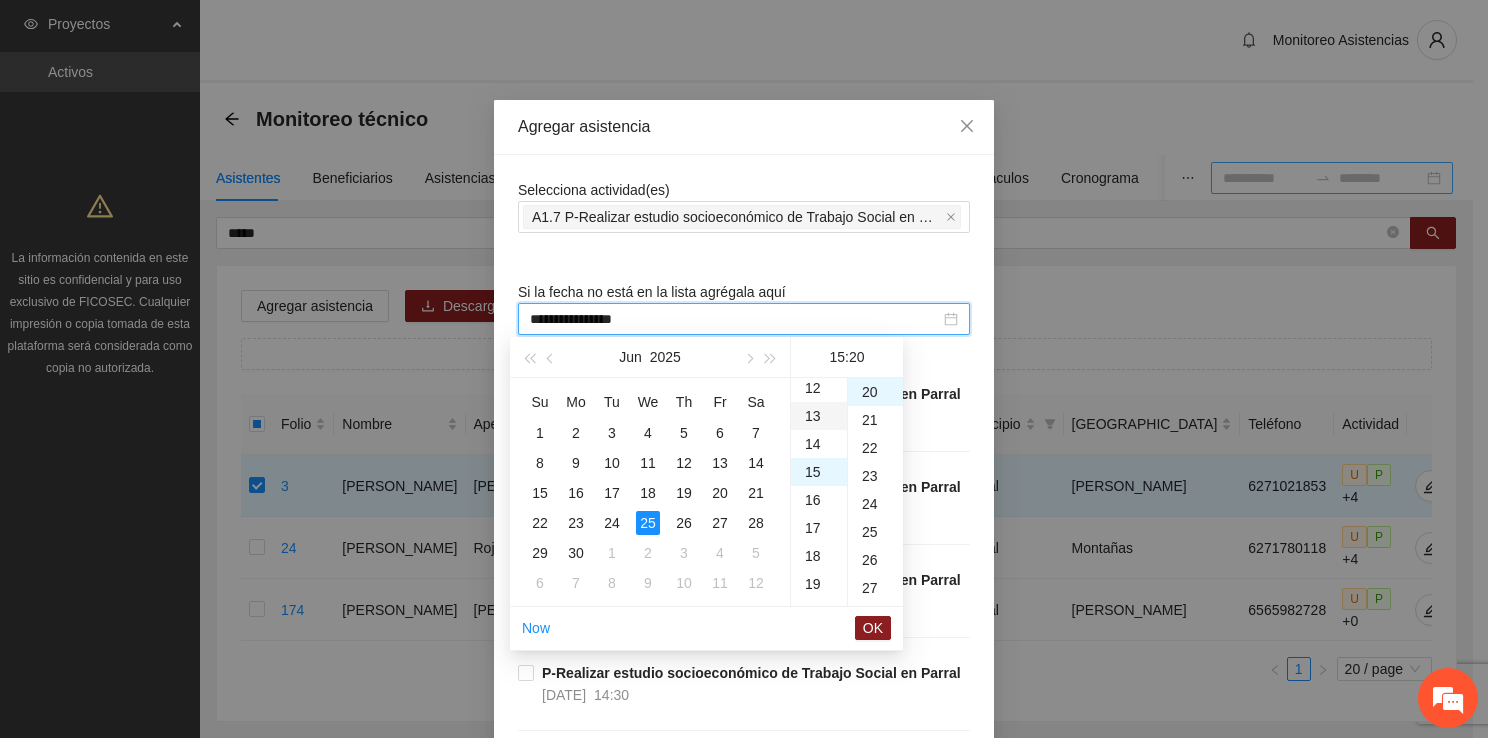 click on "13" at bounding box center (819, 416) 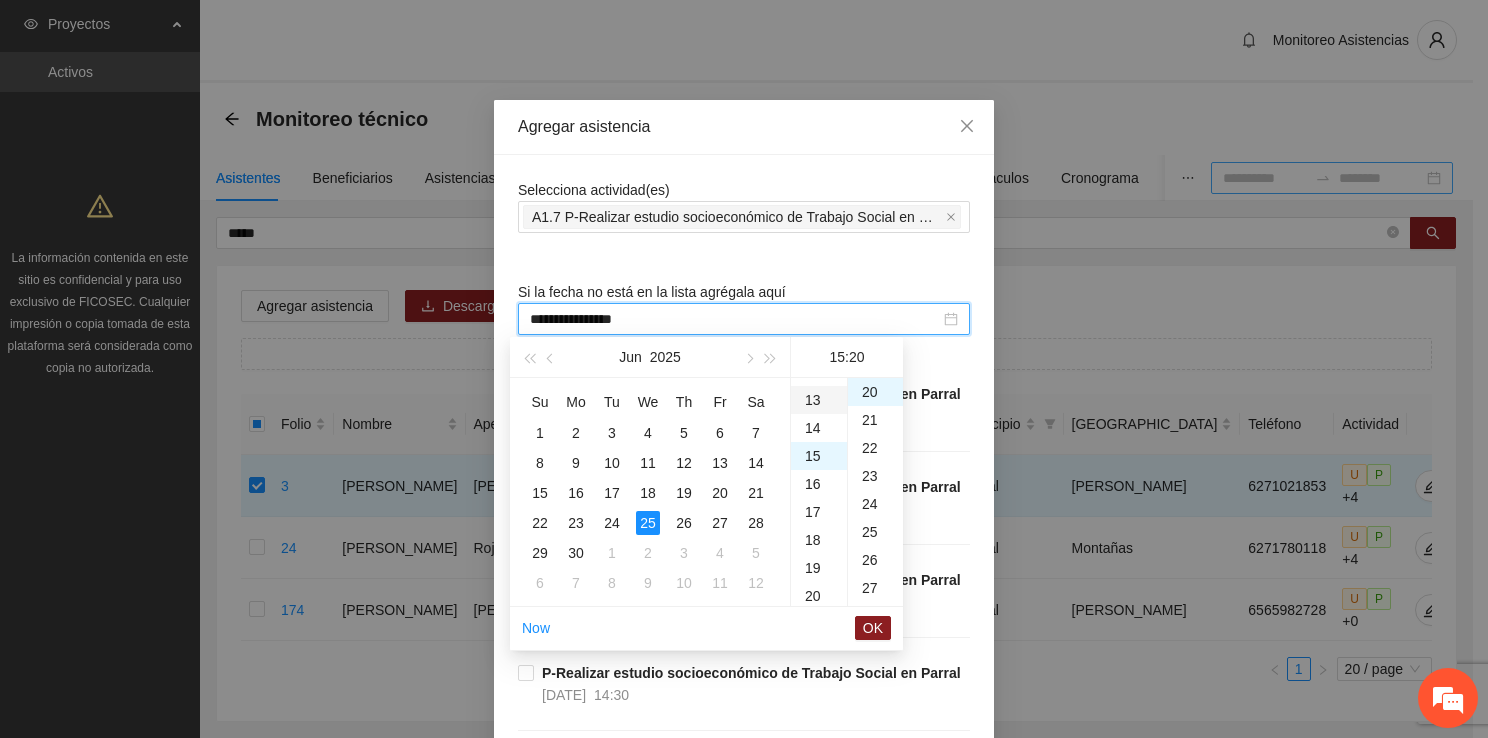 scroll, scrollTop: 364, scrollLeft: 0, axis: vertical 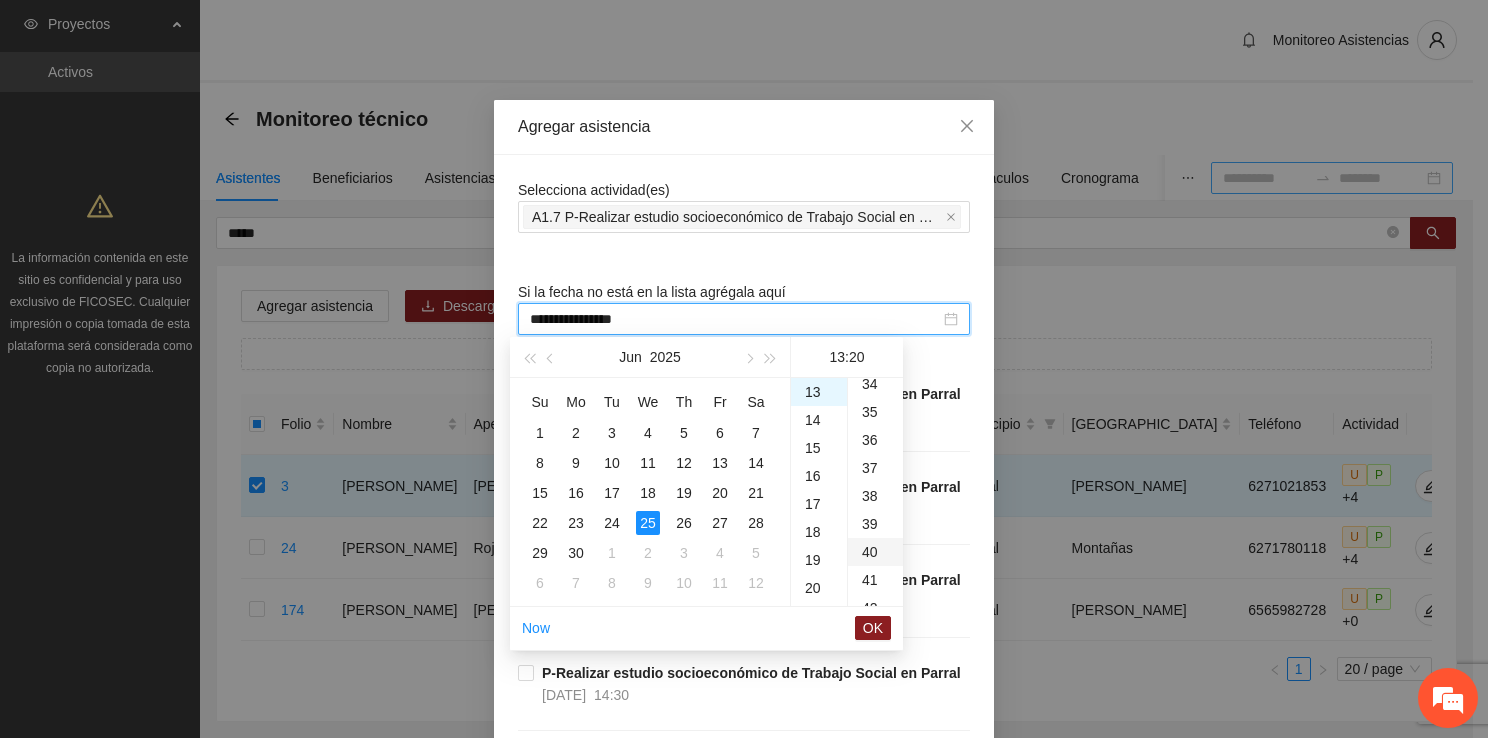 click on "40" at bounding box center [875, 552] 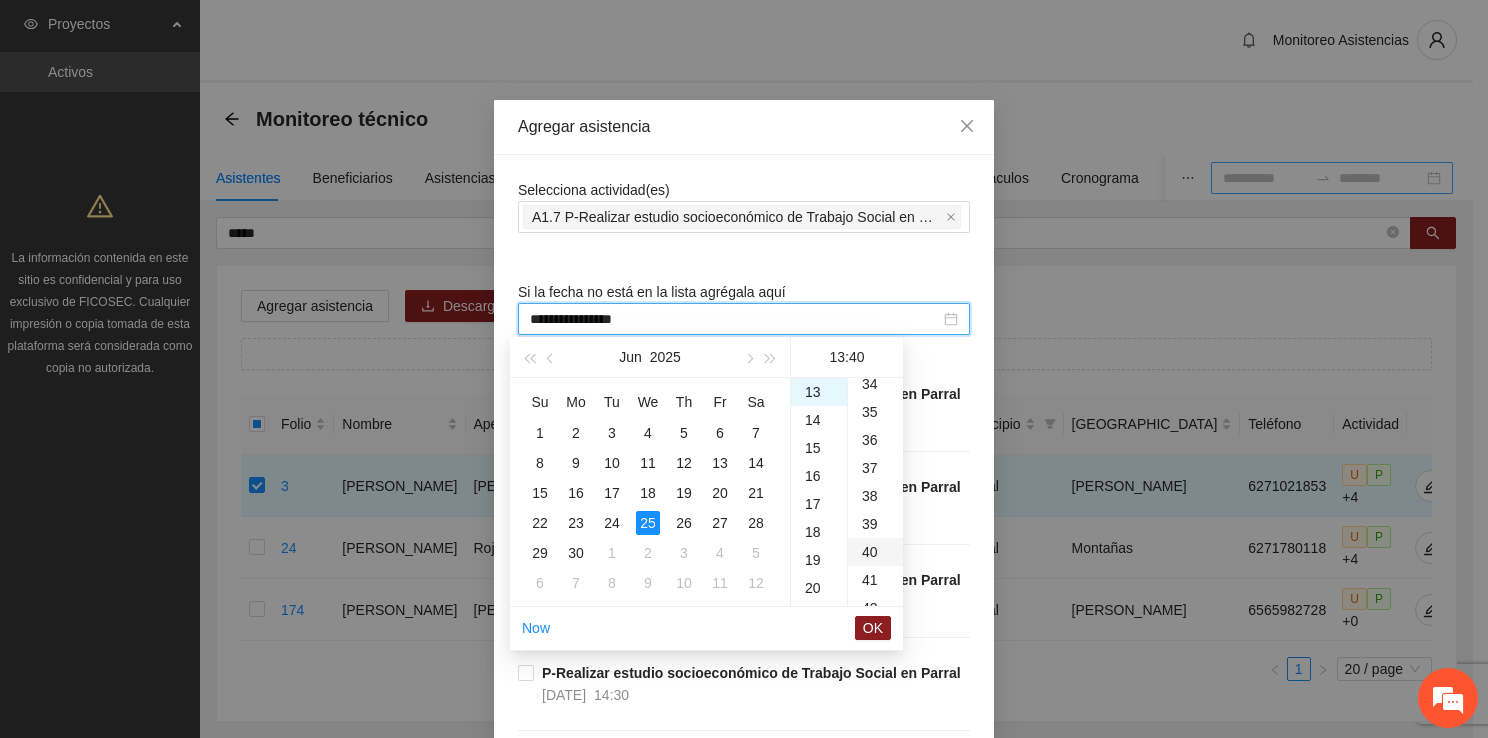 scroll, scrollTop: 1120, scrollLeft: 0, axis: vertical 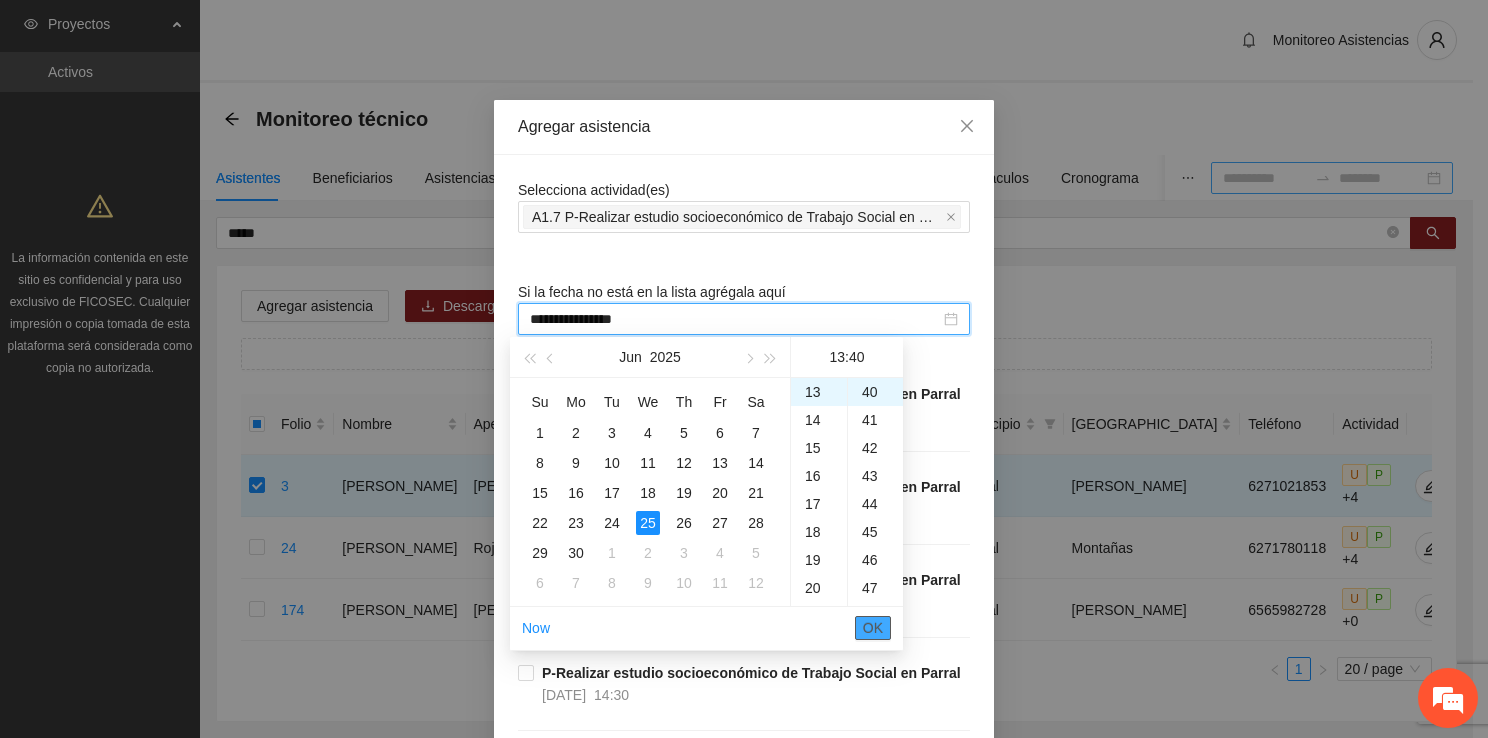 click on "OK" at bounding box center [873, 628] 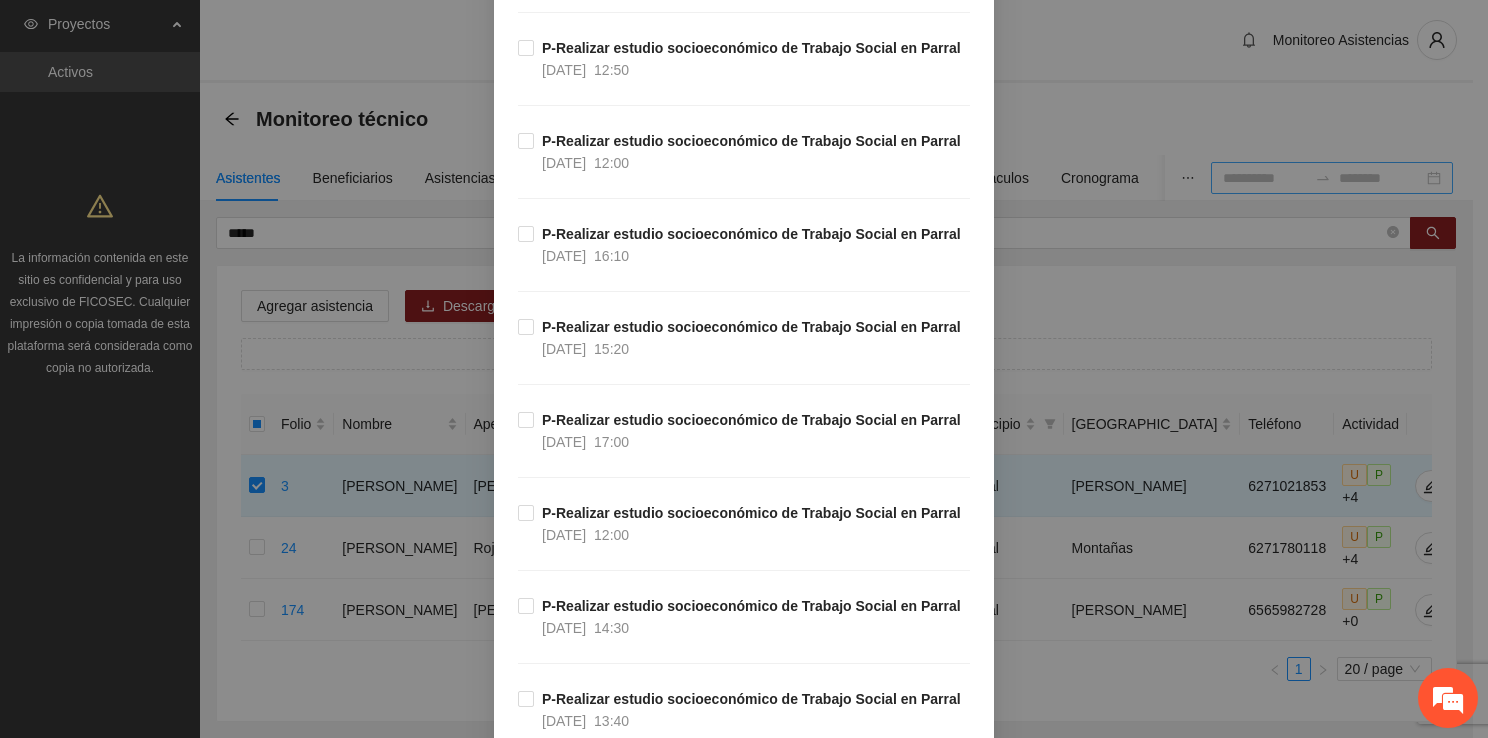 scroll, scrollTop: 6660, scrollLeft: 0, axis: vertical 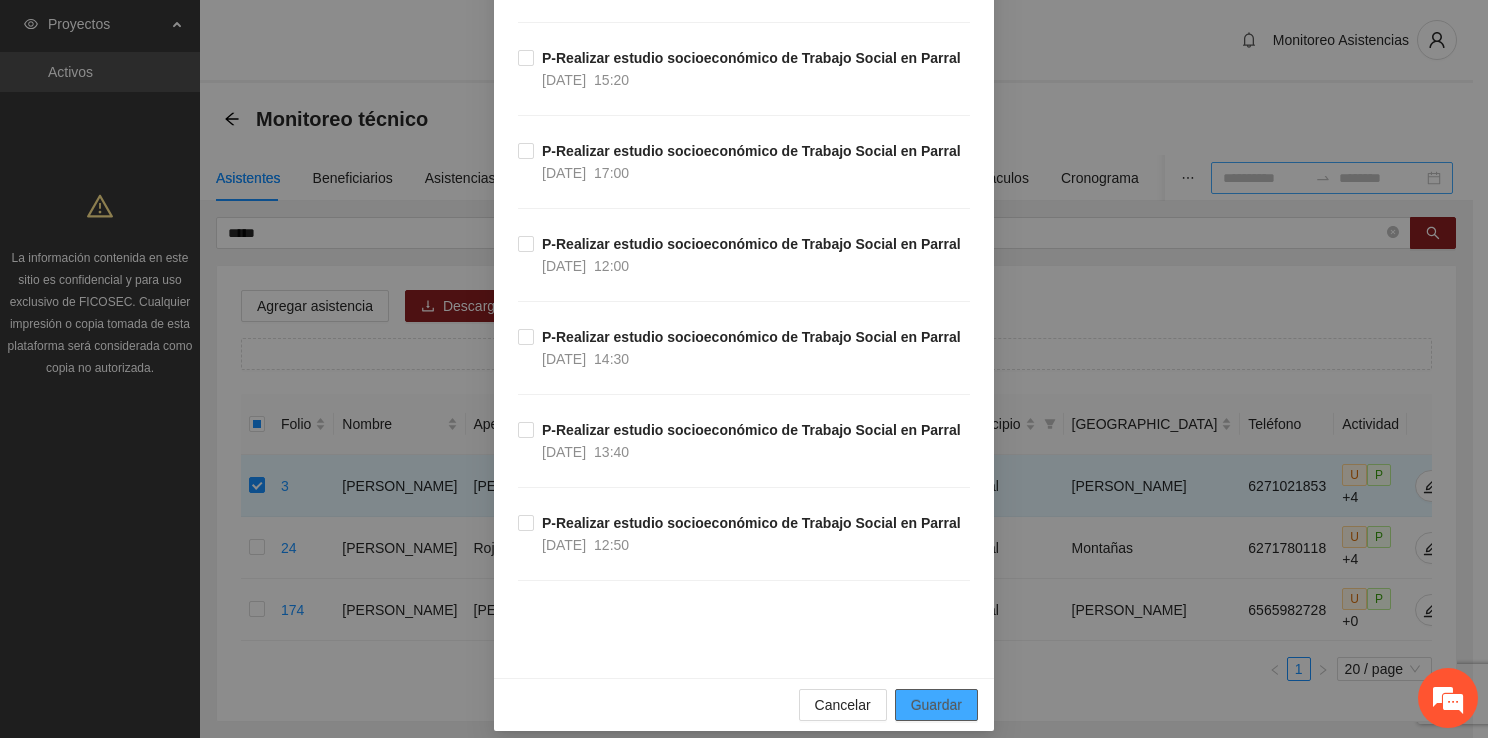 click on "Guardar" at bounding box center [936, 705] 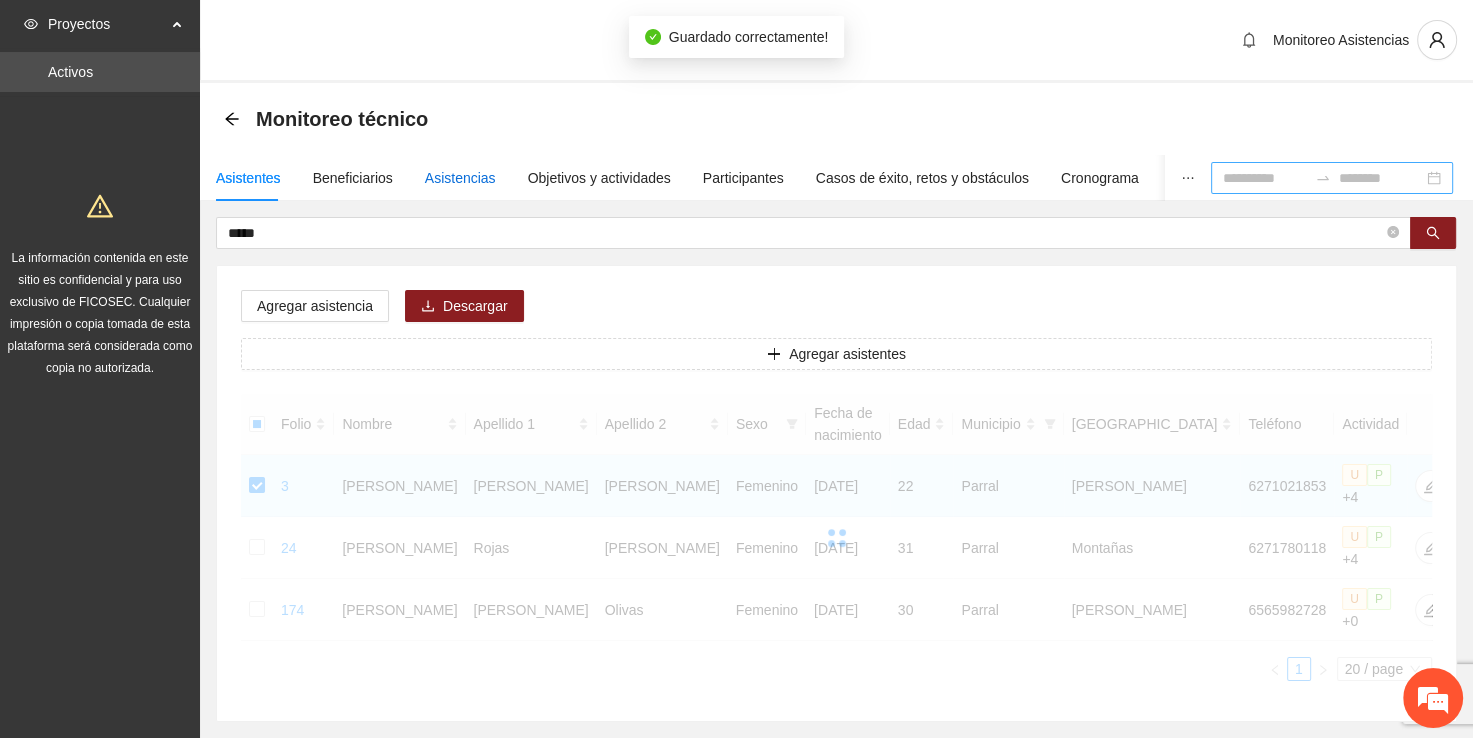 click on "Asistencias" at bounding box center [460, 178] 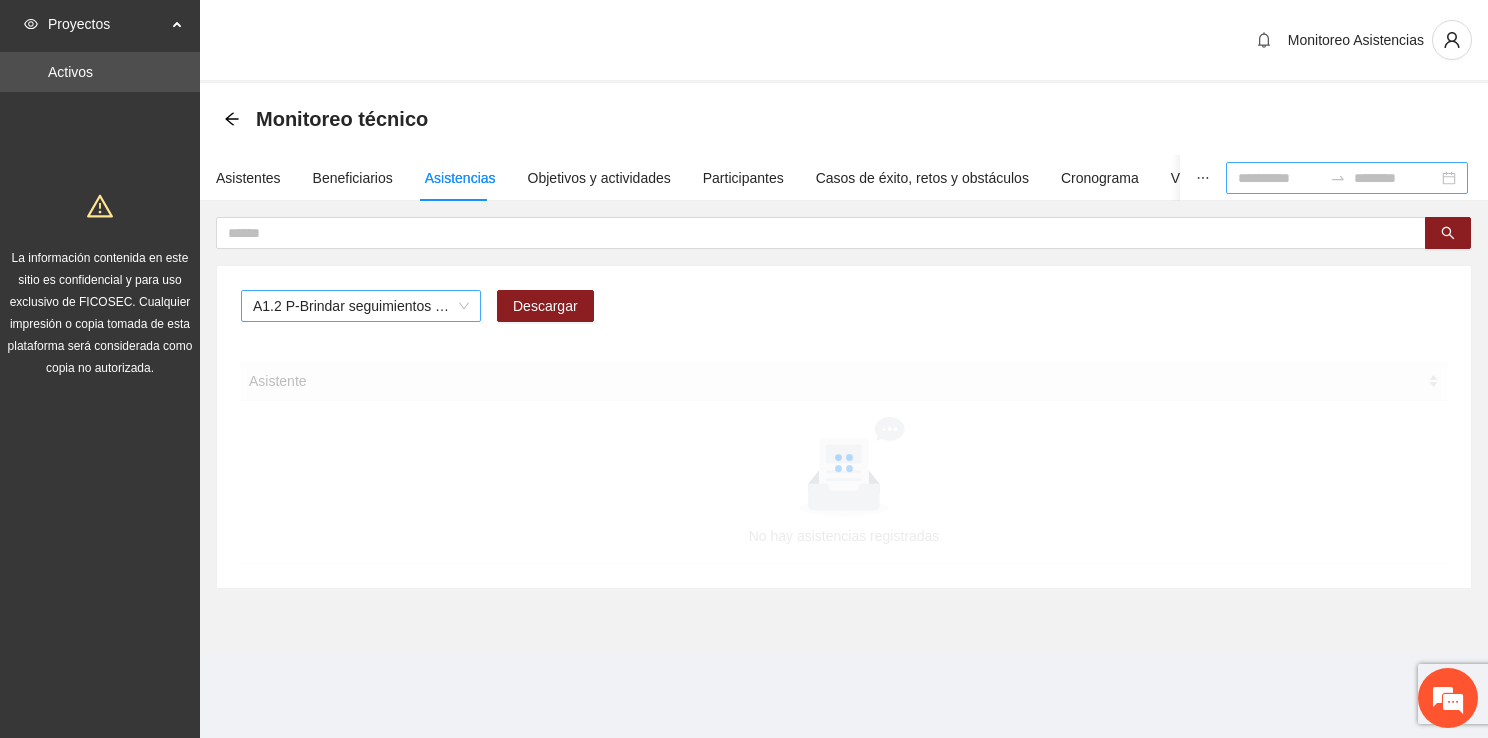 click on "A1.2 P-Brindar seguimientos de Trabajo Social en [GEOGRAPHIC_DATA]" at bounding box center [361, 306] 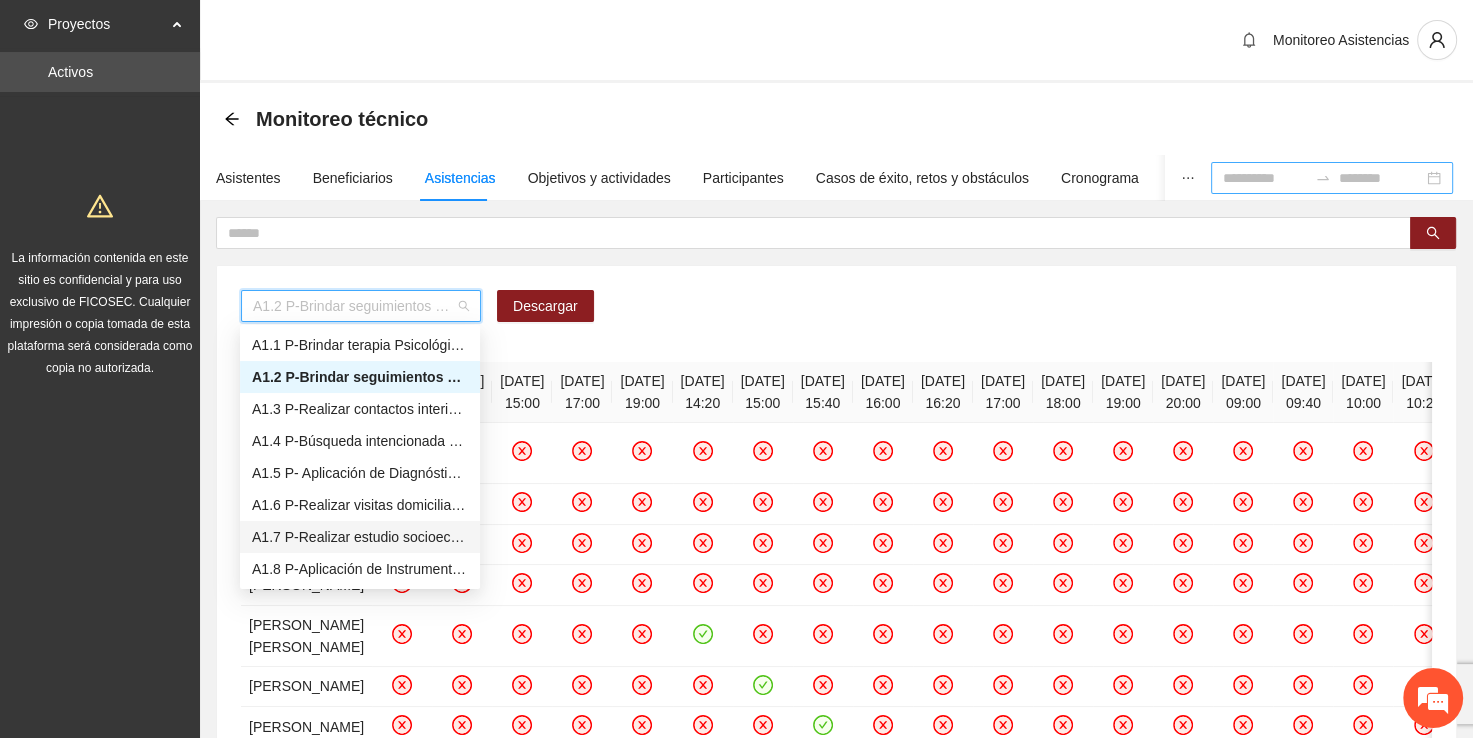 click on "A1.7 P-Realizar estudio socioeconómico de Trabajo Social en Parral" at bounding box center (360, 537) 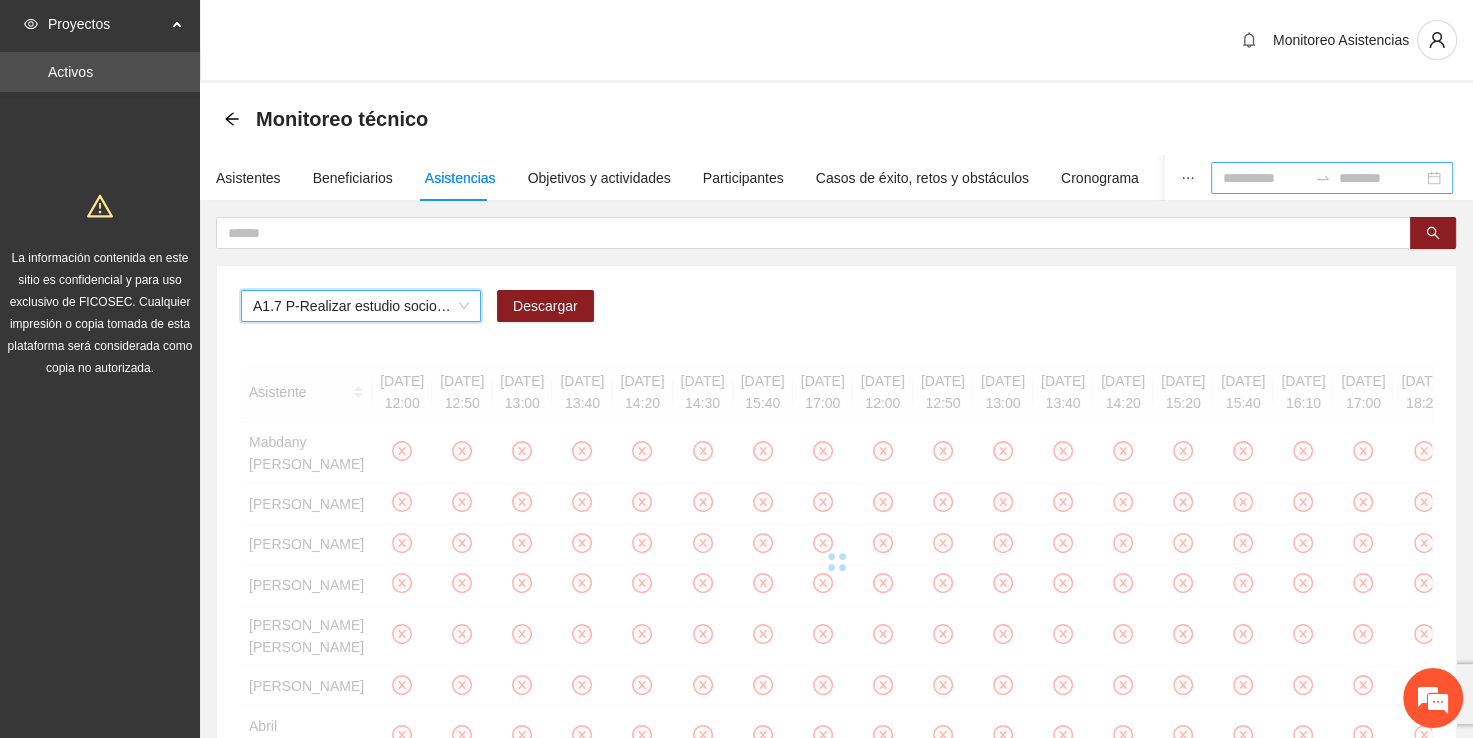 click at bounding box center (1265, 178) 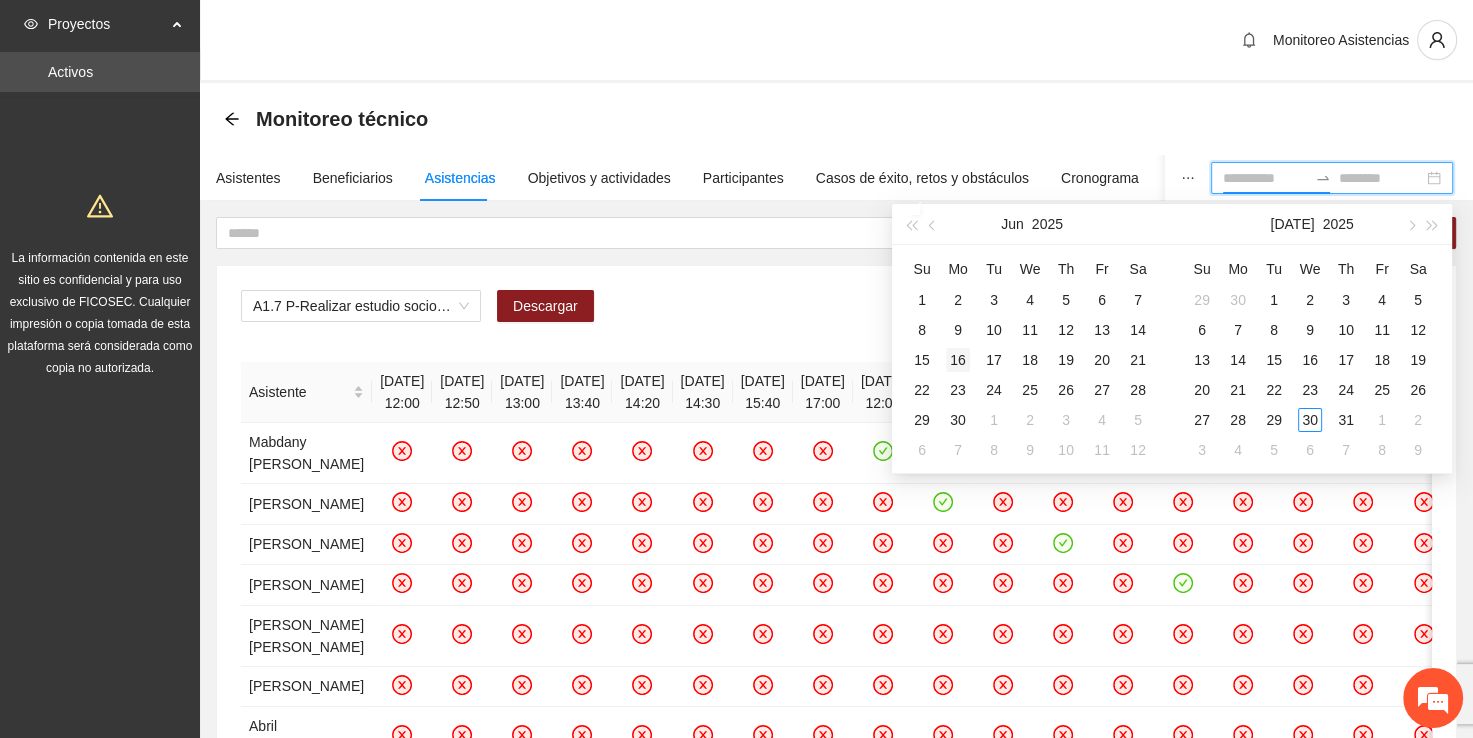 type on "**********" 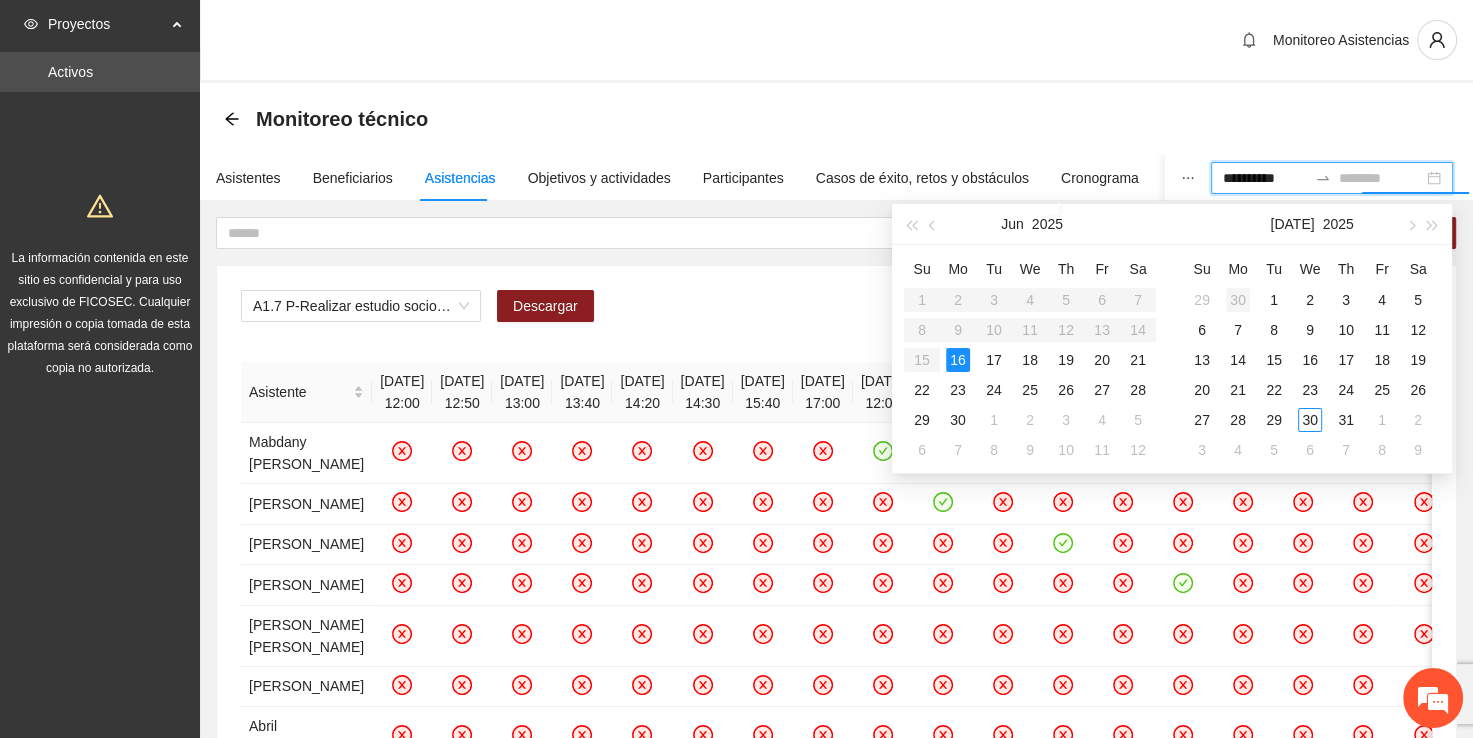 type on "**********" 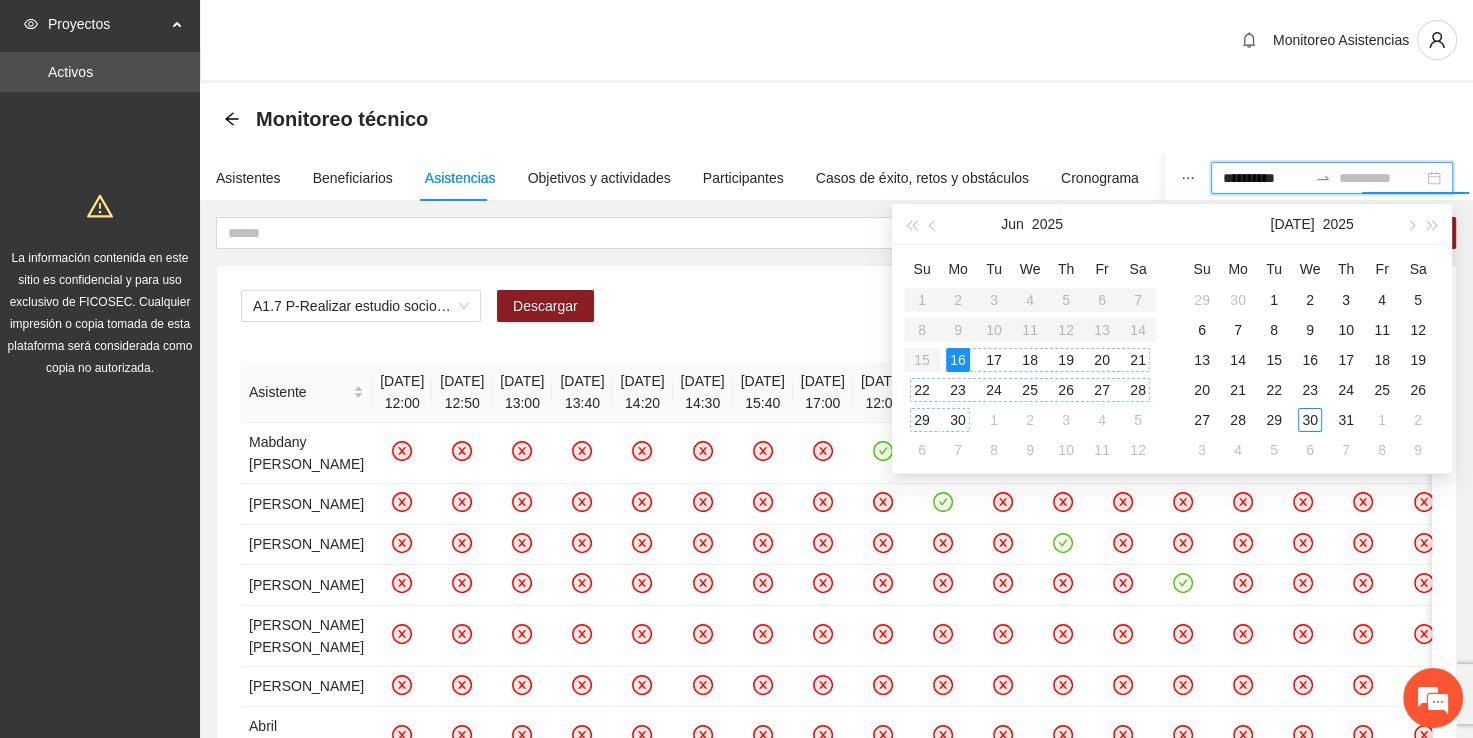 type on "**********" 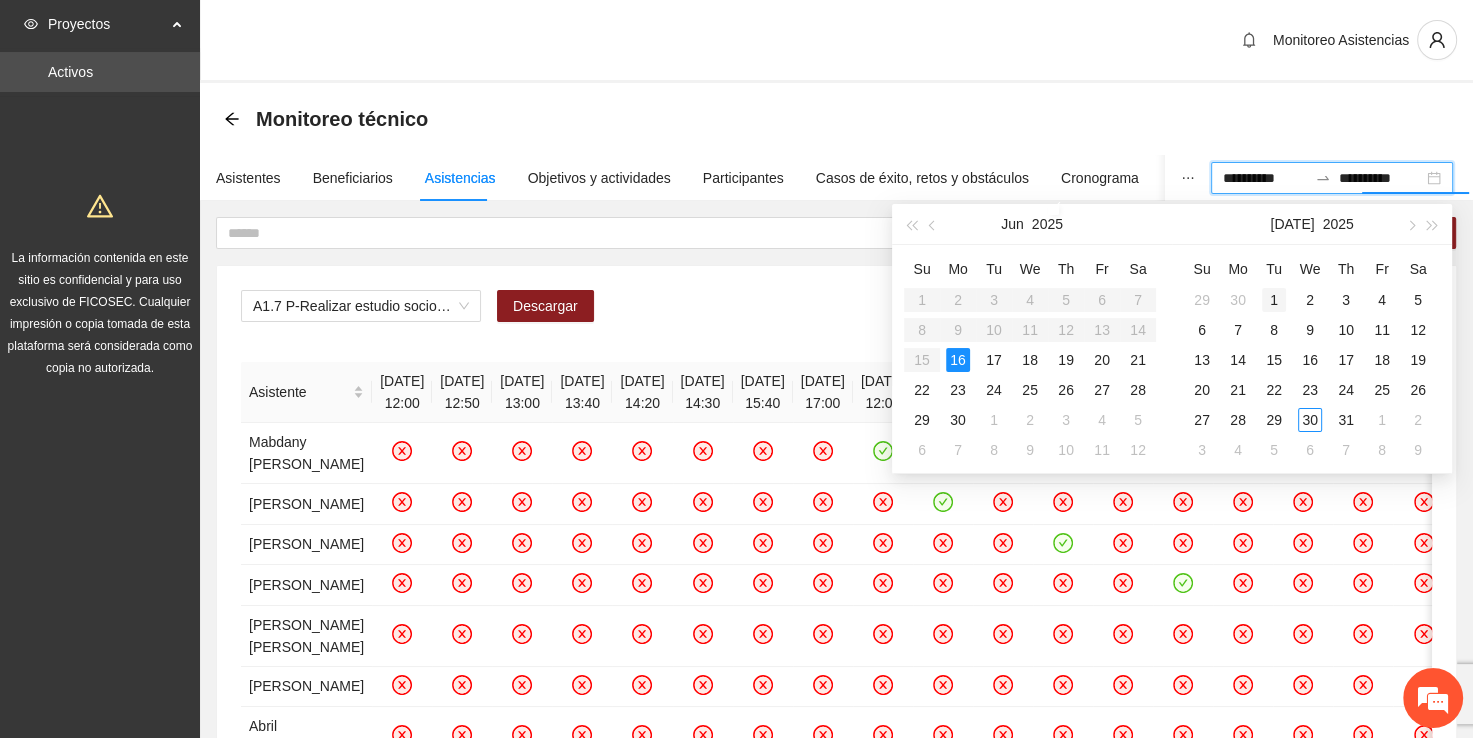 type on "**********" 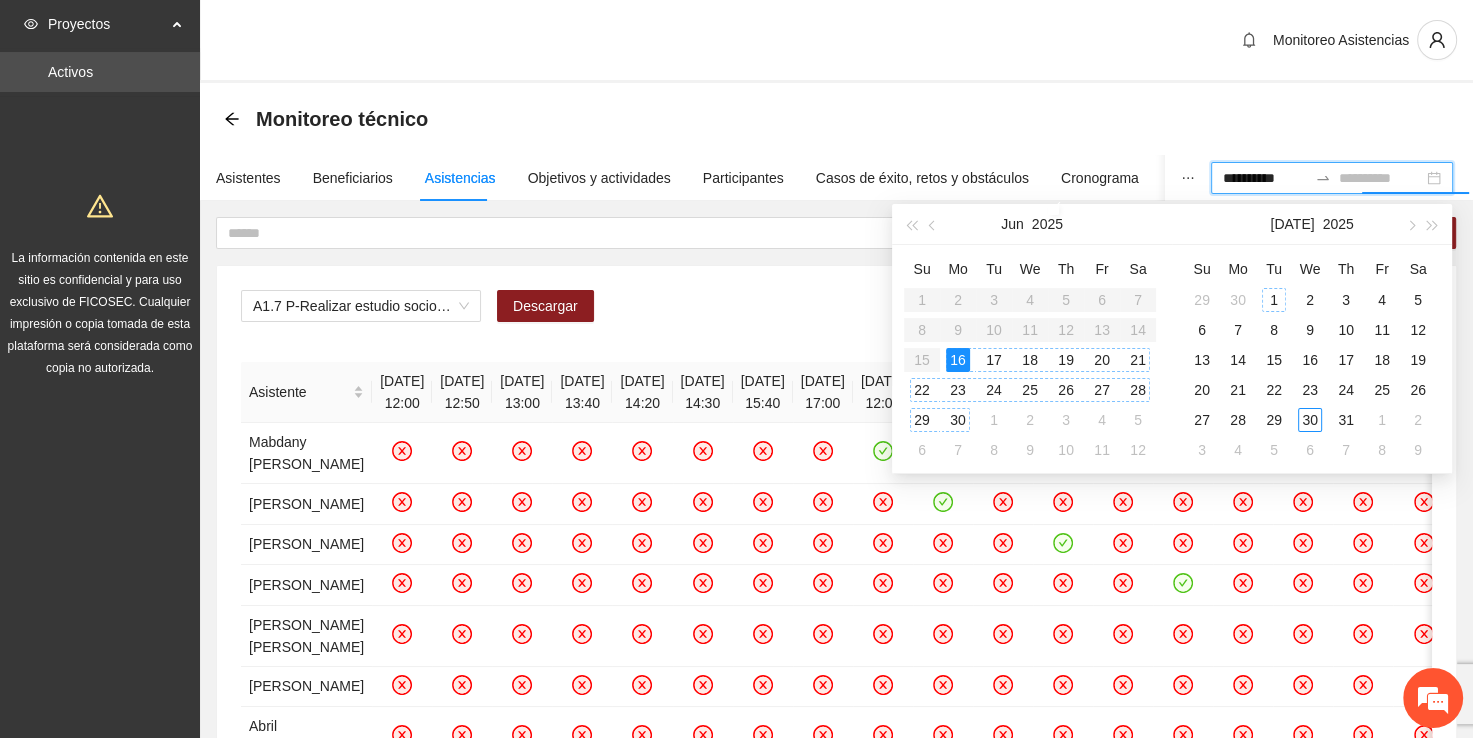 click on "1" at bounding box center (1274, 300) 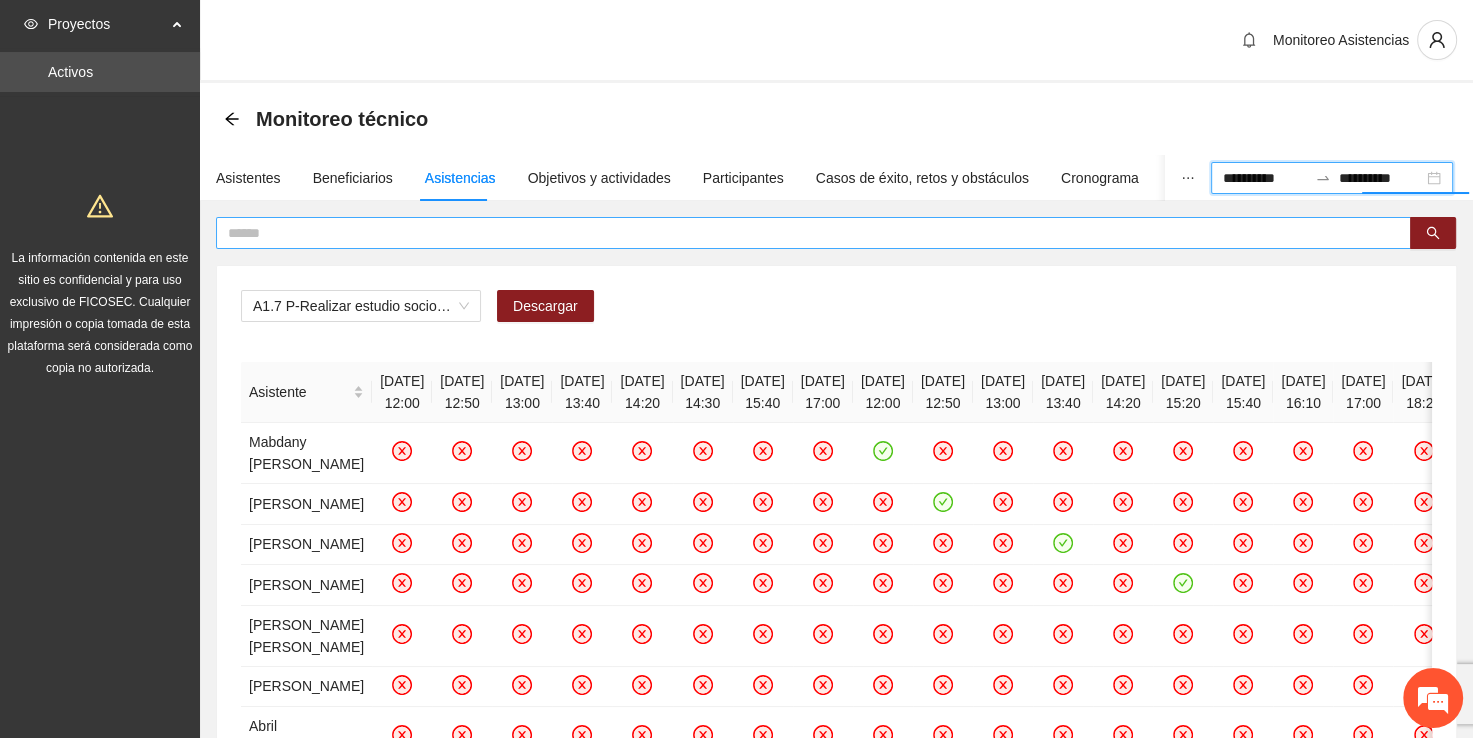 click at bounding box center (813, 233) 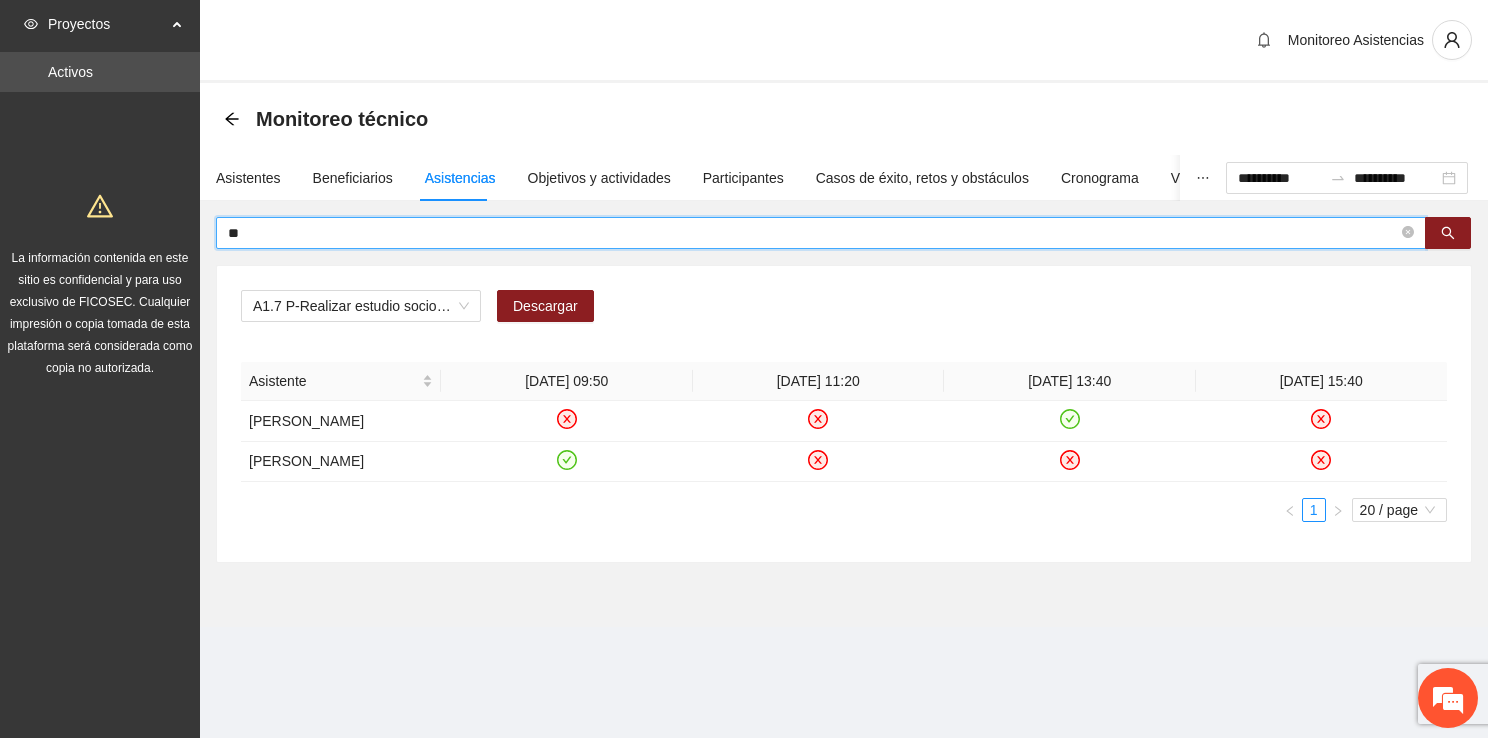 type on "*" 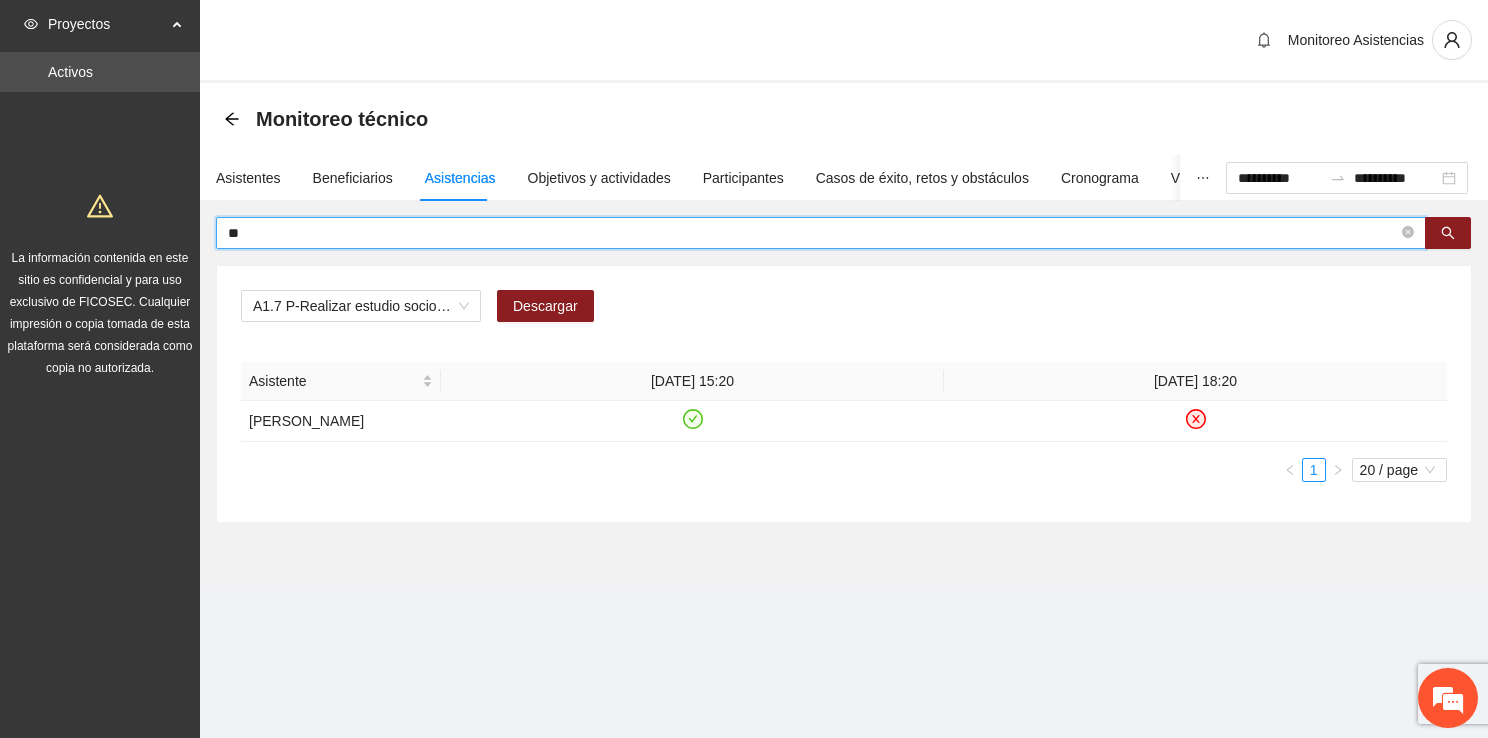 type on "*" 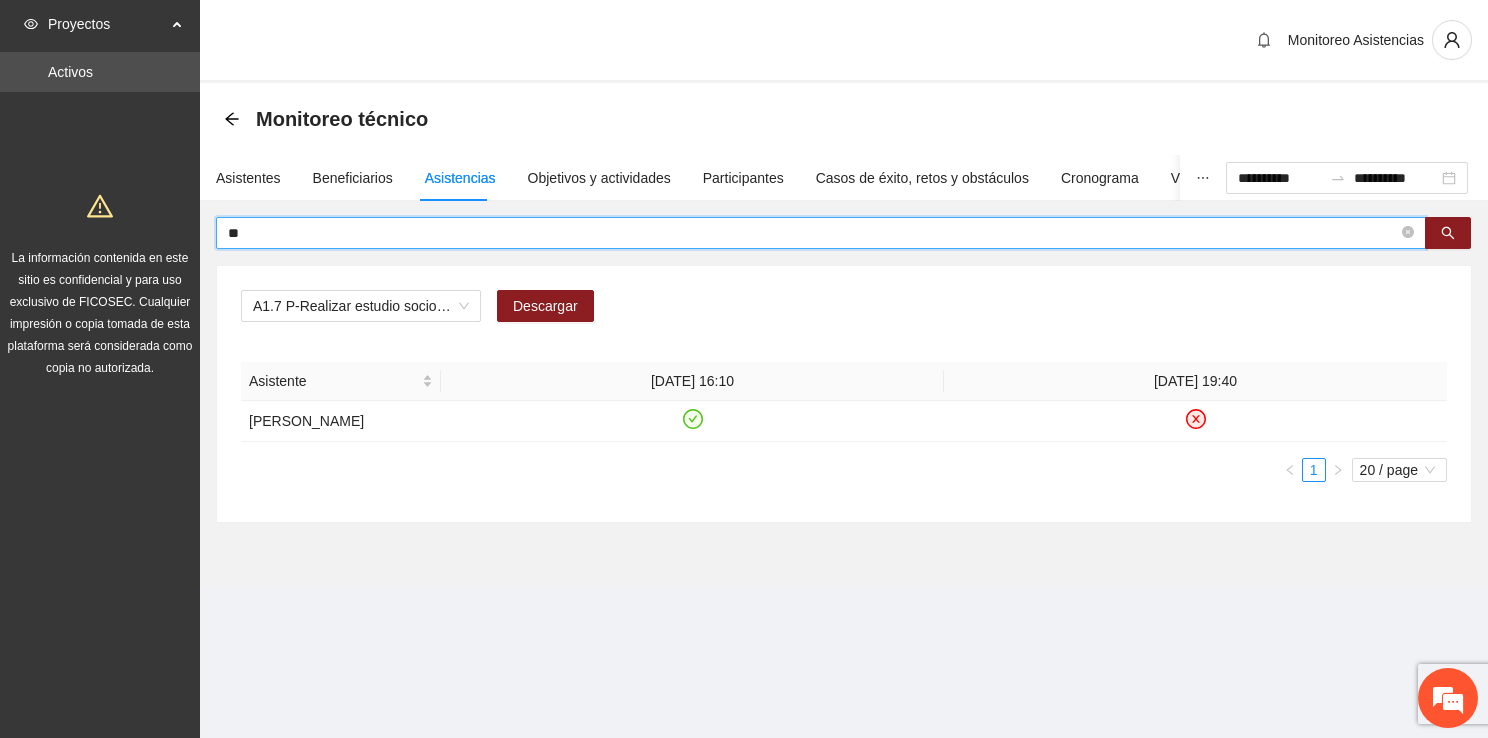 type on "*" 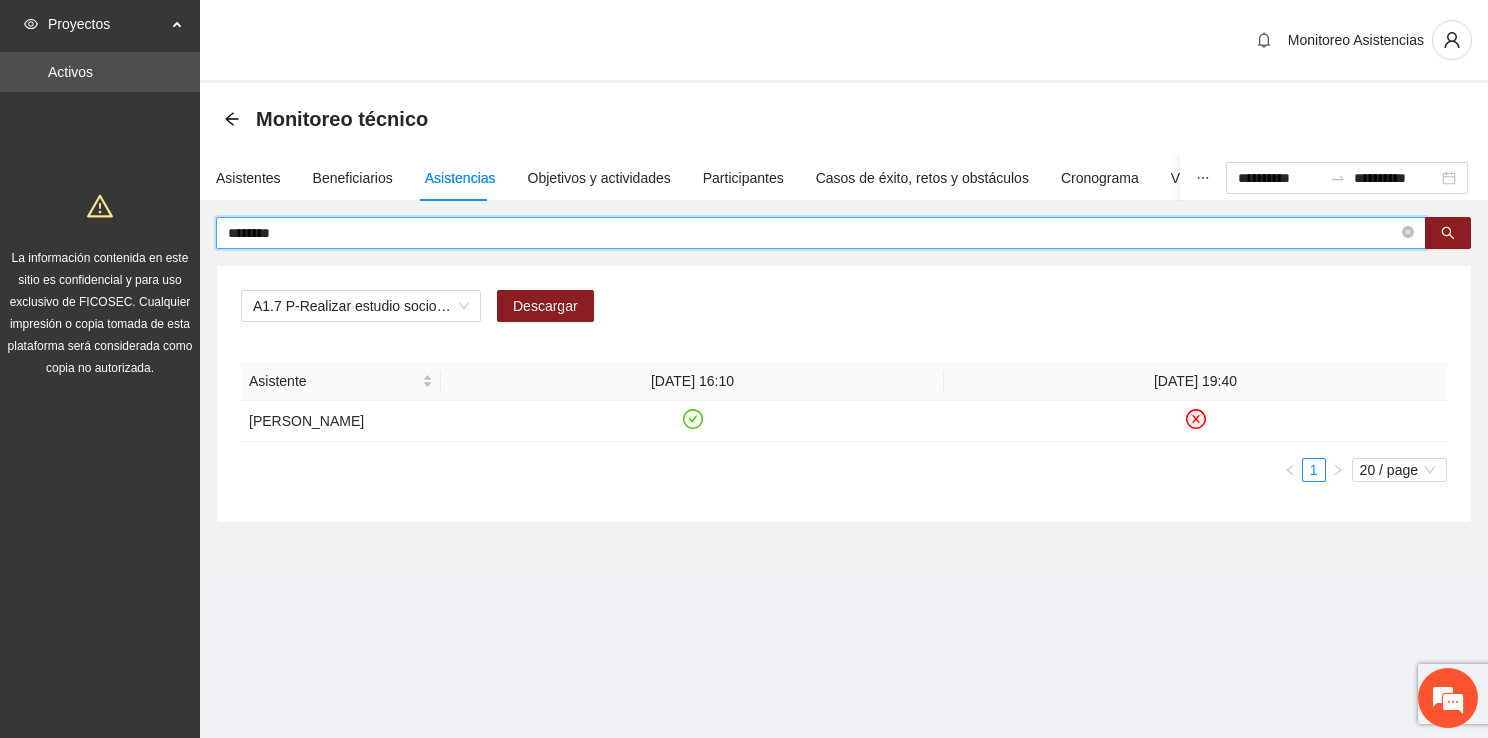 type on "********" 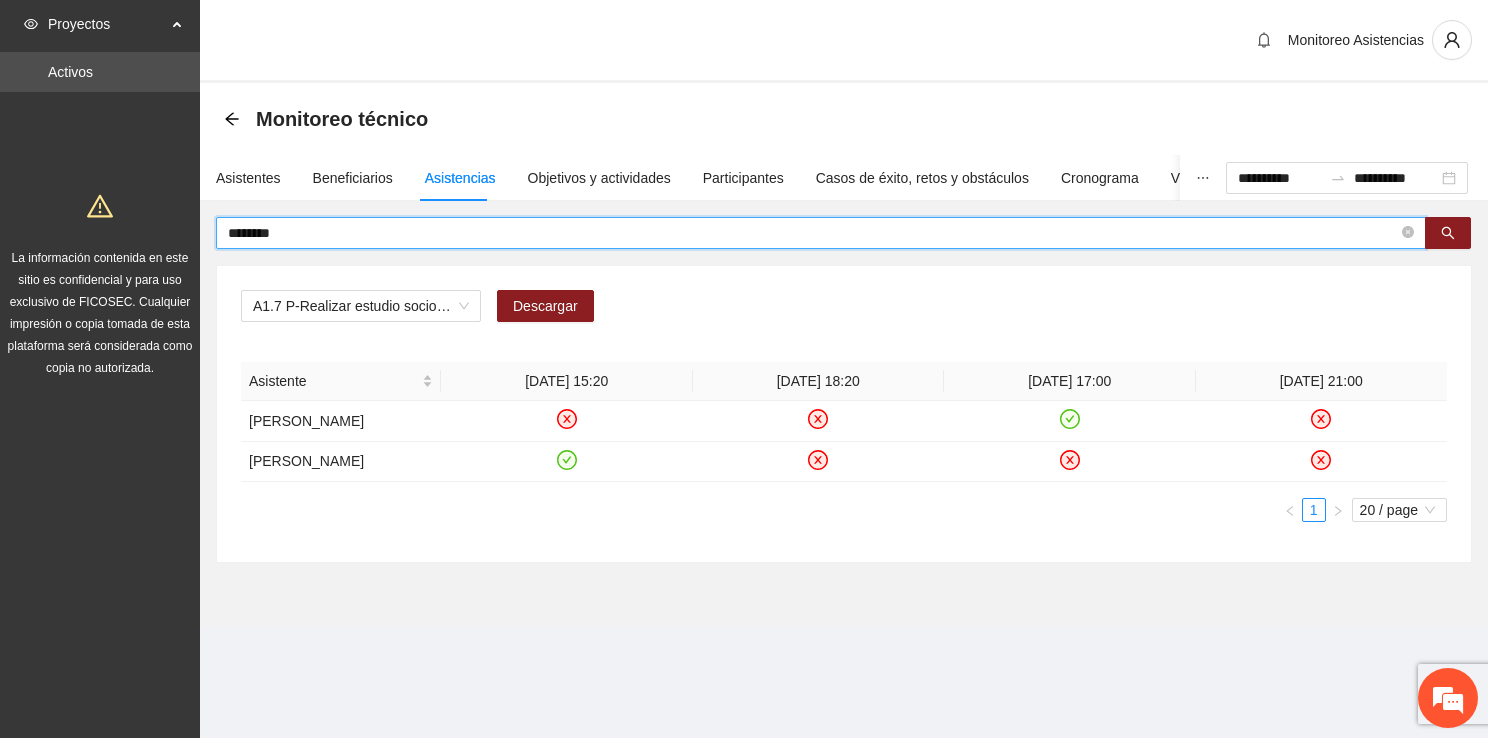 click on "********" at bounding box center [813, 233] 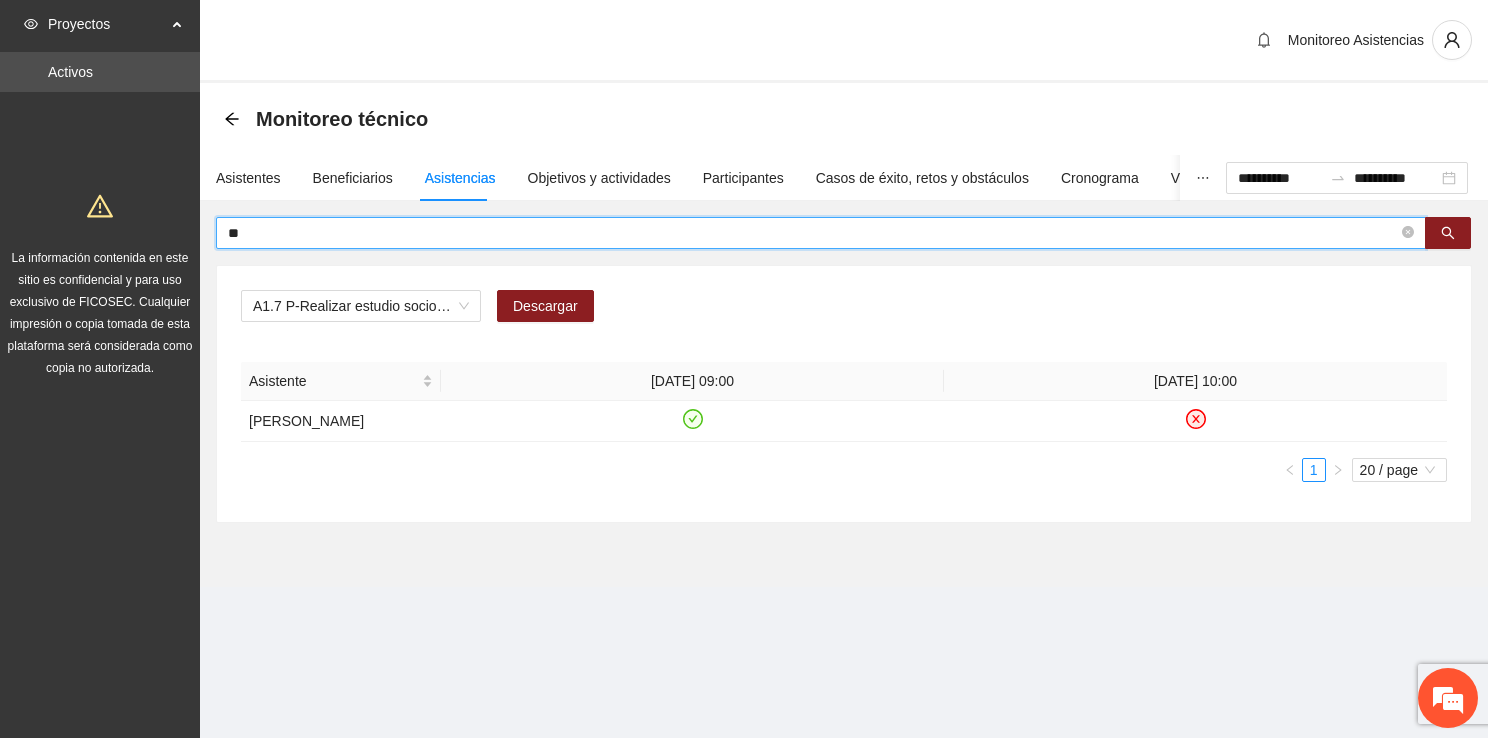 type on "*" 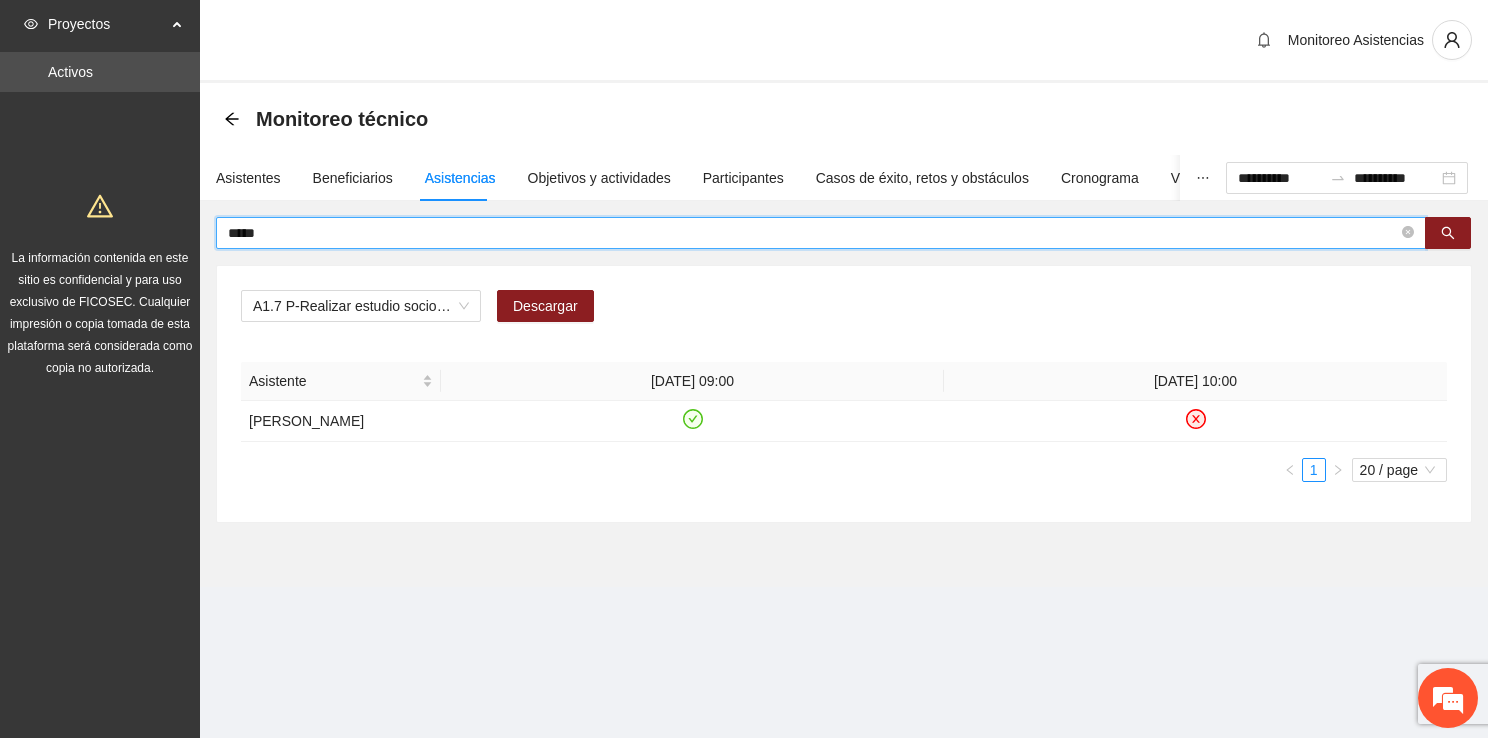 type on "*****" 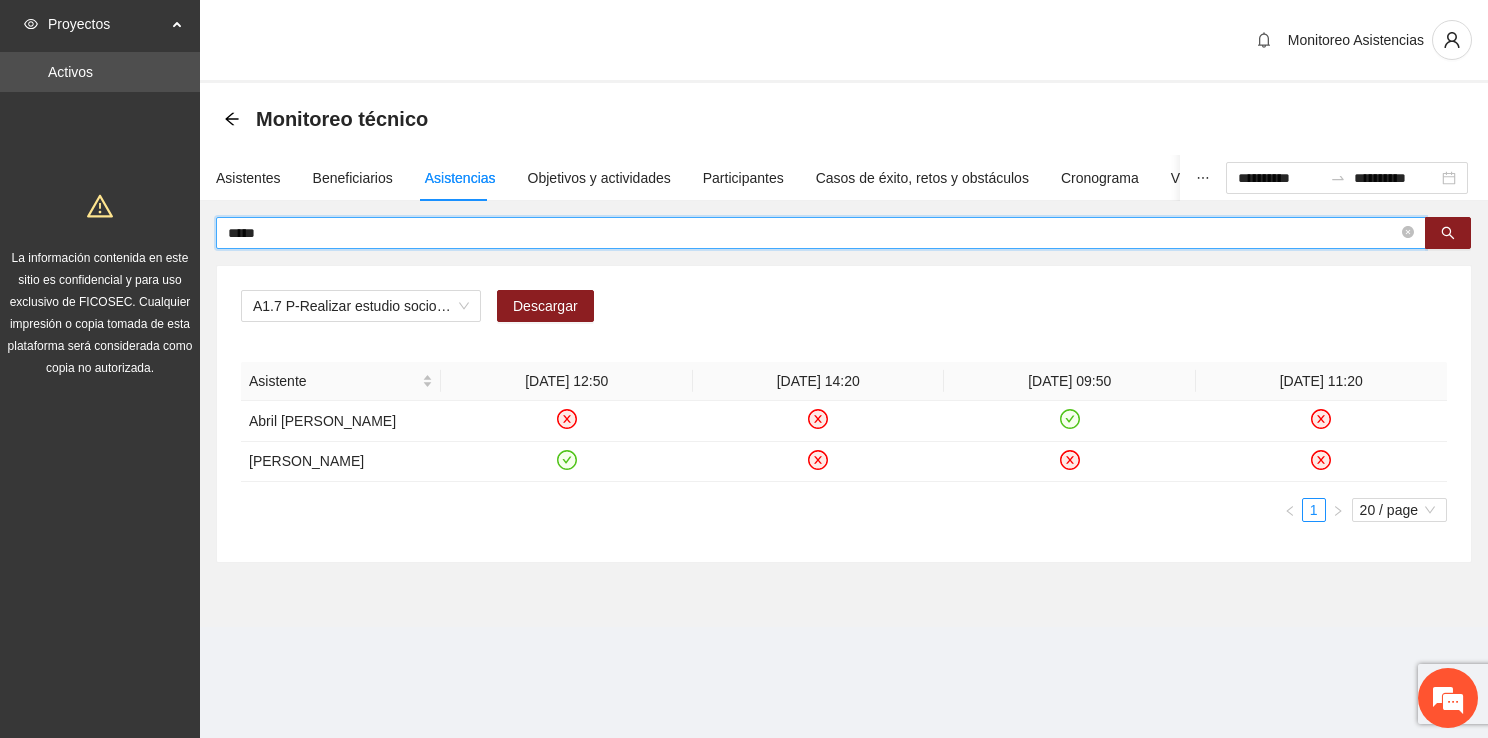 click on "*****" at bounding box center (813, 233) 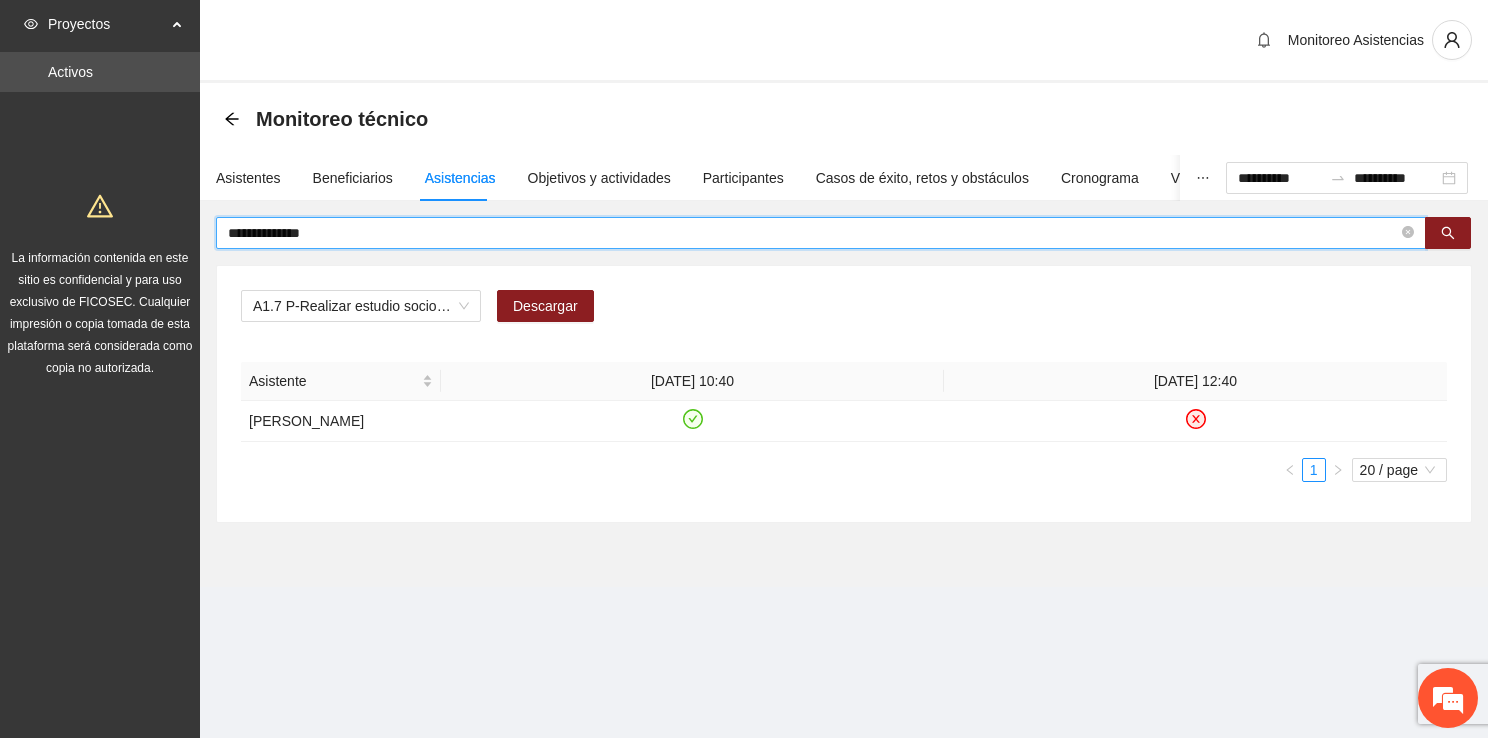 click on "**********" at bounding box center [813, 233] 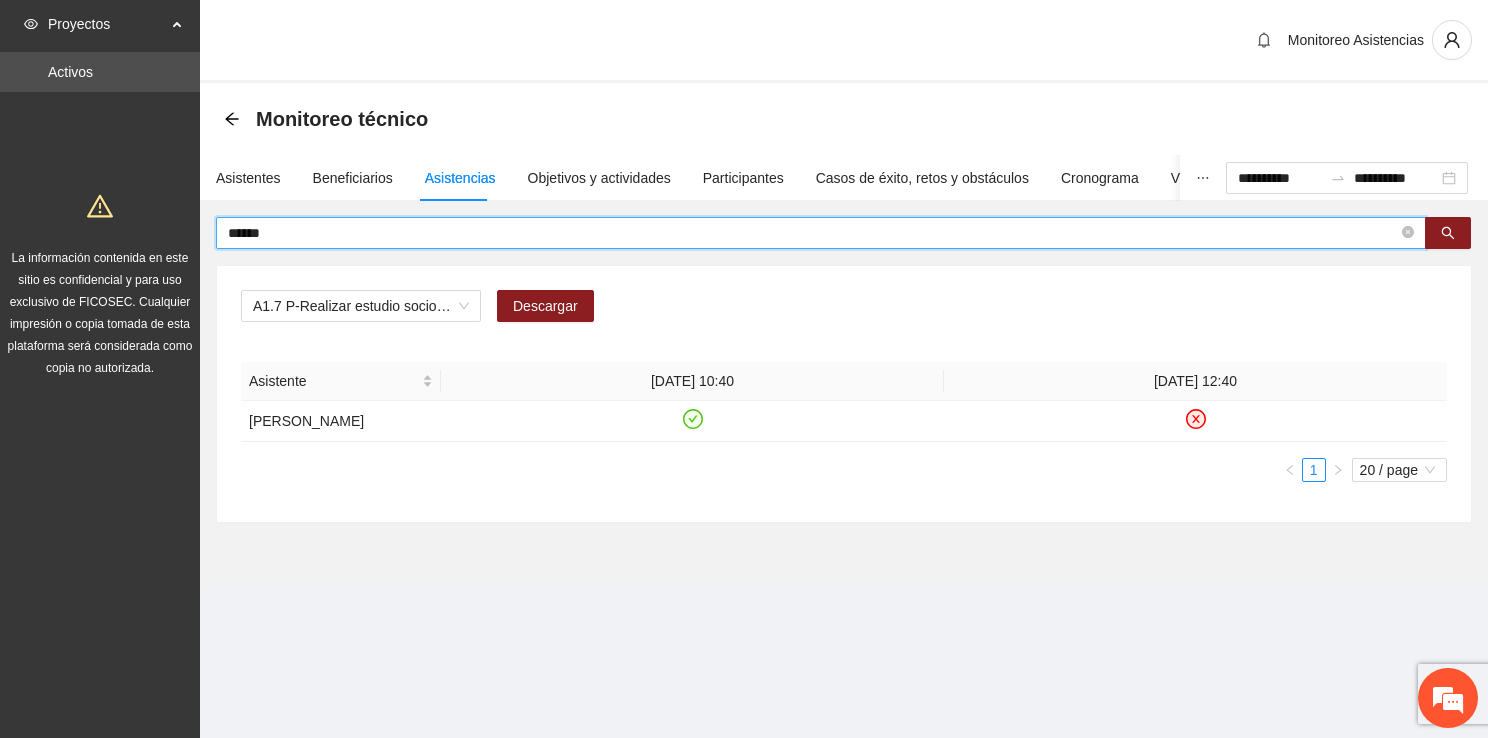 type on "******" 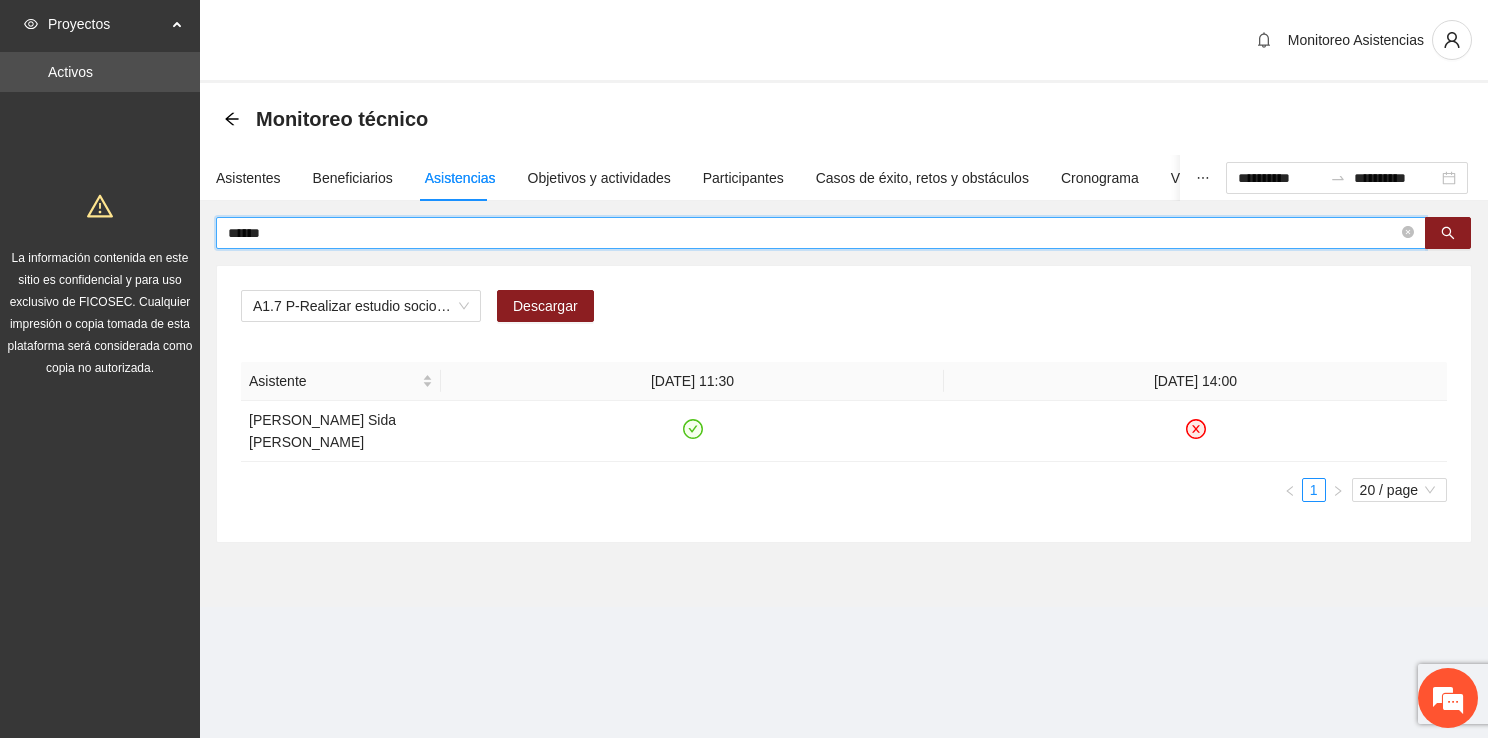click on "******" at bounding box center (813, 233) 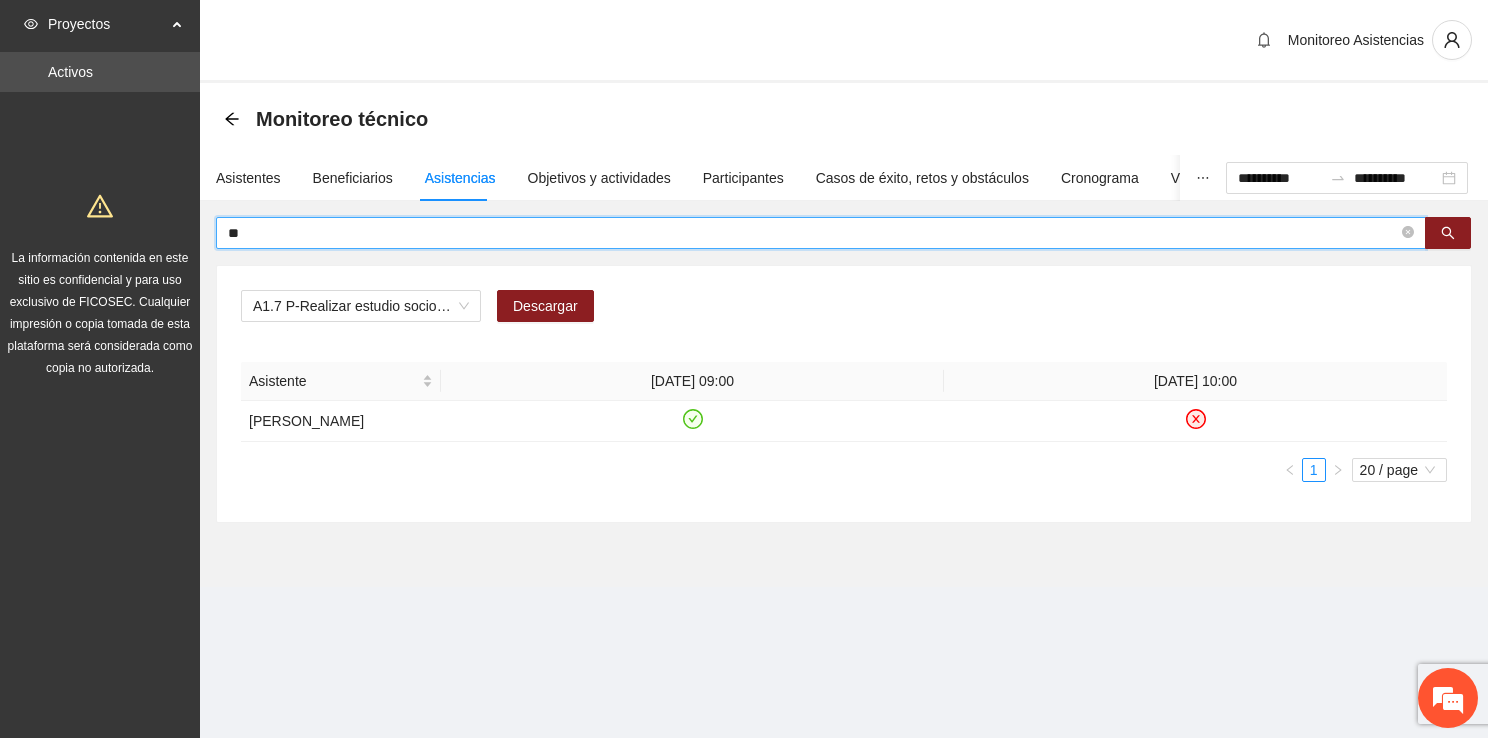 type on "*" 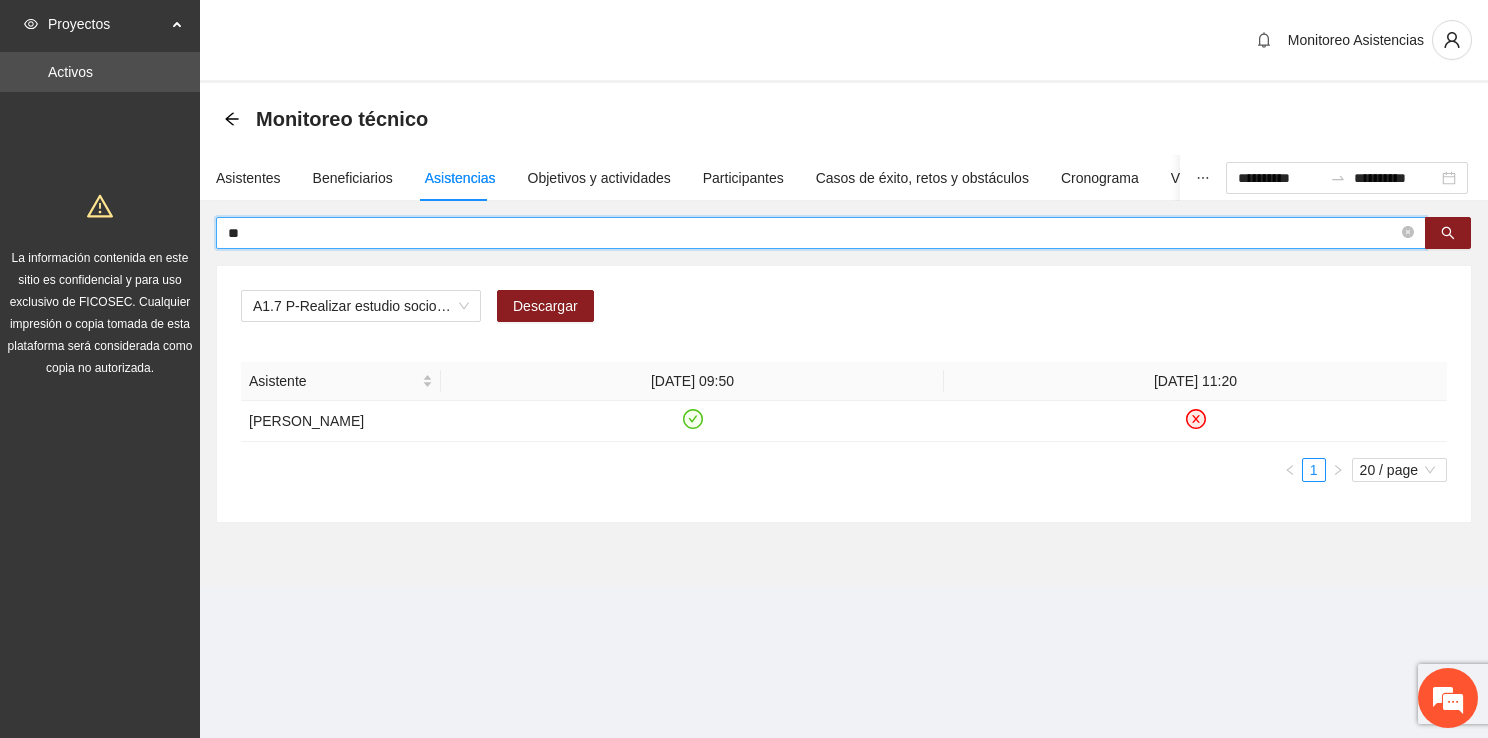 type on "*" 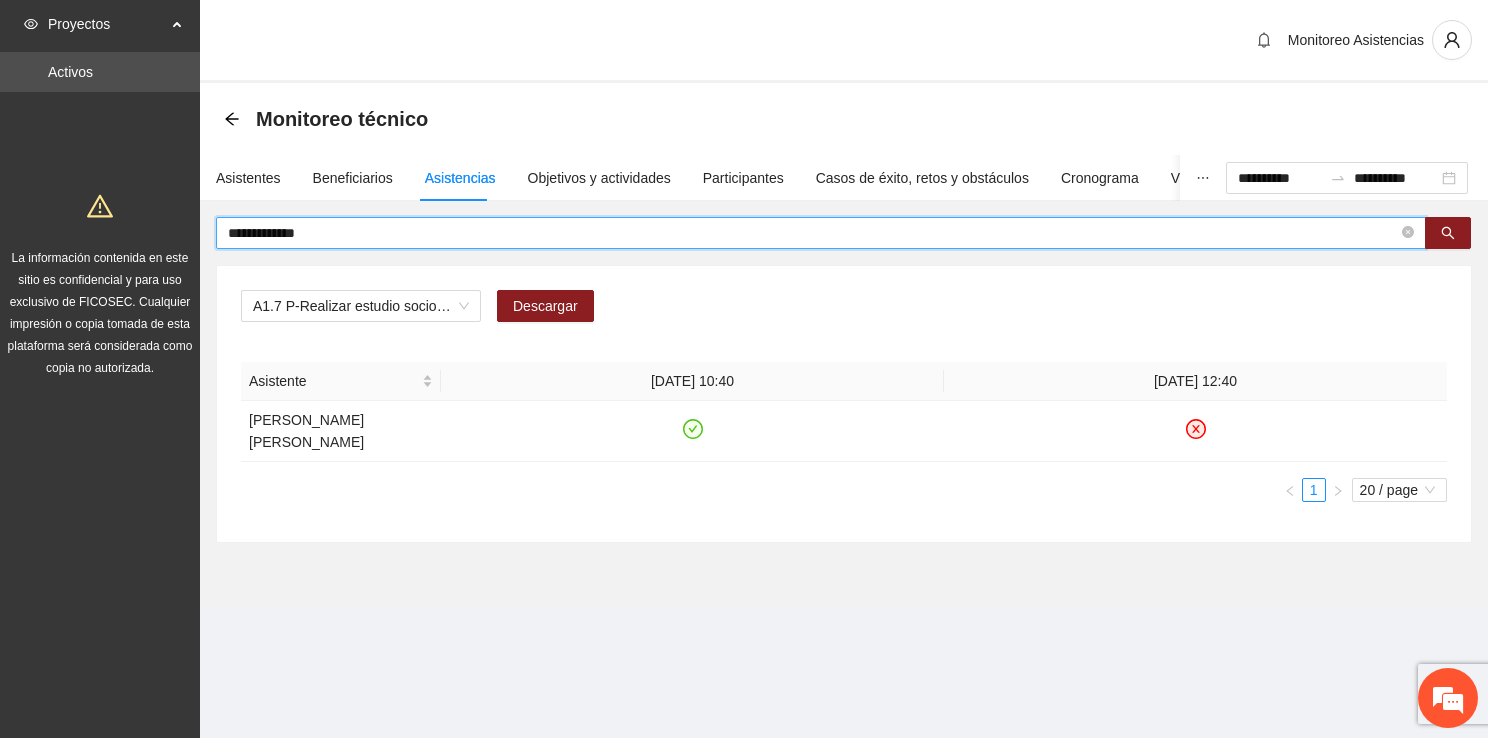click on "**********" at bounding box center [813, 233] 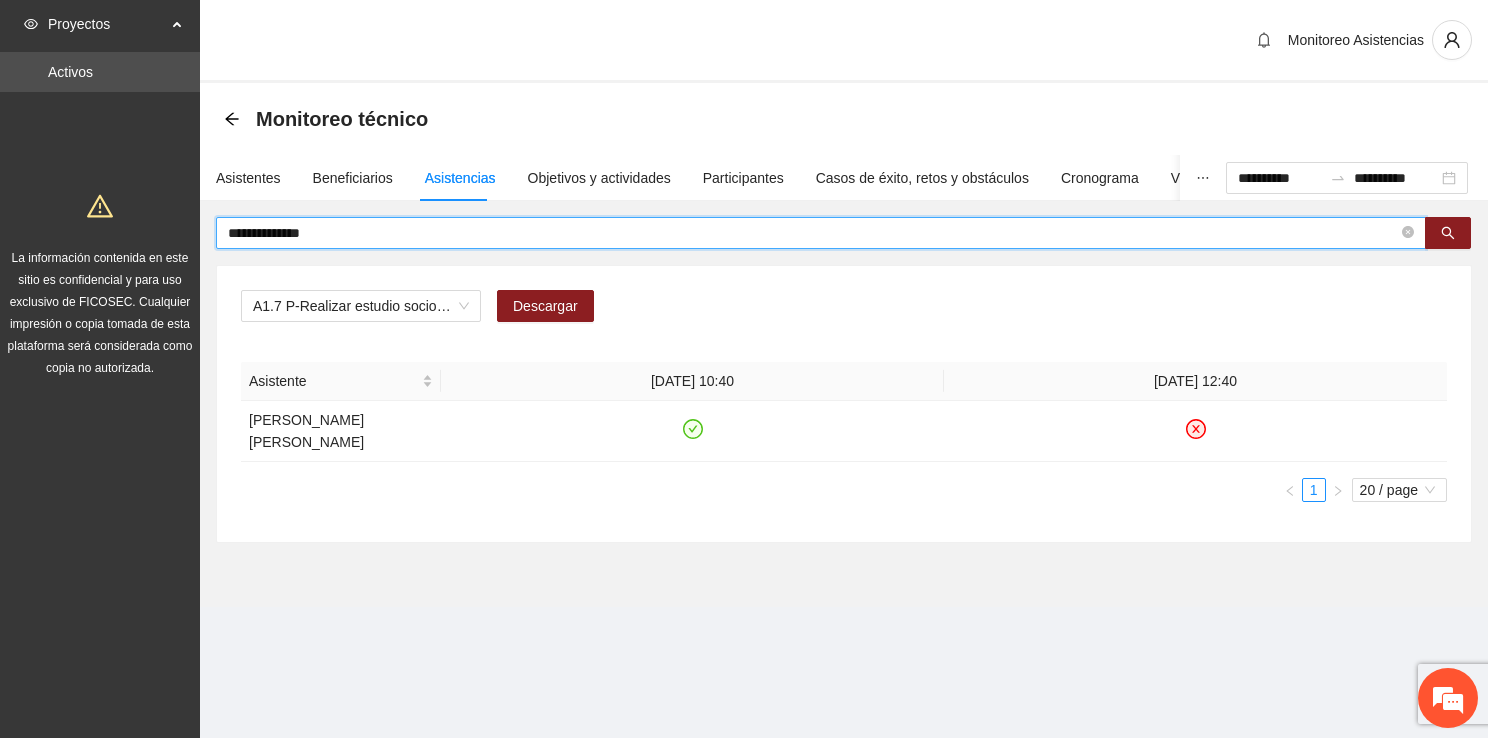 type on "**********" 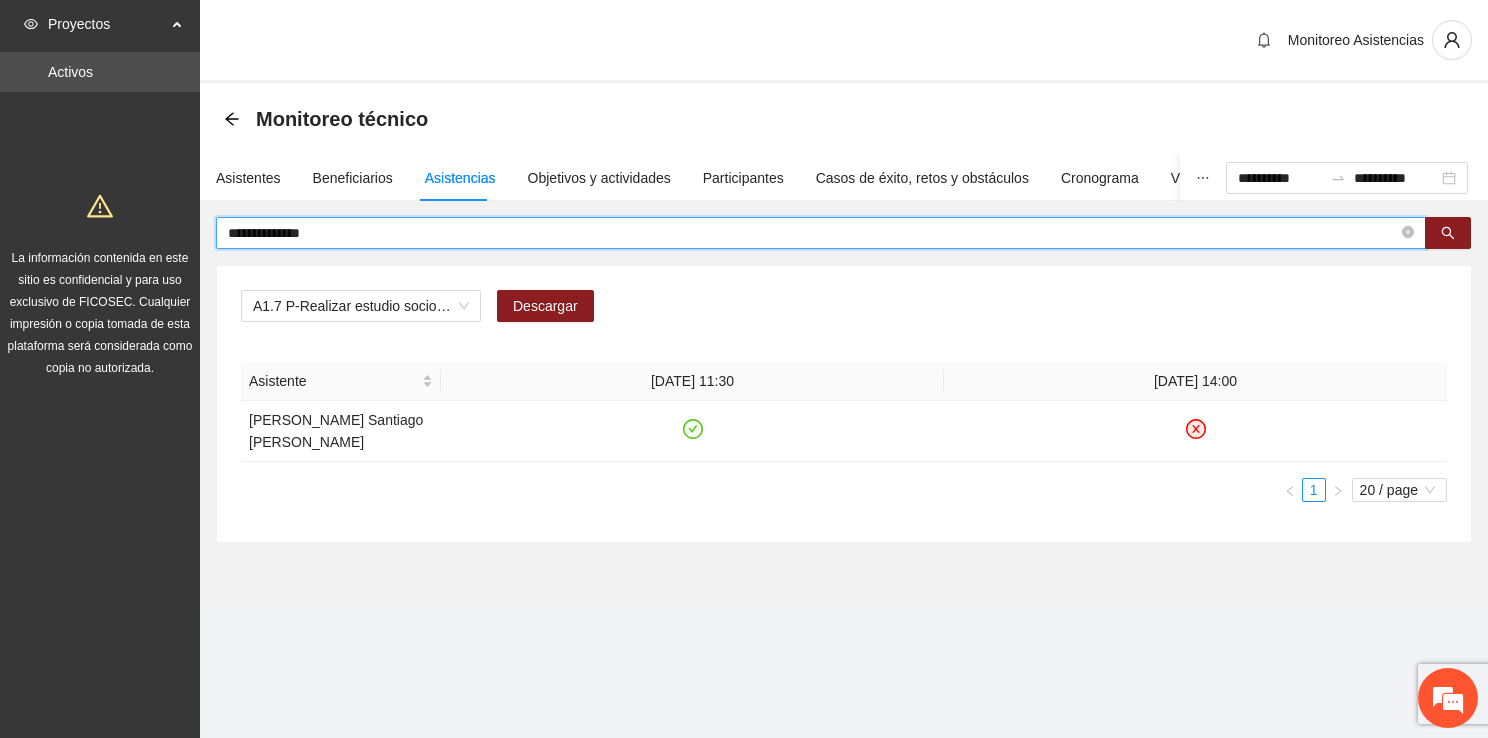 click on "**********" at bounding box center [813, 233] 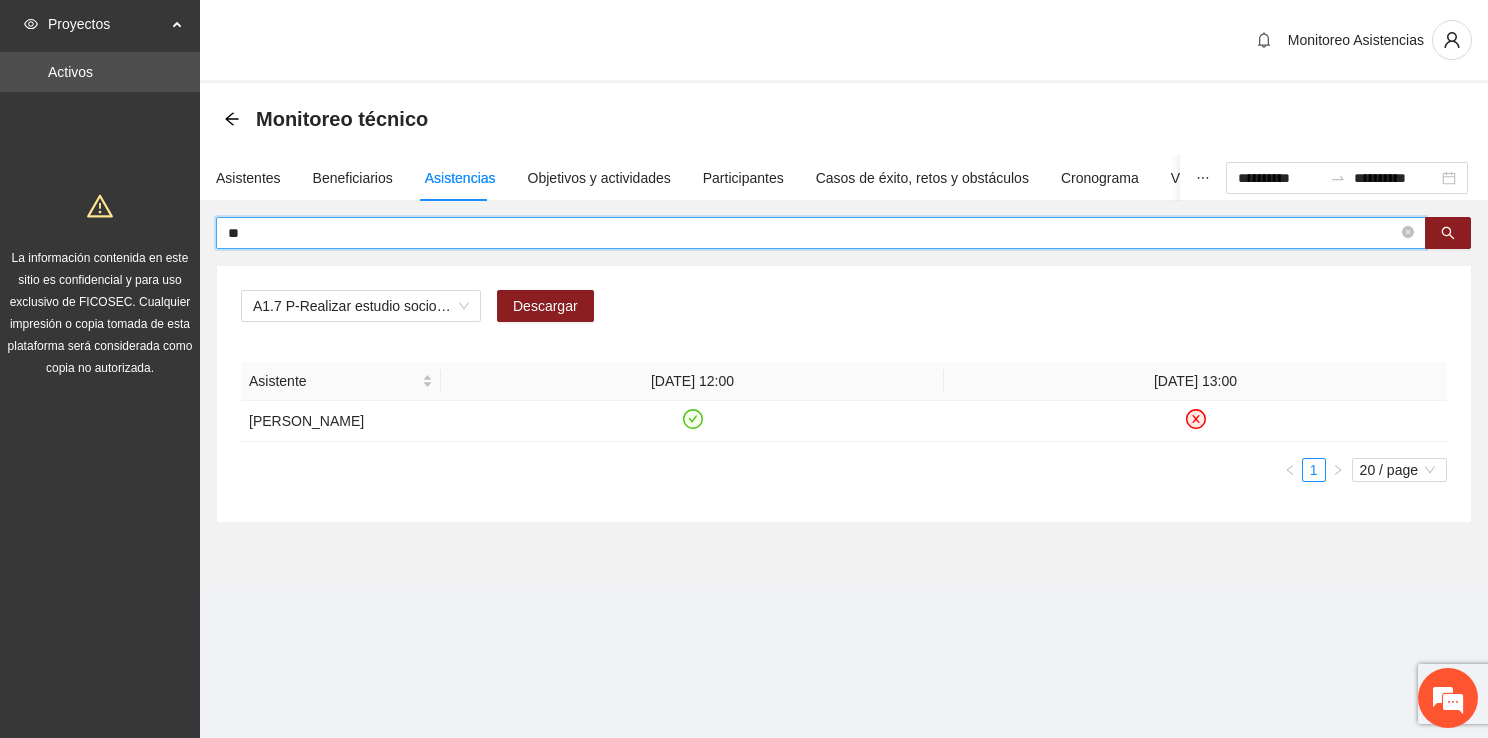 type on "*" 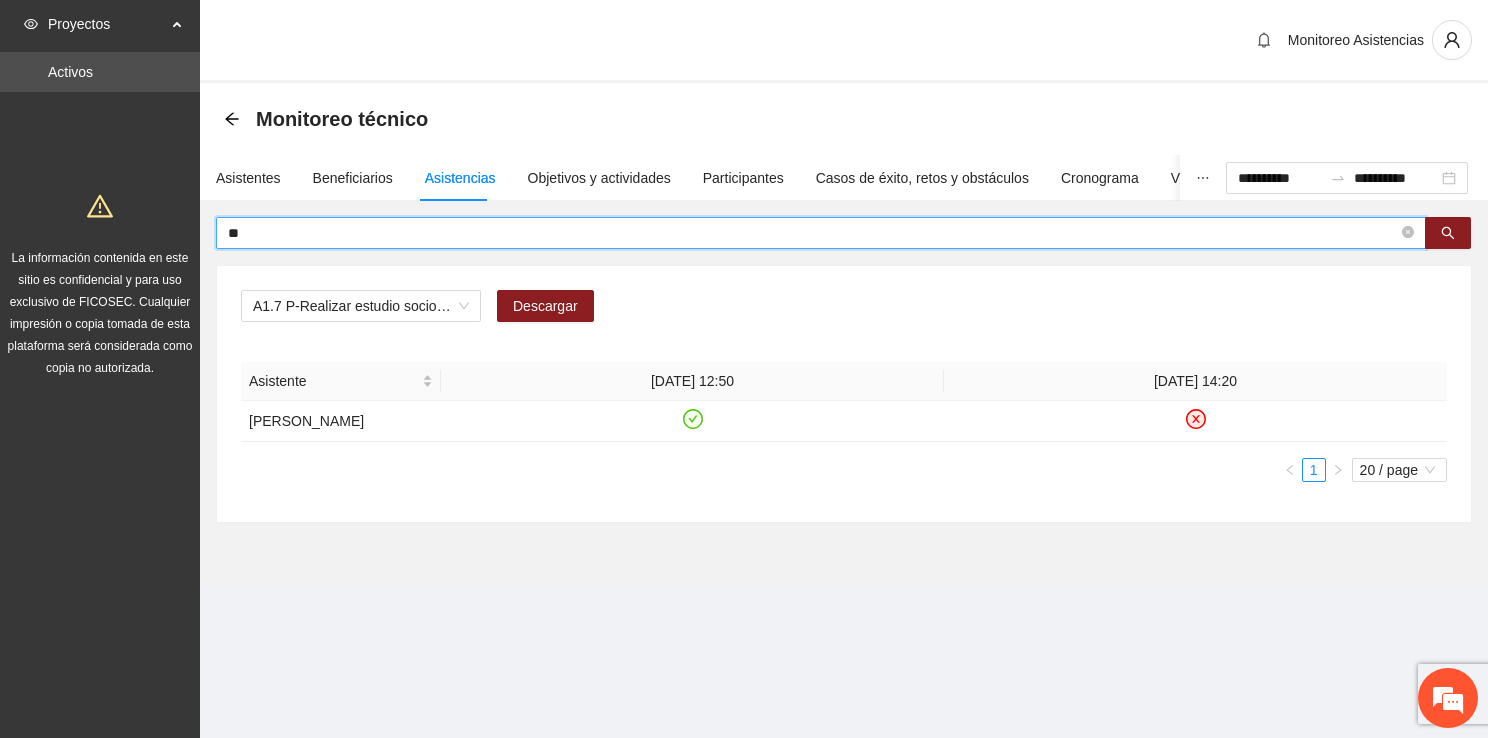 type on "*" 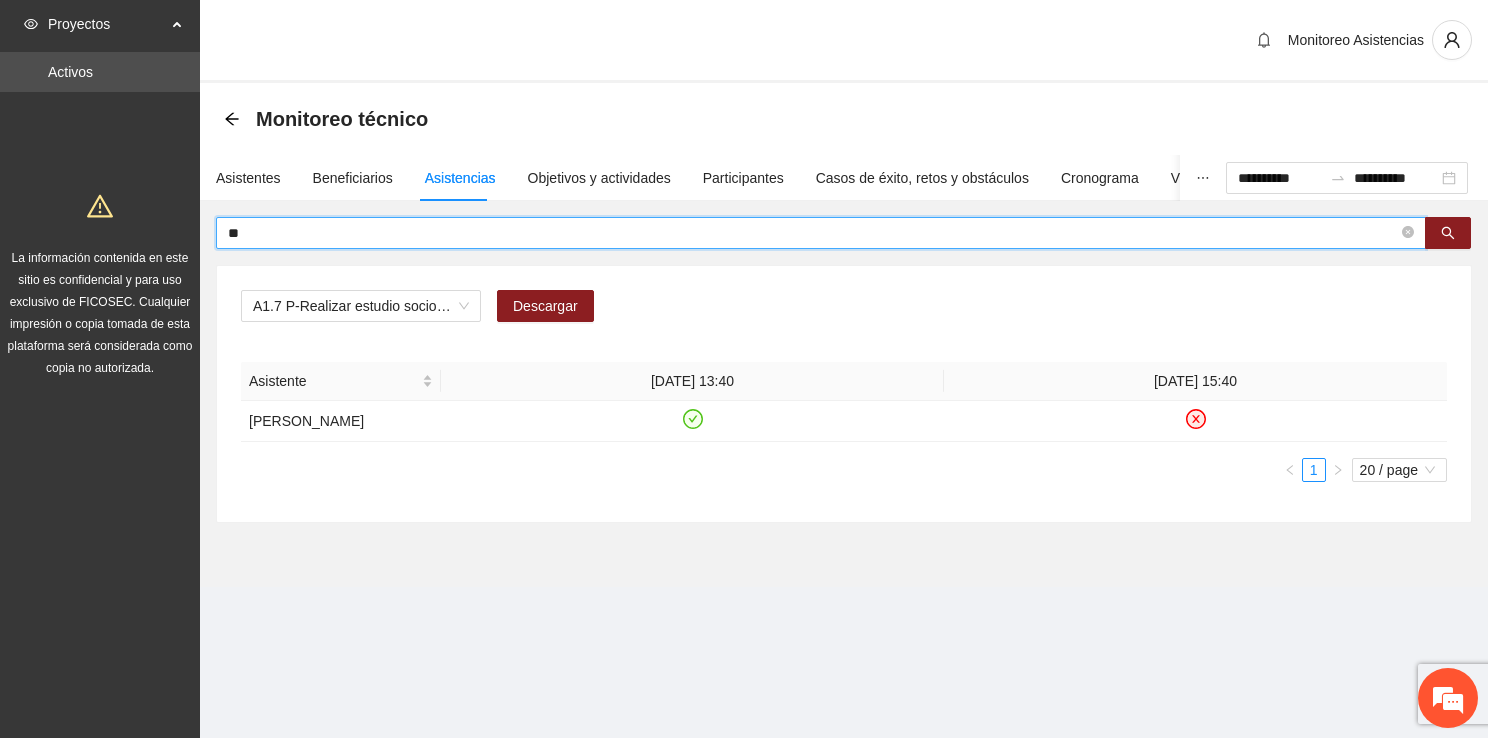 type on "*" 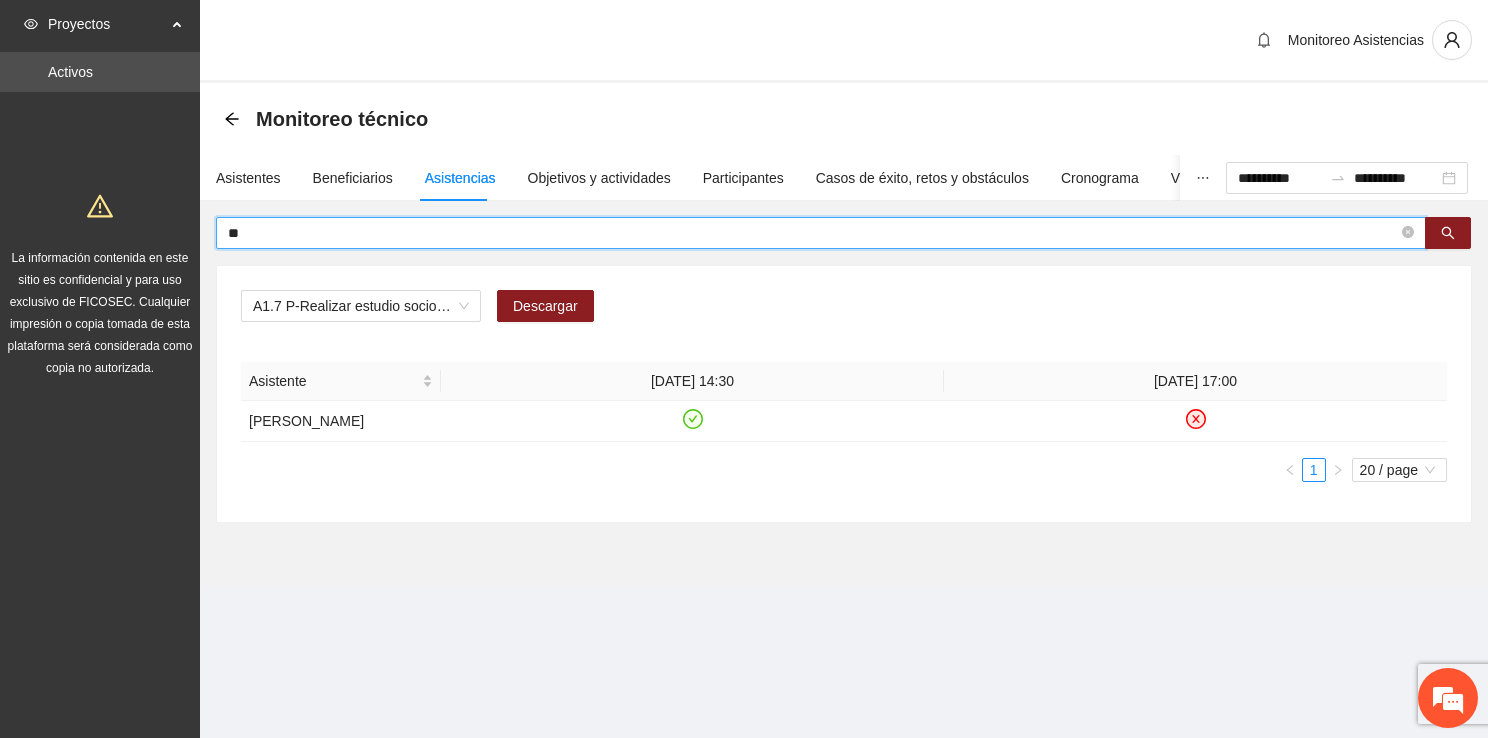type on "*" 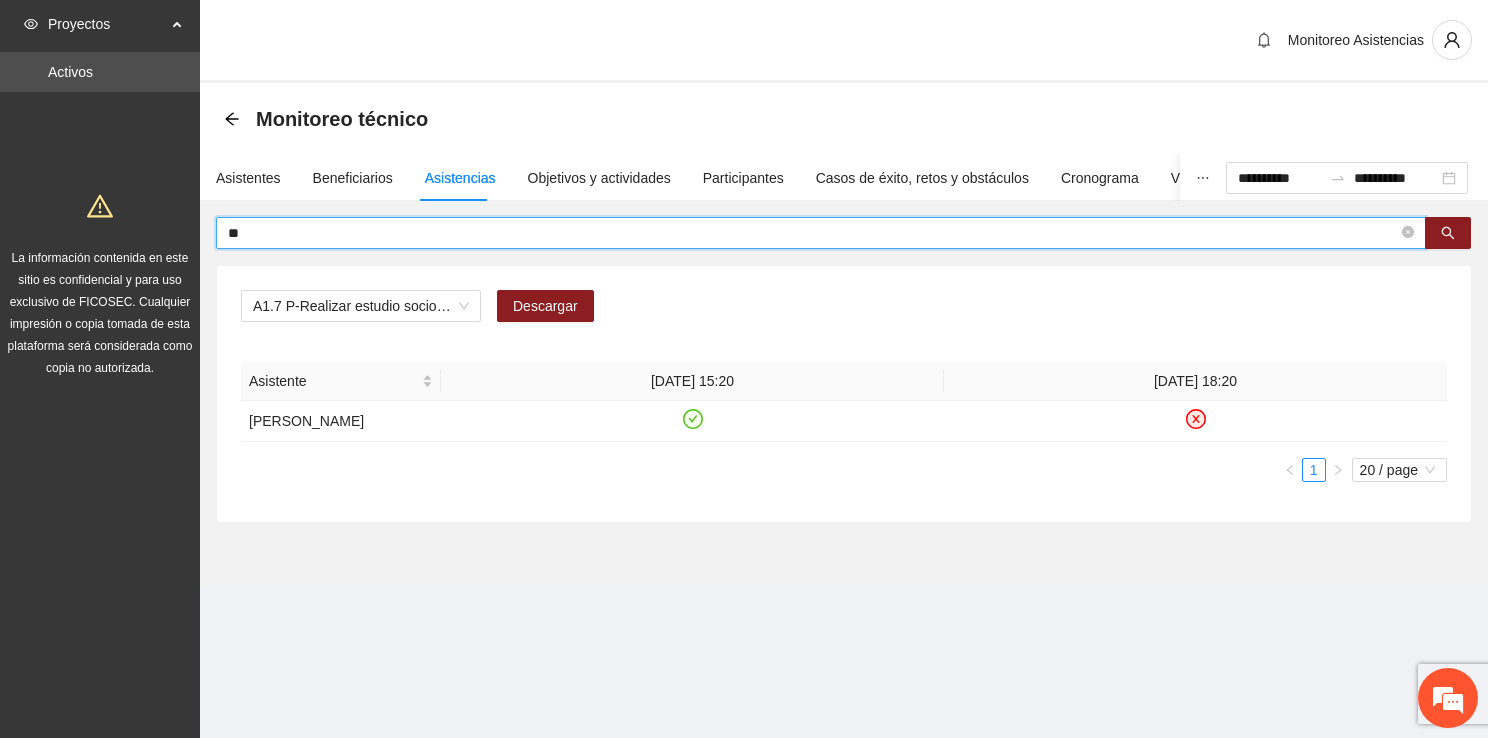 type on "*" 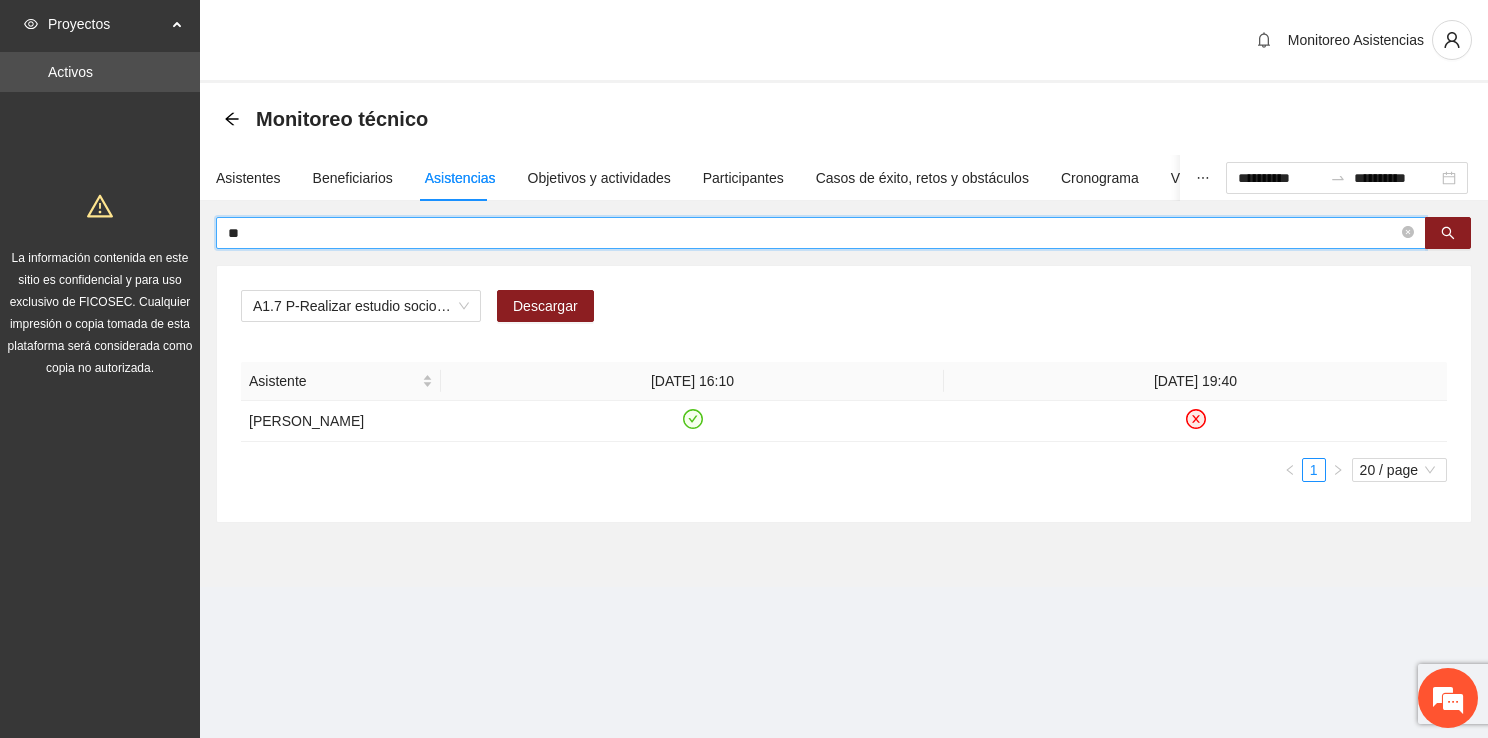 type on "*" 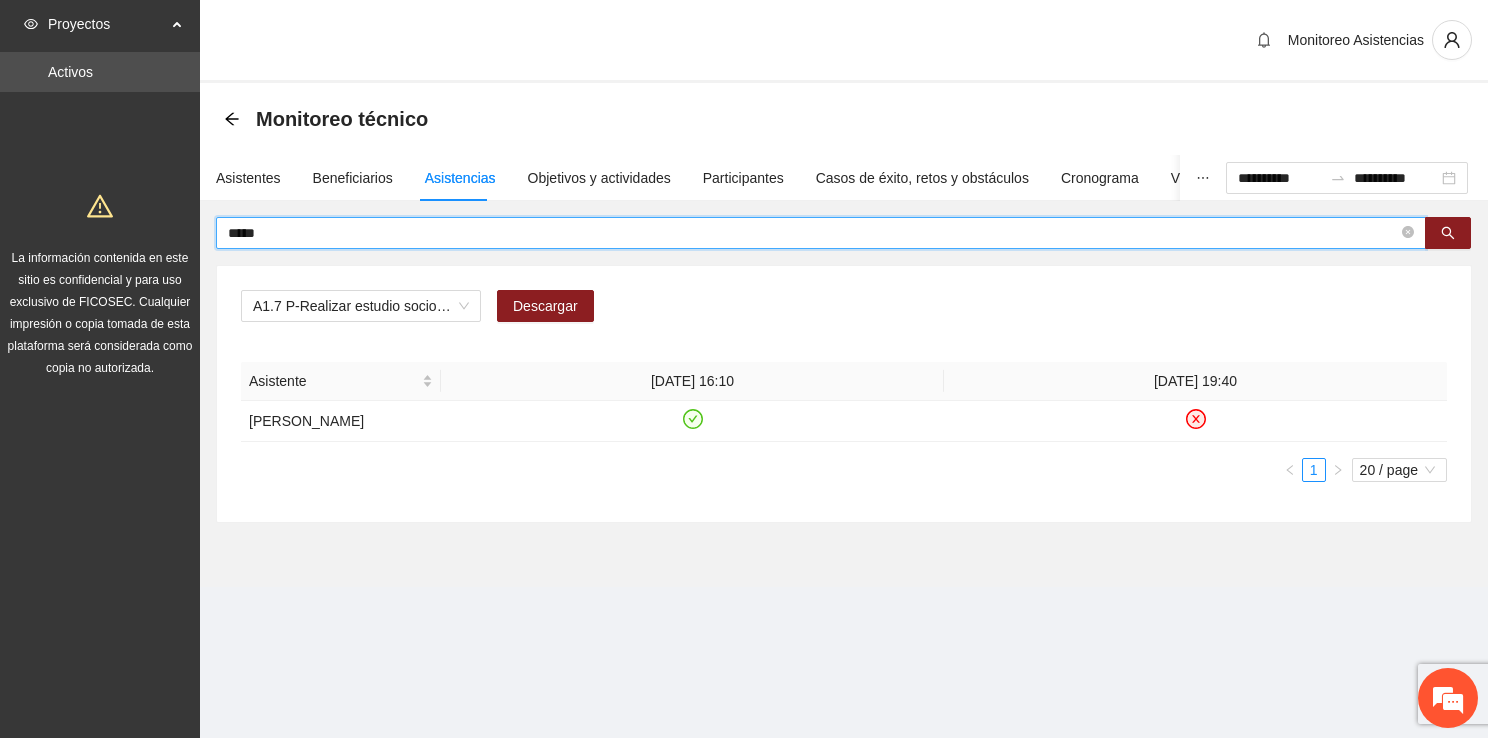 type on "*****" 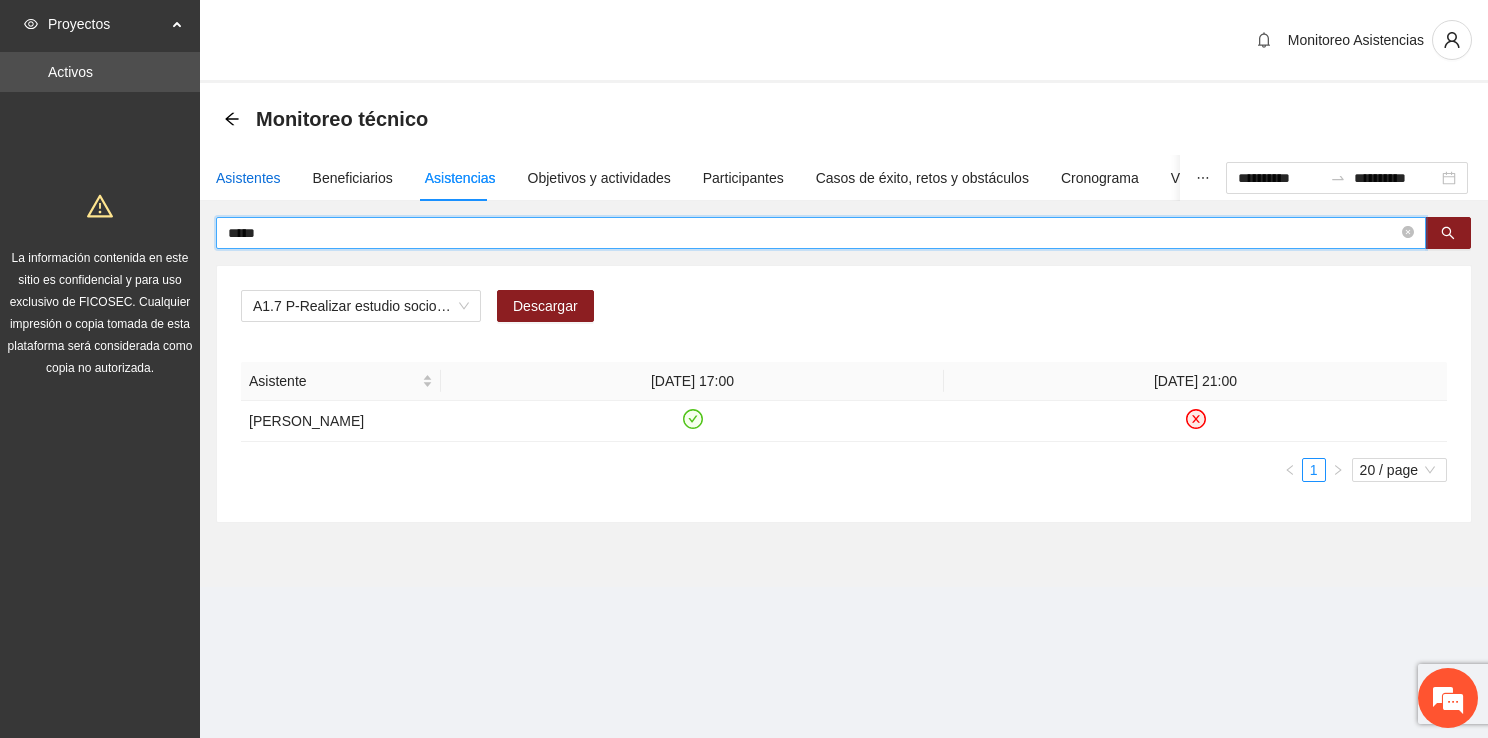 click on "Asistentes" at bounding box center [248, 178] 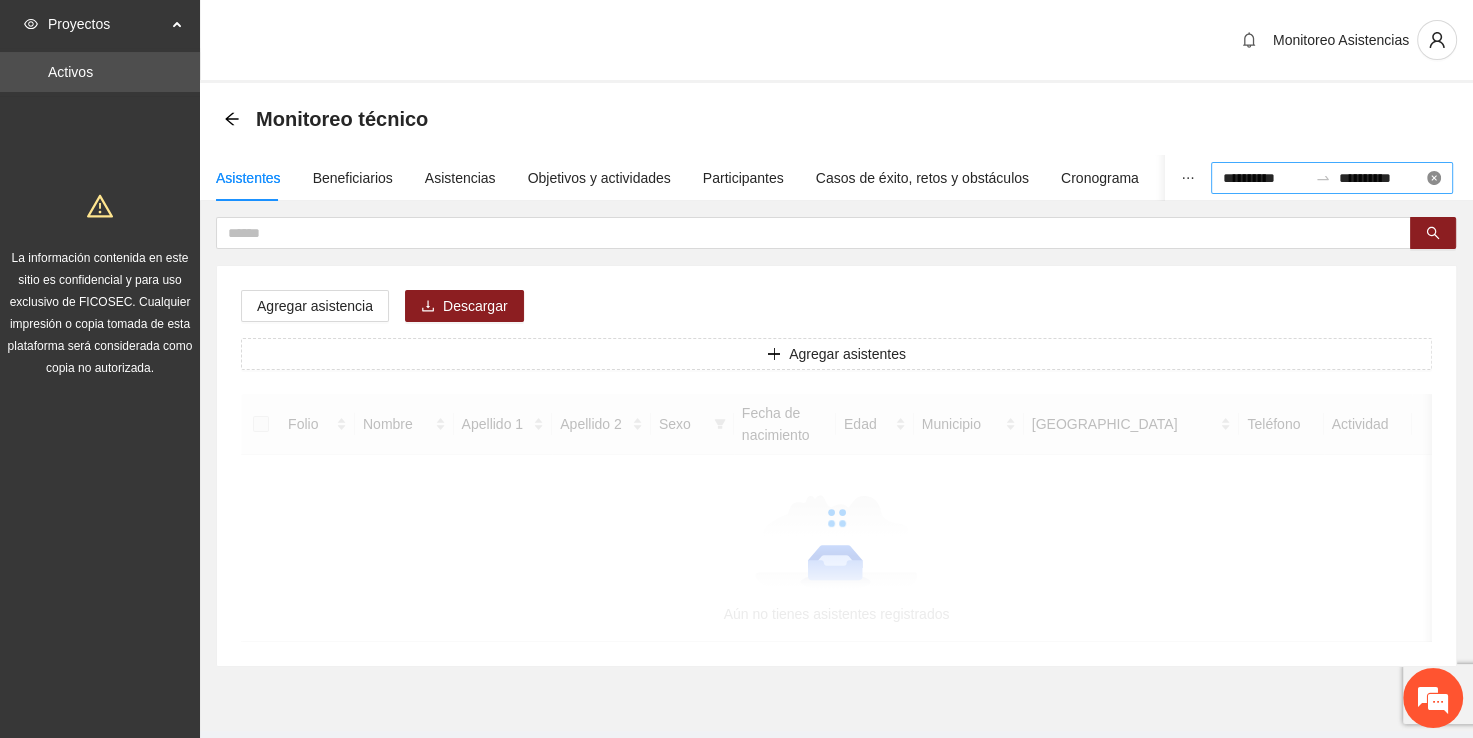 type 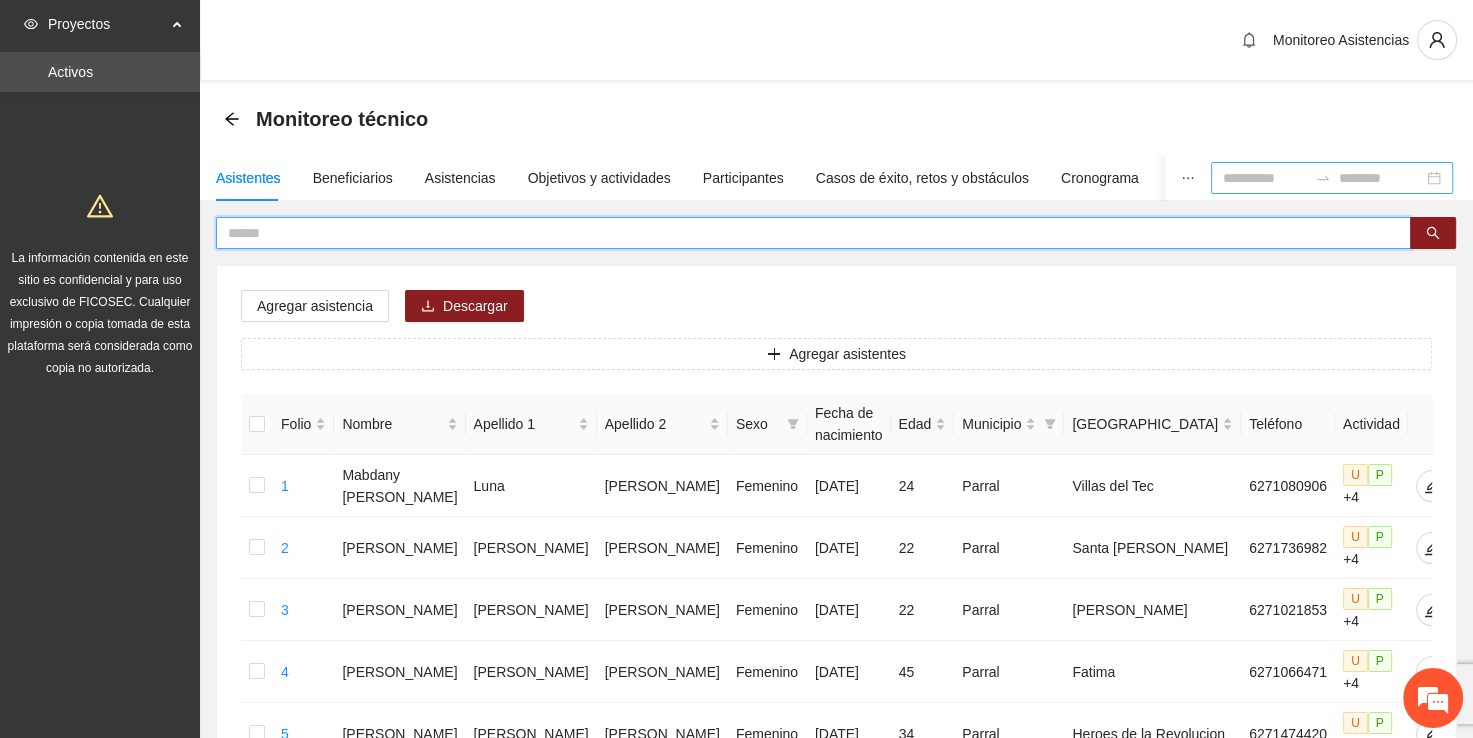 click at bounding box center [805, 233] 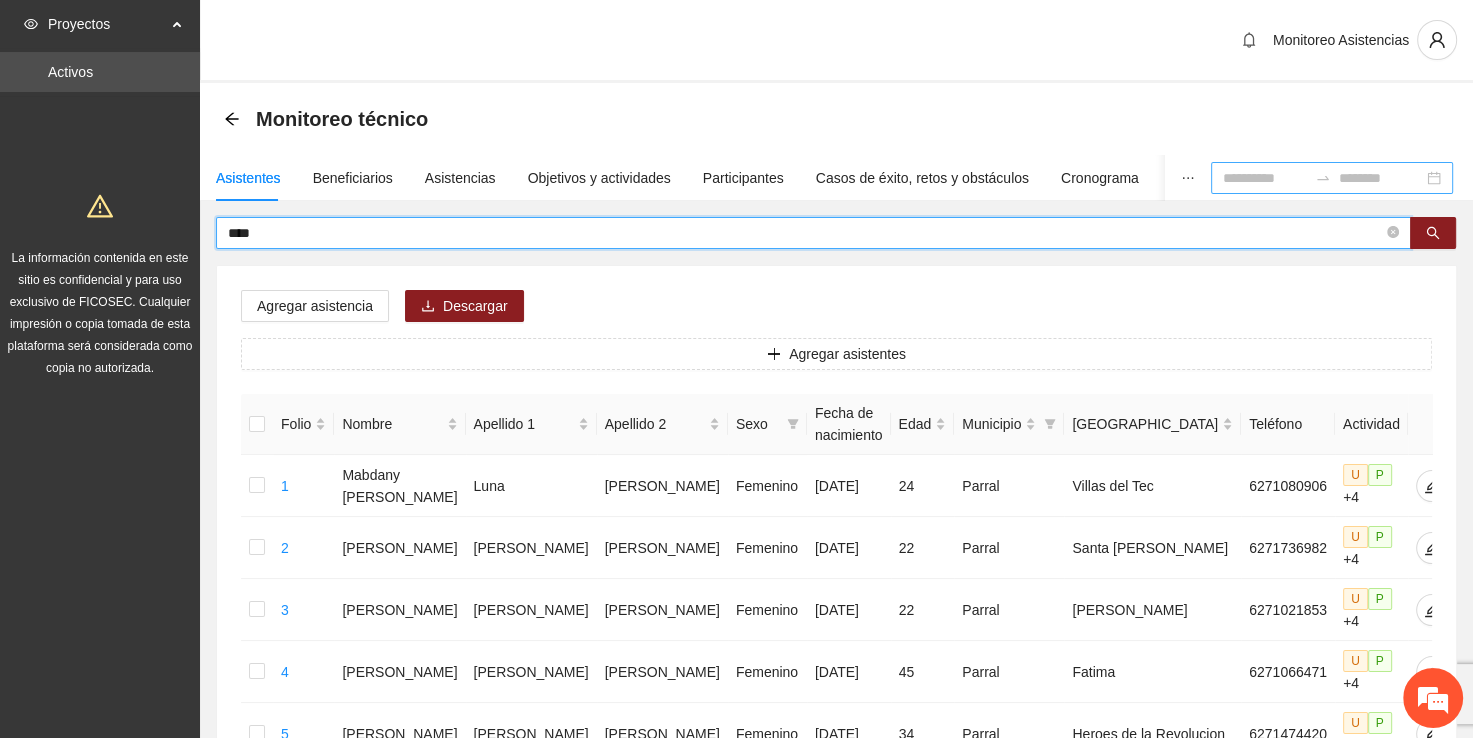 type on "****" 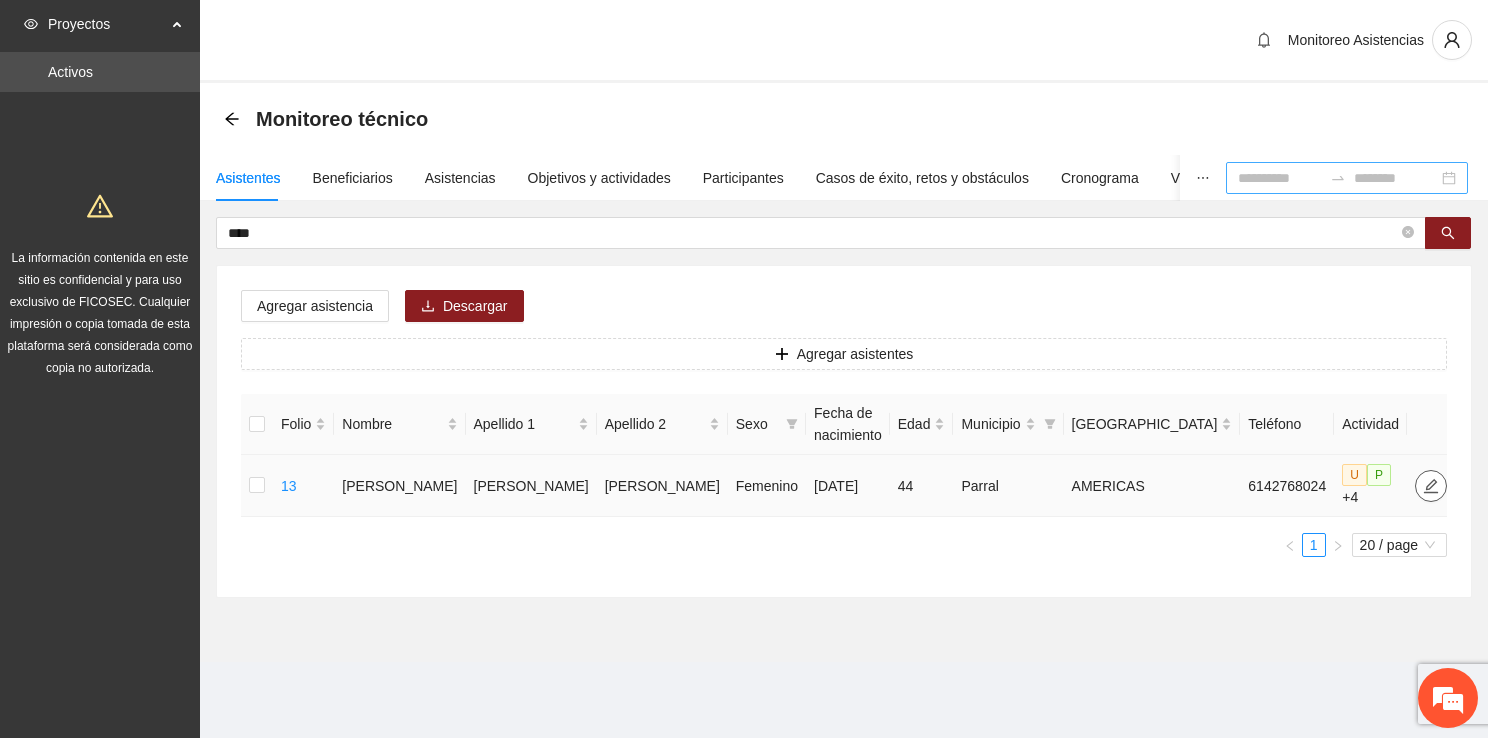 click 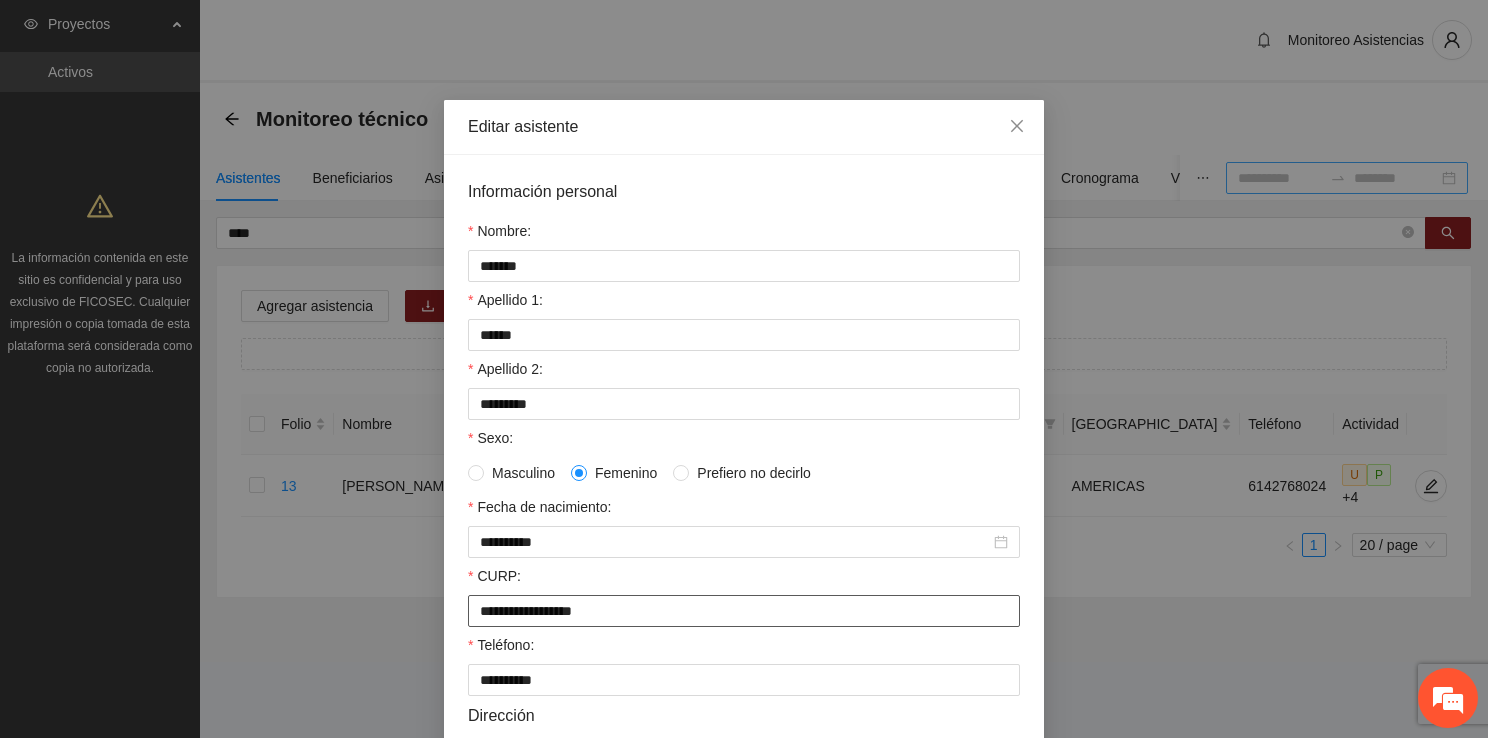 click on "**********" at bounding box center [744, 611] 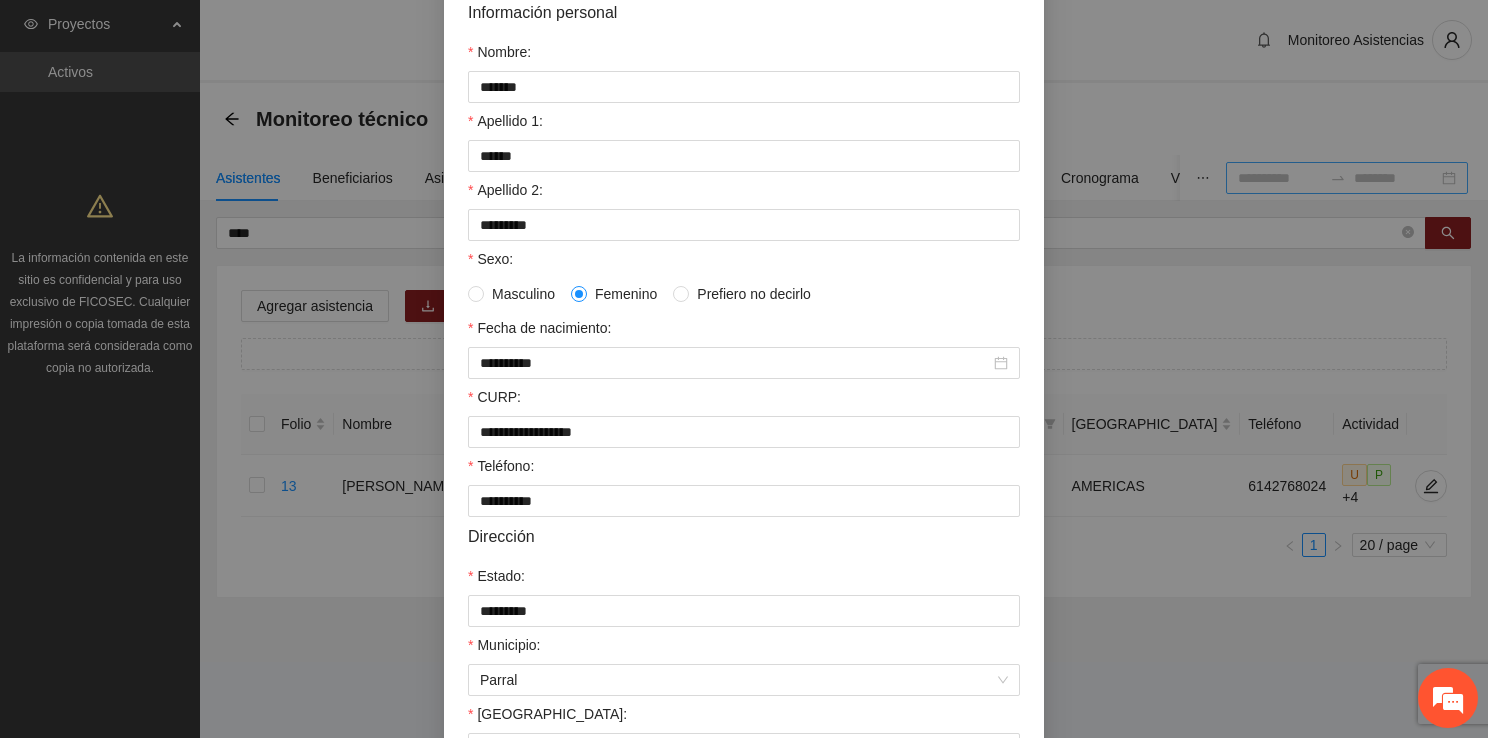 scroll, scrollTop: 432, scrollLeft: 0, axis: vertical 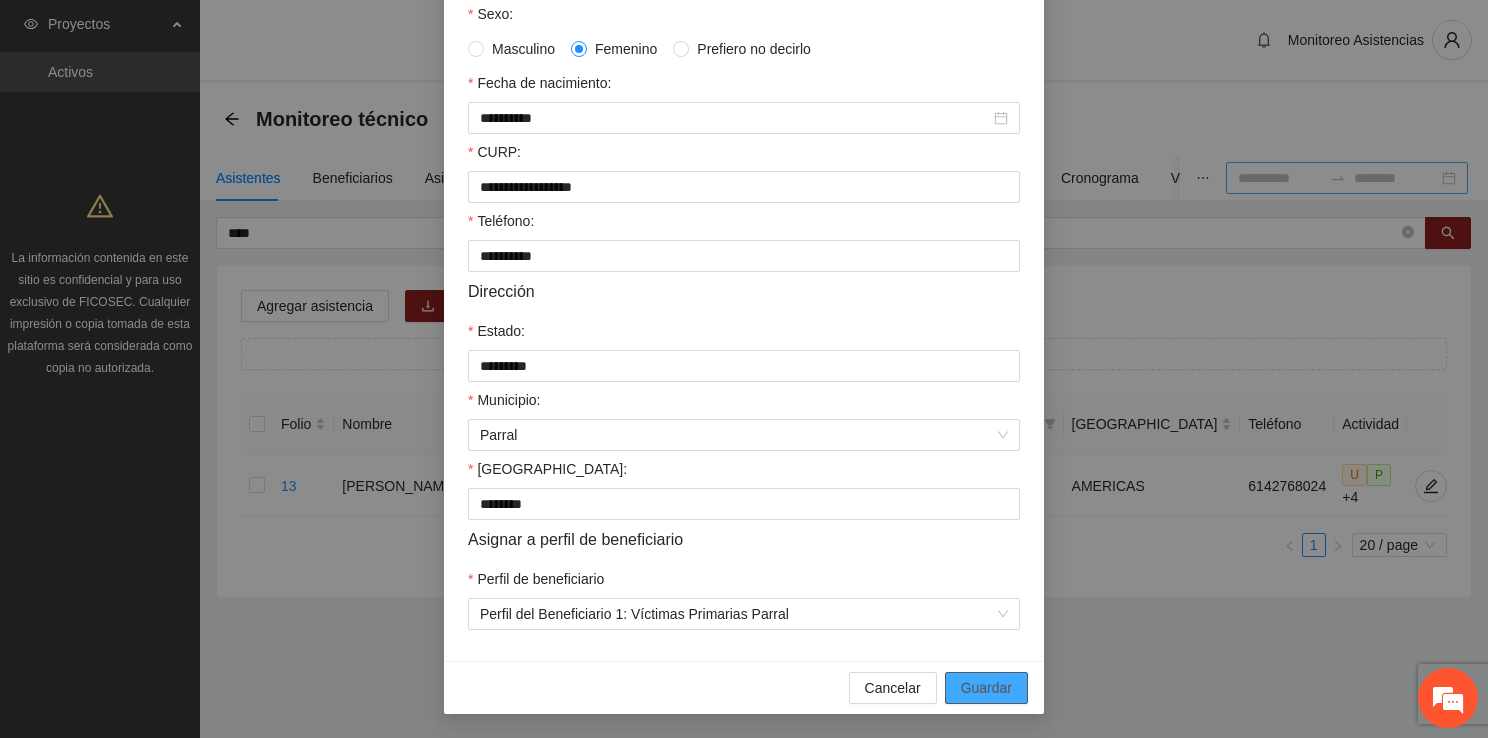 click on "Guardar" at bounding box center (986, 688) 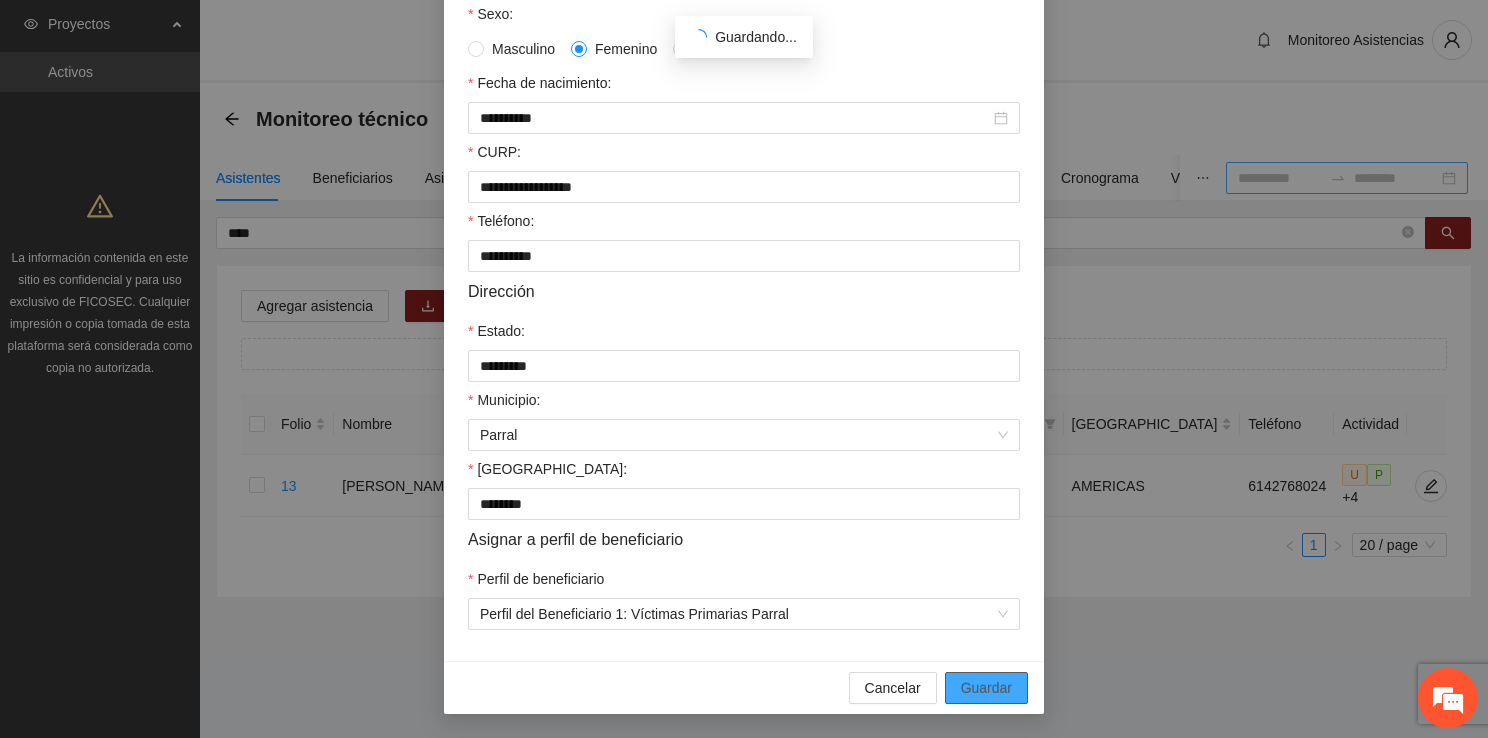 scroll, scrollTop: 332, scrollLeft: 0, axis: vertical 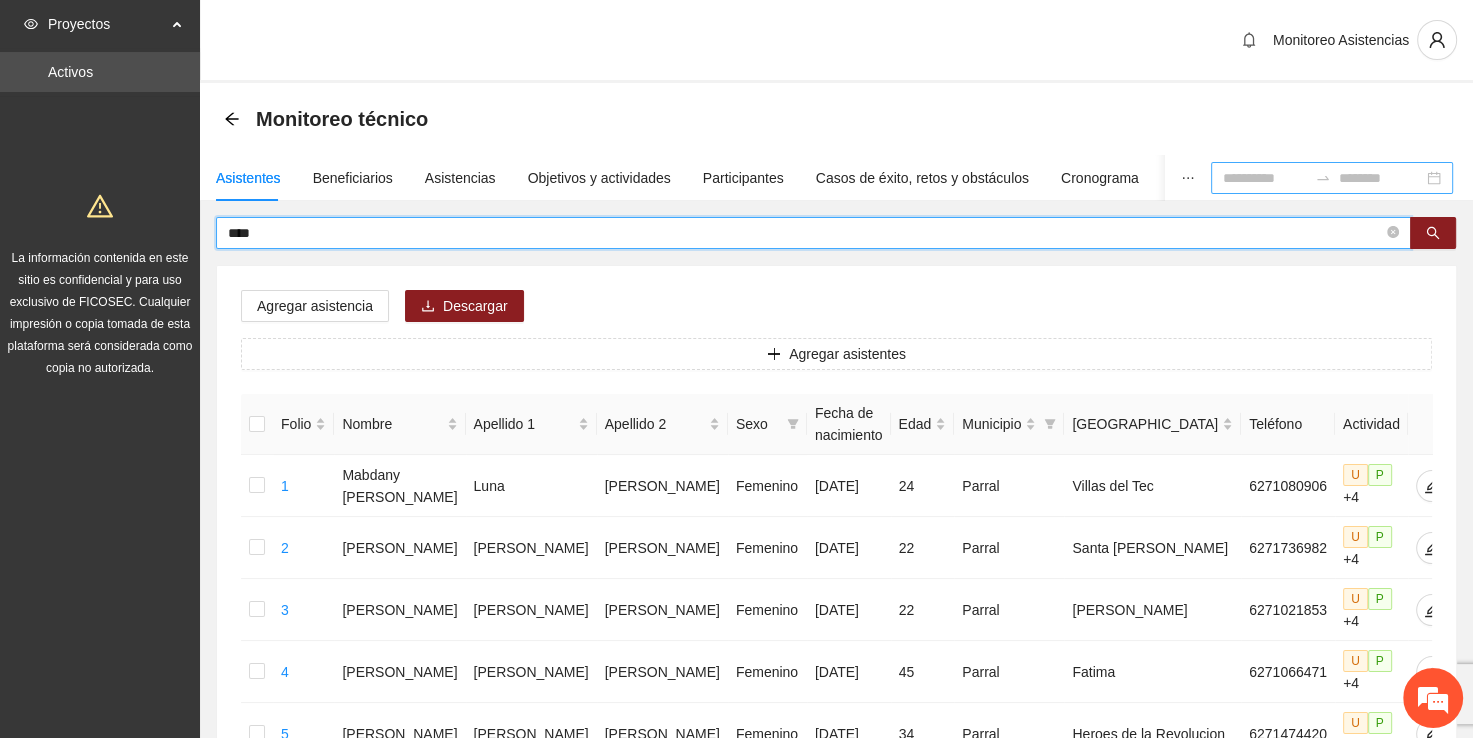 click on "****" at bounding box center (805, 233) 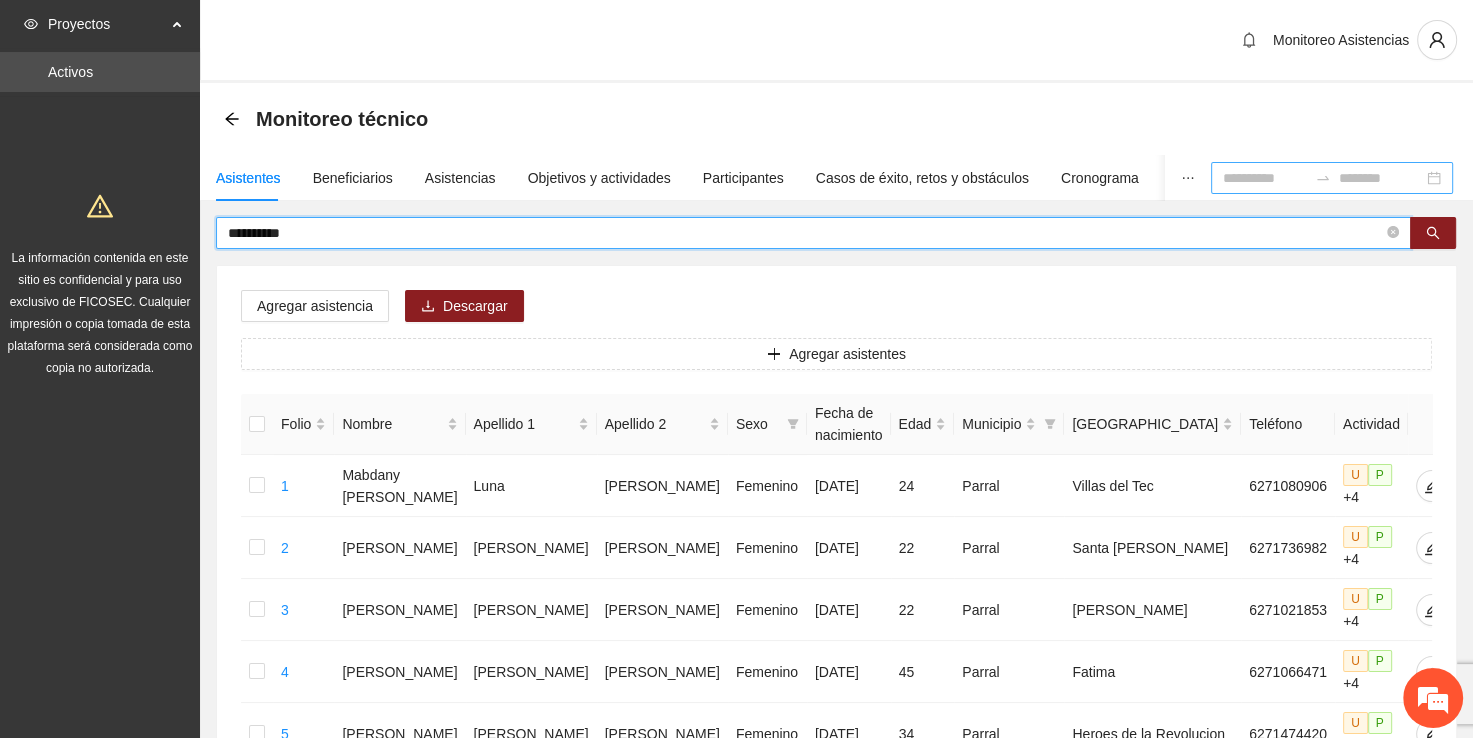 type on "**********" 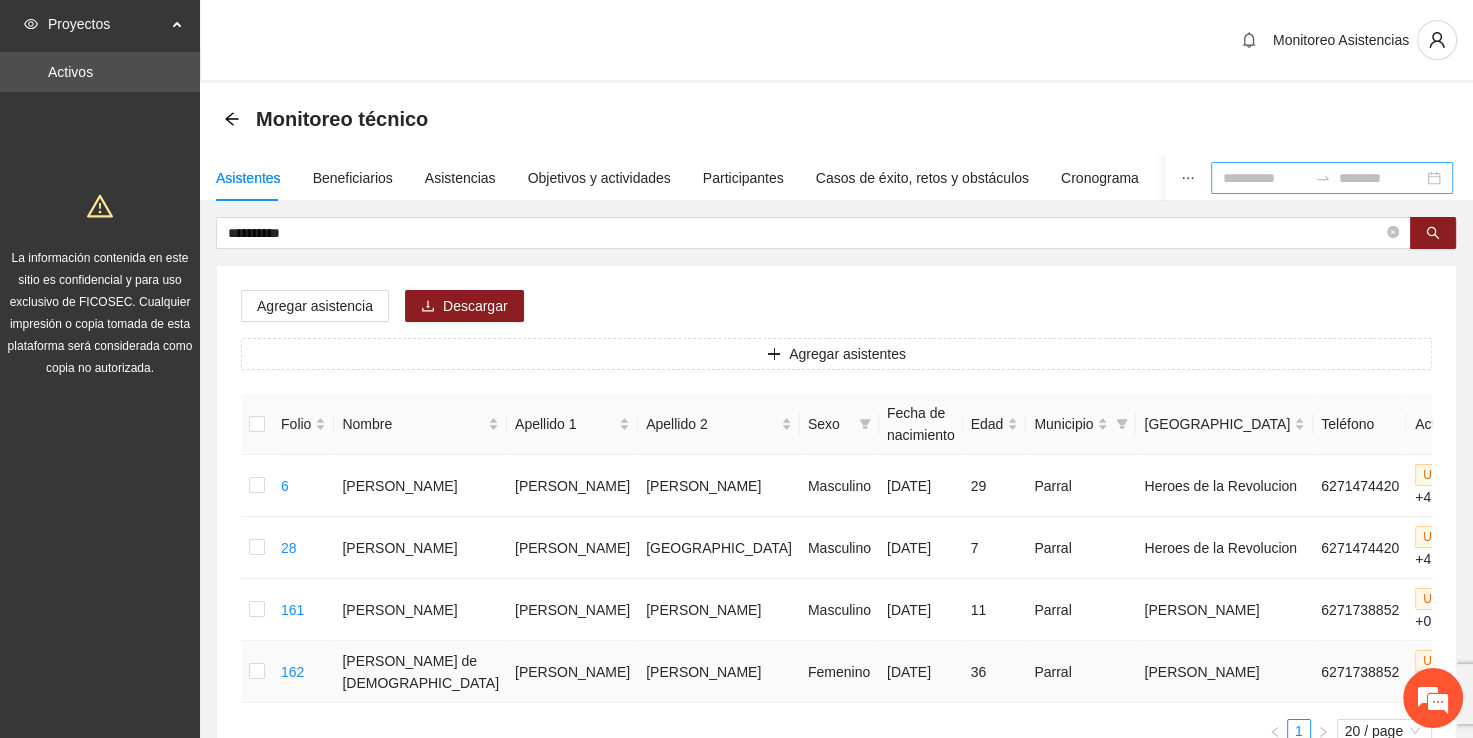 click 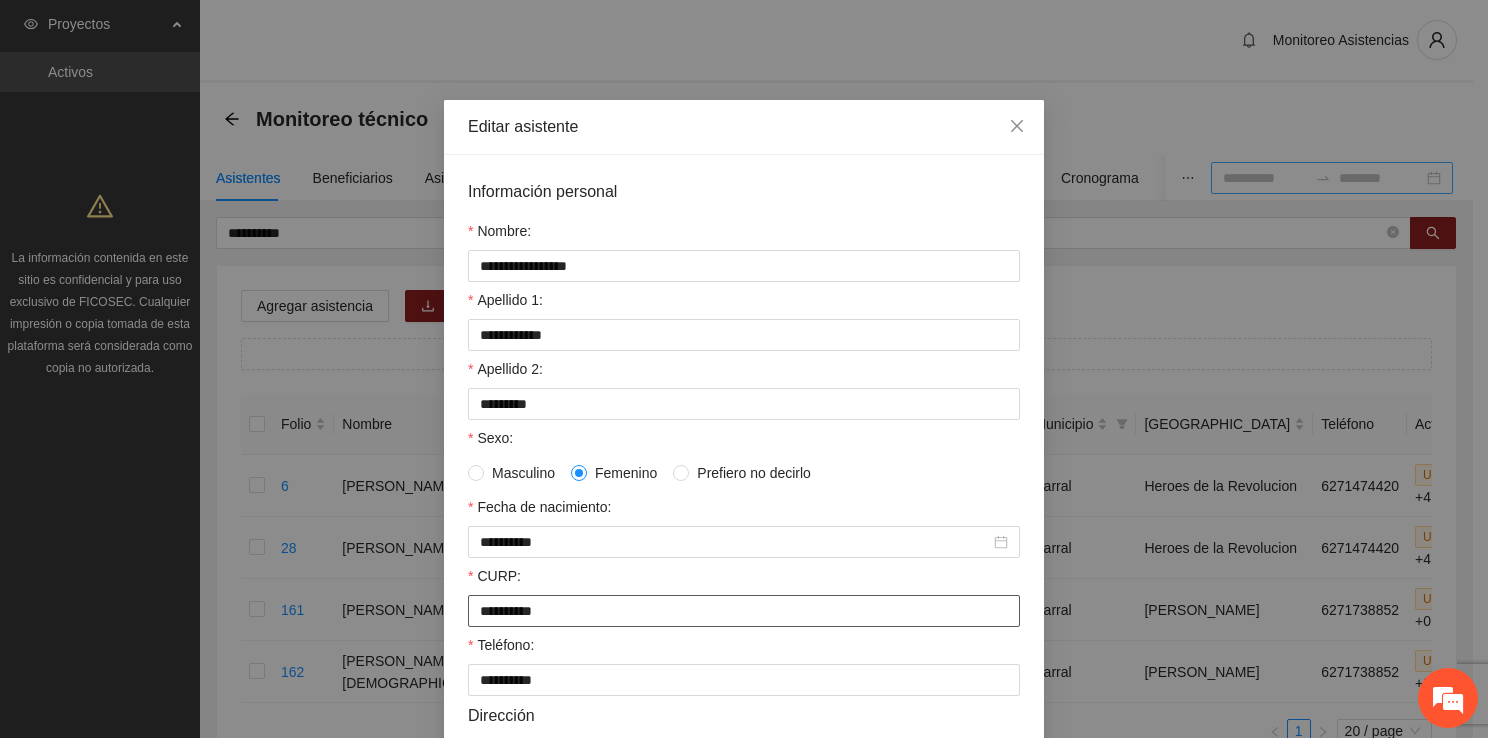 click on "**********" at bounding box center (744, 611) 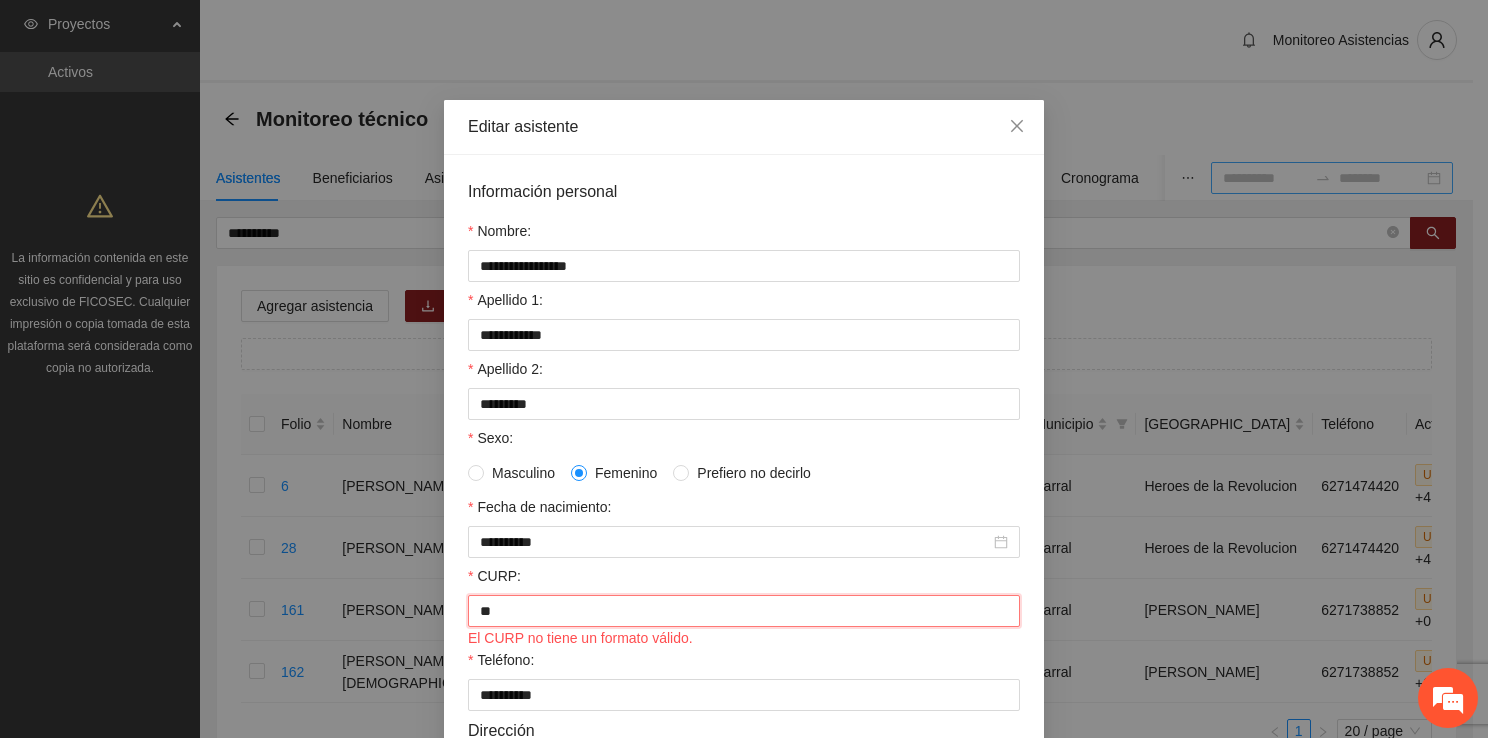 type on "*" 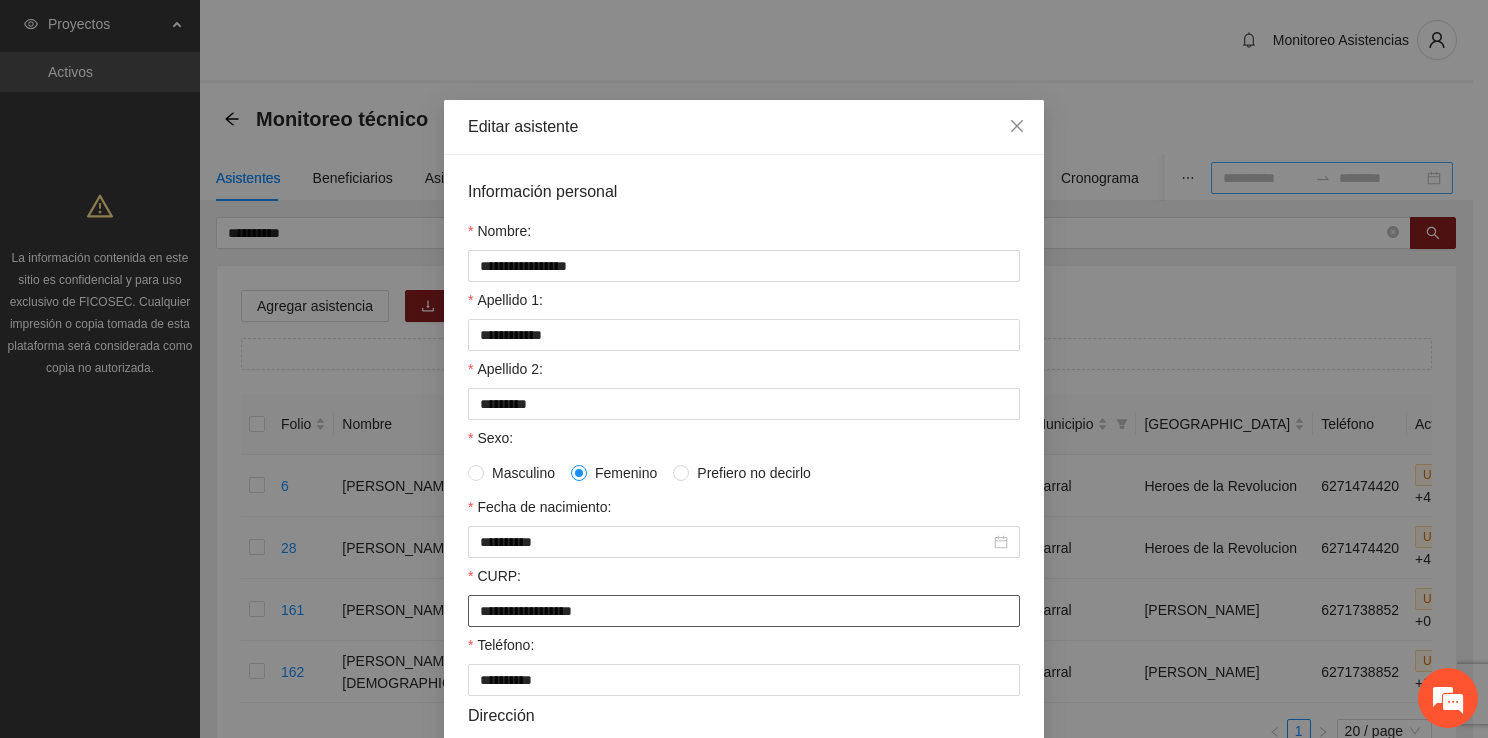 type on "**********" 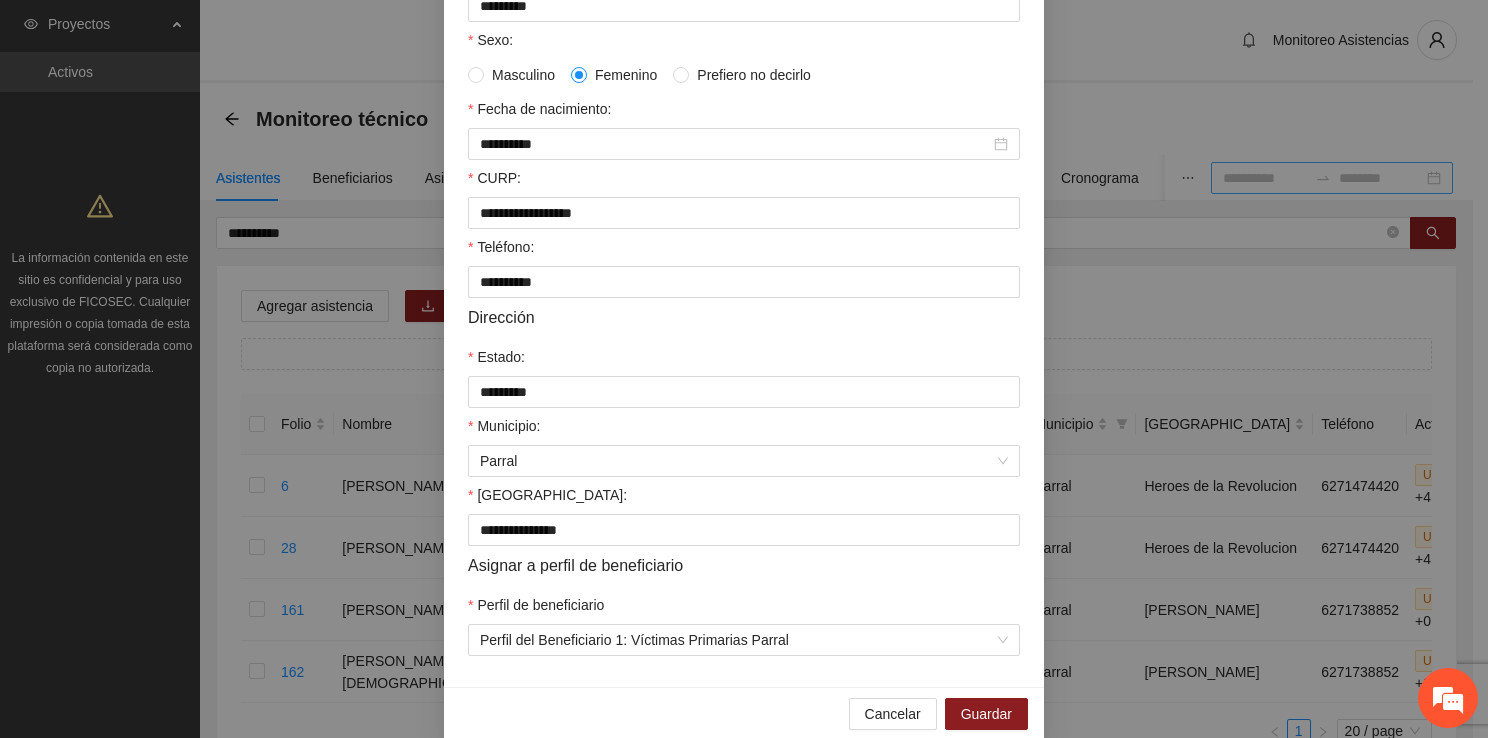 scroll, scrollTop: 432, scrollLeft: 0, axis: vertical 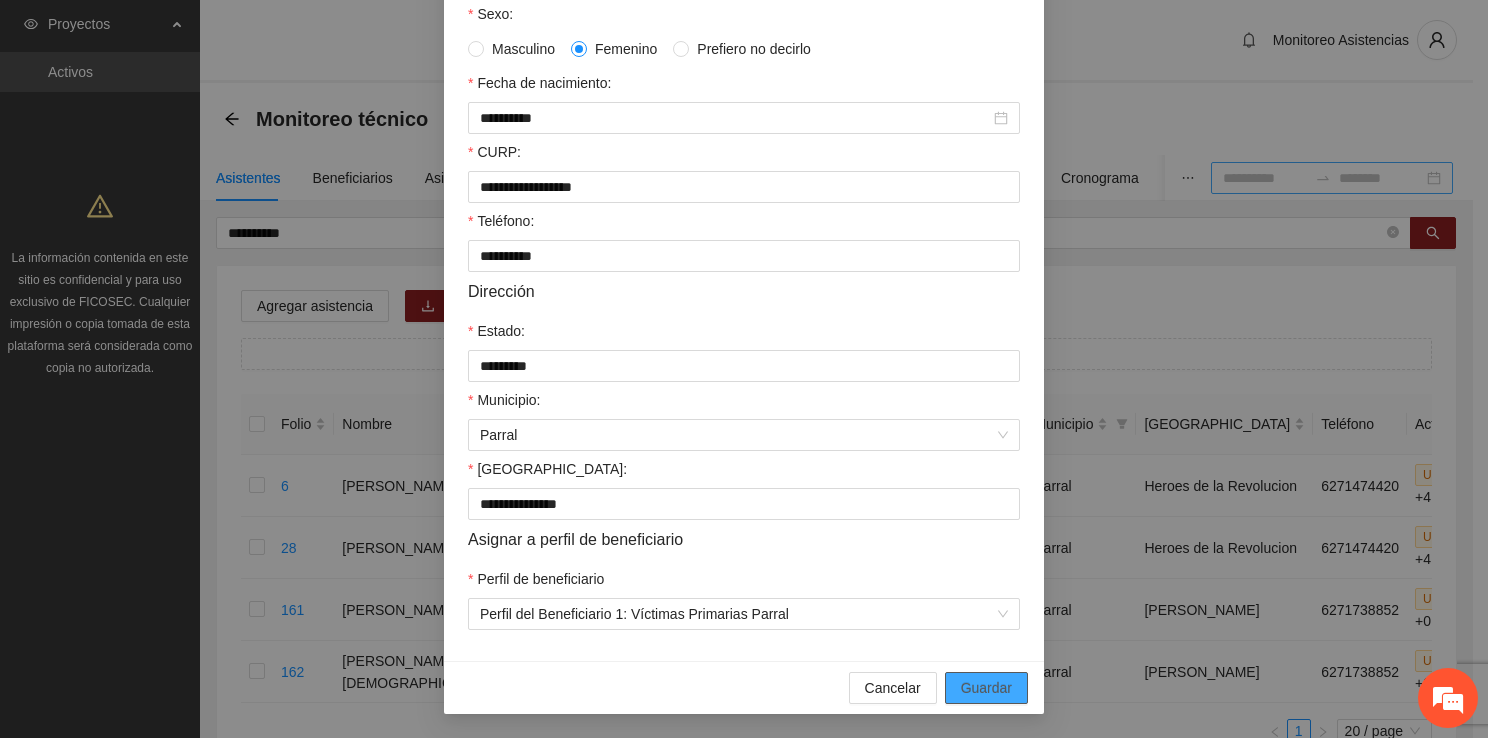 click on "Guardar" at bounding box center (986, 688) 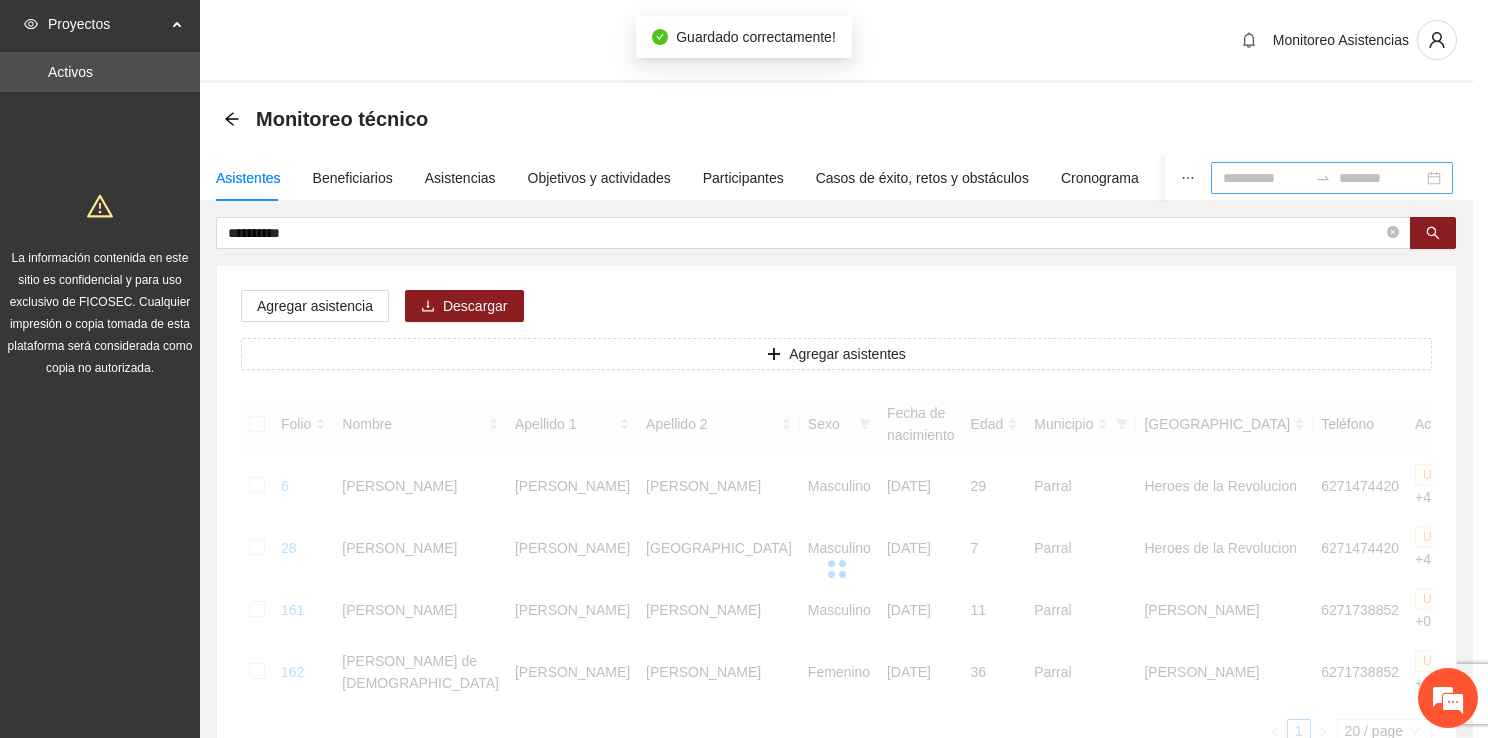 scroll, scrollTop: 332, scrollLeft: 0, axis: vertical 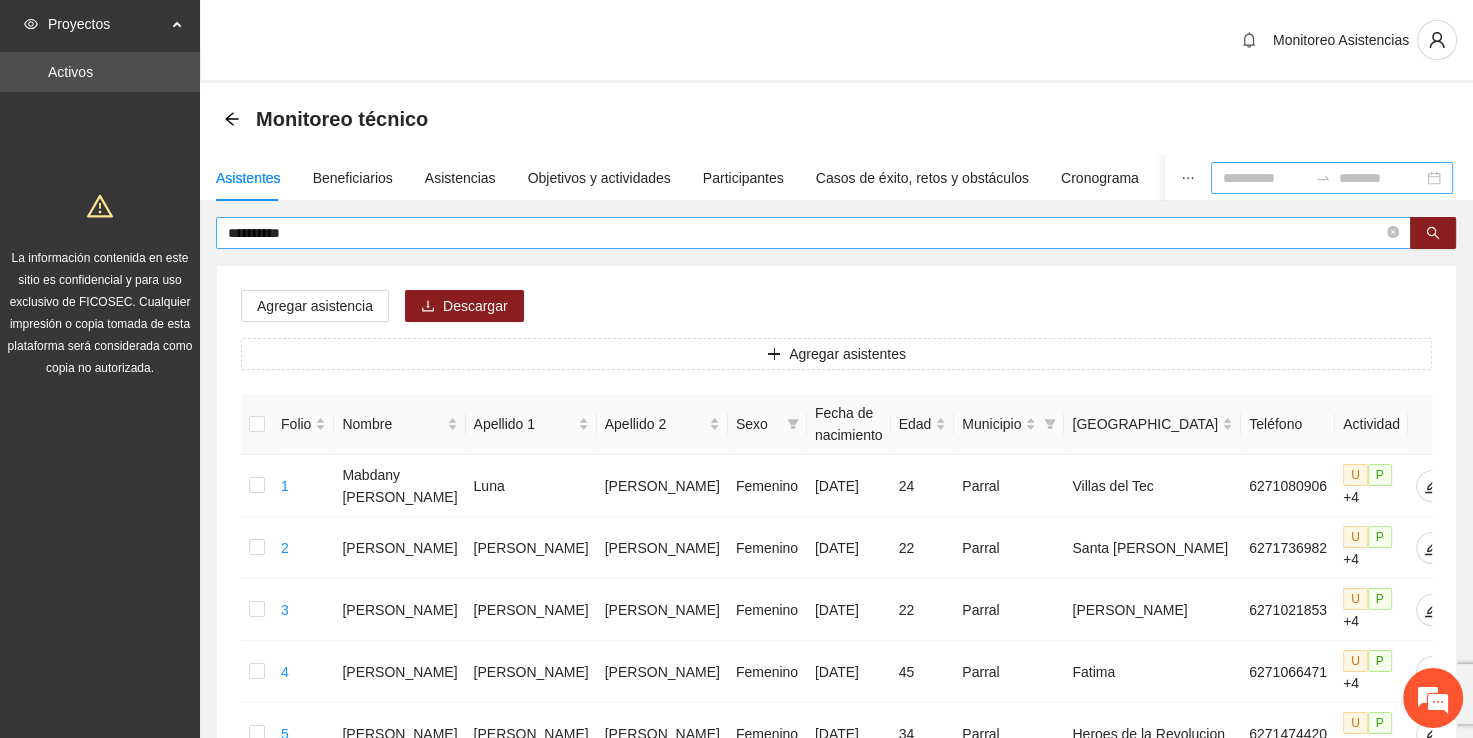 click on "**********" at bounding box center (805, 233) 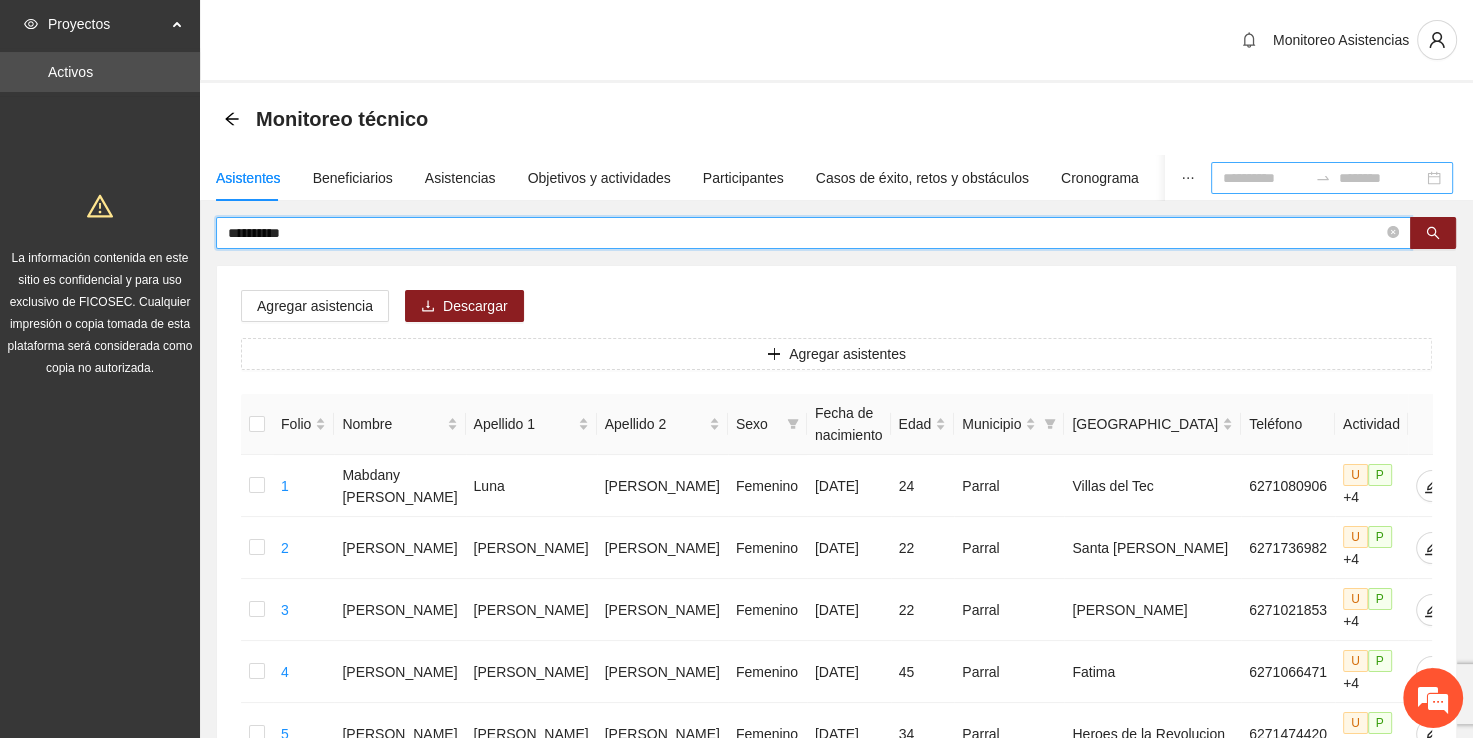 click on "**********" at bounding box center [805, 233] 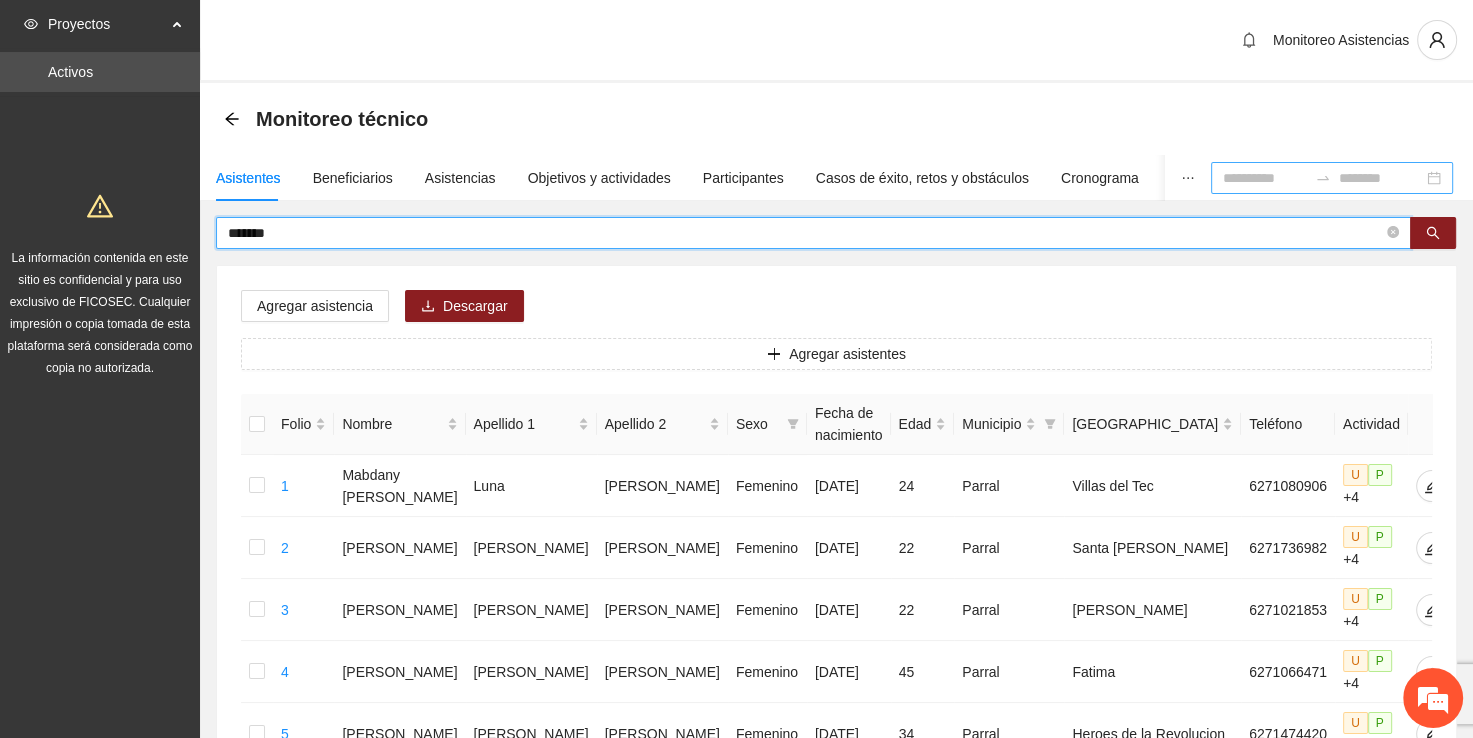 type on "*******" 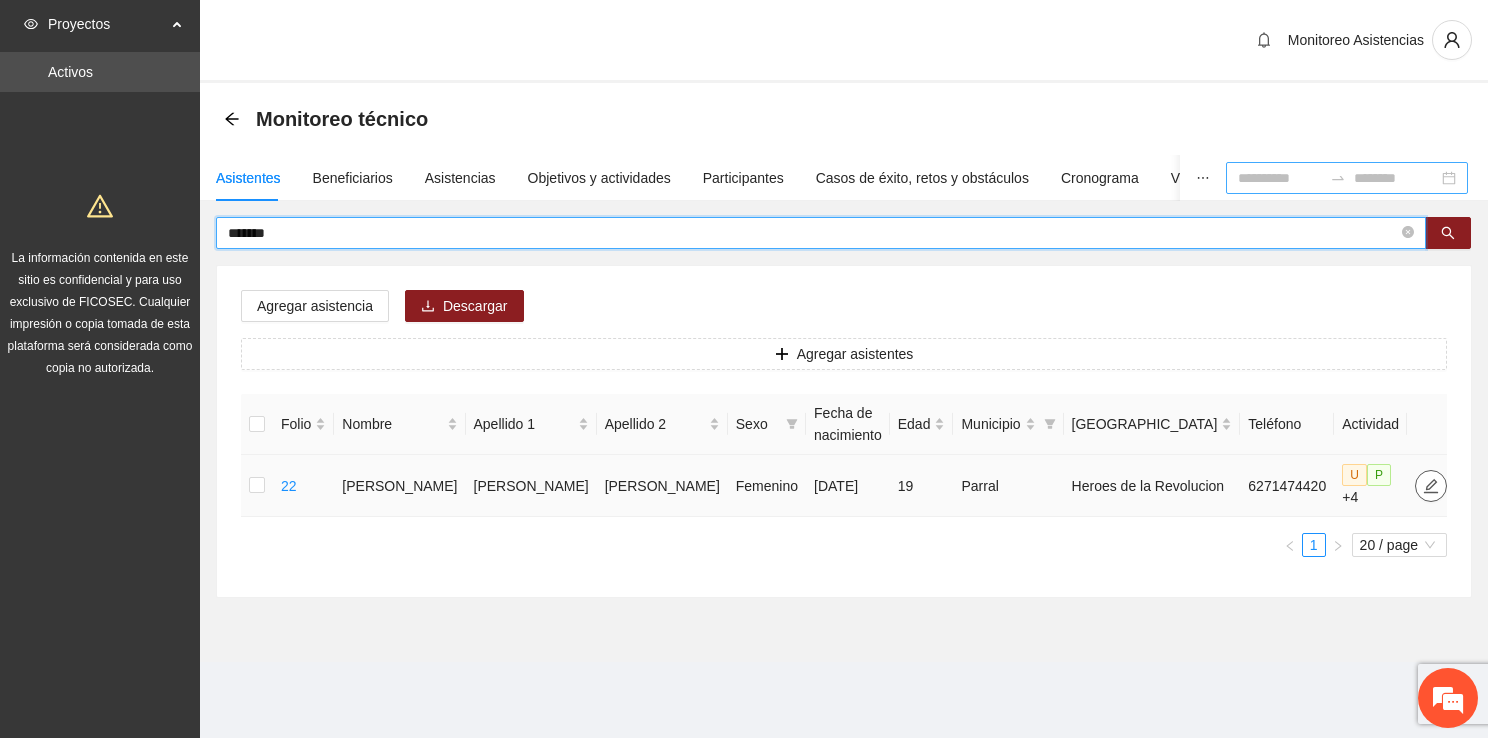 click 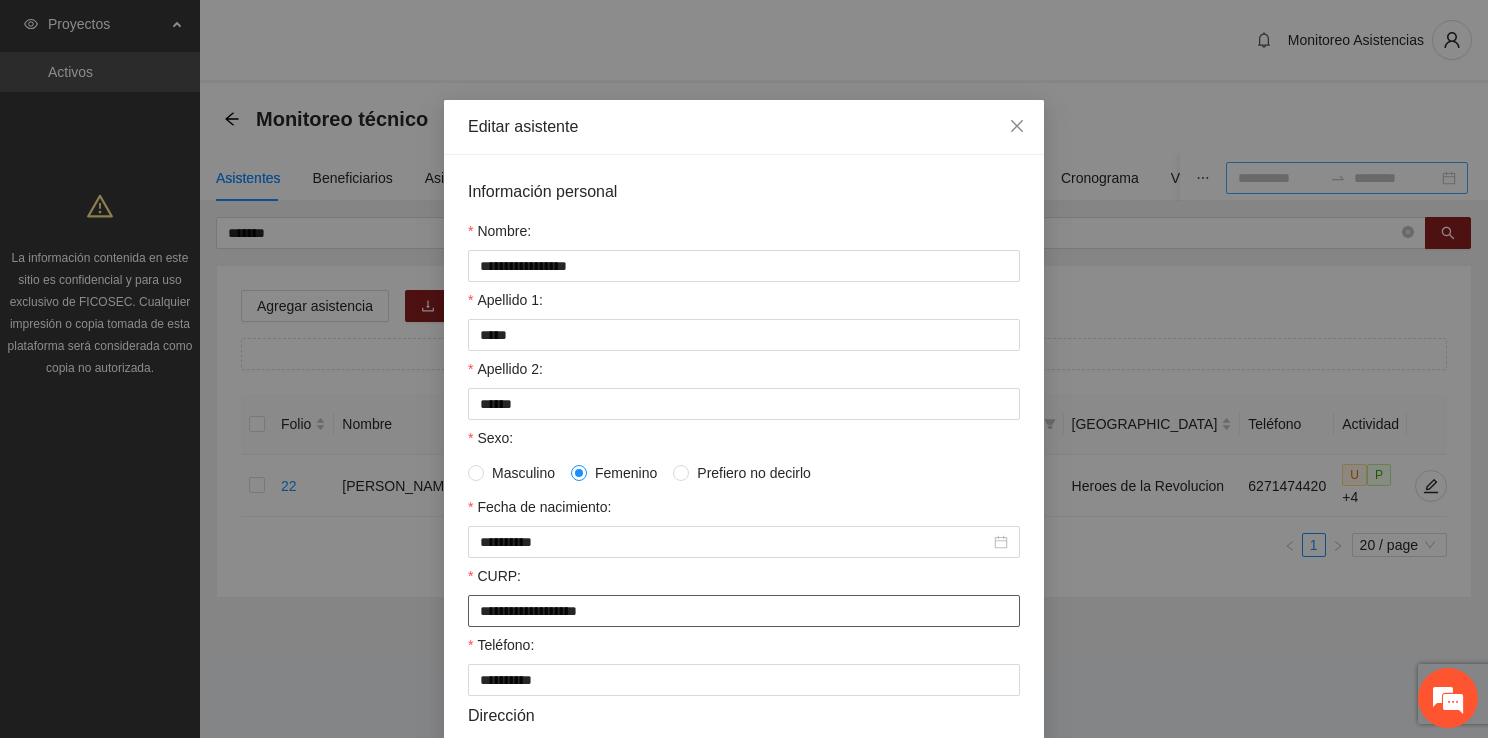 click on "**********" at bounding box center [744, 611] 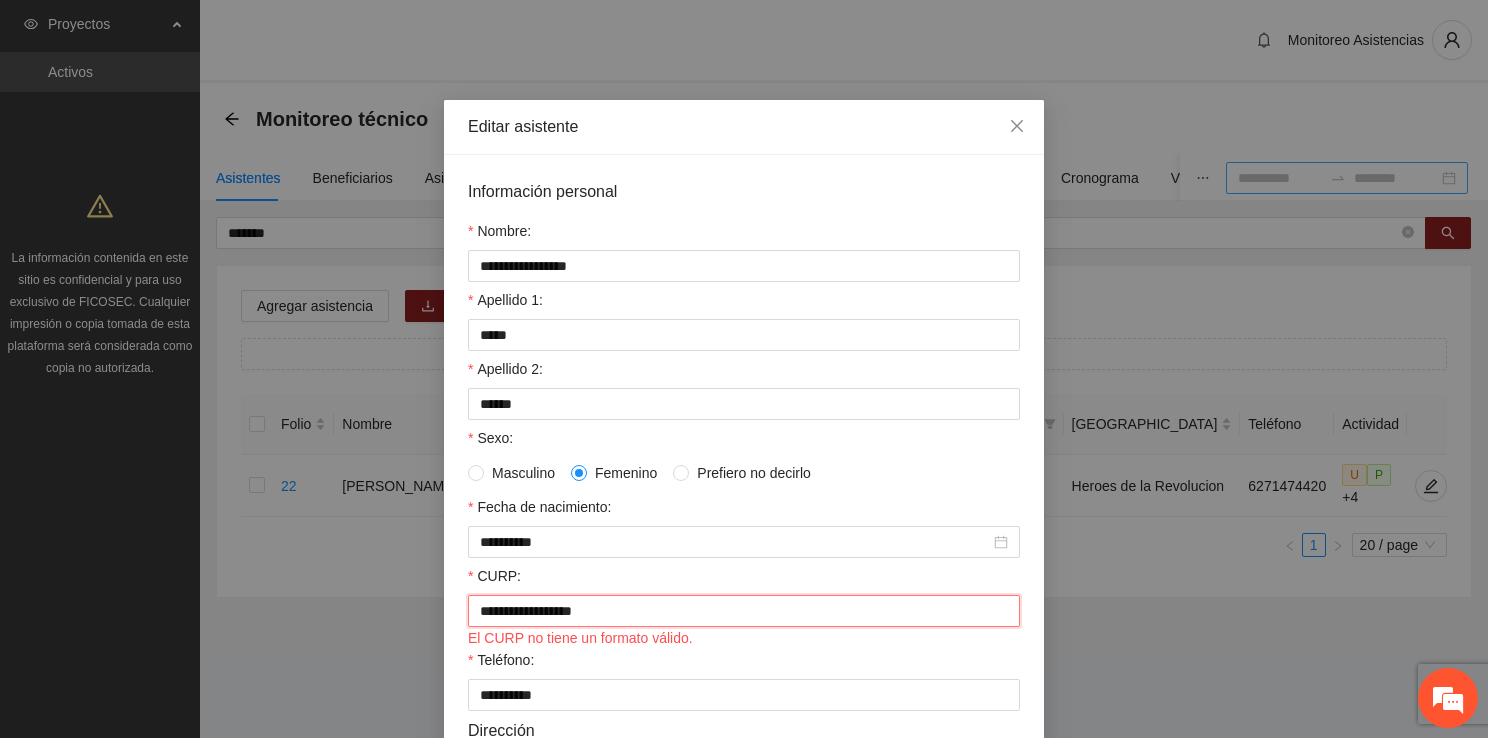 click on "**********" at bounding box center (744, 611) 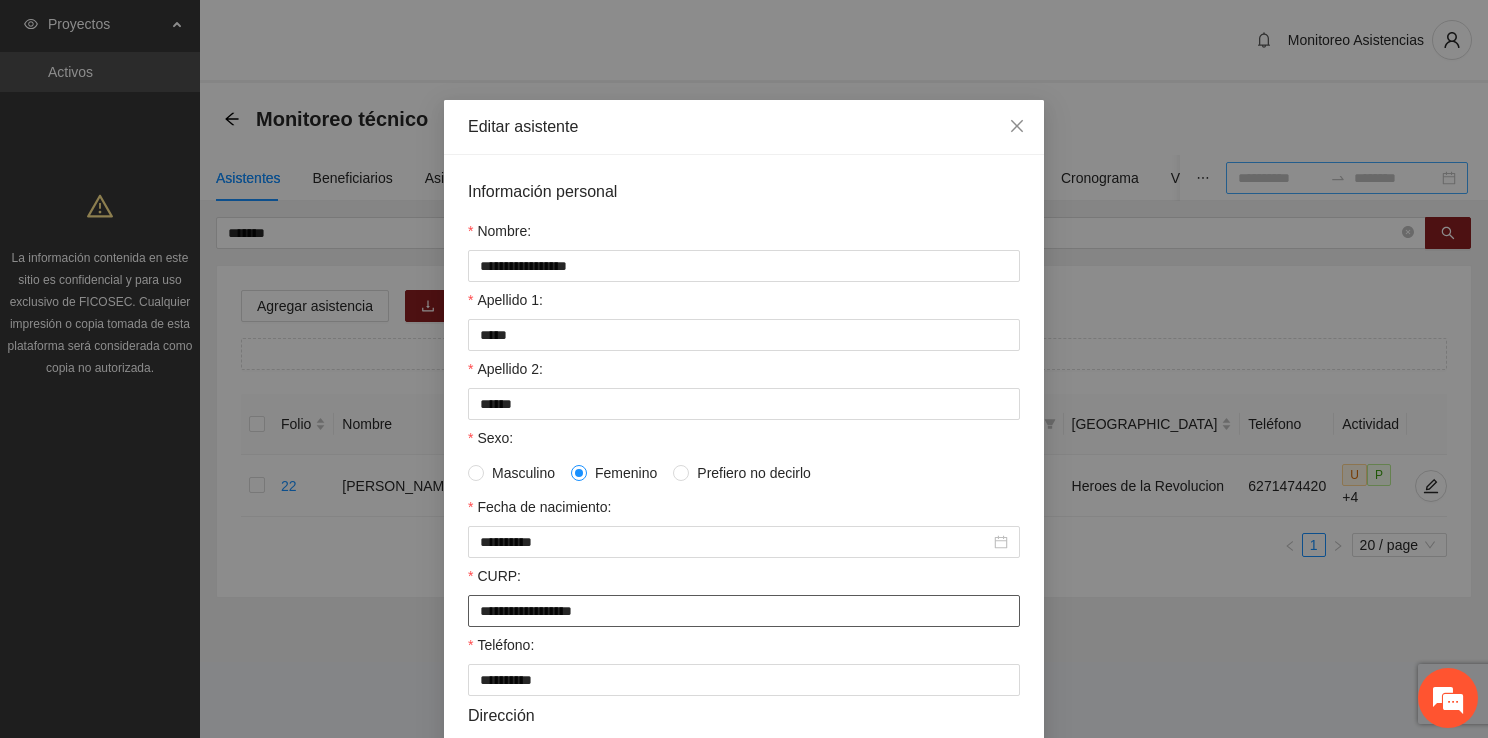 type on "**********" 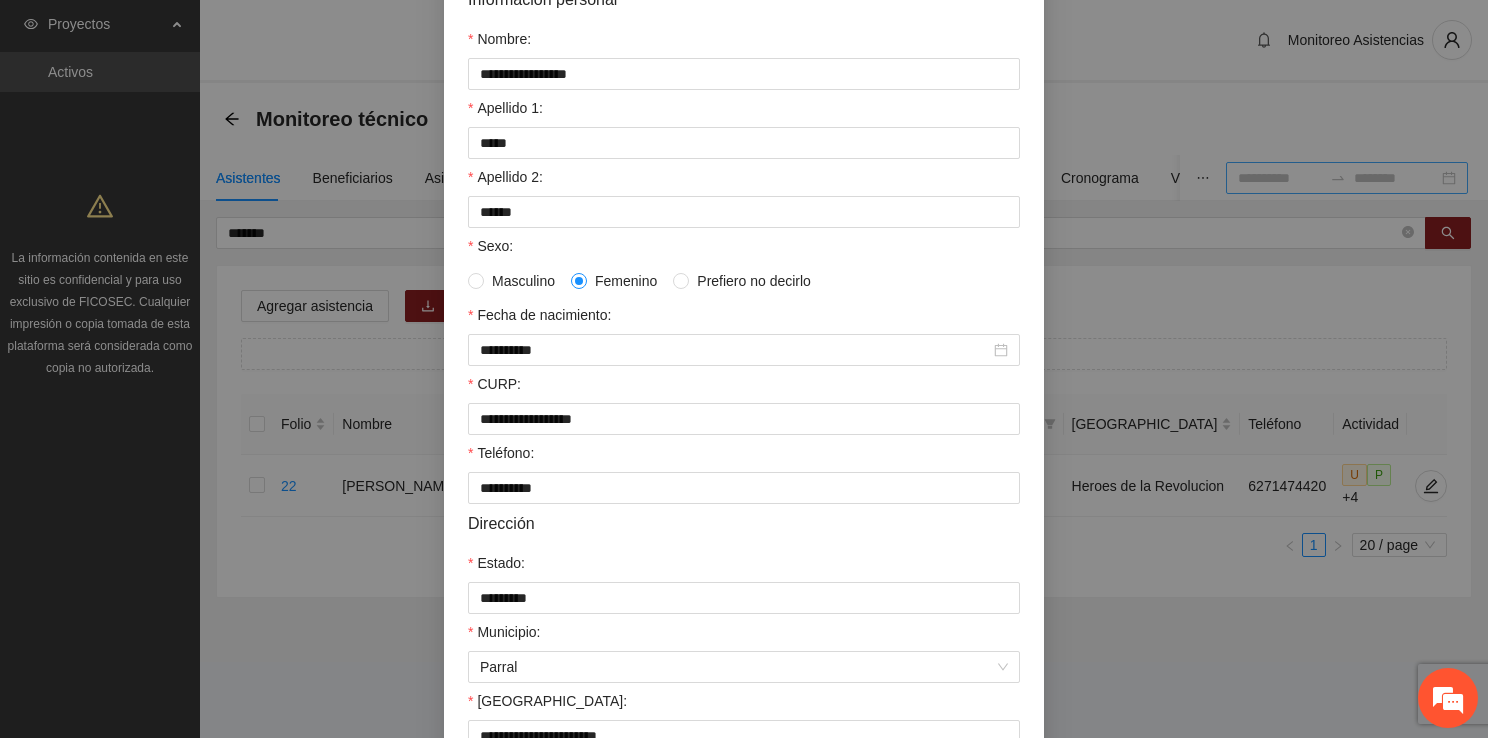 scroll, scrollTop: 432, scrollLeft: 0, axis: vertical 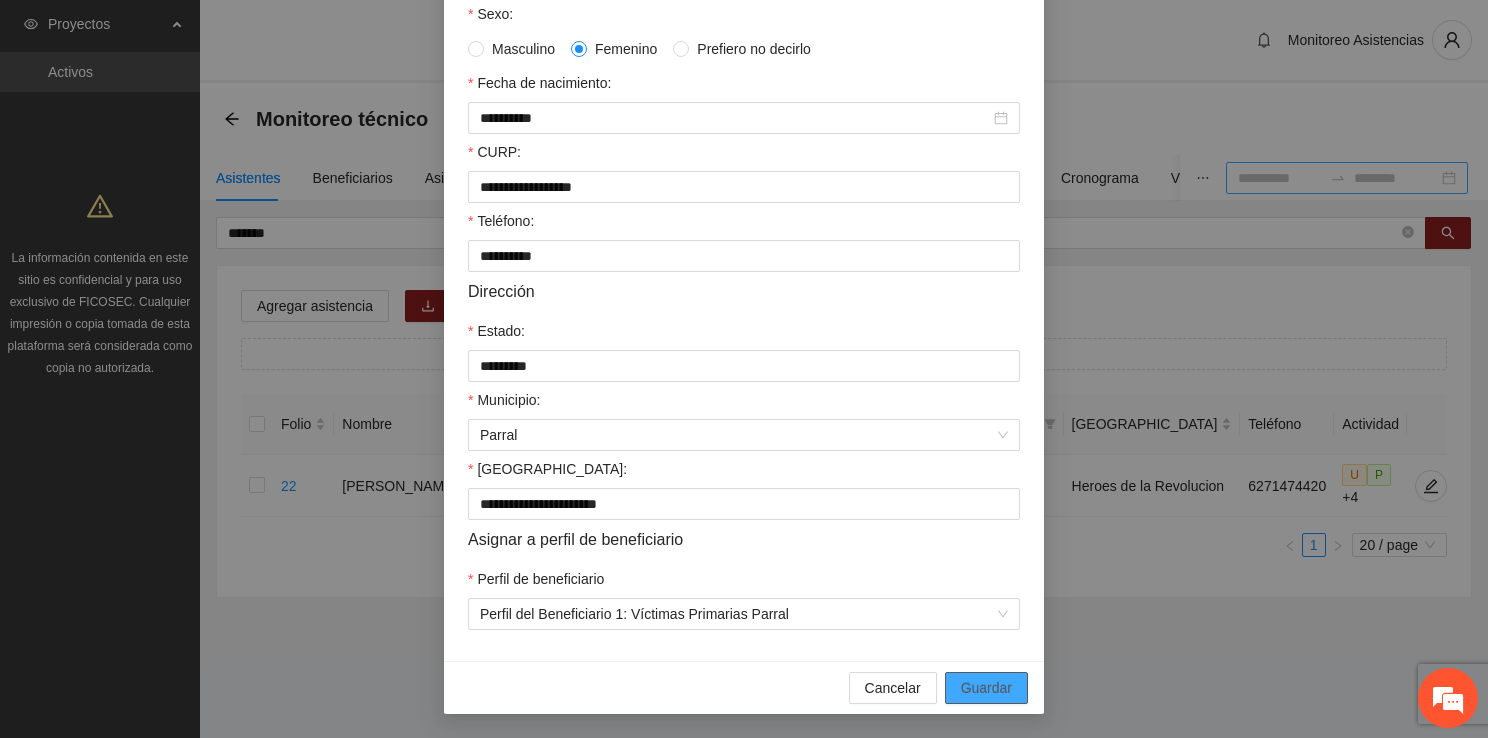 click on "Guardar" at bounding box center (986, 688) 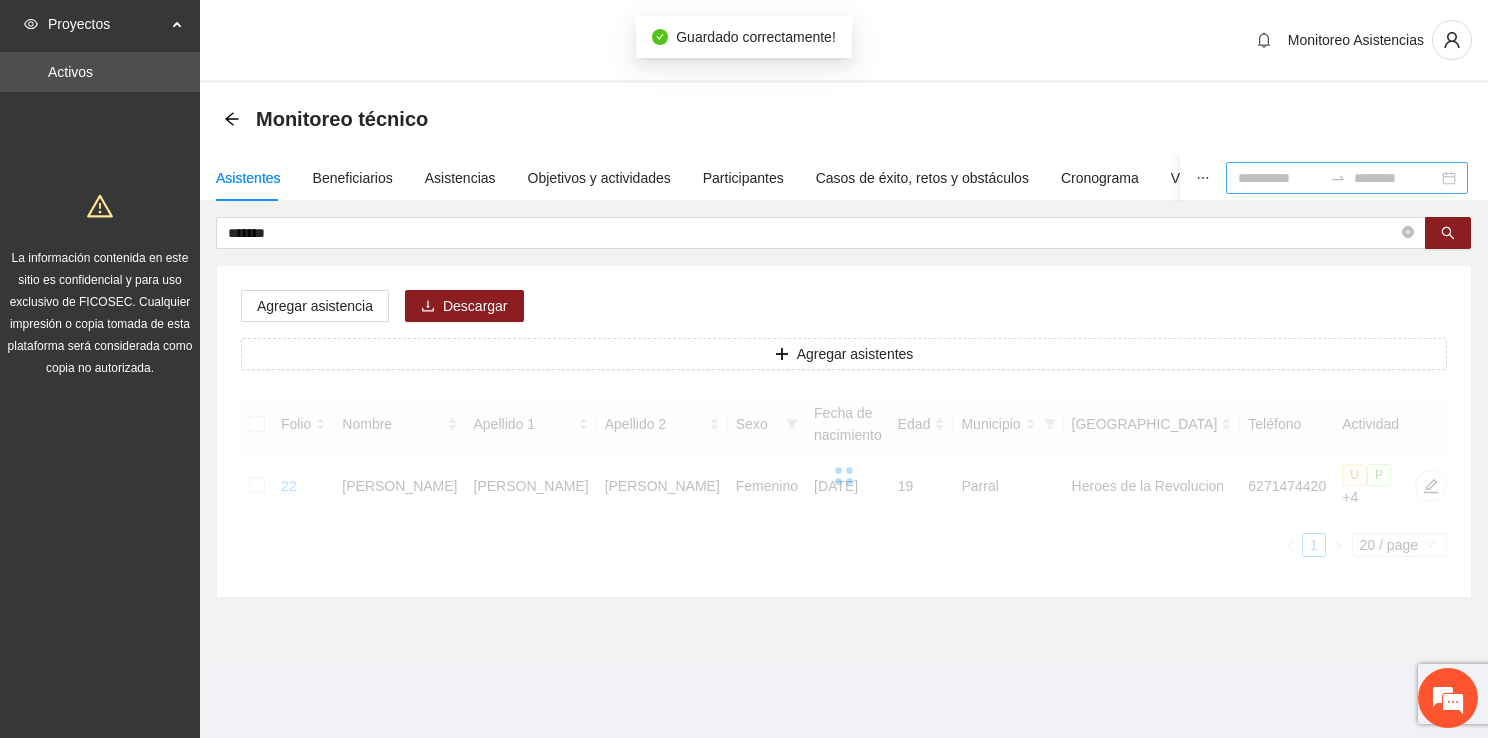 scroll, scrollTop: 332, scrollLeft: 0, axis: vertical 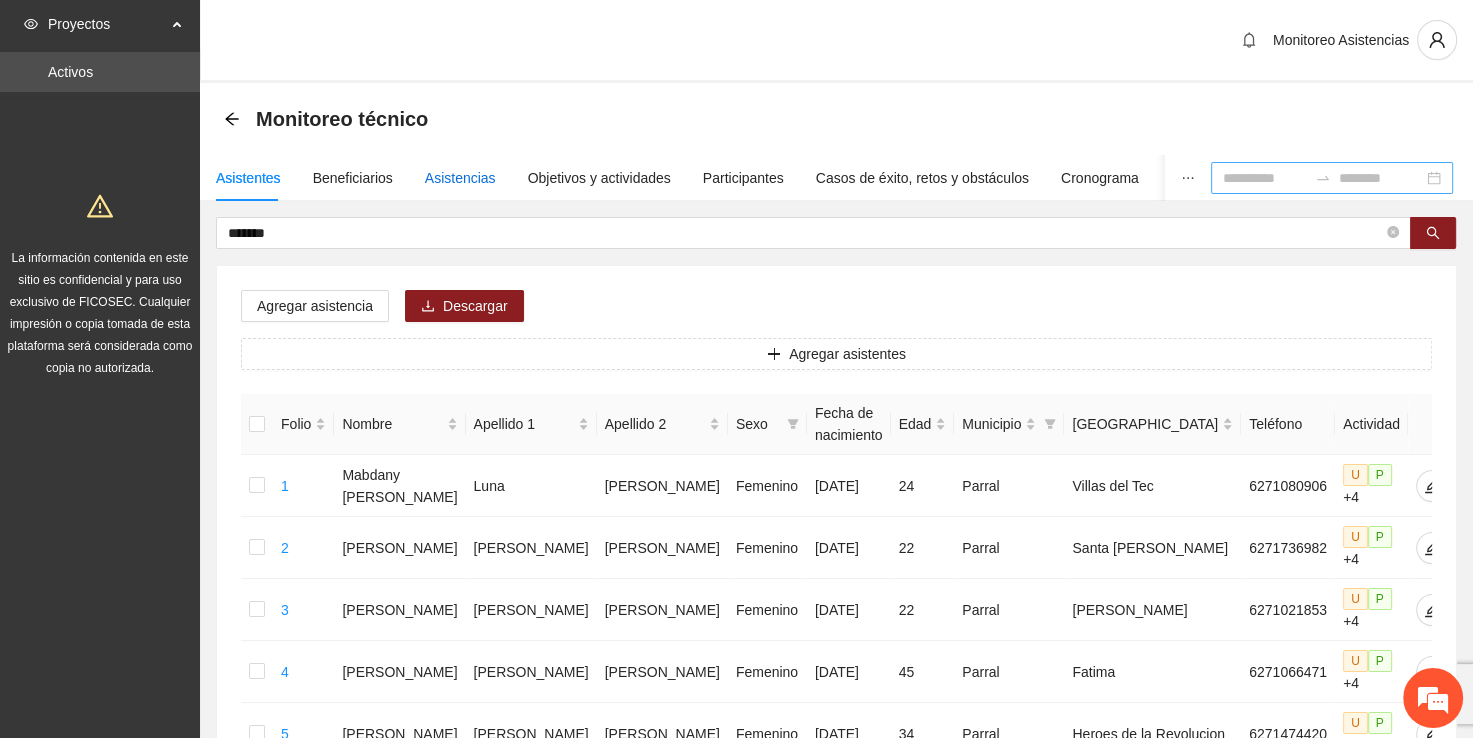 click on "Asistencias" at bounding box center (460, 178) 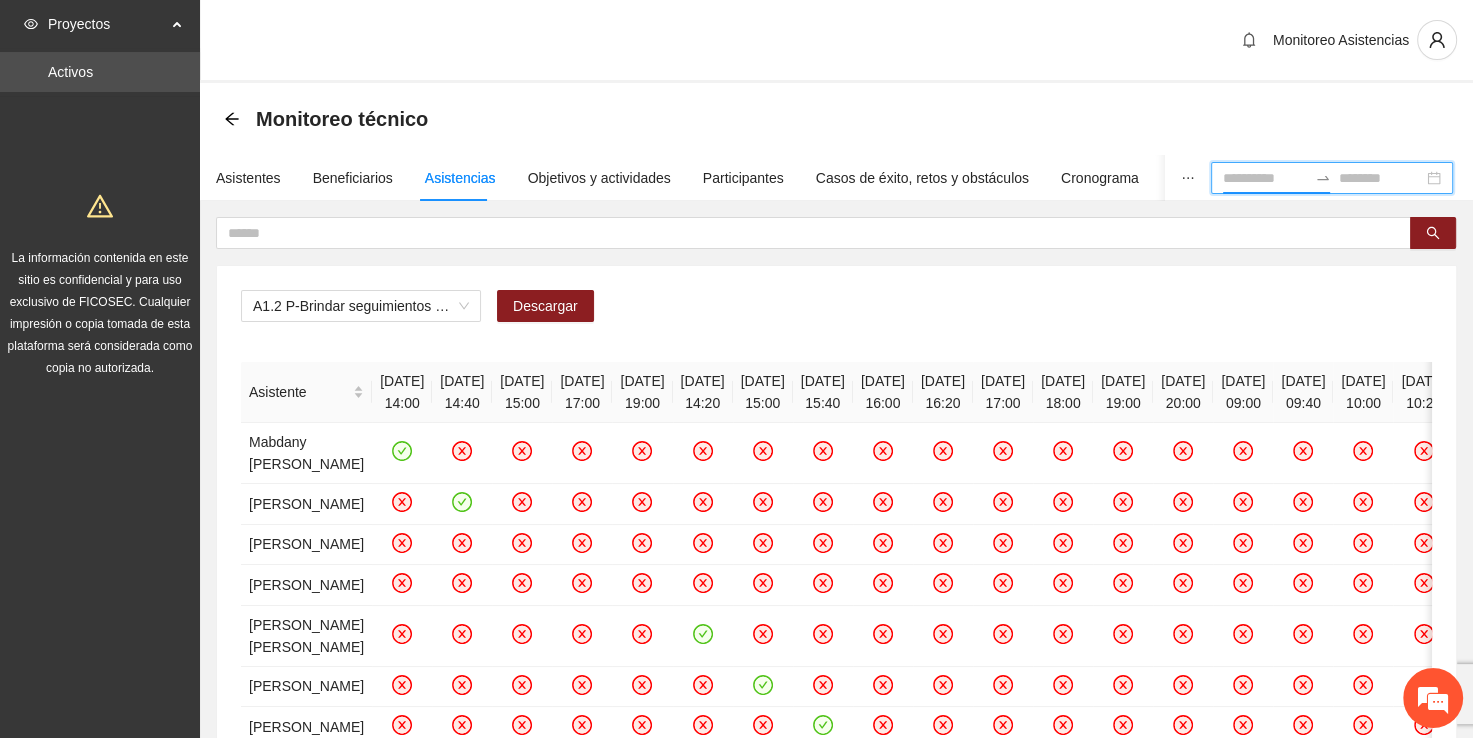 click at bounding box center [1265, 178] 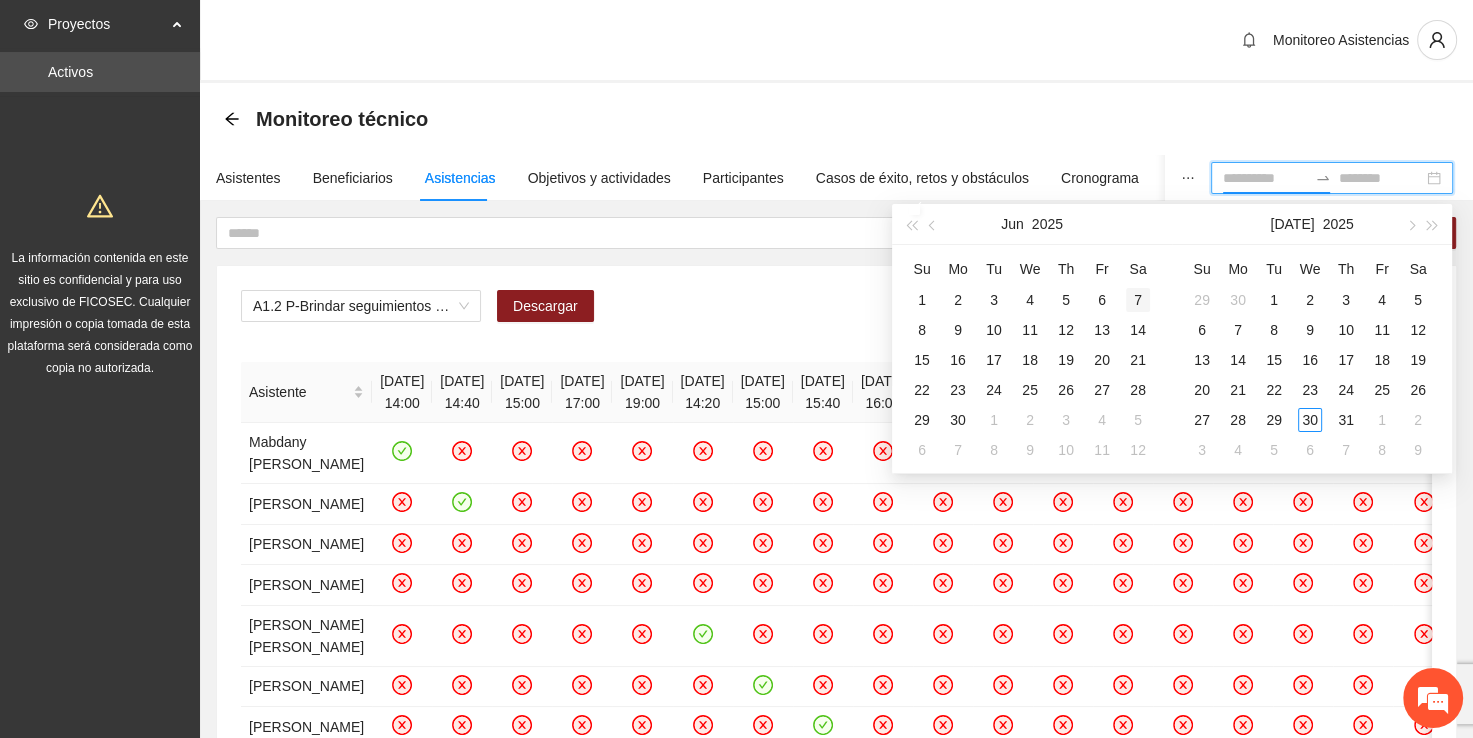 type on "**********" 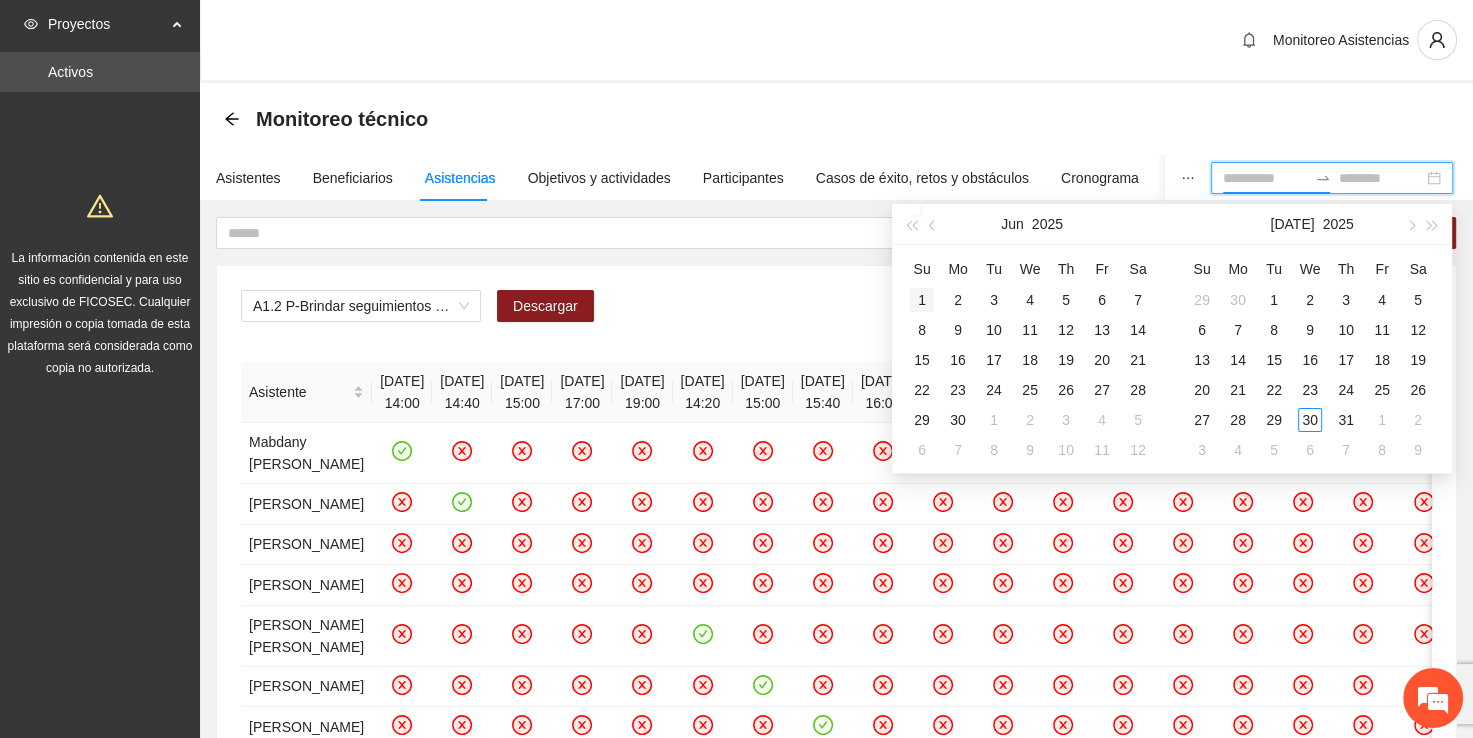 type on "**********" 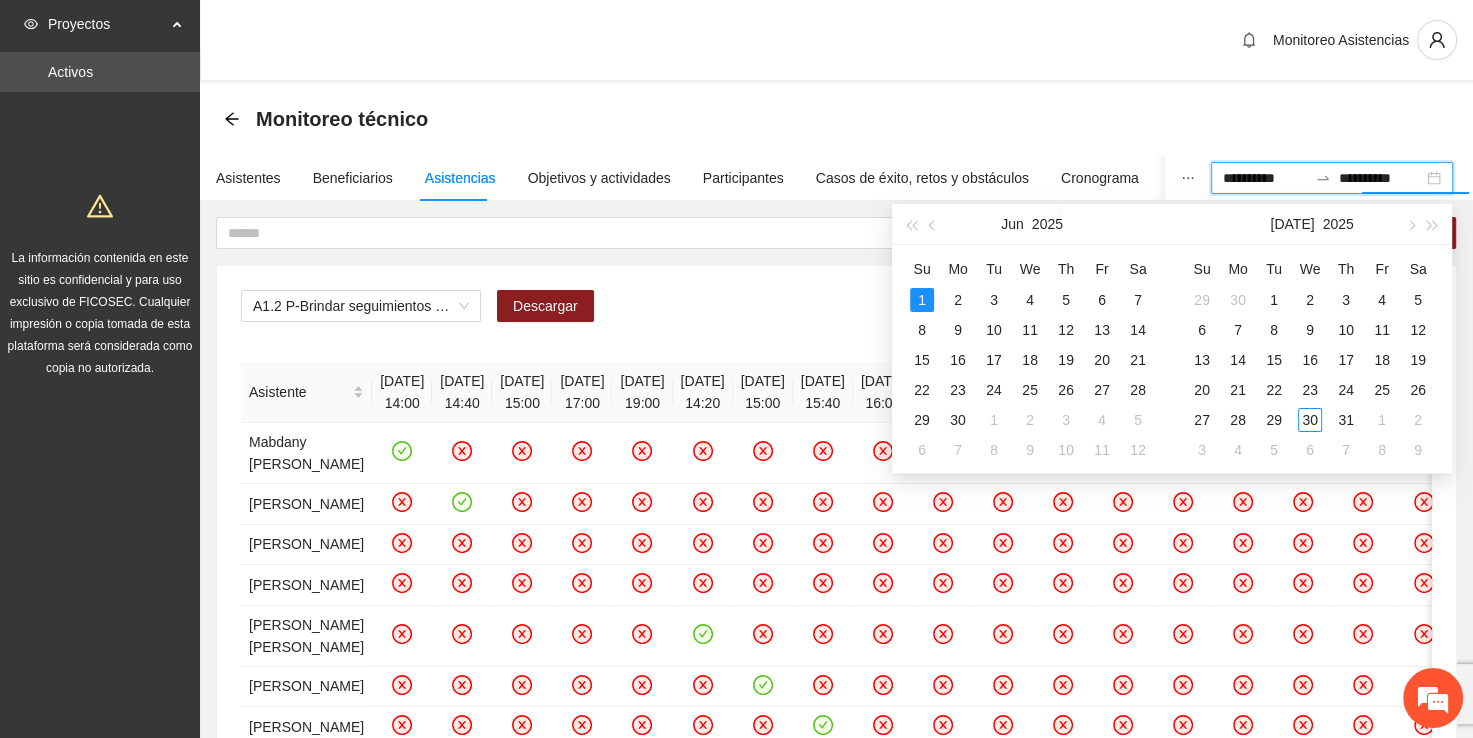 type on "**********" 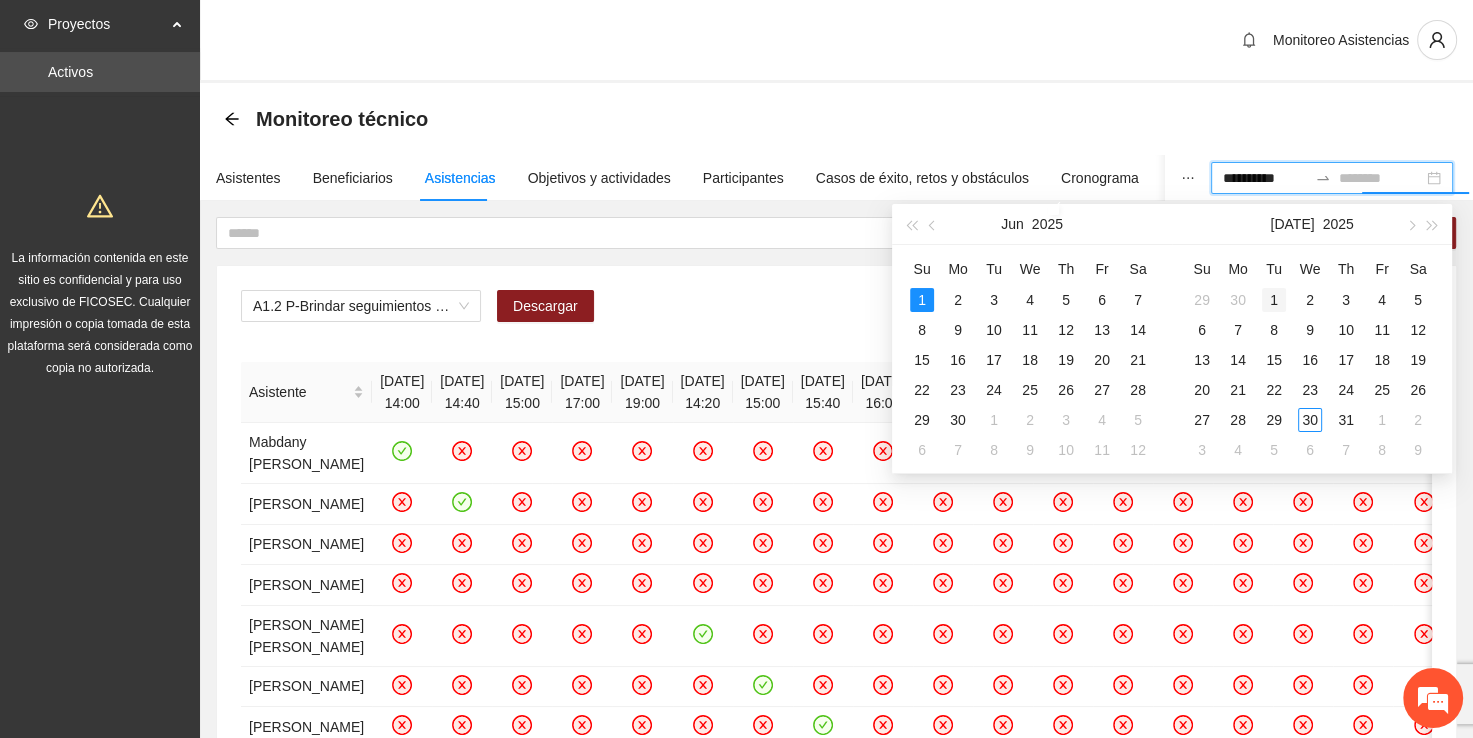 type on "**********" 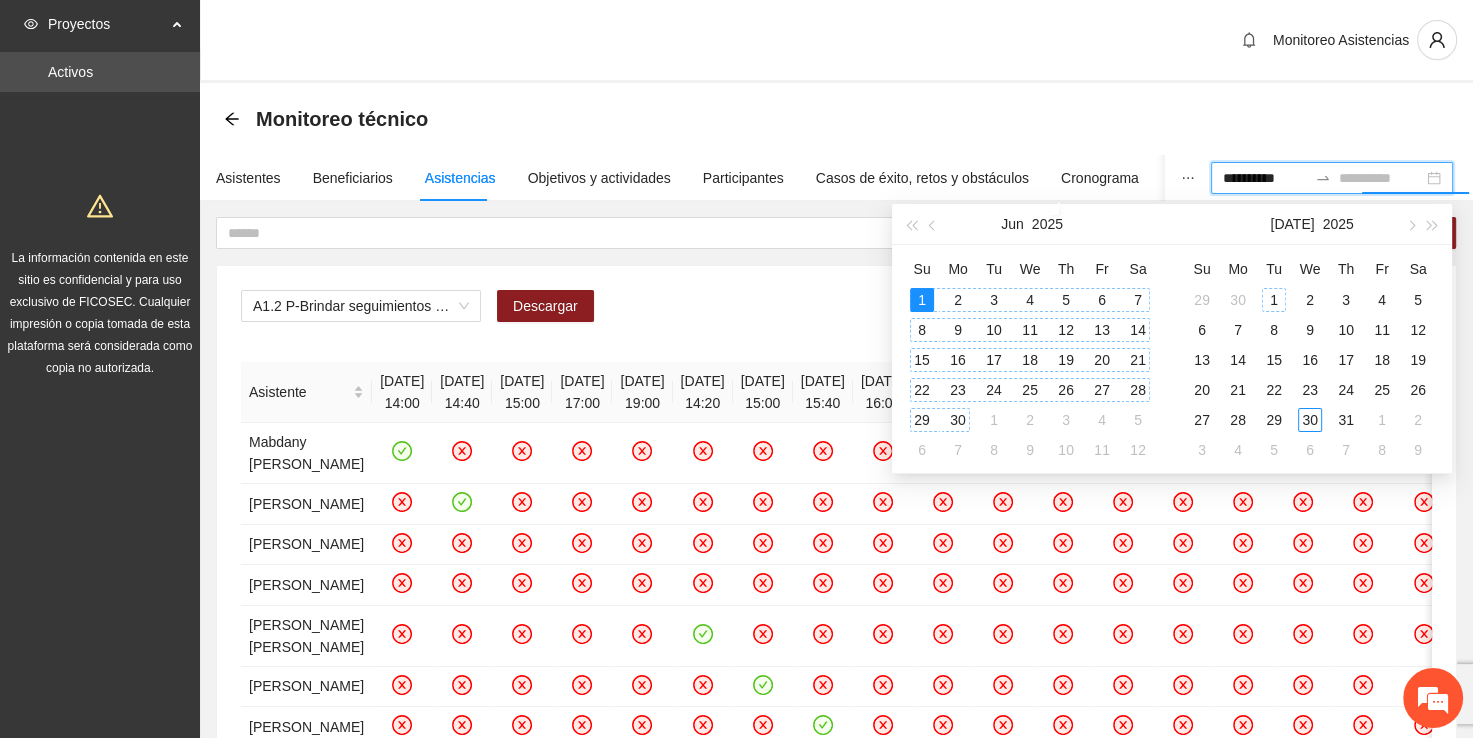click on "1" at bounding box center [1274, 300] 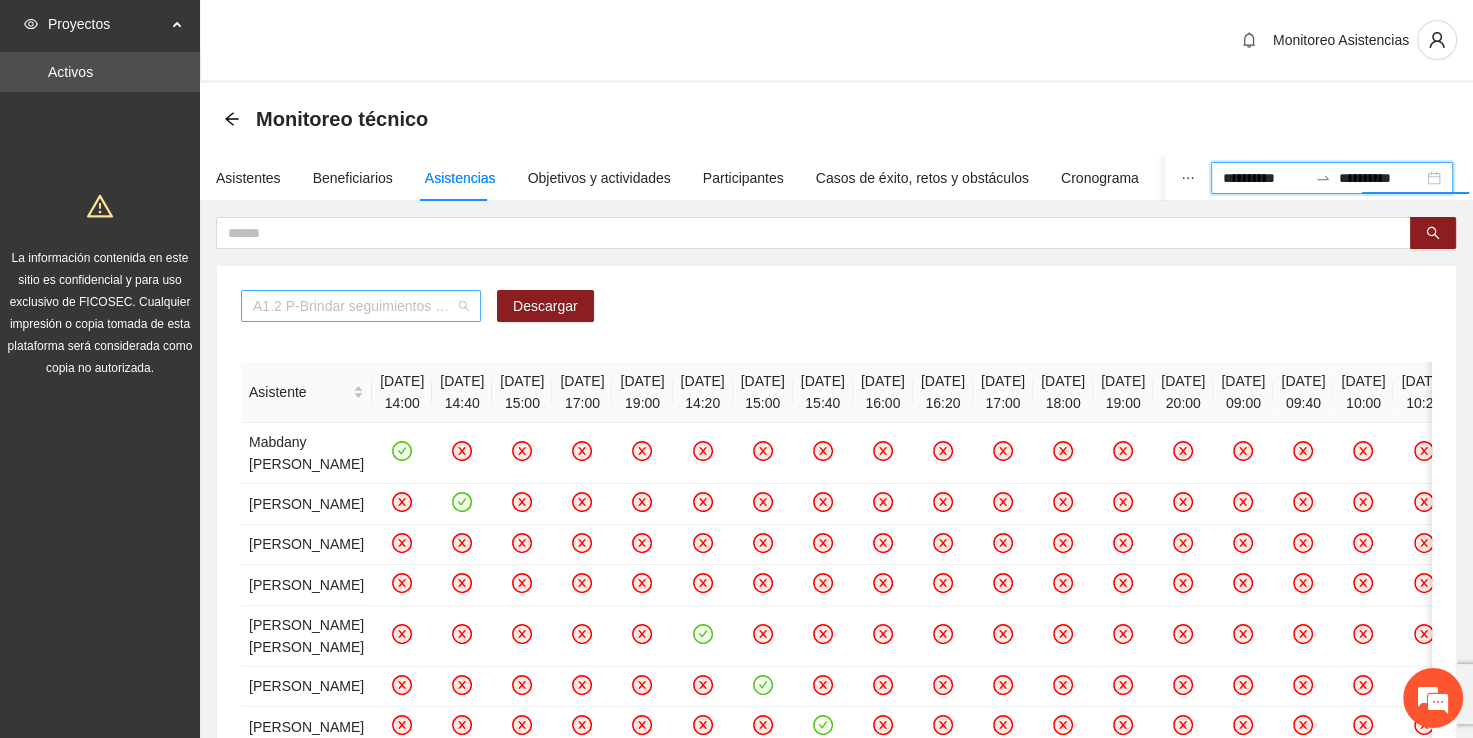 click on "A1.2 P-Brindar seguimientos de Trabajo Social en [GEOGRAPHIC_DATA]" at bounding box center [361, 306] 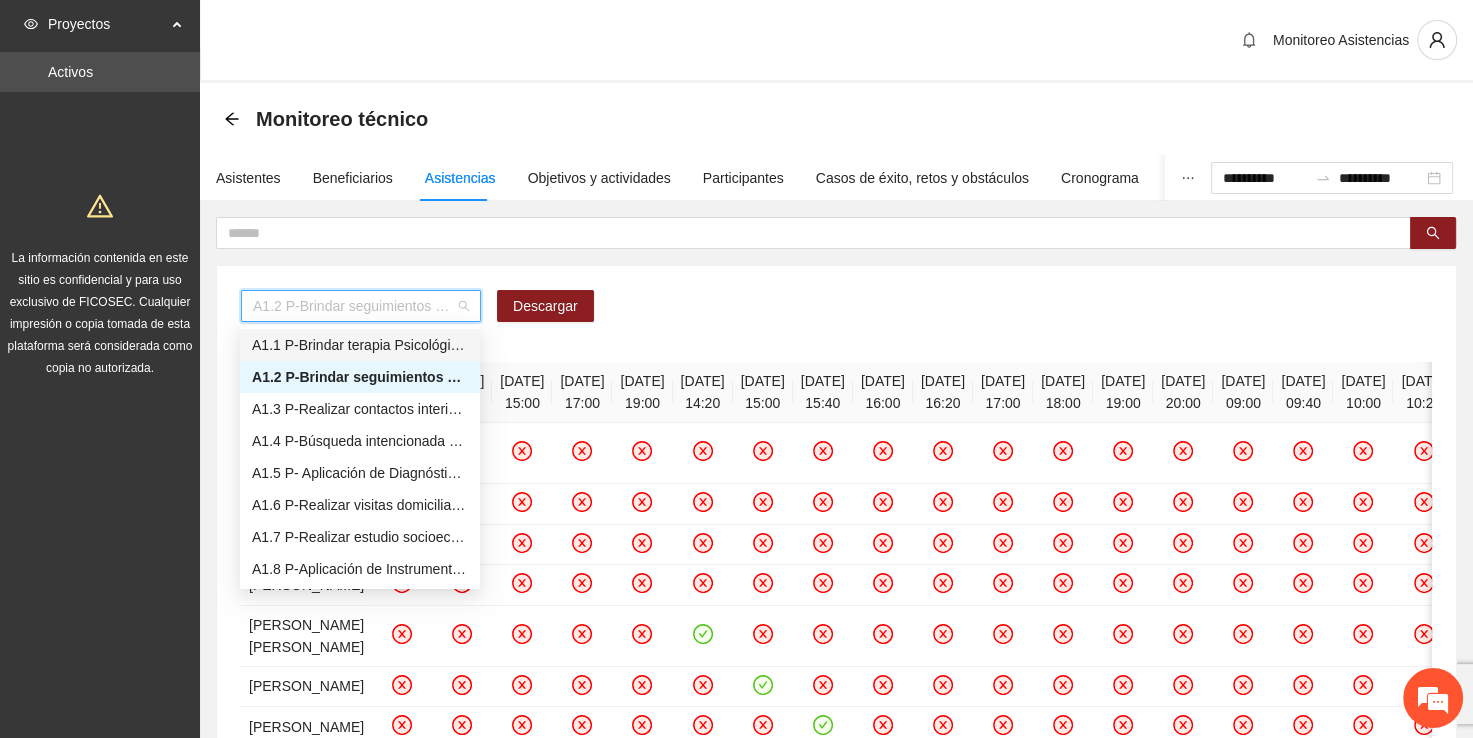 click on "A1.1 P-Brindar terapia Psicológica en Parral" at bounding box center (360, 345) 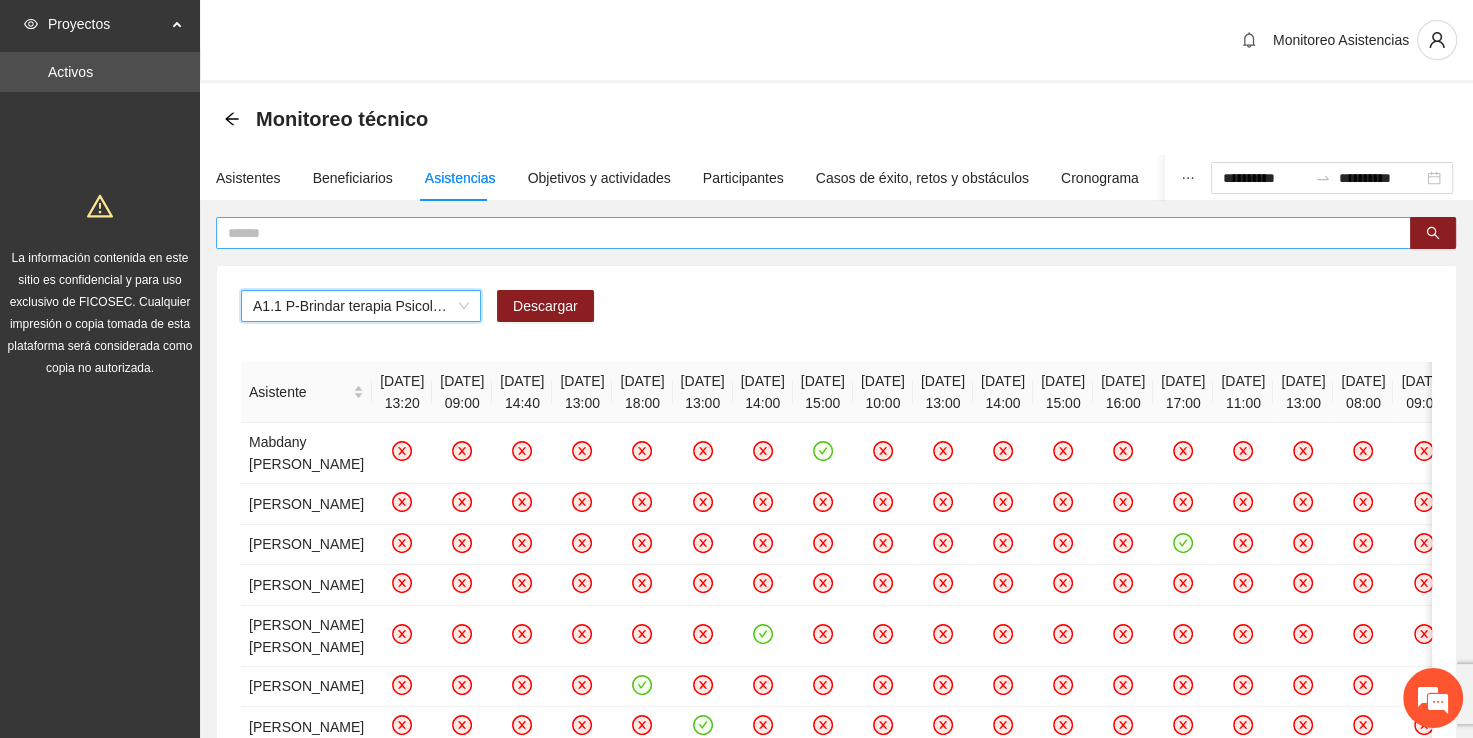 click at bounding box center [805, 233] 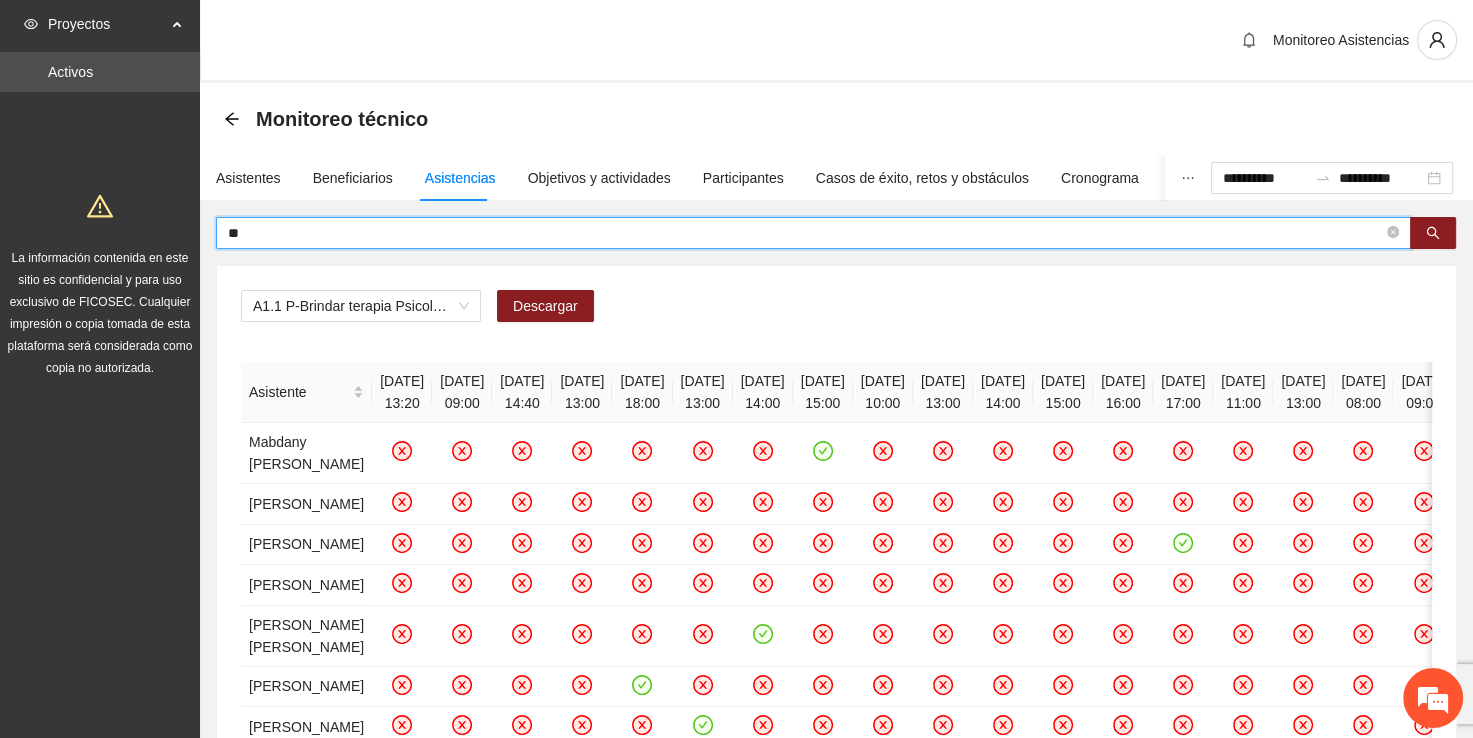 type on "*" 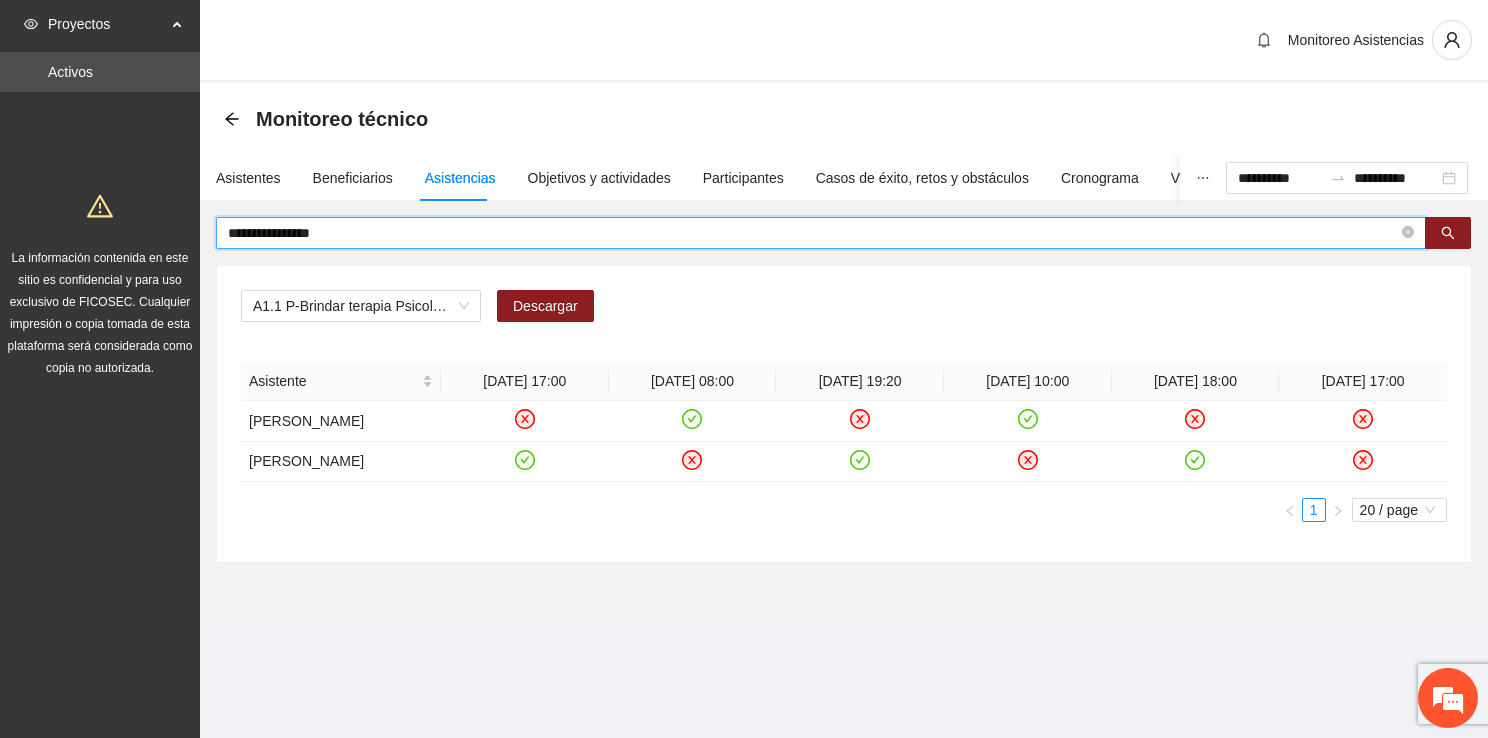 click on "**********" at bounding box center (813, 233) 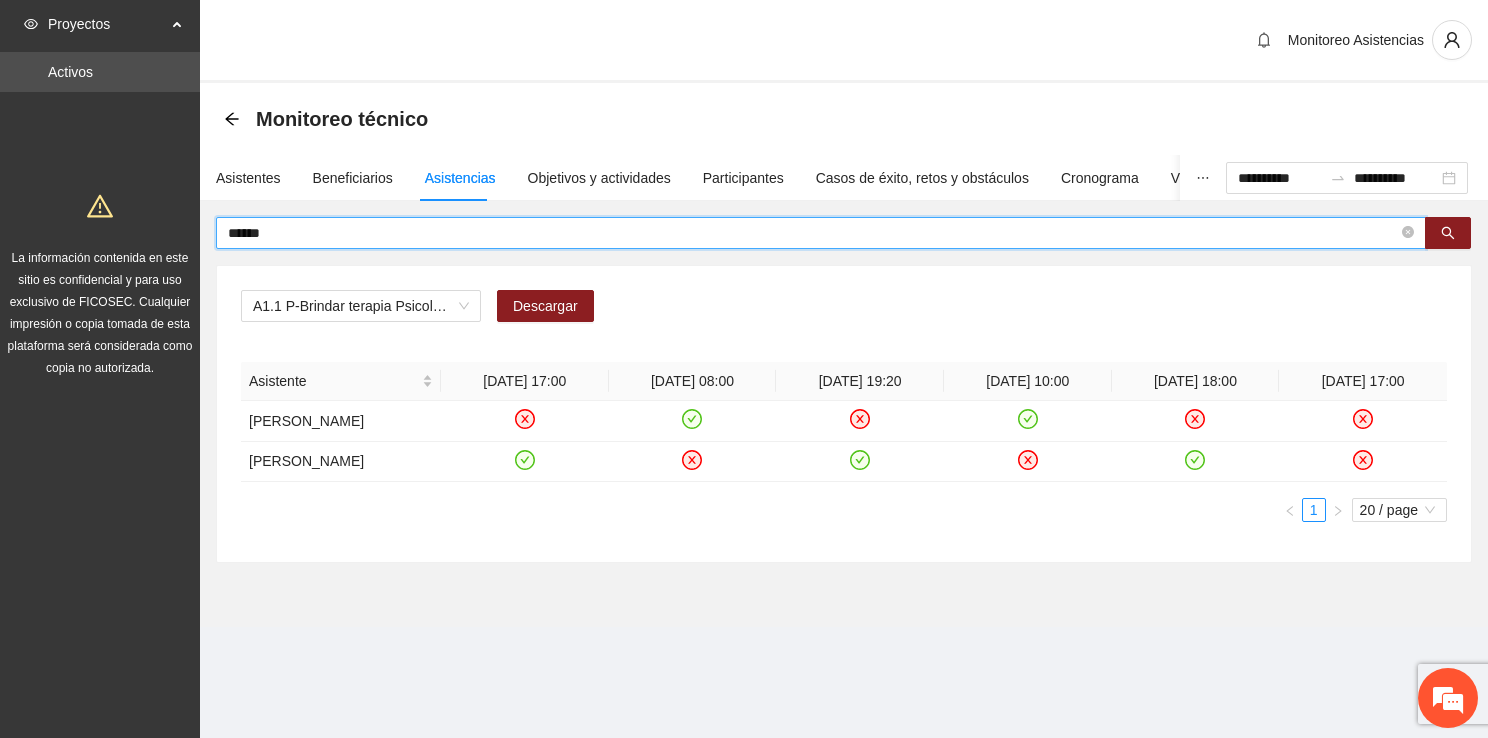 type on "******" 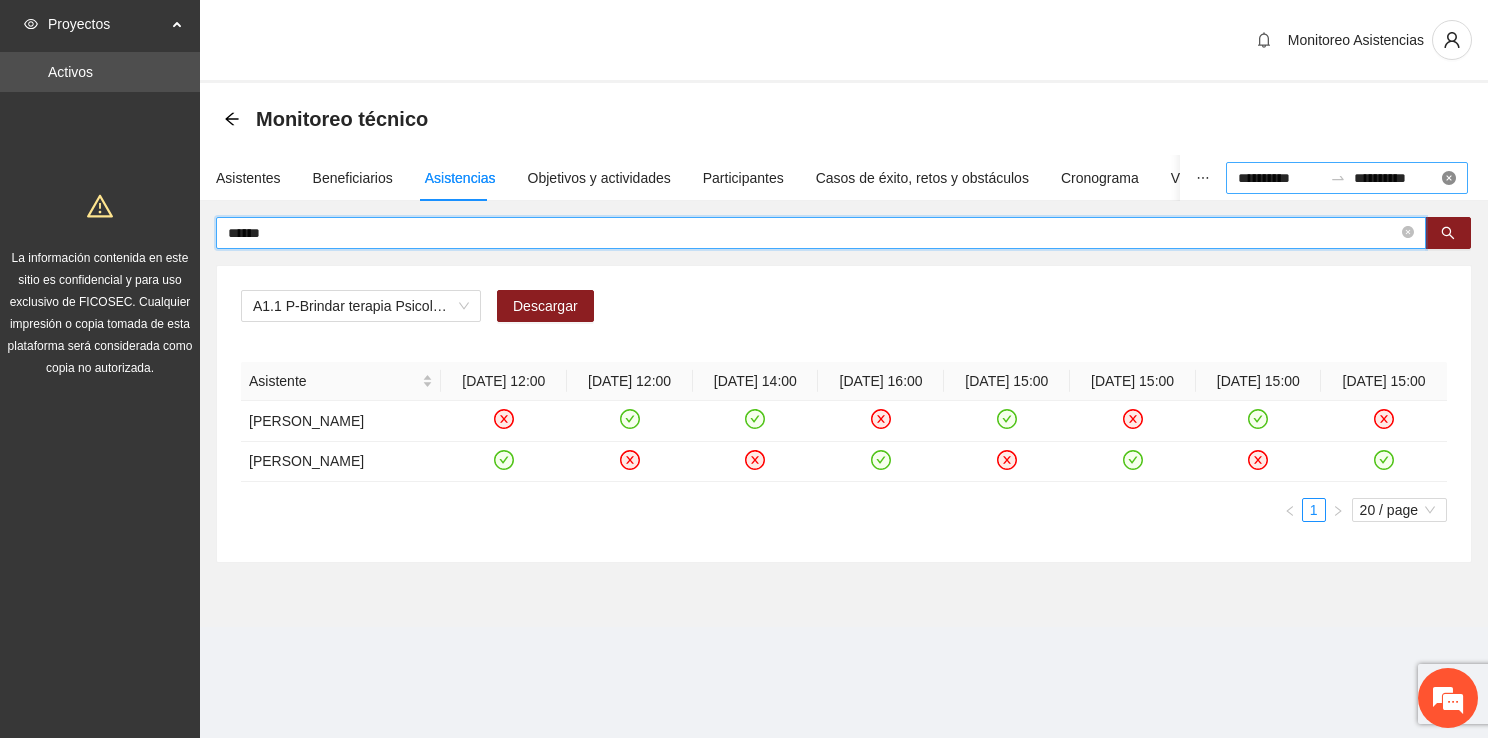type 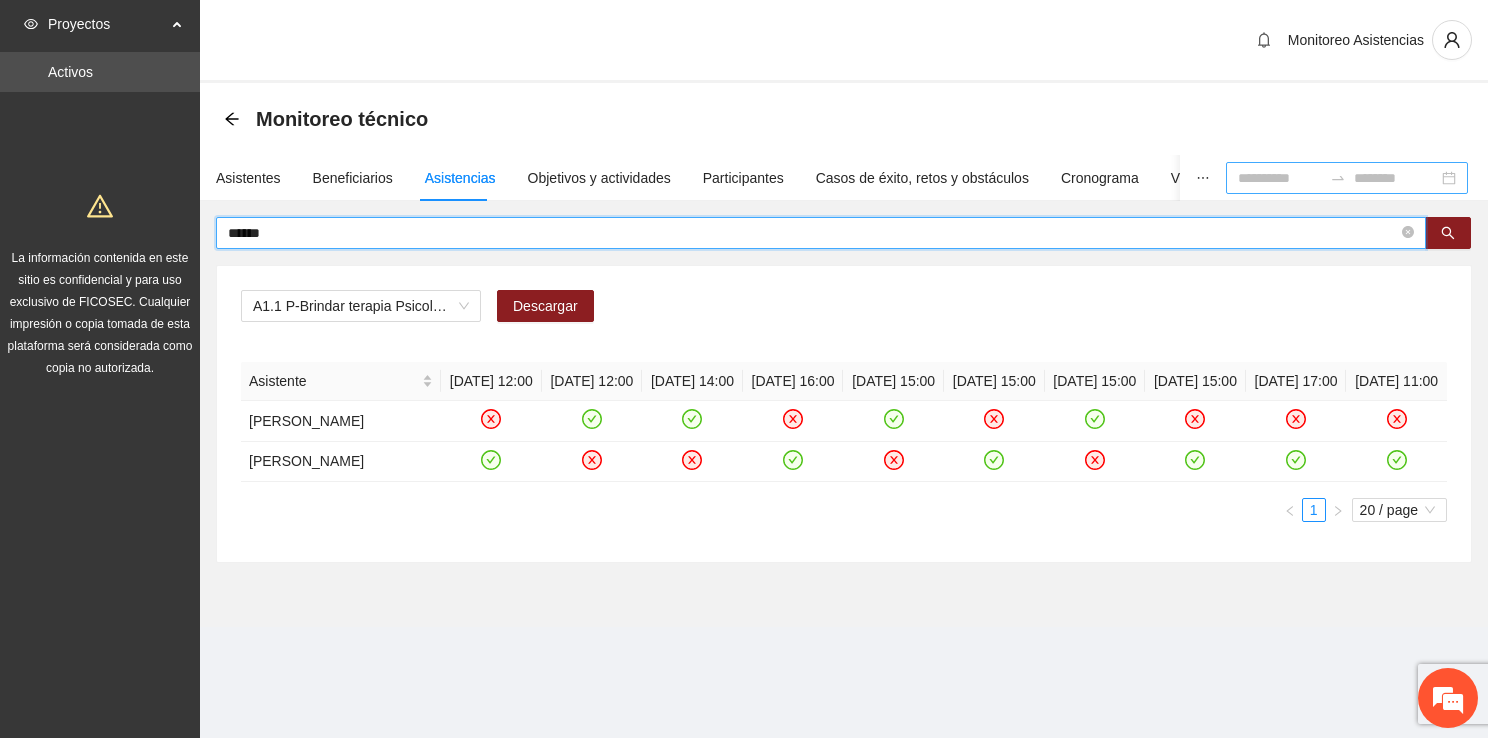 click at bounding box center (1280, 178) 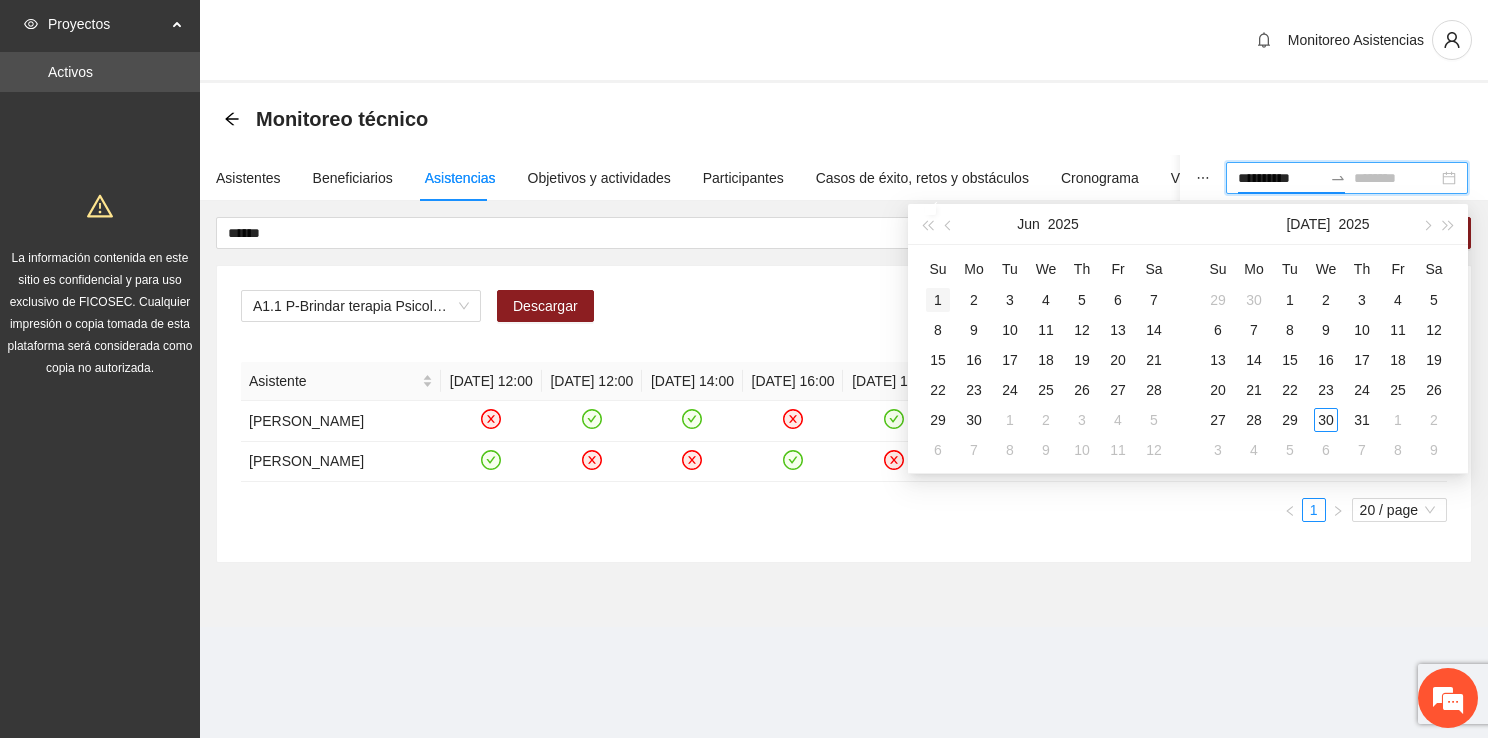 type on "**********" 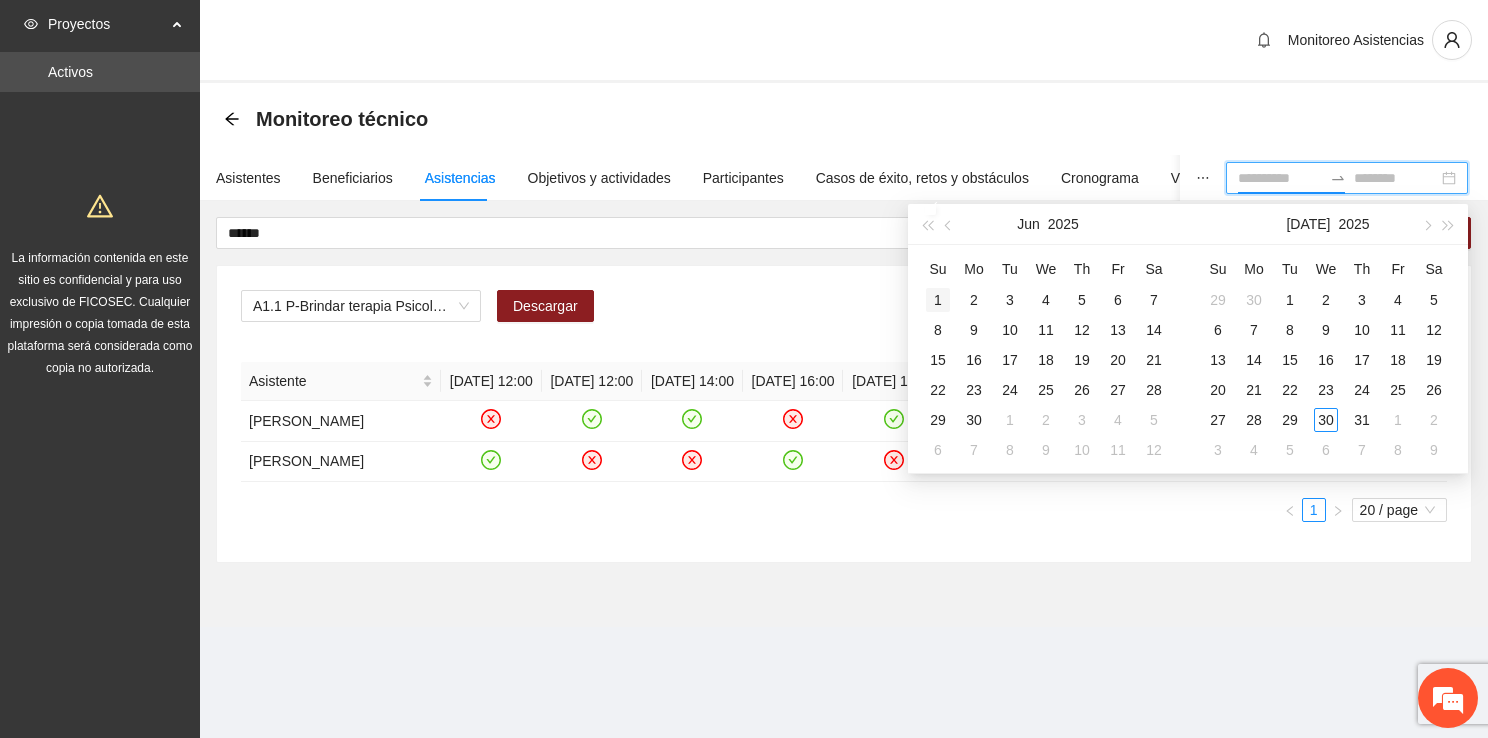 click on "1" at bounding box center [938, 300] 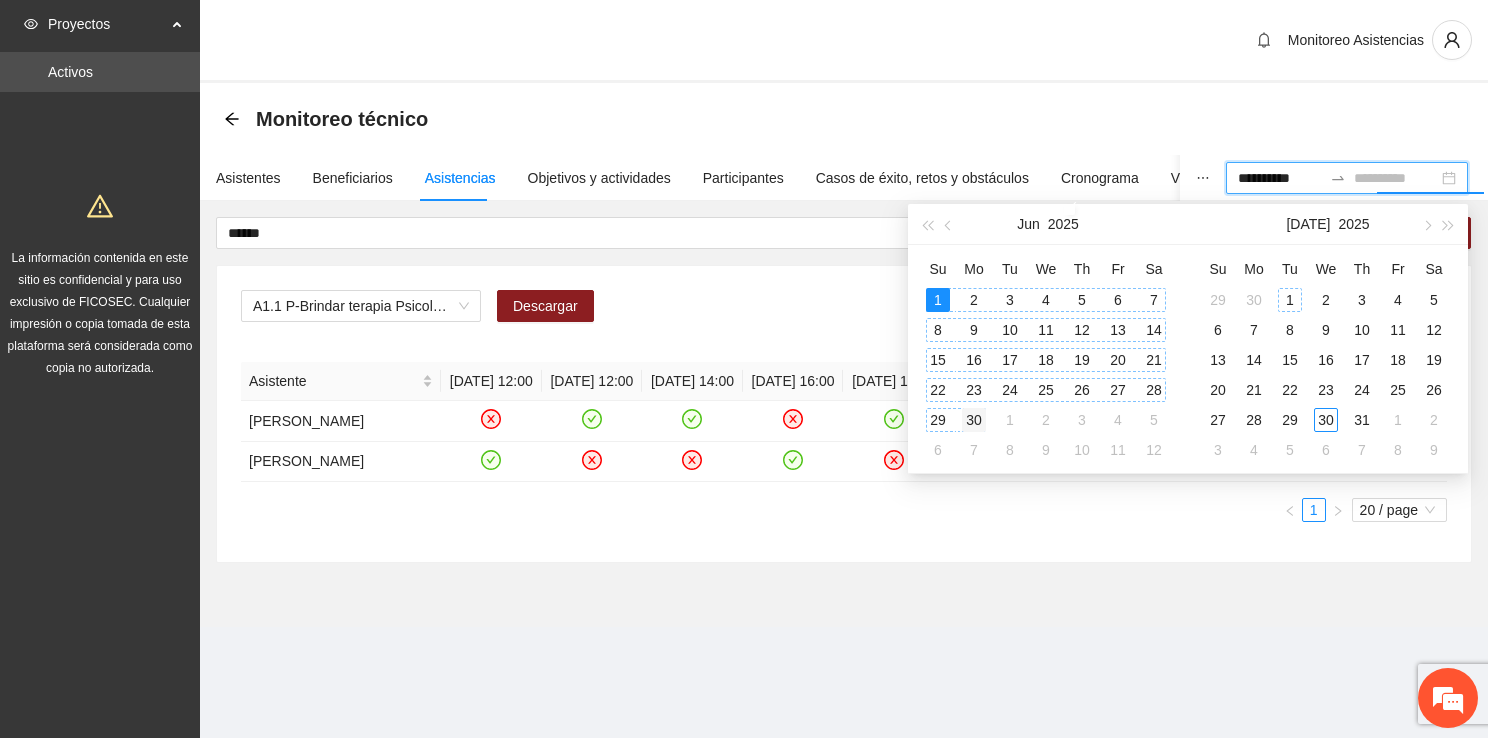 type on "**********" 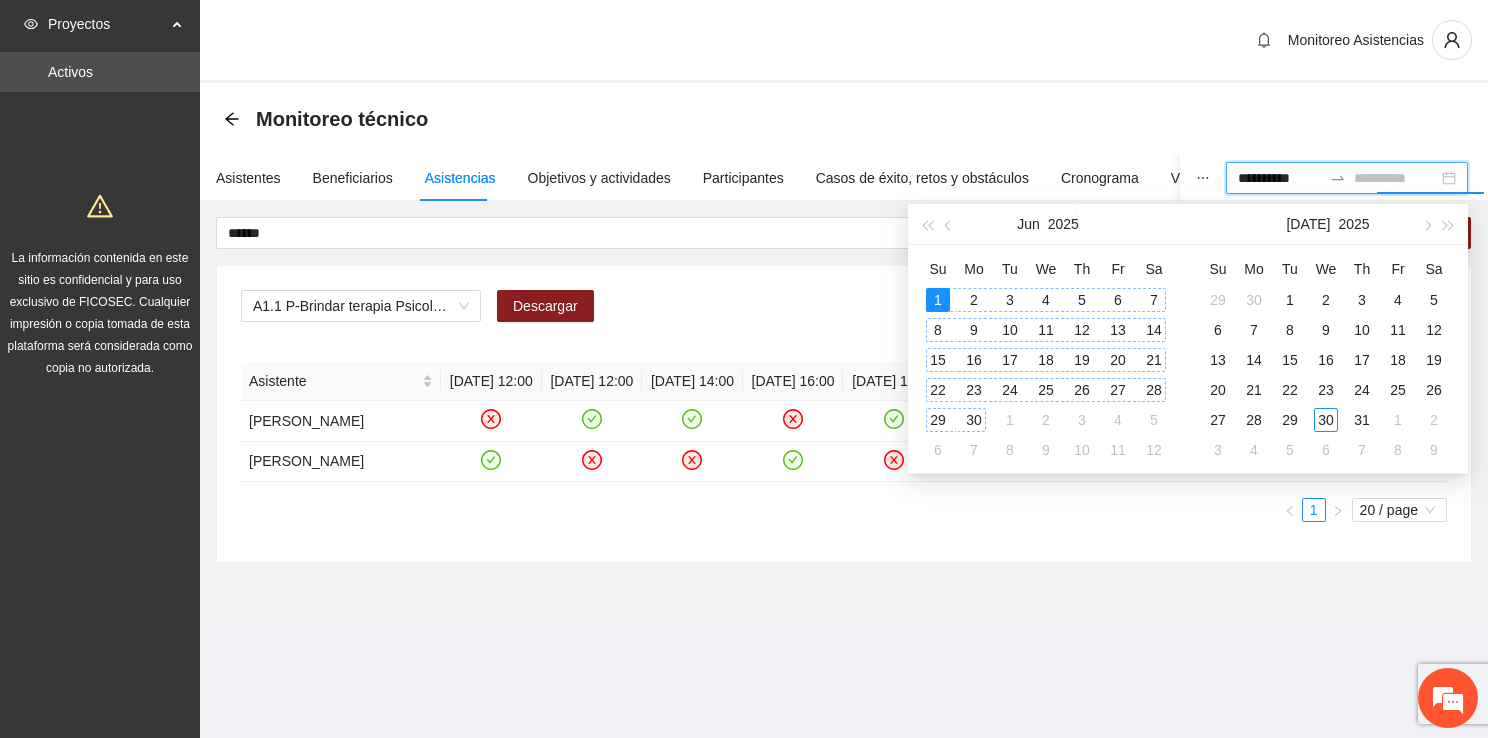 click on "30" at bounding box center (974, 420) 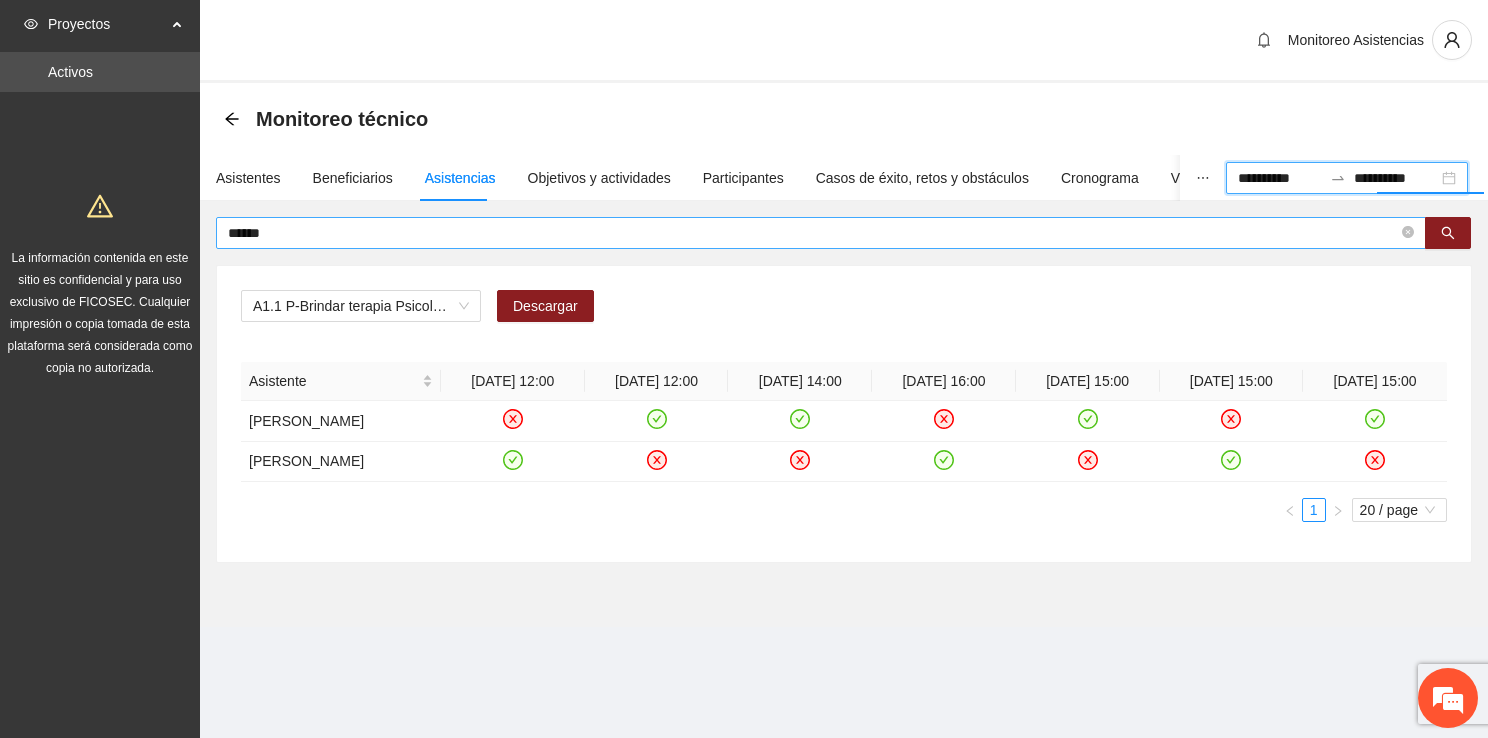 click on "******" at bounding box center (813, 233) 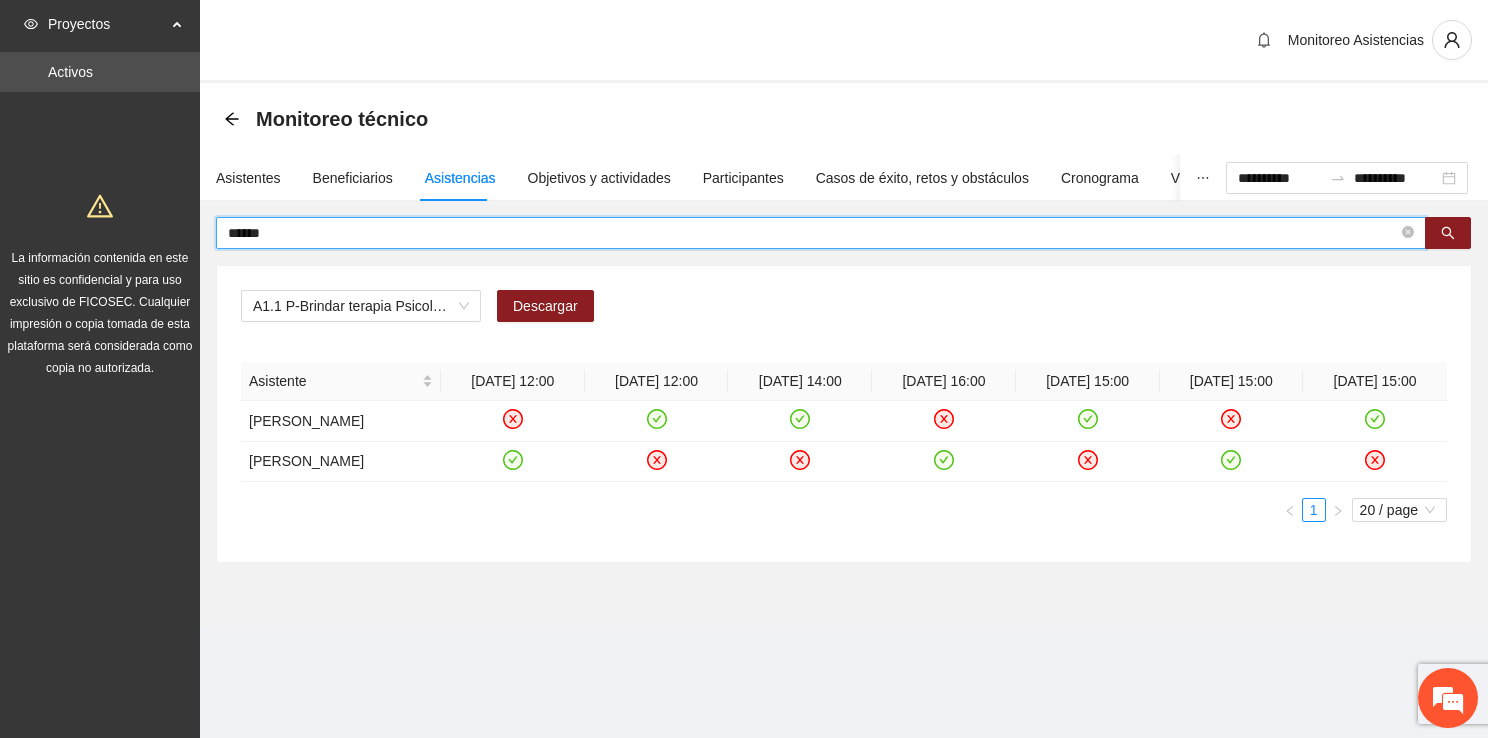 click on "******" at bounding box center (813, 233) 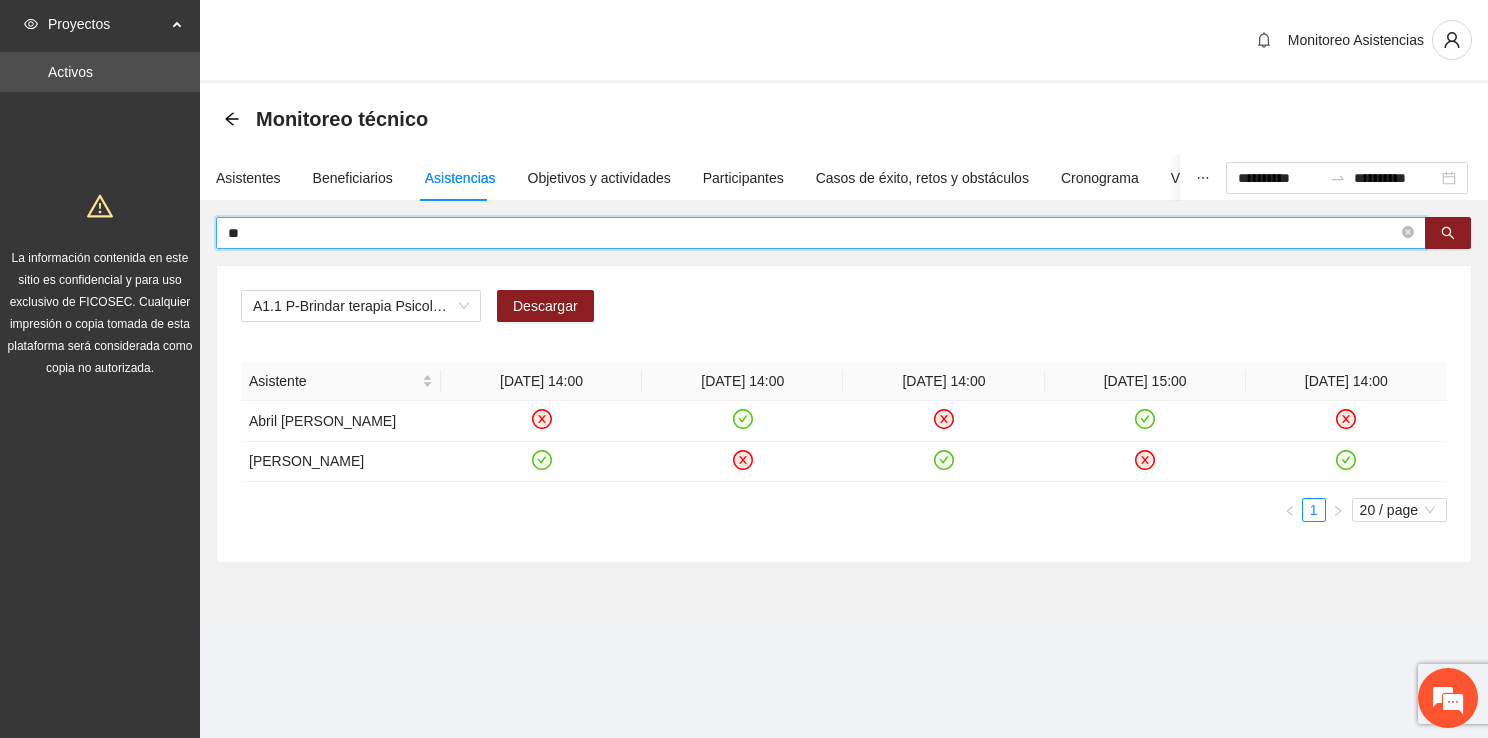 type on "*" 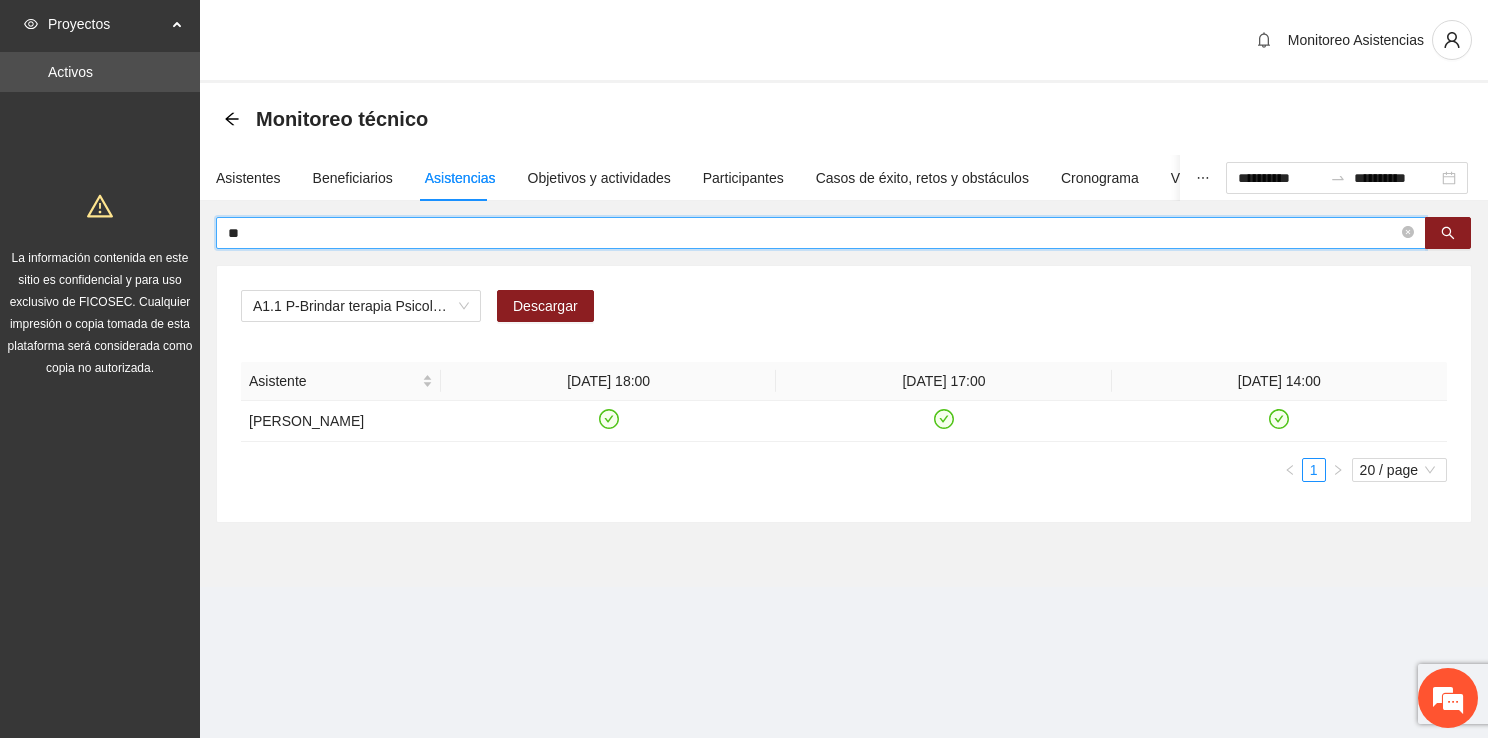 type on "*" 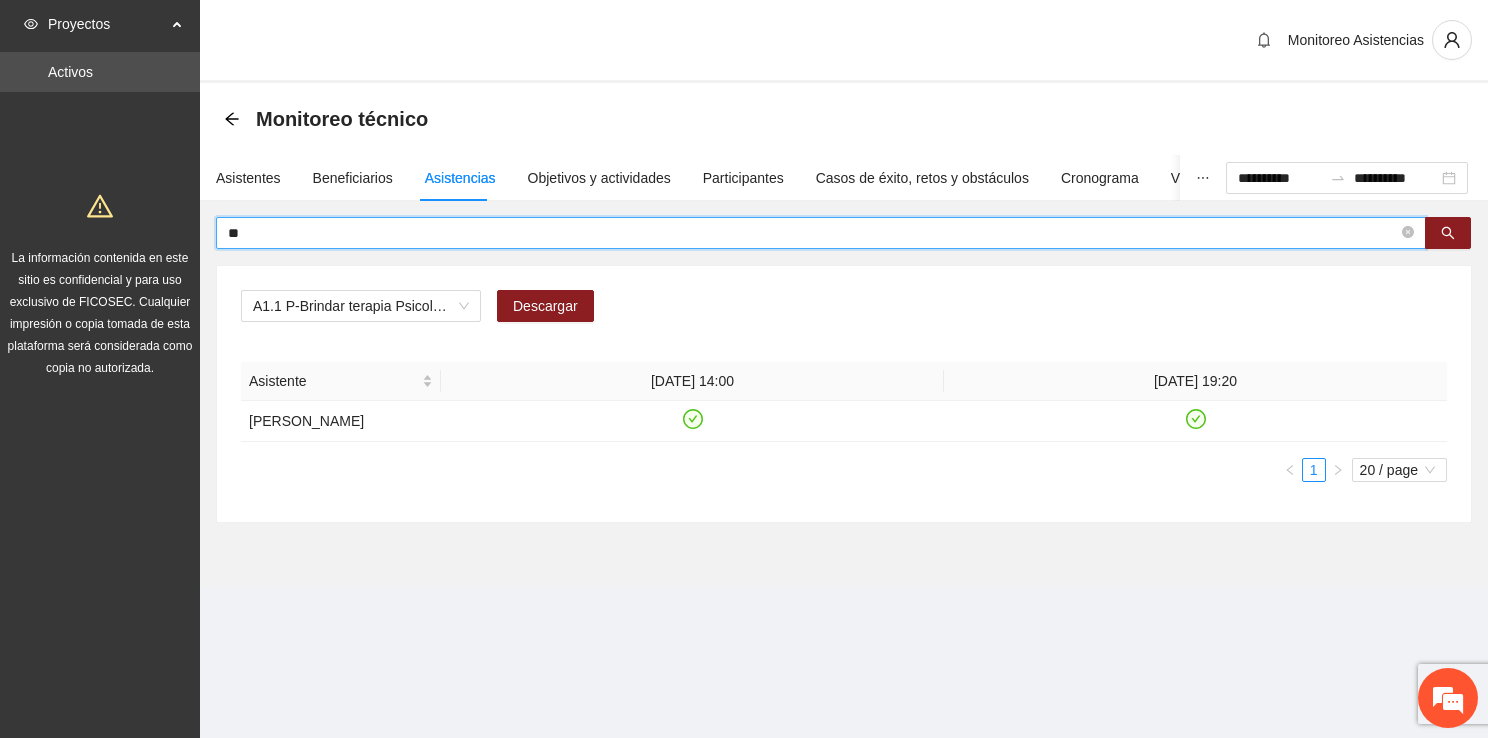 type on "*" 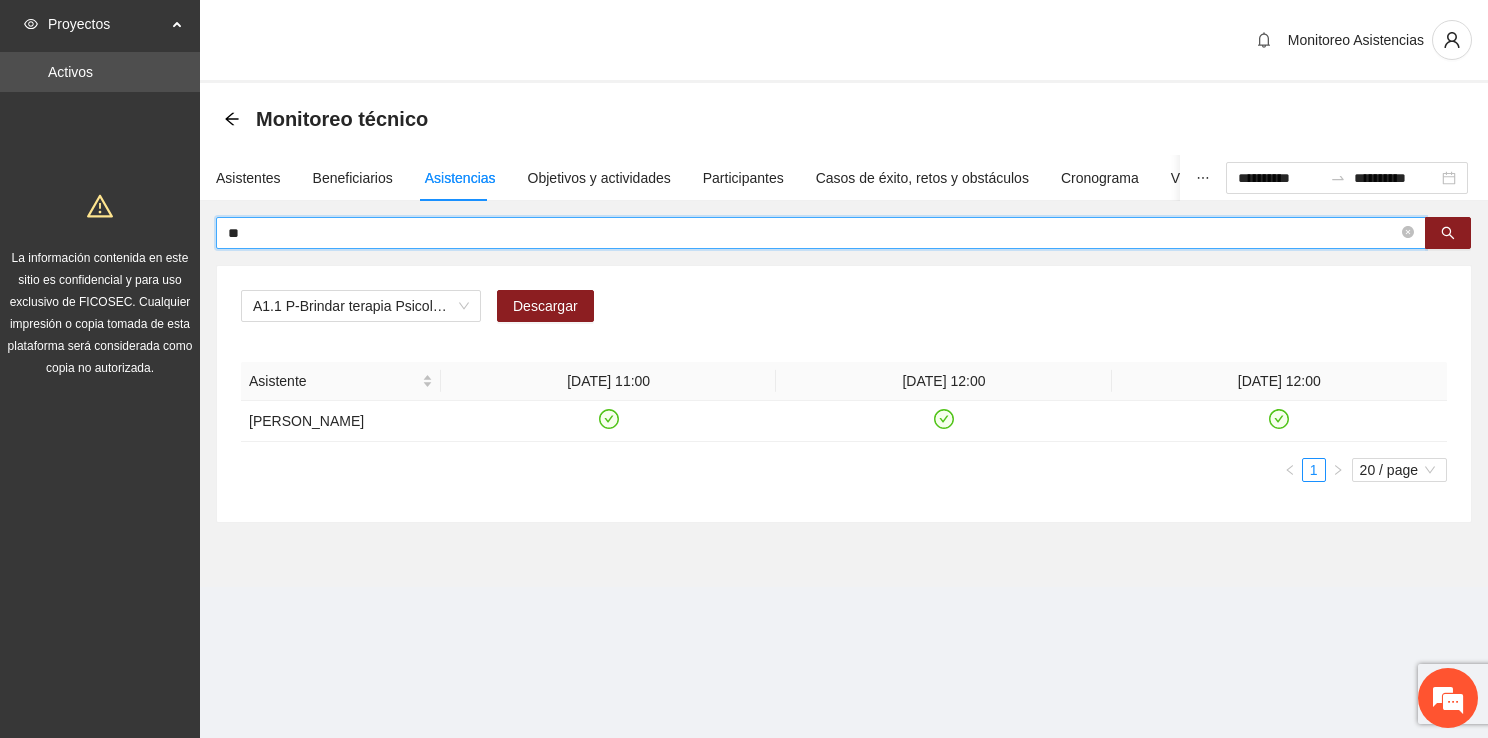 type on "*" 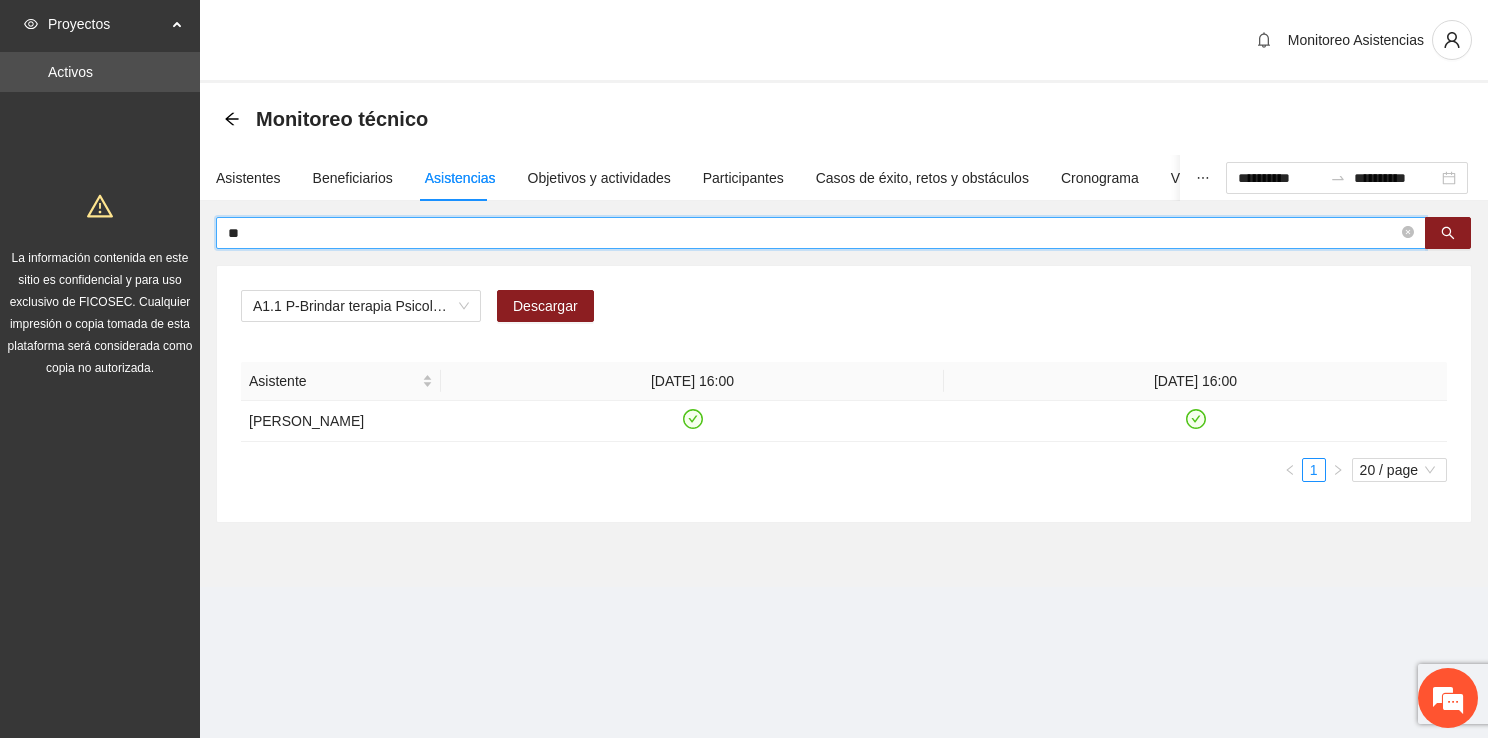 type on "*" 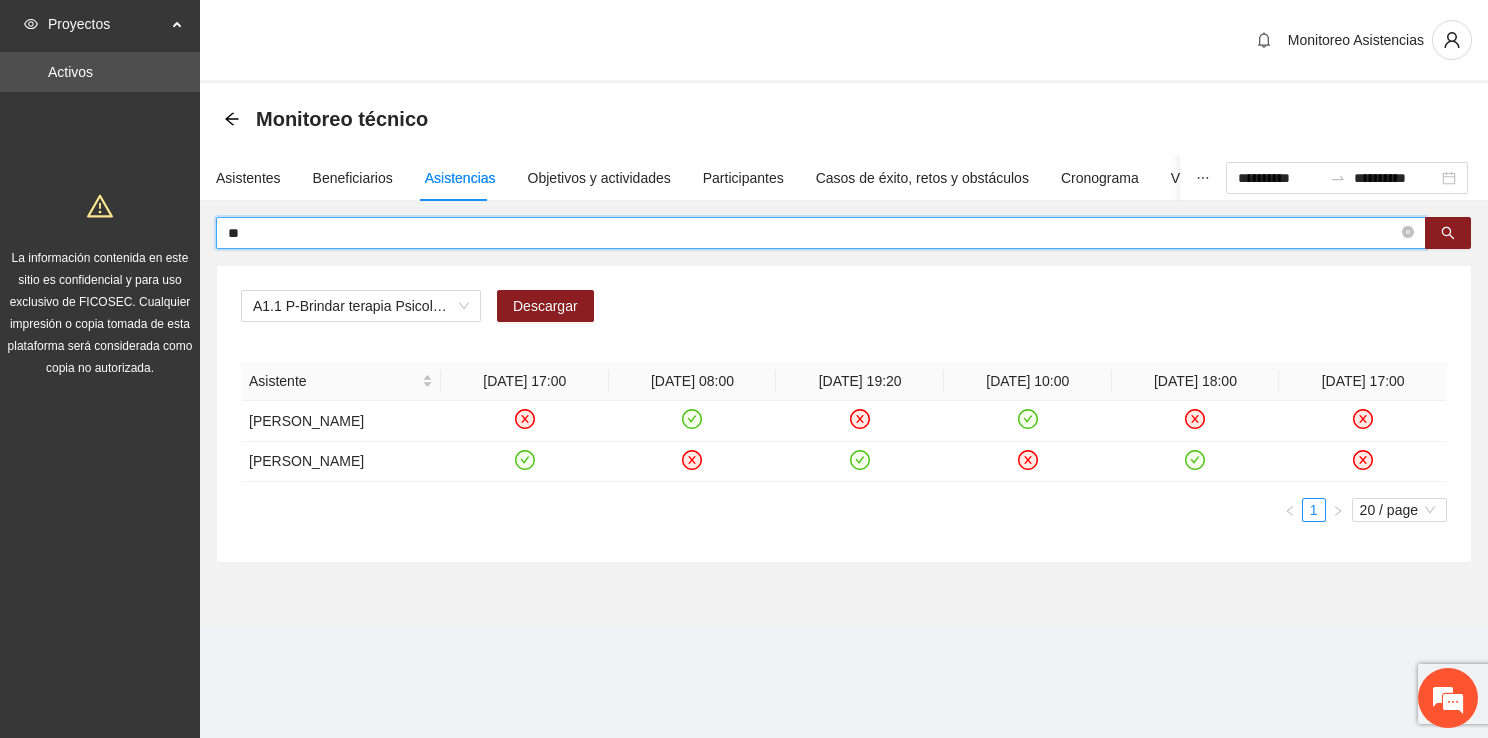 type on "*" 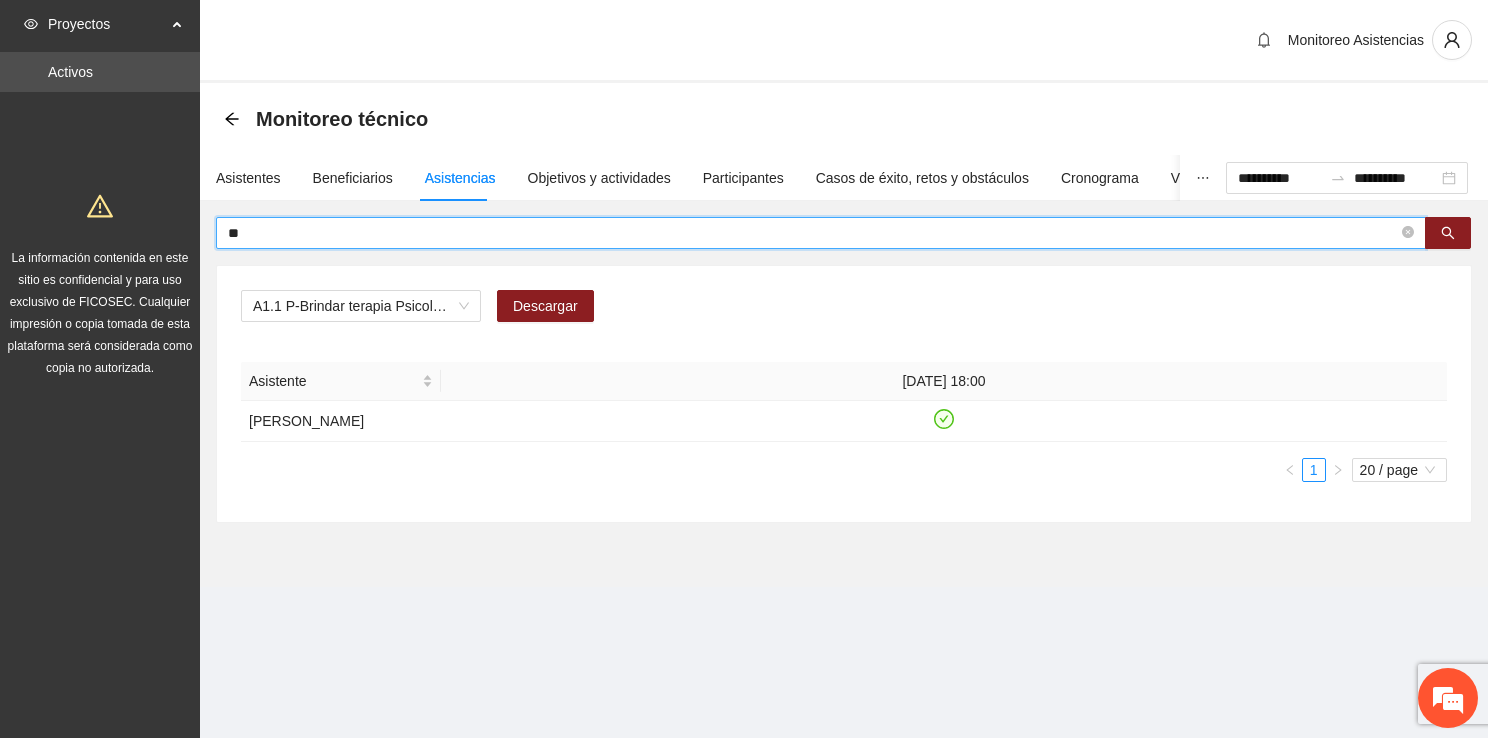 type on "*" 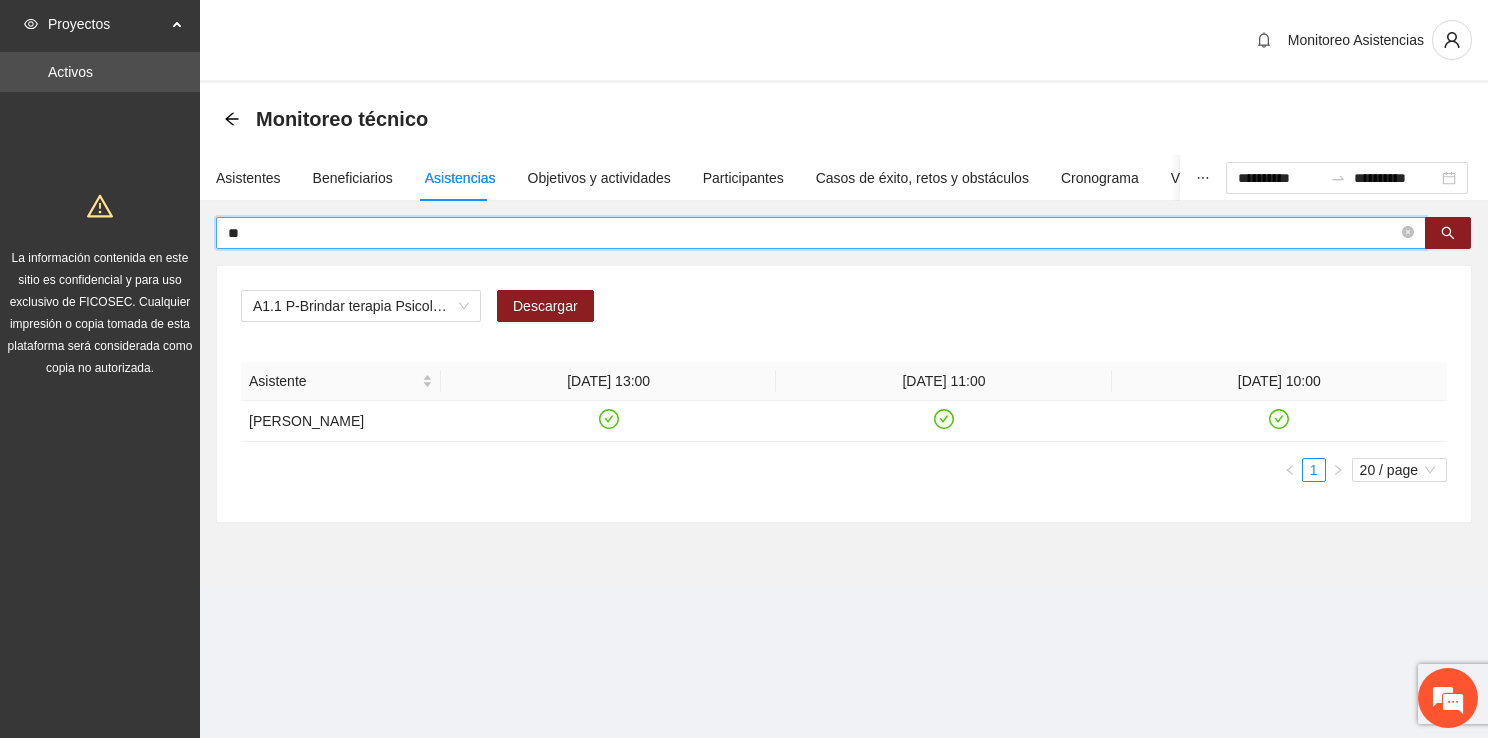 type on "*" 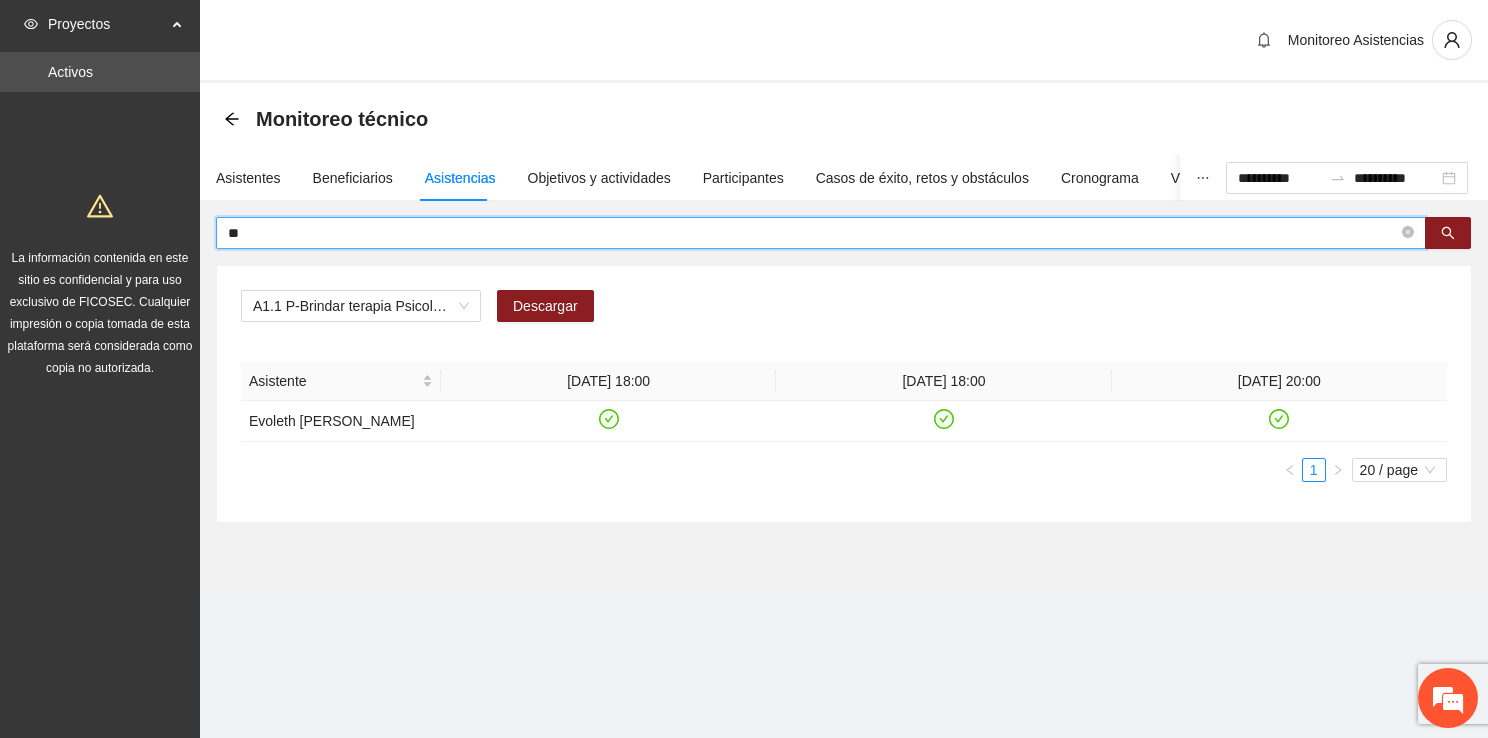 type on "*" 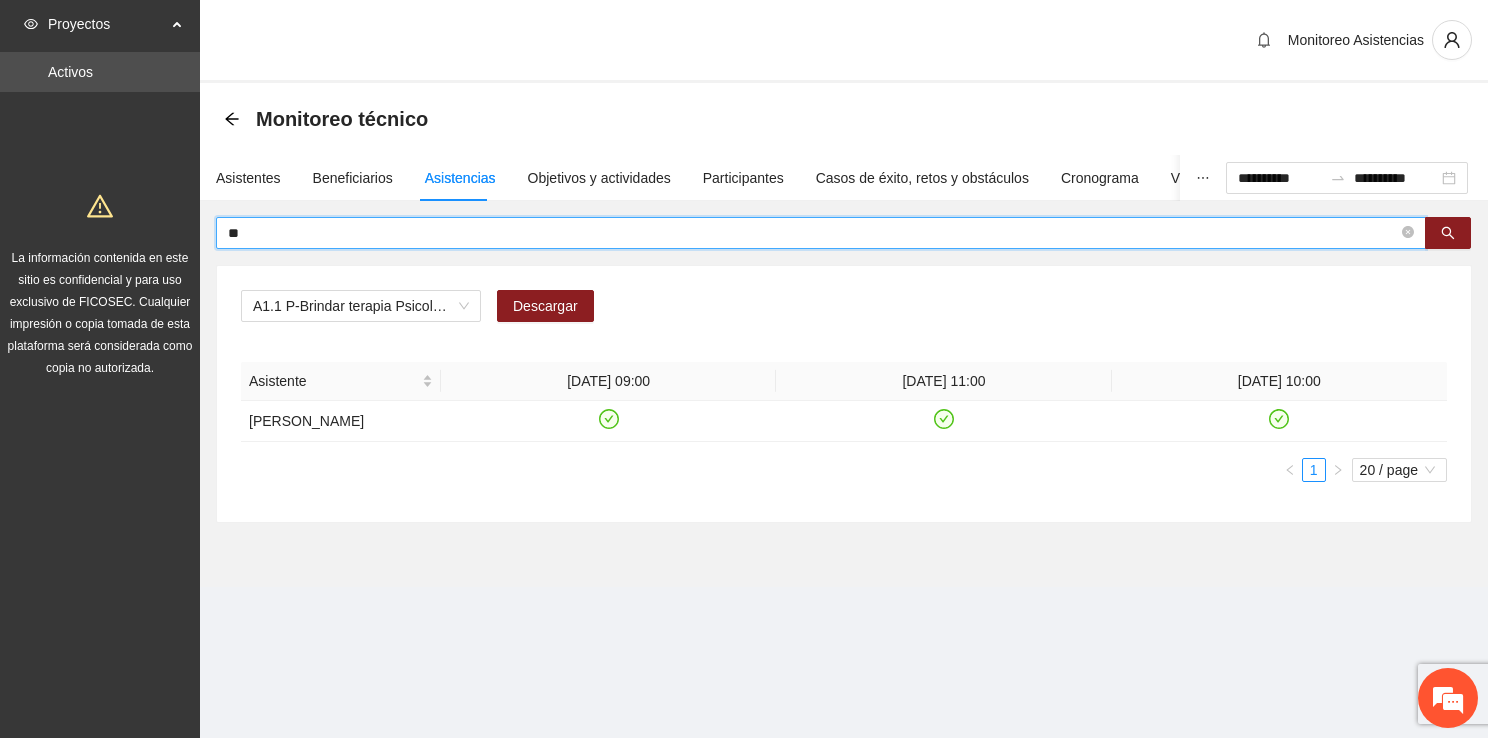 type on "*" 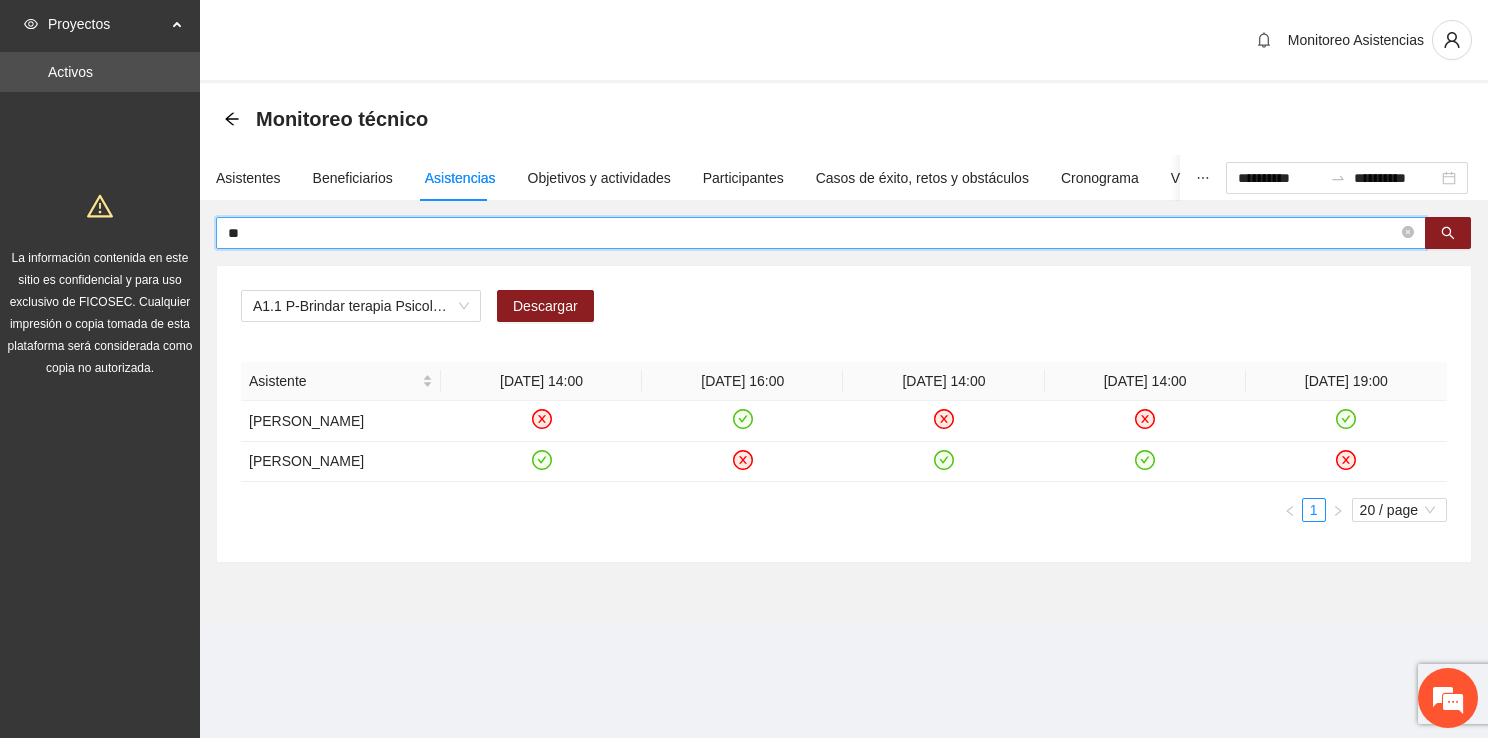 type on "*" 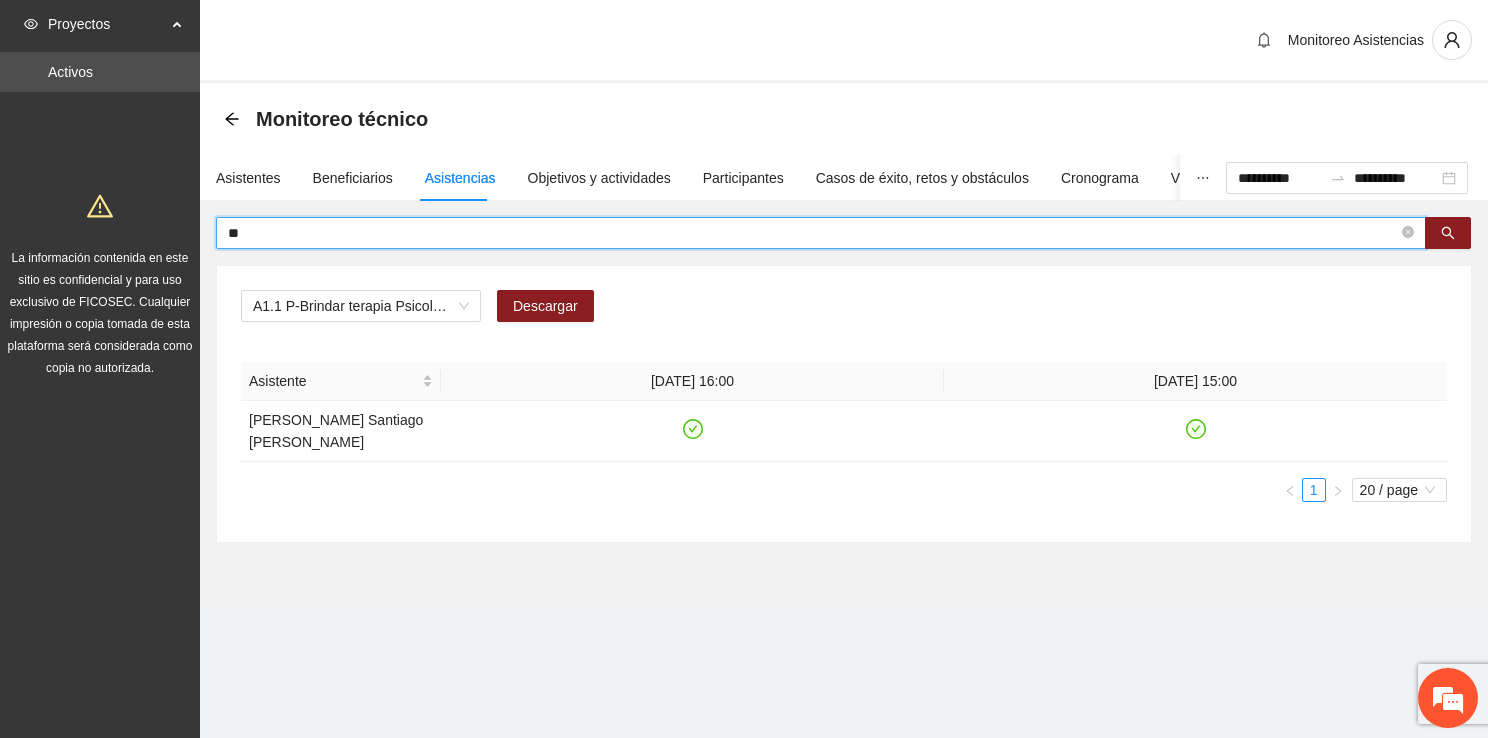 type on "*" 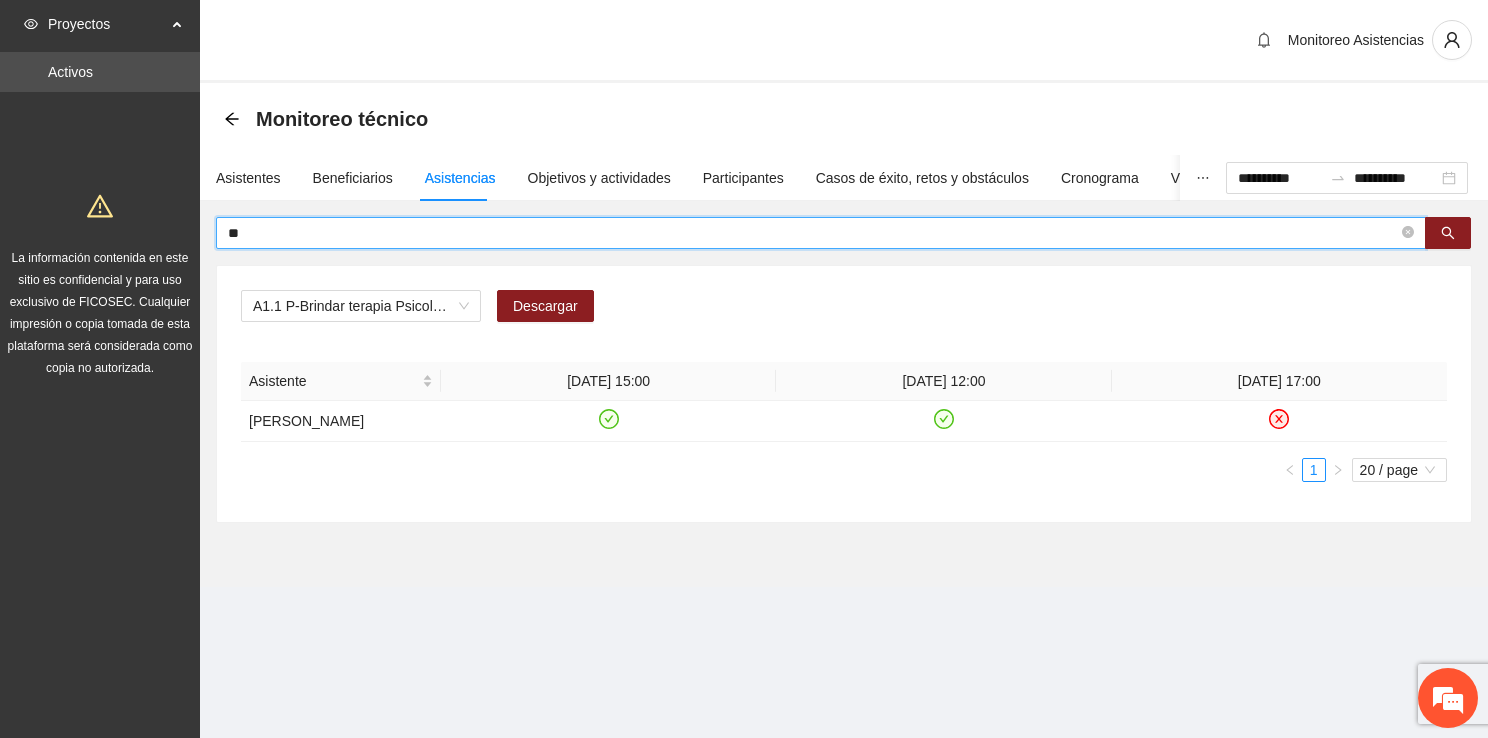 type on "*" 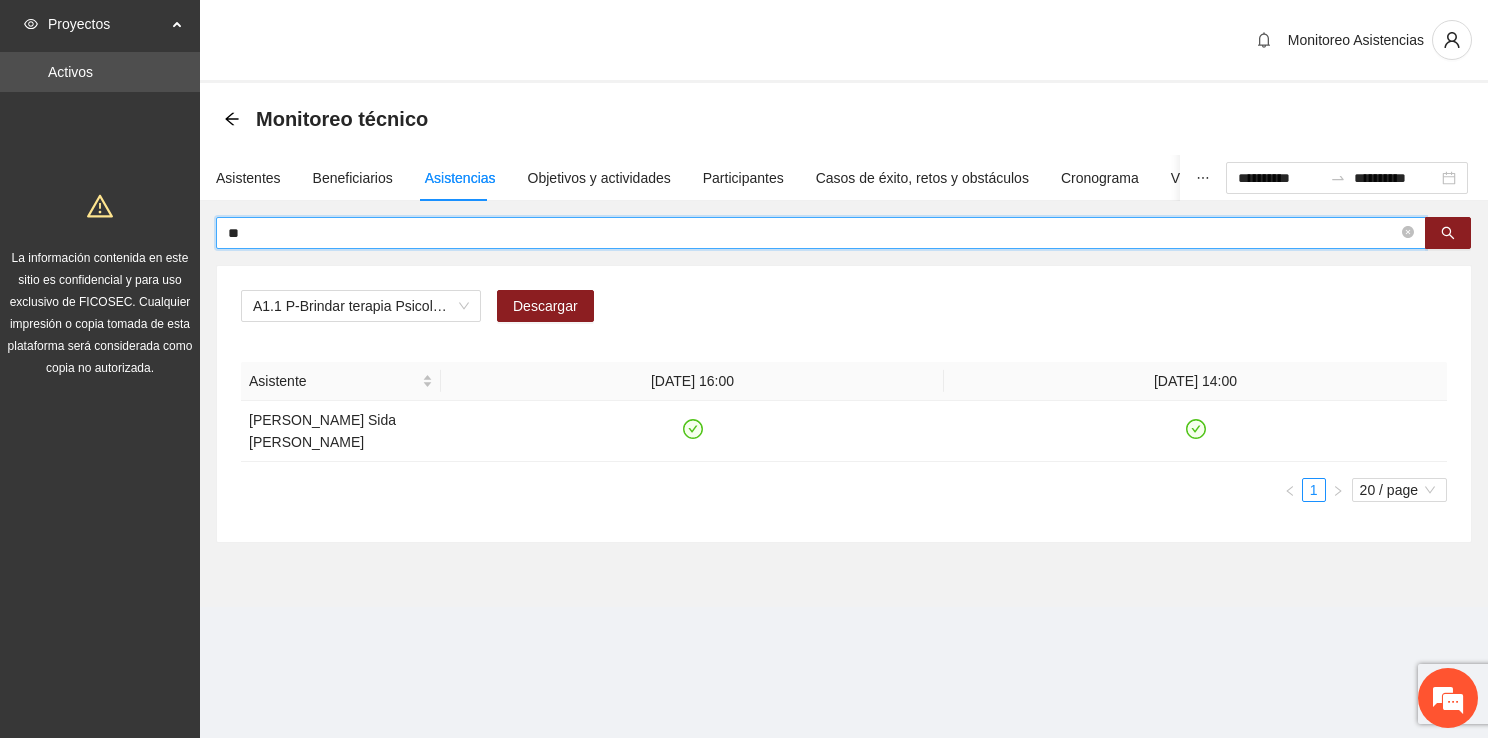 type on "*" 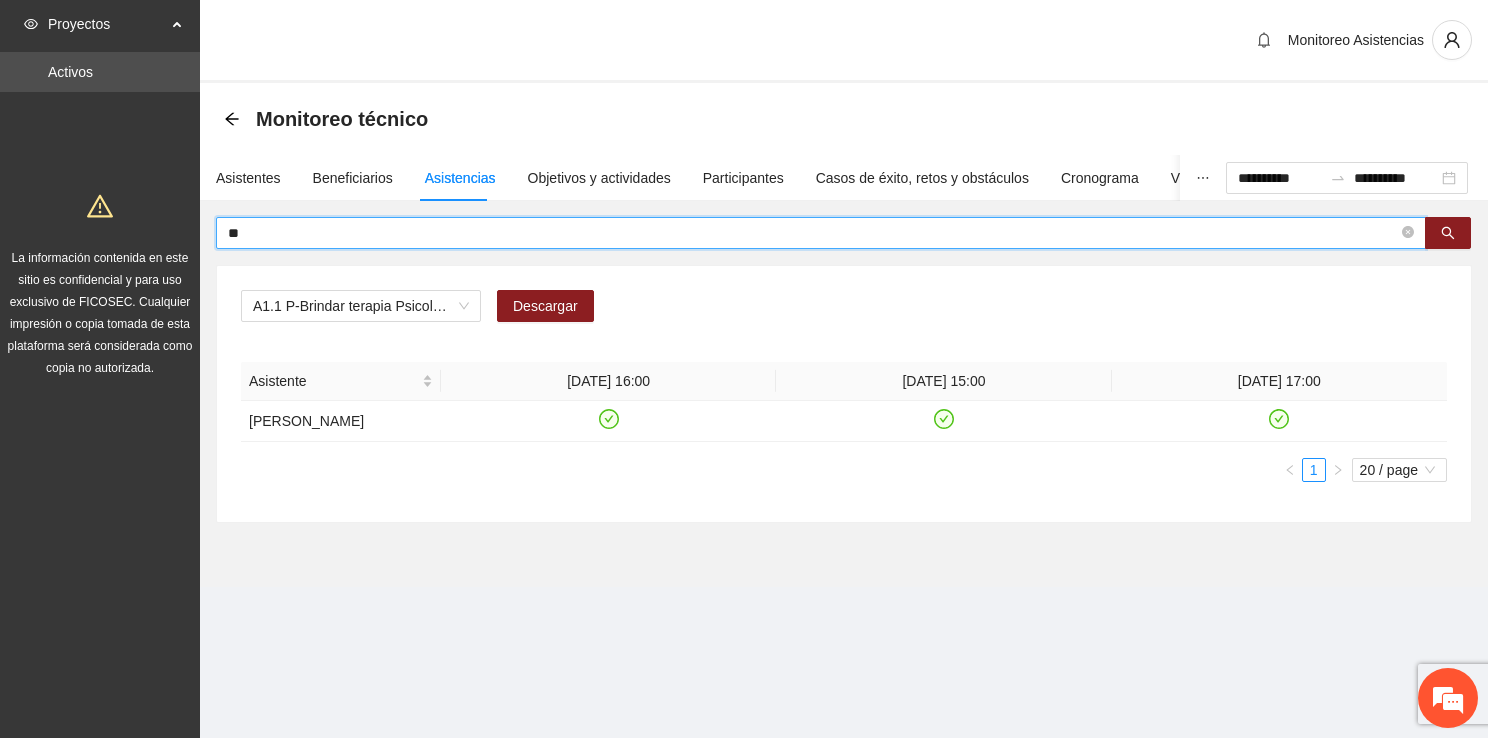 type on "*" 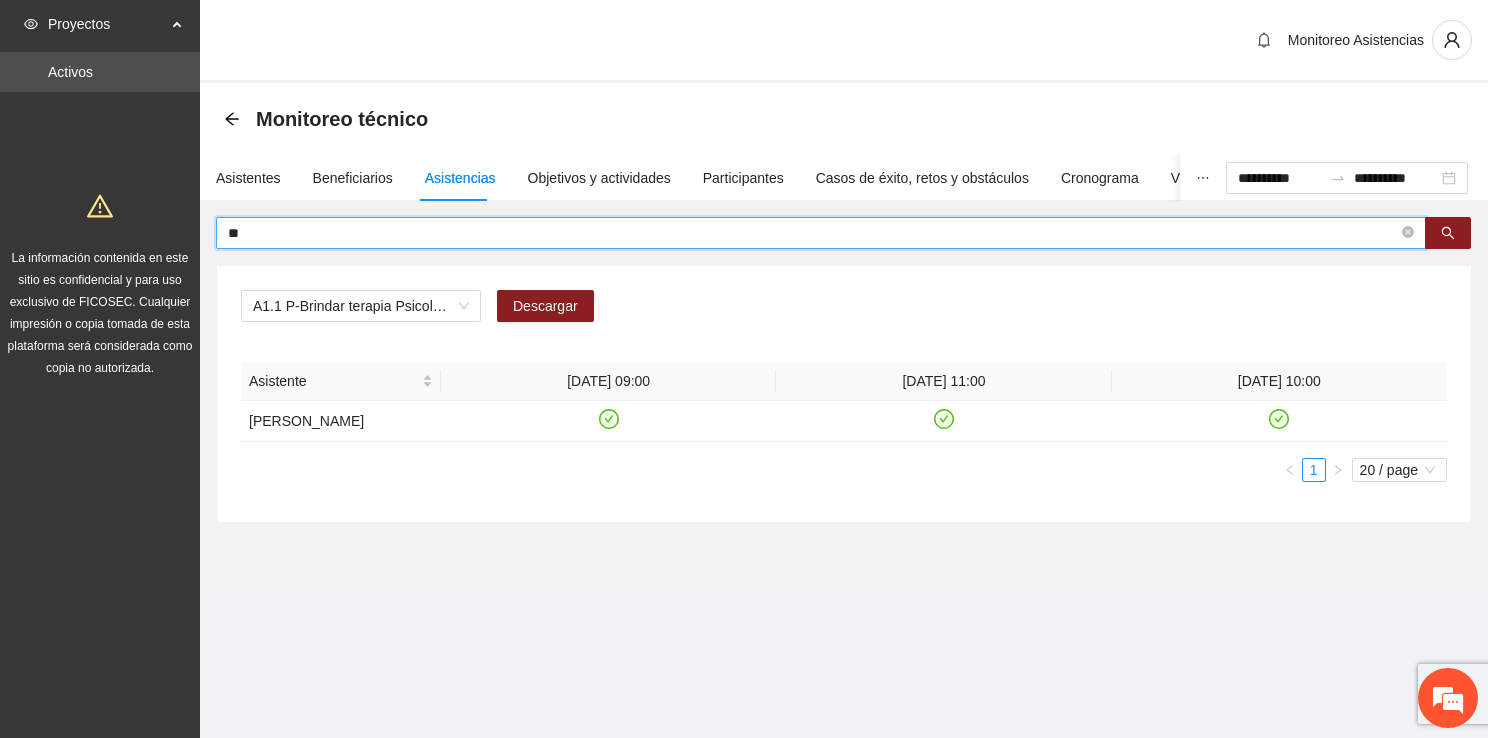 type on "*" 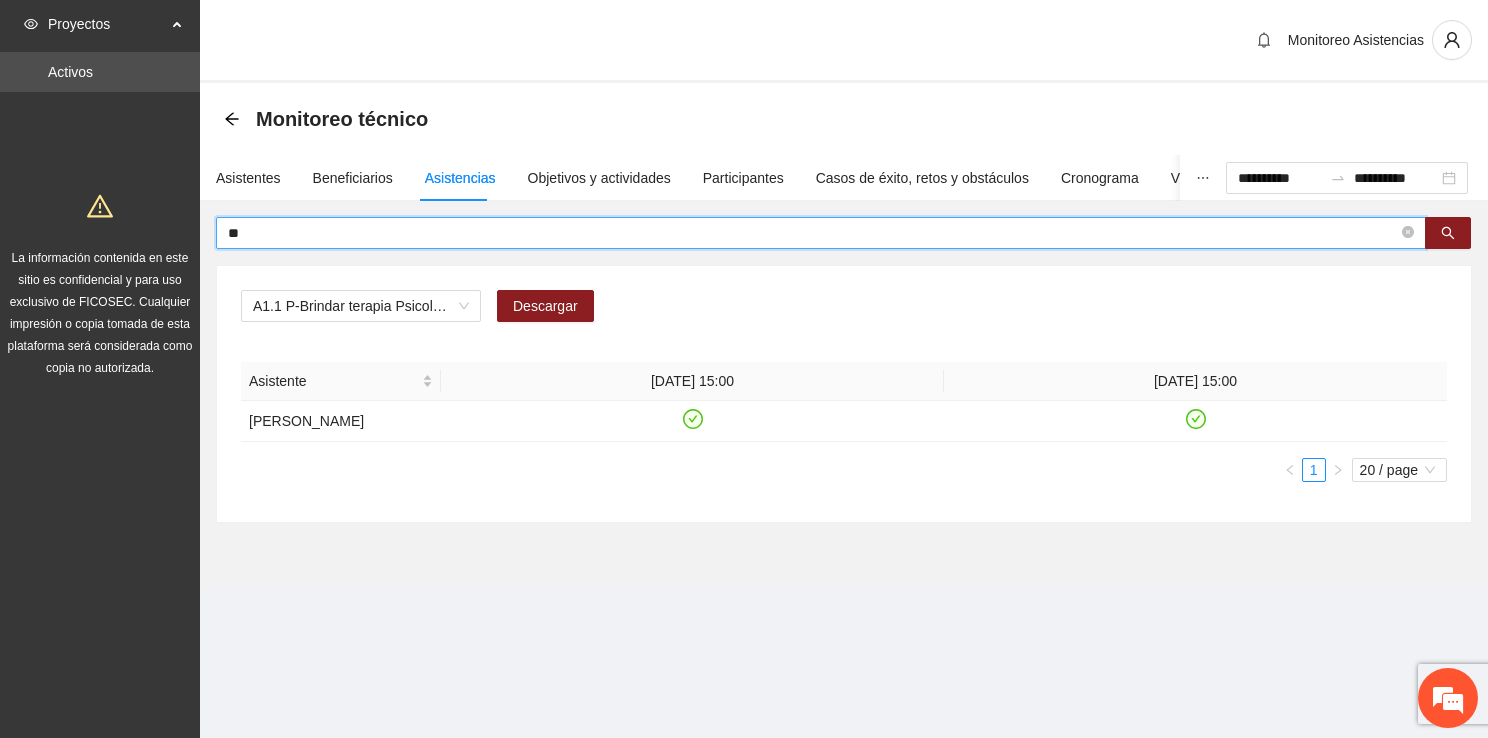 type on "*" 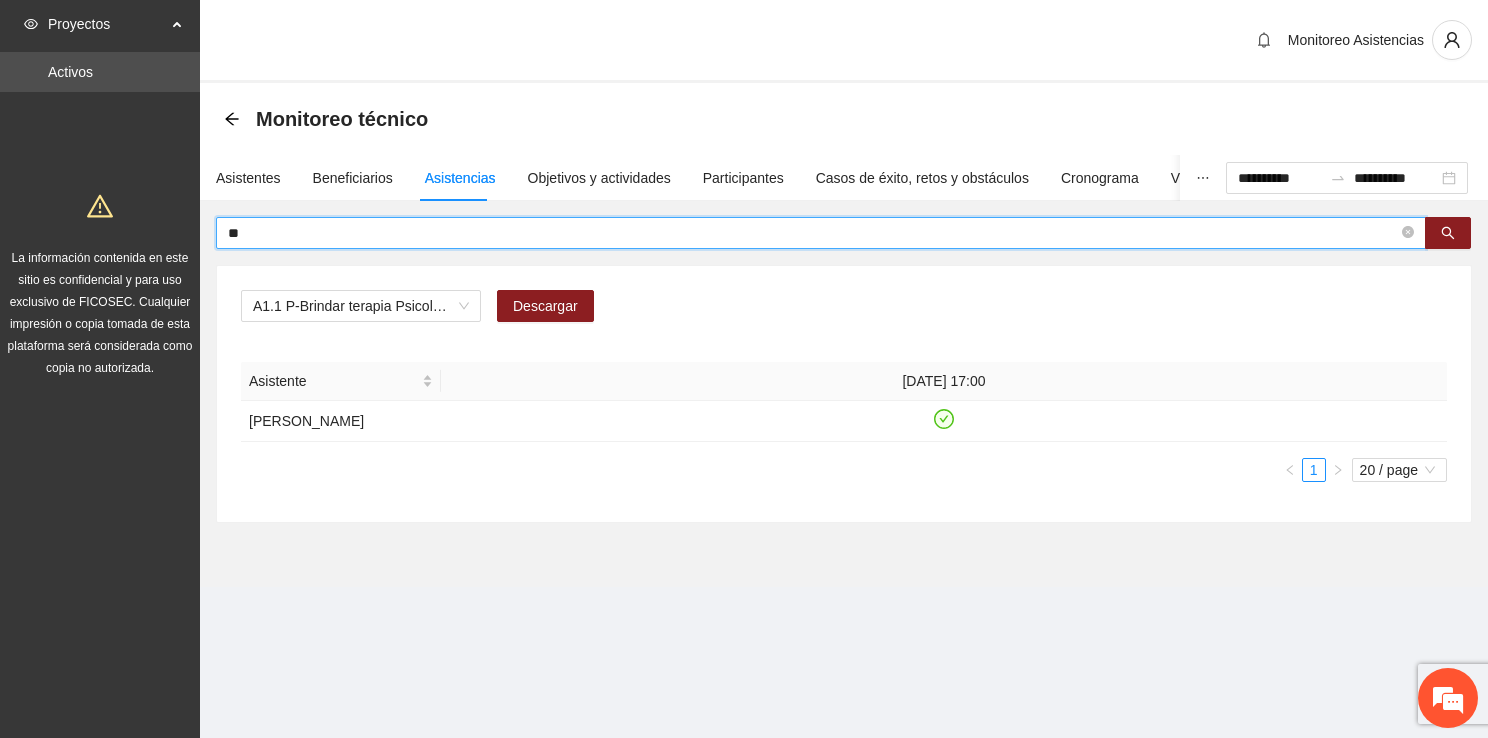 type on "*" 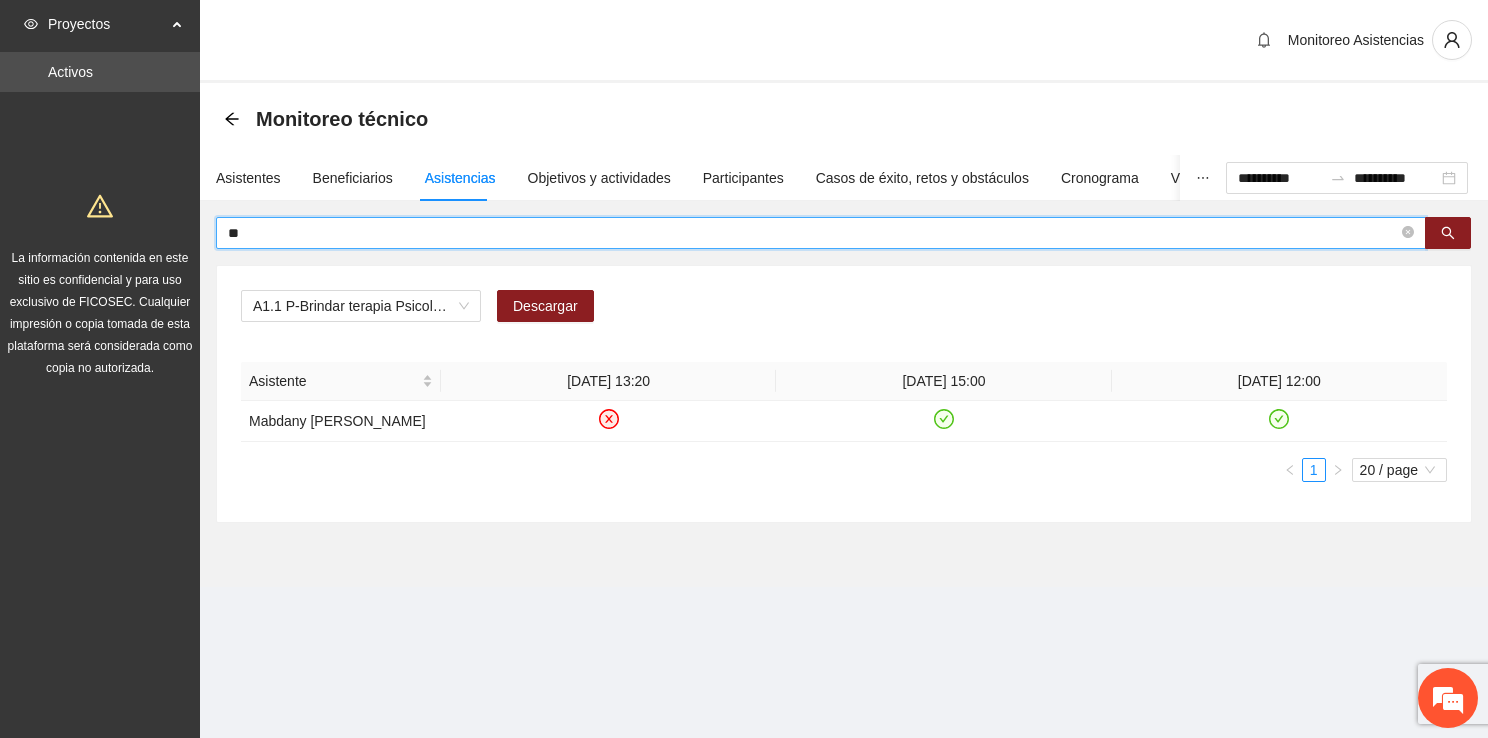 type on "*" 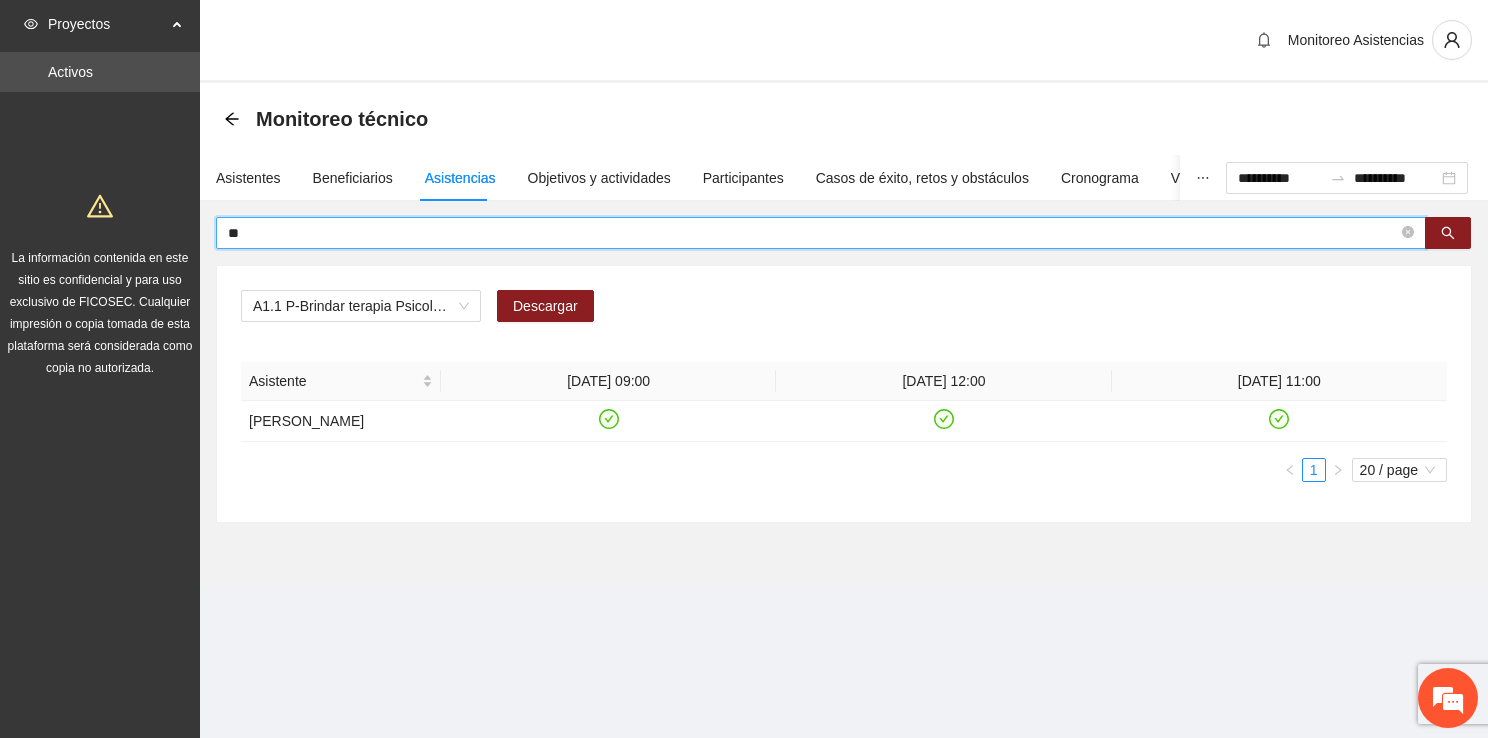 type on "*" 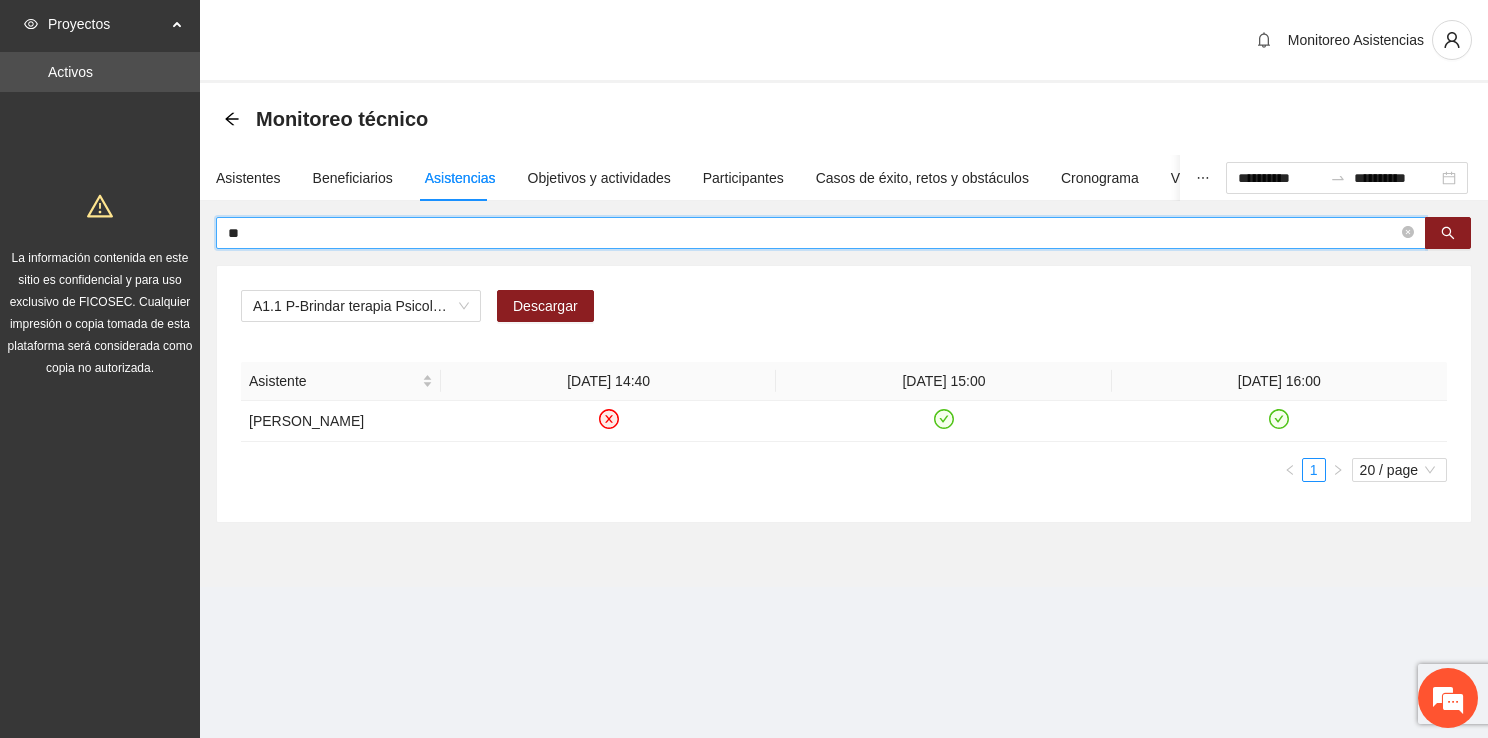 type on "*" 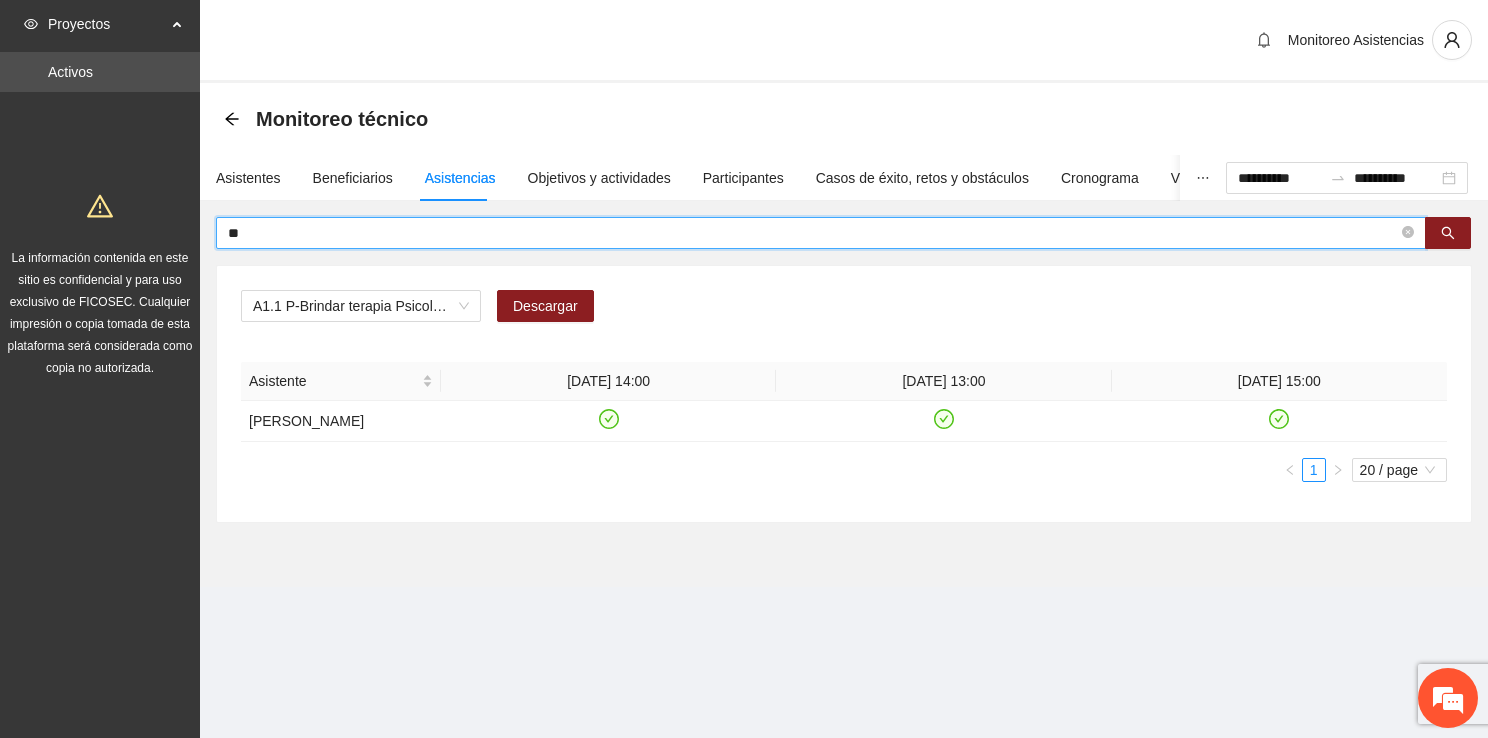 type on "*" 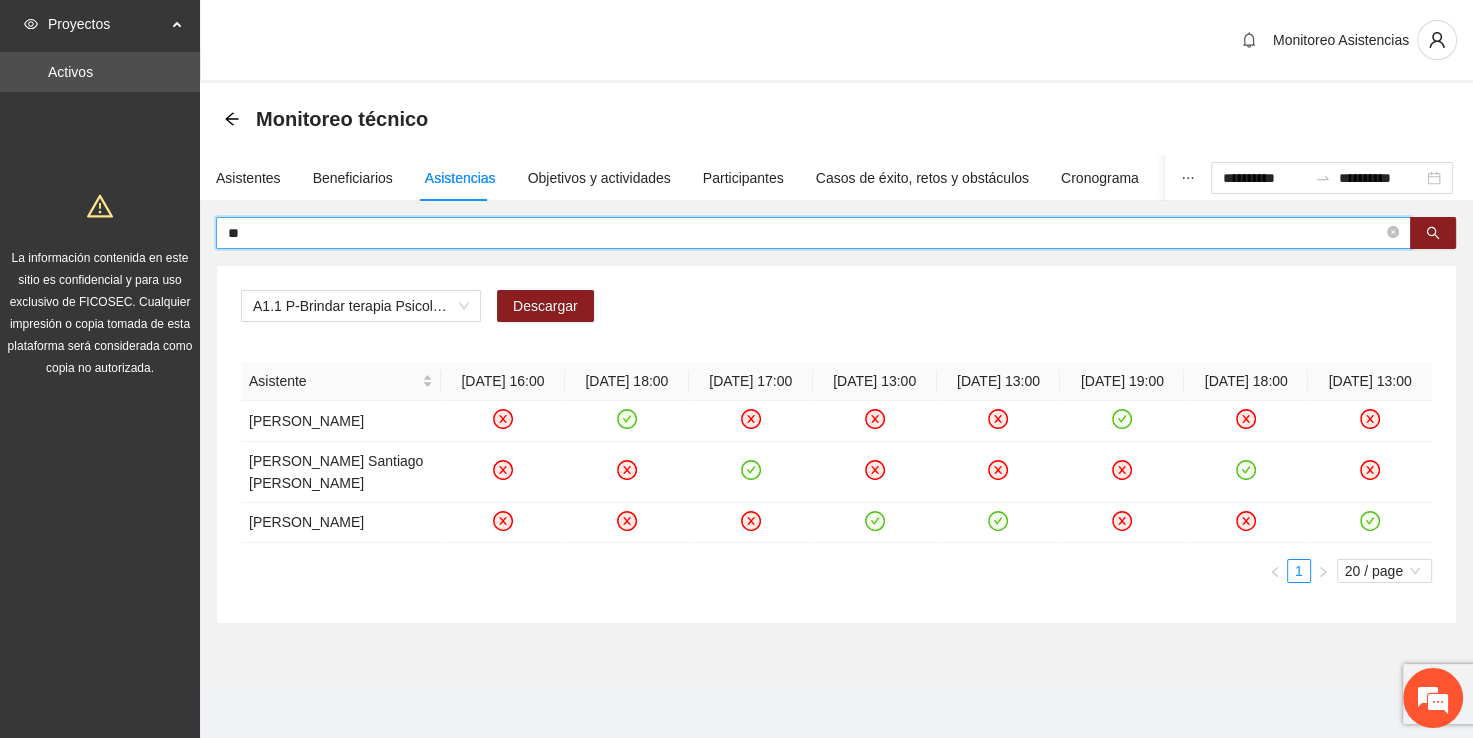 type on "*" 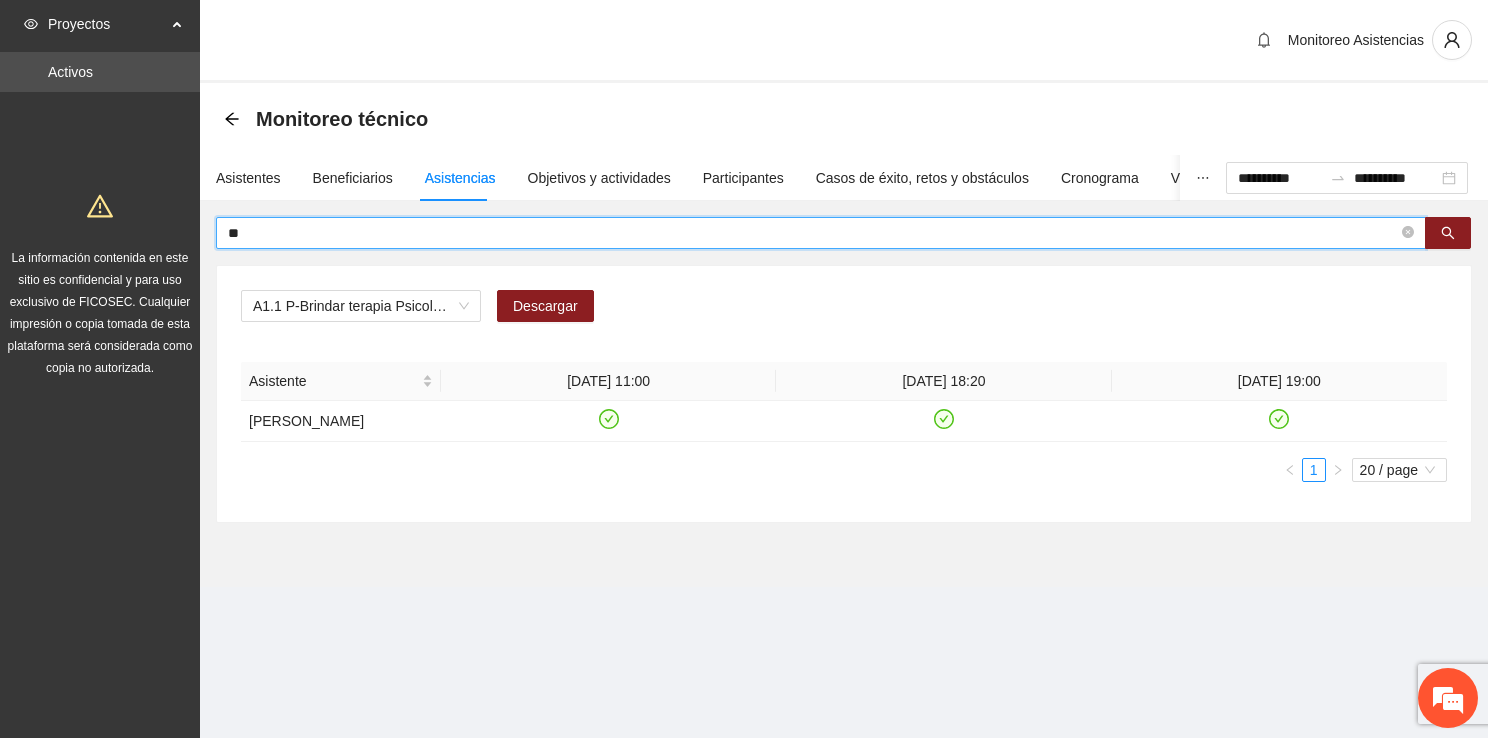 type on "*" 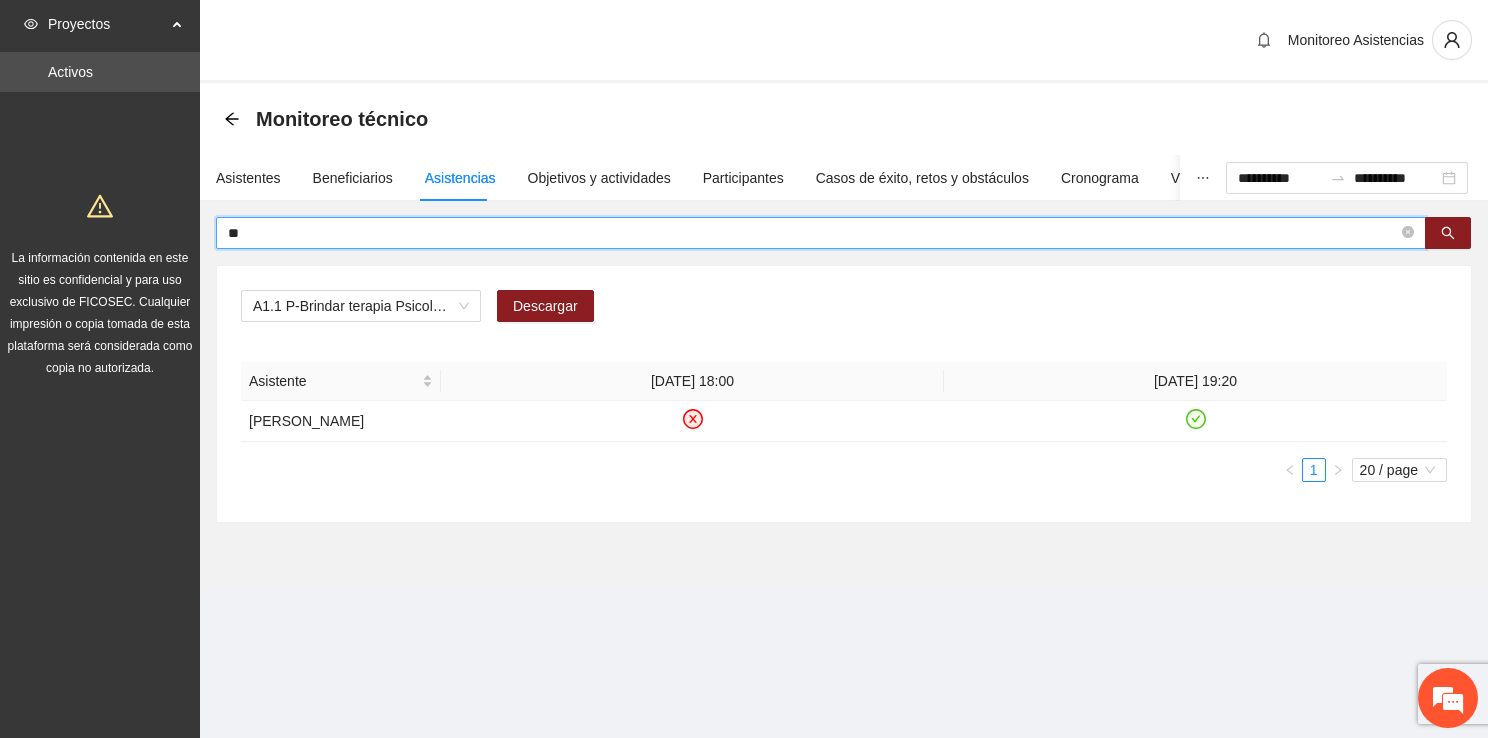 type on "*" 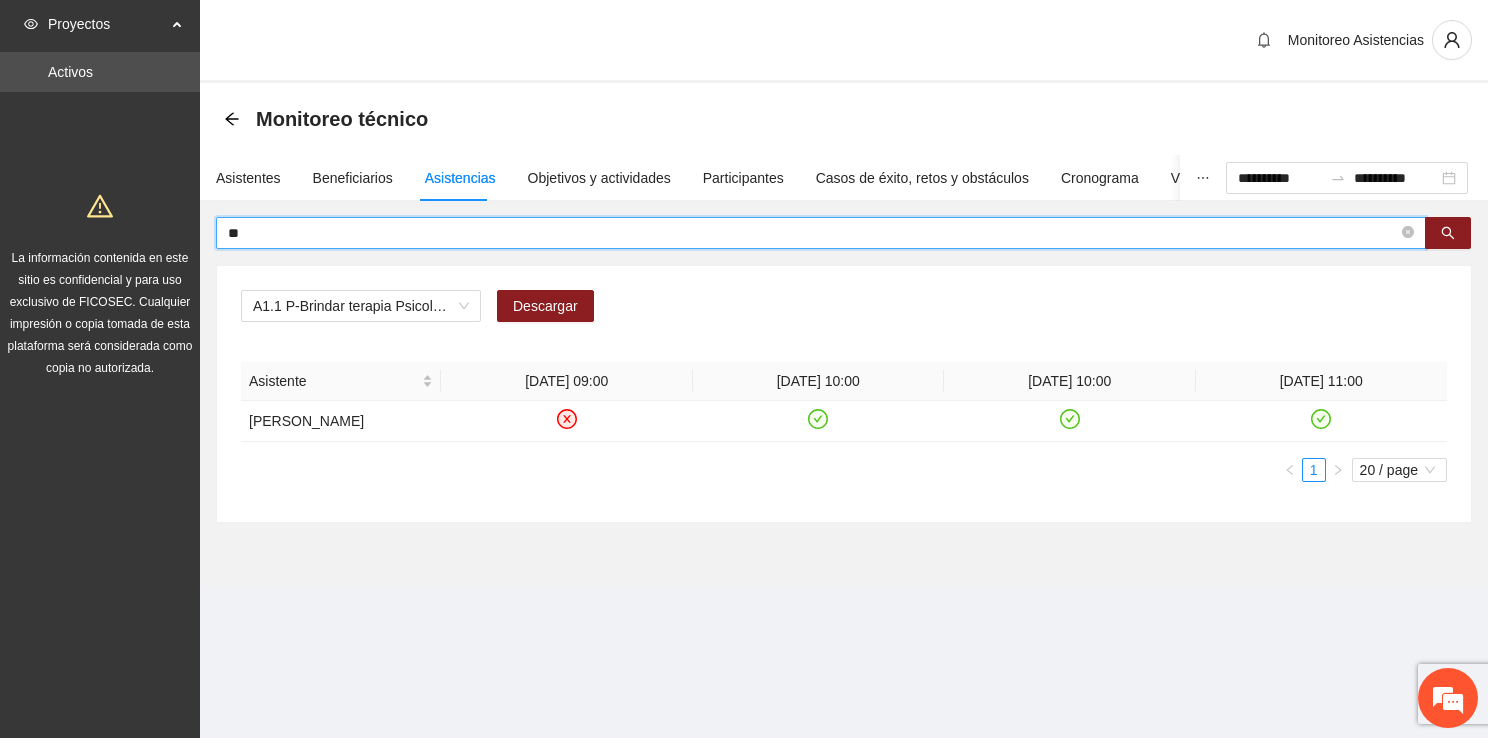 type on "*" 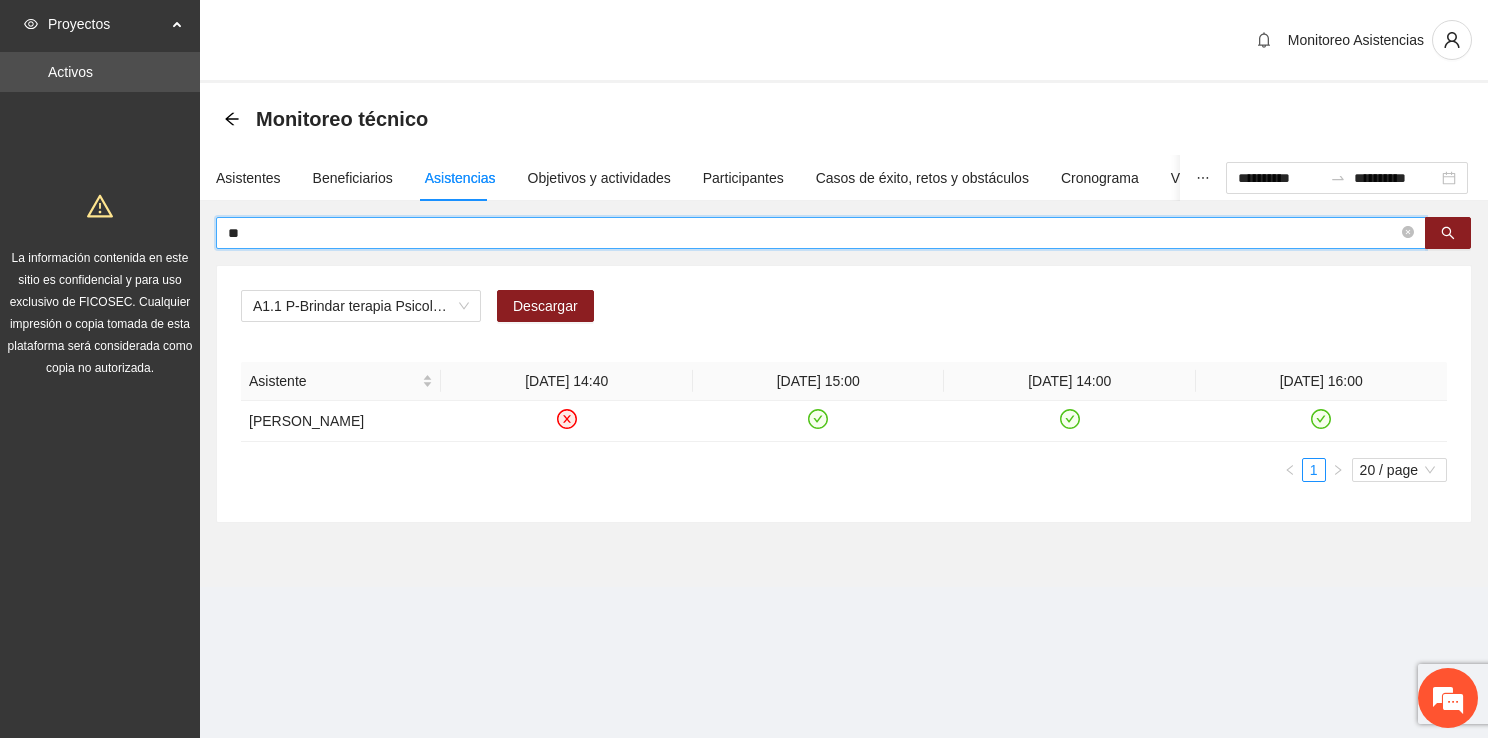 type on "*" 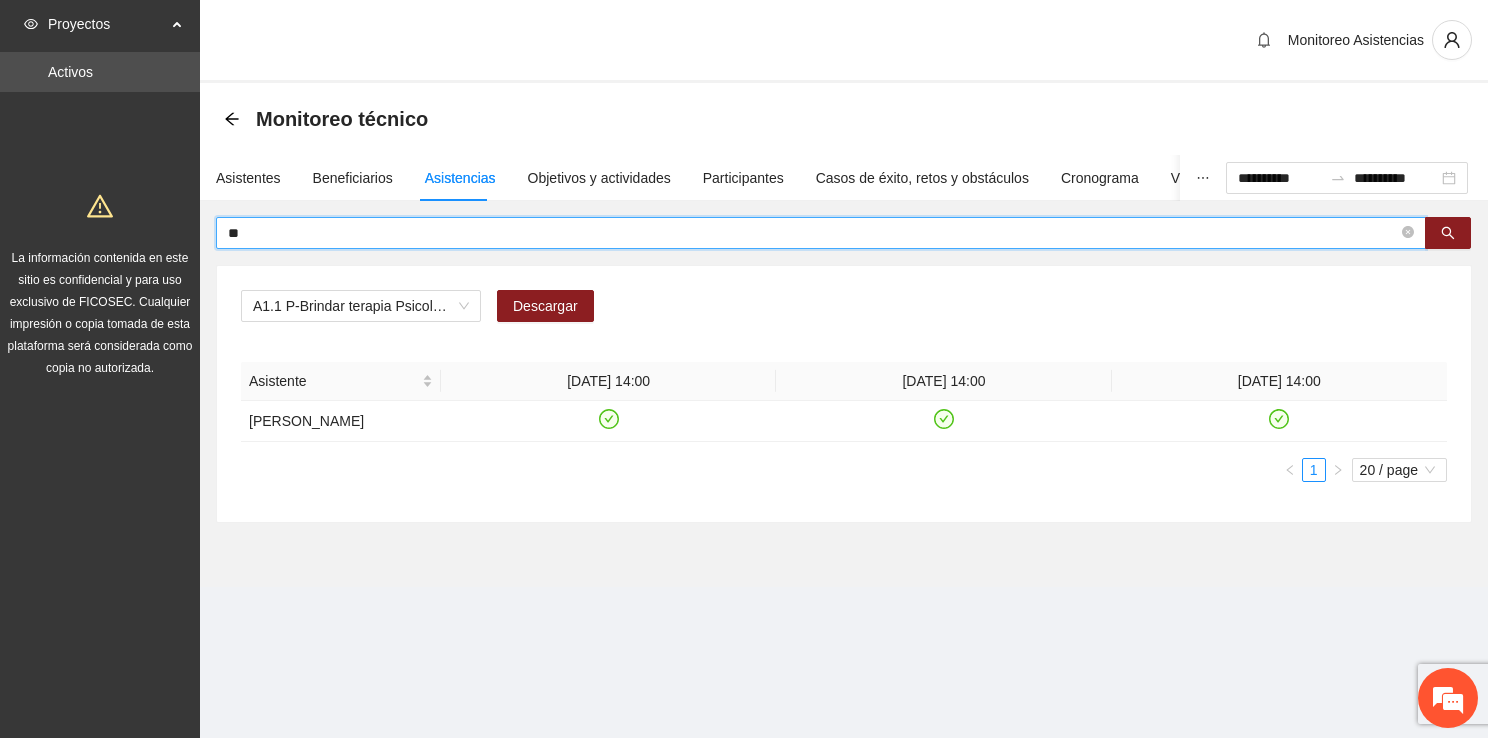 type on "*" 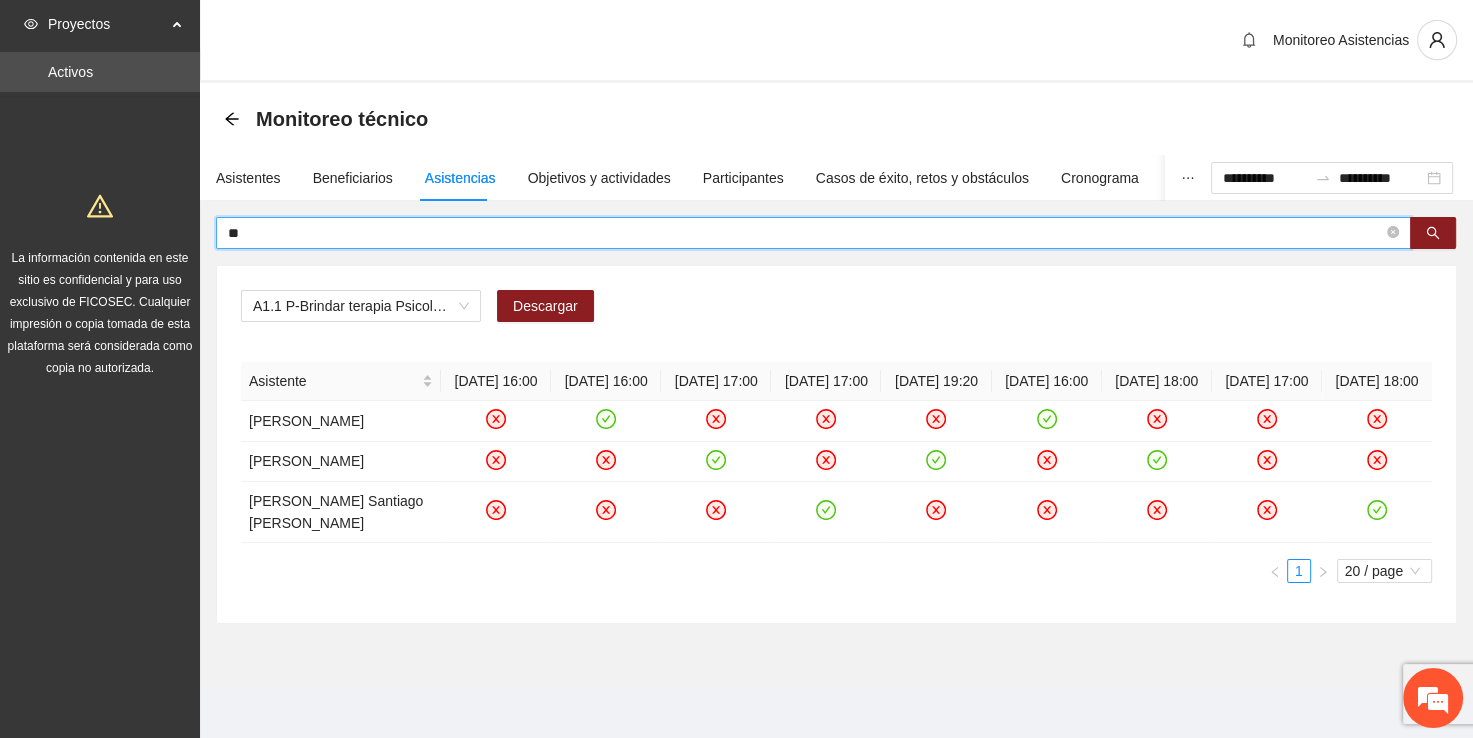 type on "*" 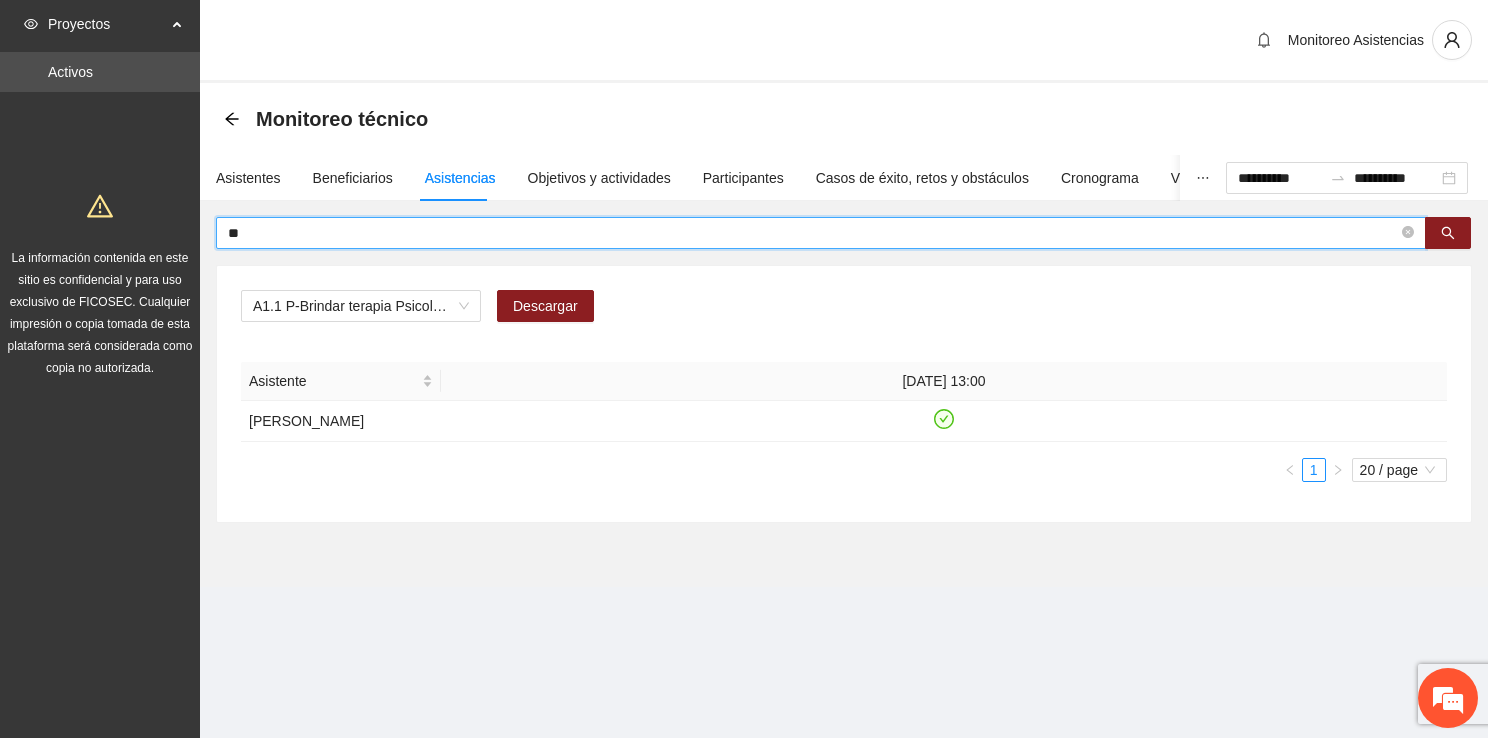 type on "*" 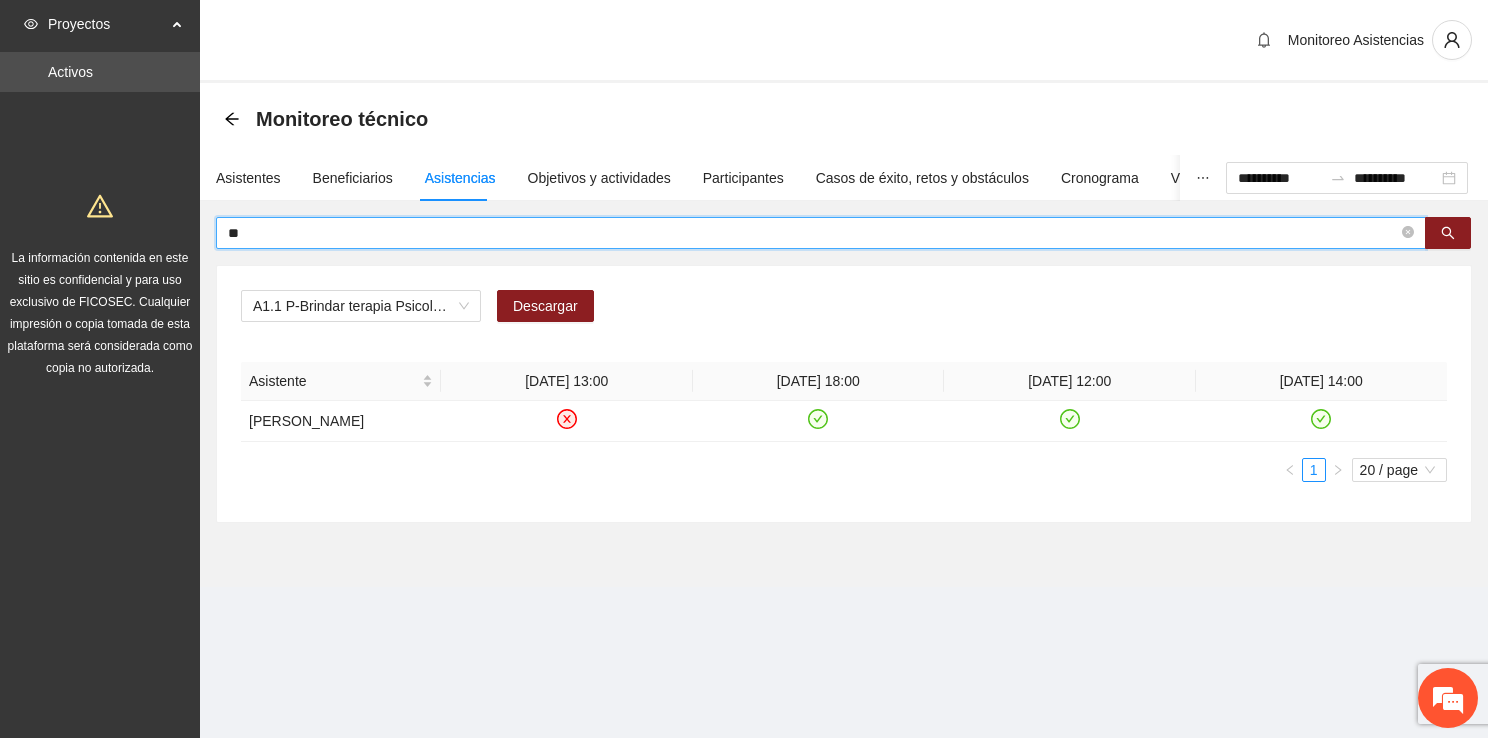 type on "*" 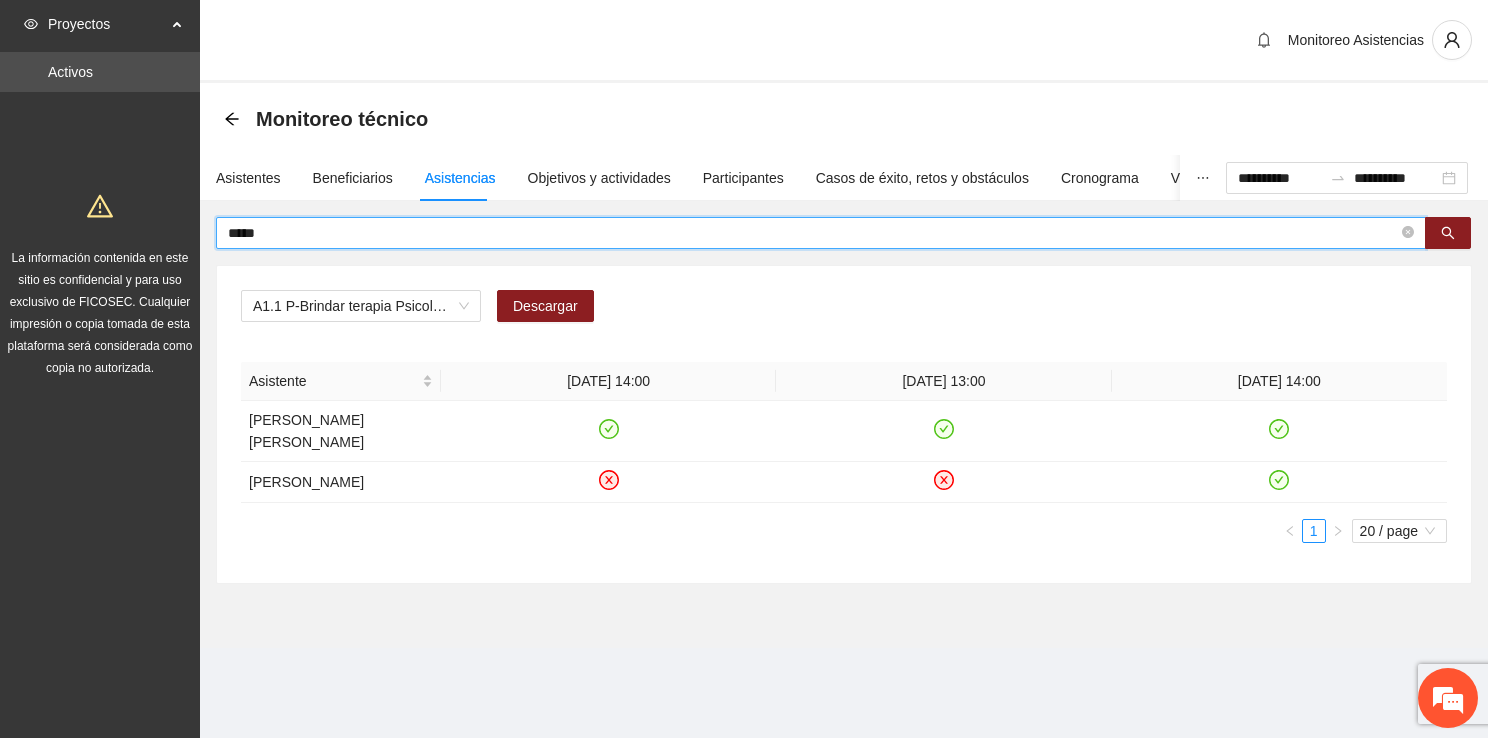 click on "*****" at bounding box center (813, 233) 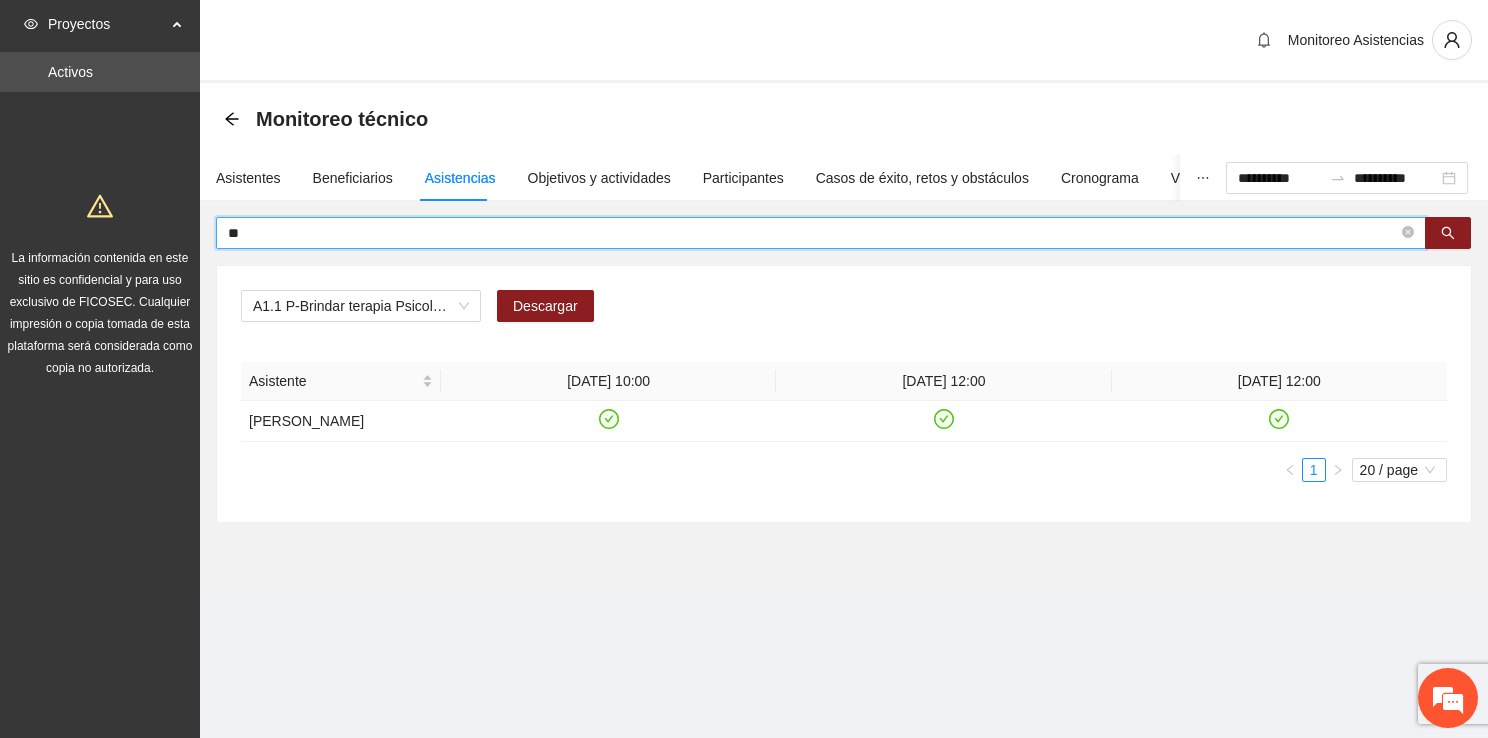 type on "*" 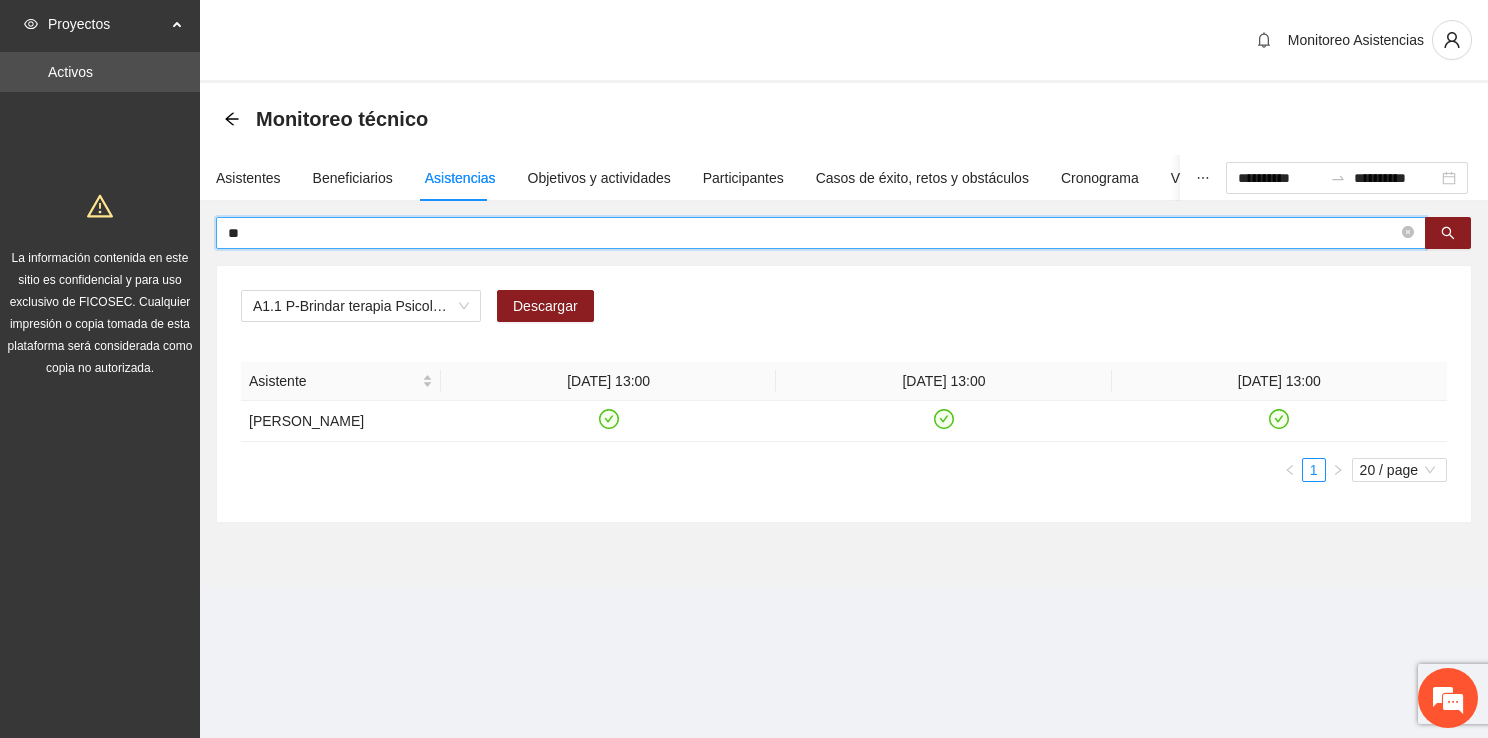 type on "*" 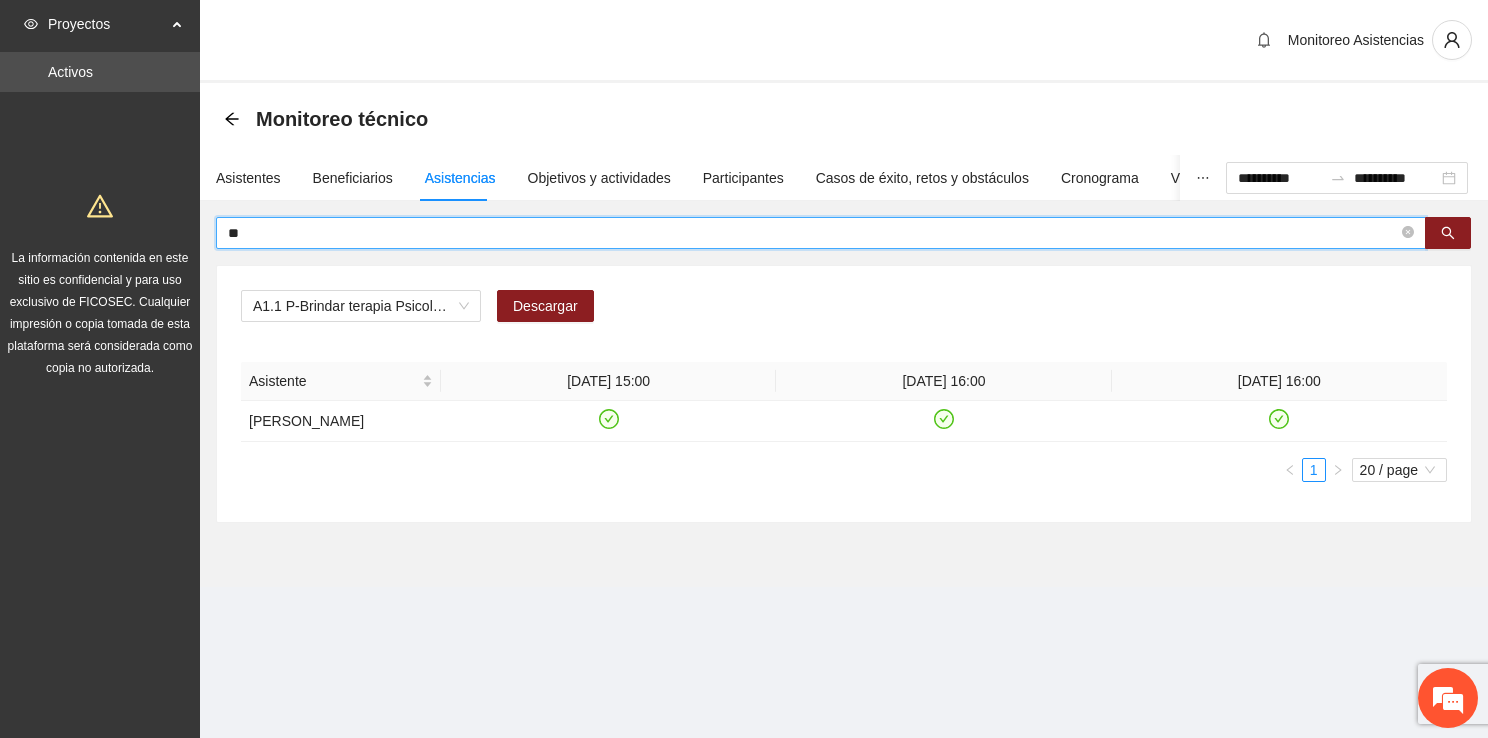 type on "*" 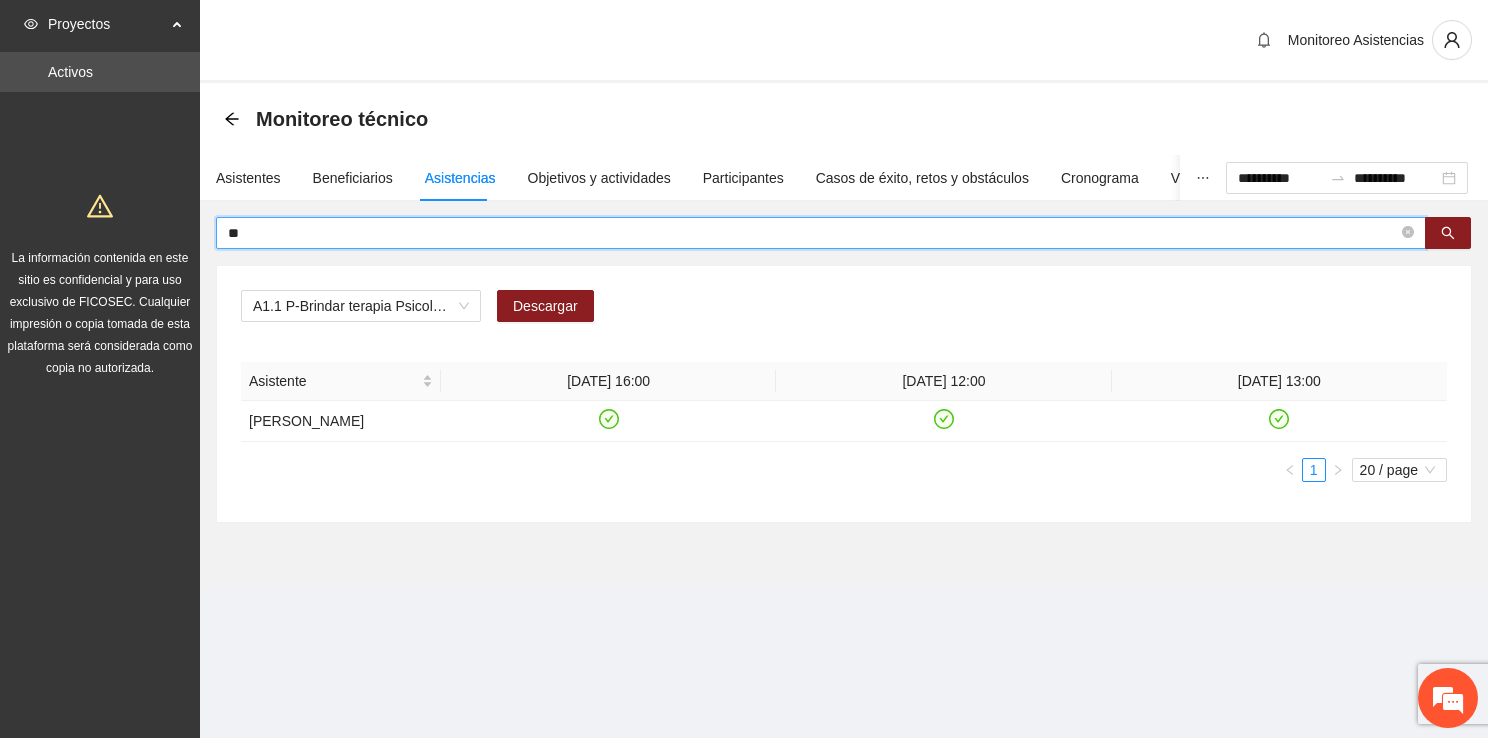 type on "*" 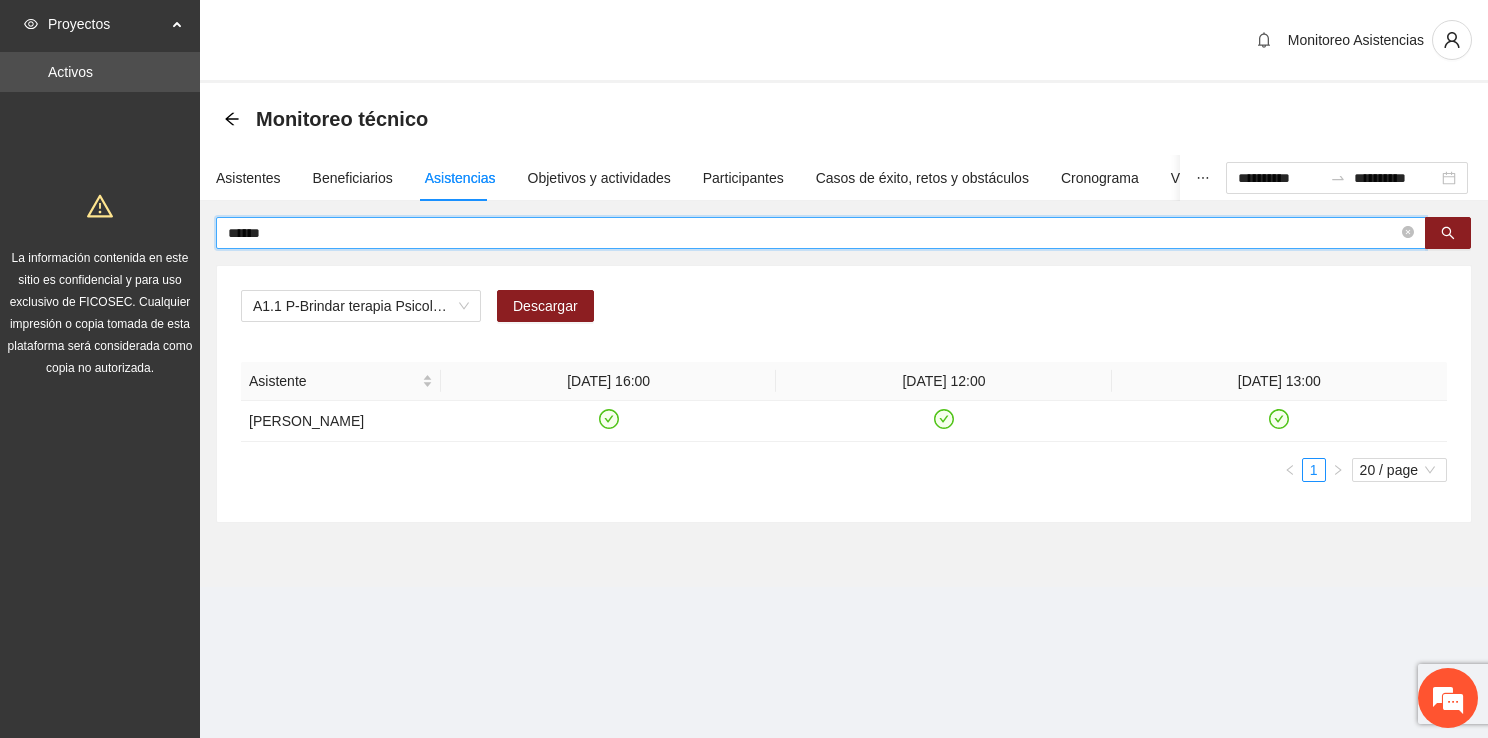 type on "******" 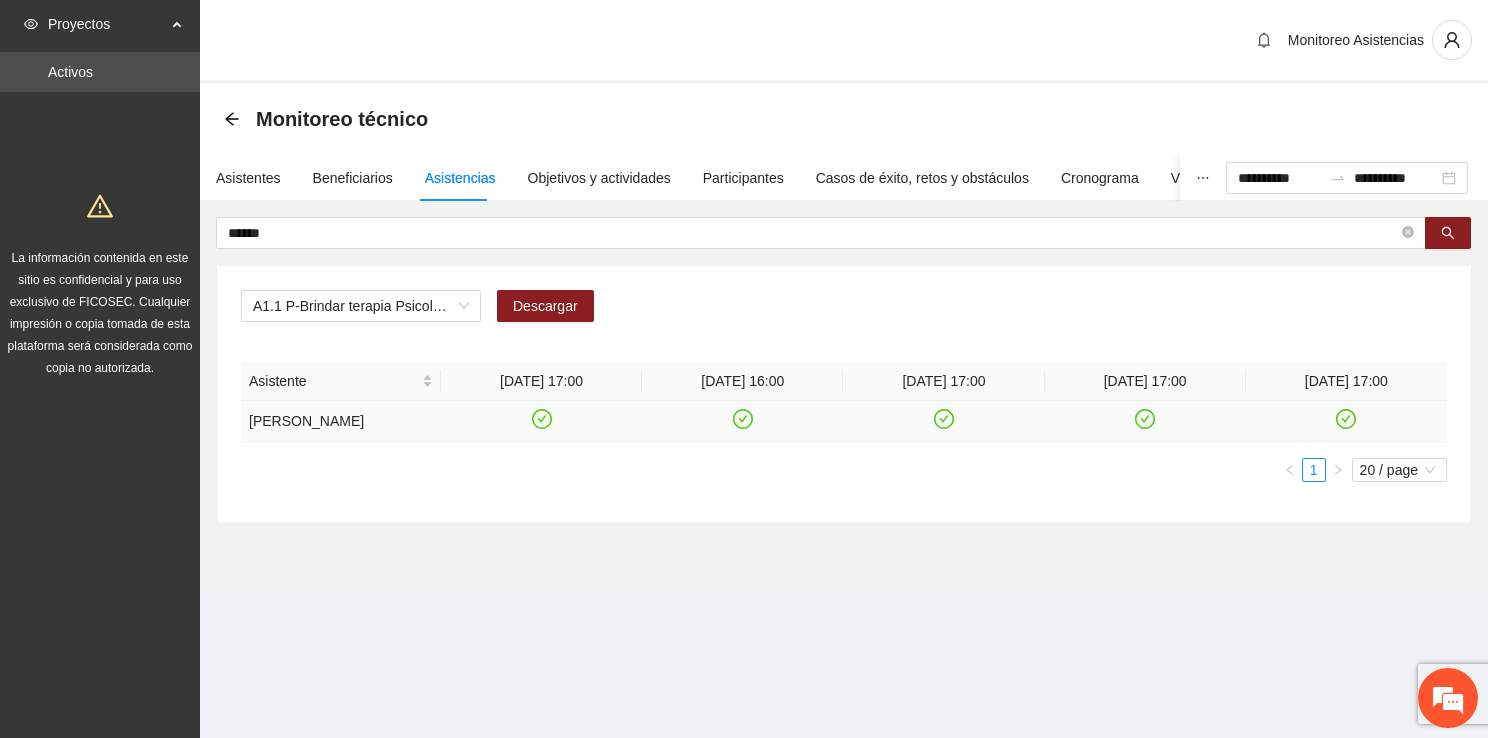 click 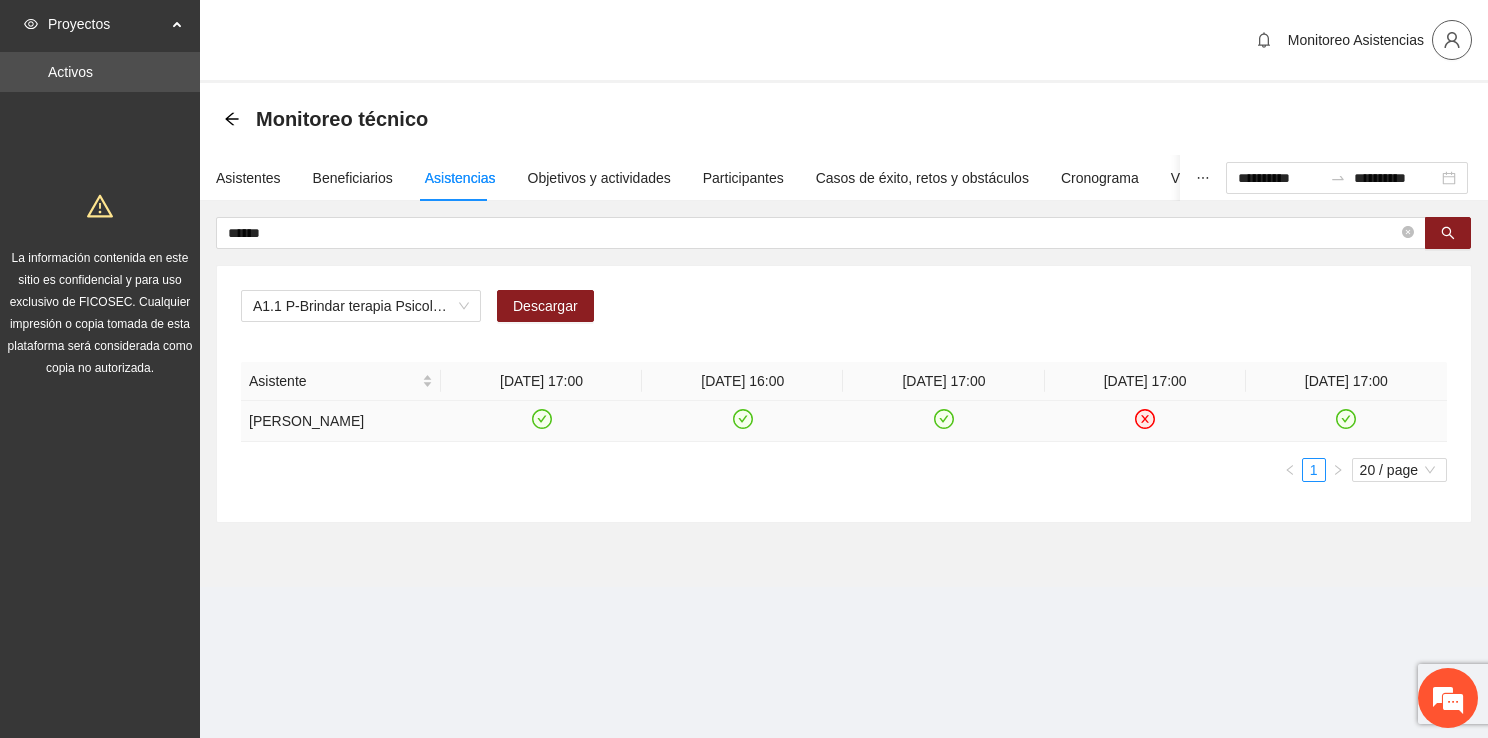 click 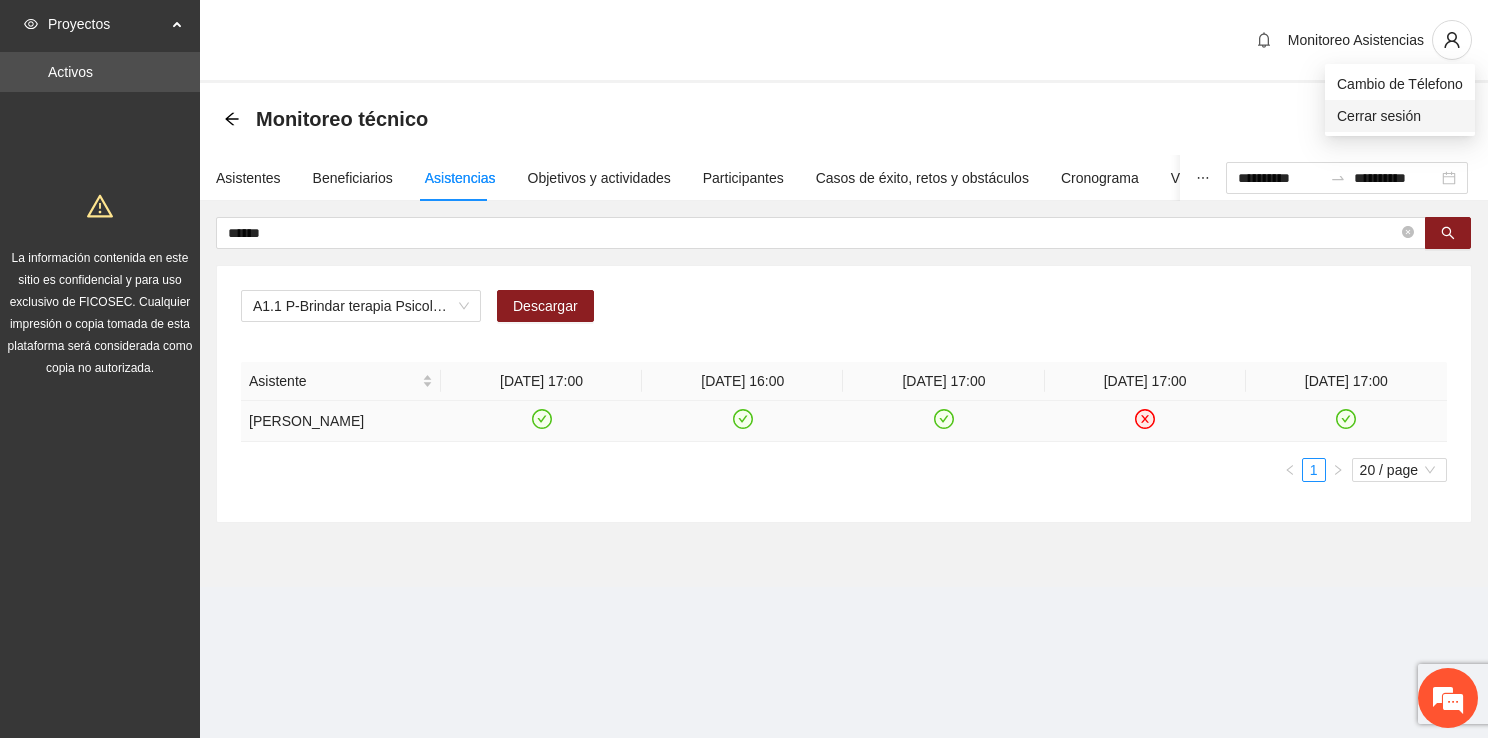 click on "Cerrar sesión" at bounding box center [1400, 116] 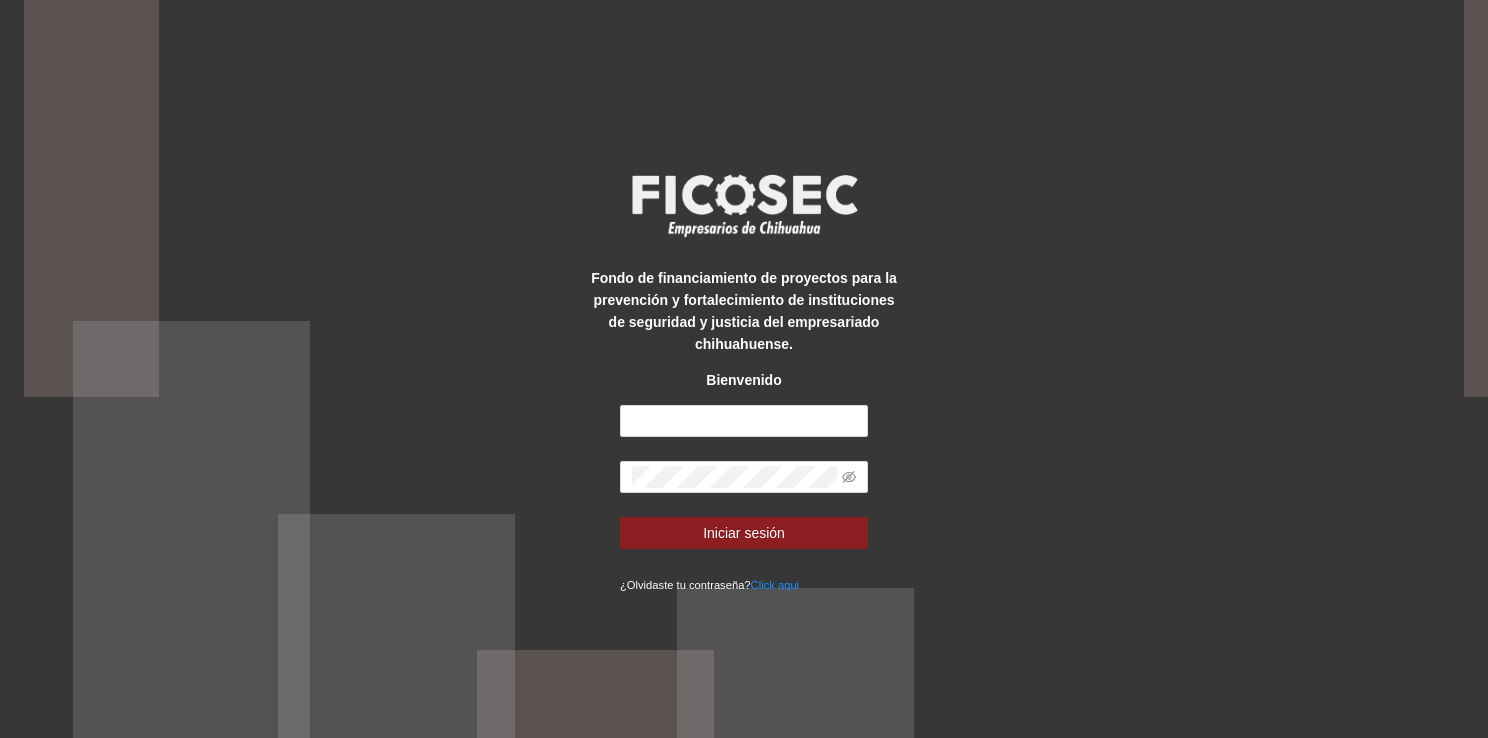 scroll, scrollTop: 0, scrollLeft: 0, axis: both 